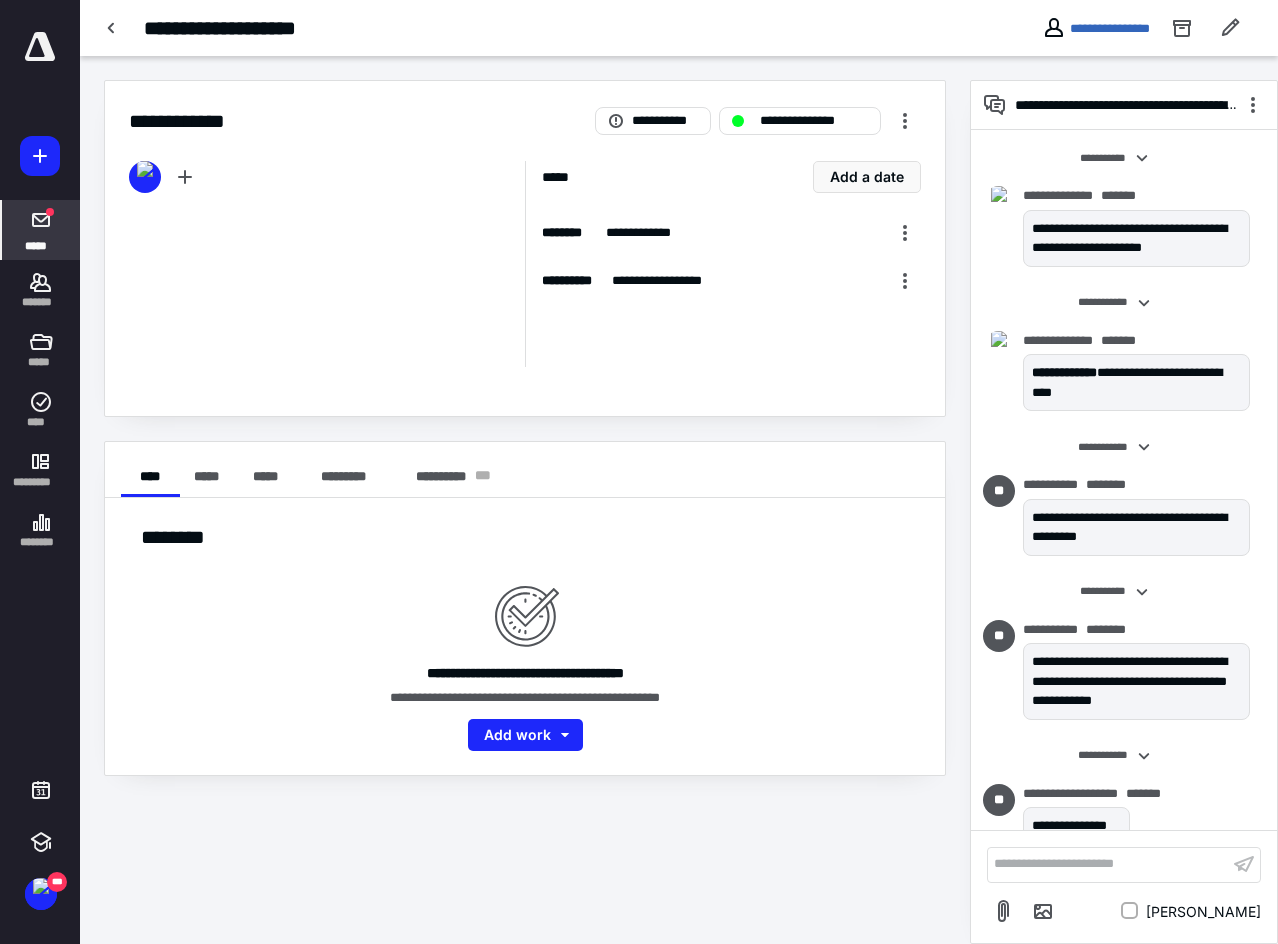scroll, scrollTop: 0, scrollLeft: 0, axis: both 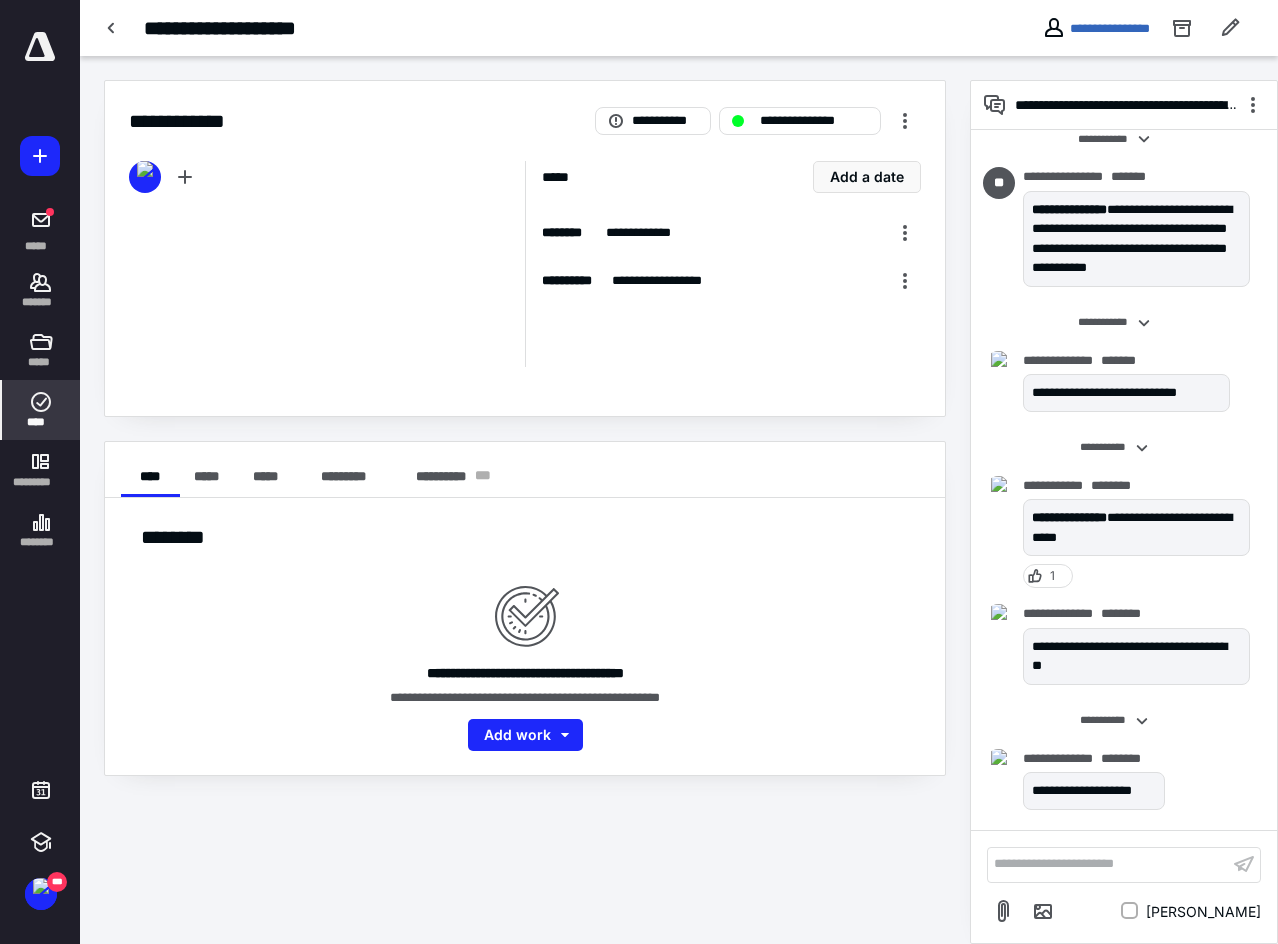 click 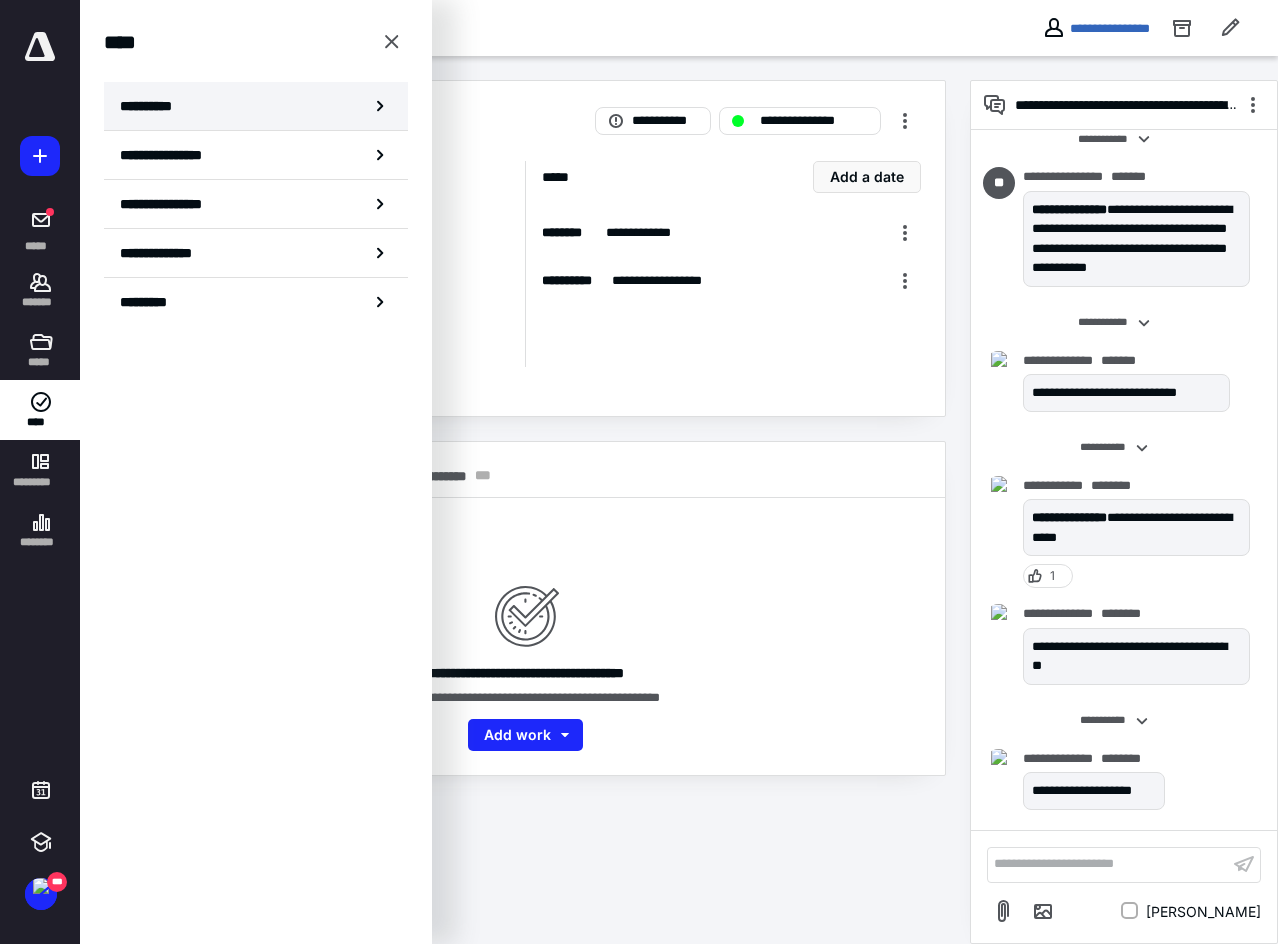 click on "**********" at bounding box center (153, 106) 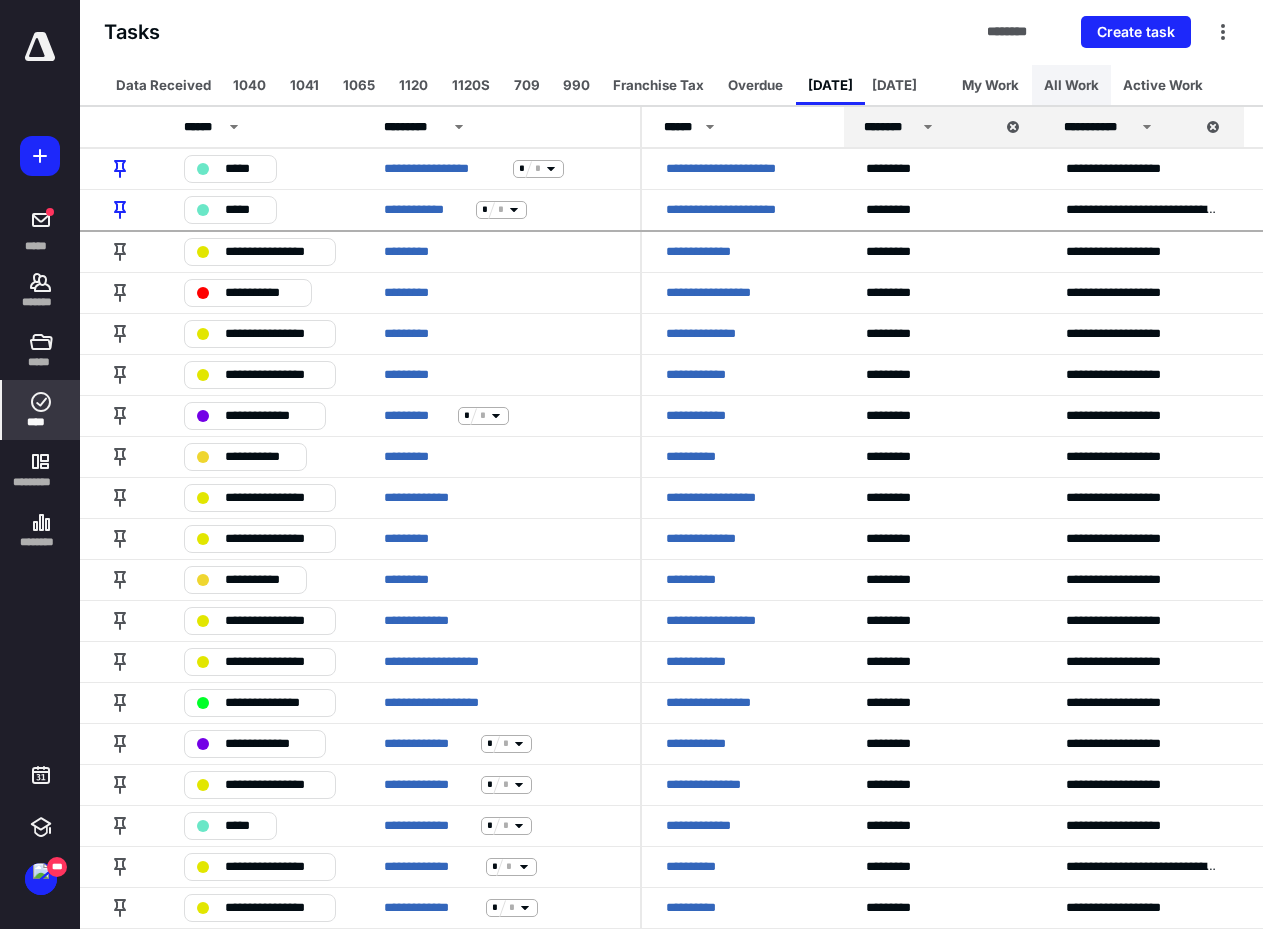 click on "All Work" at bounding box center (1071, 85) 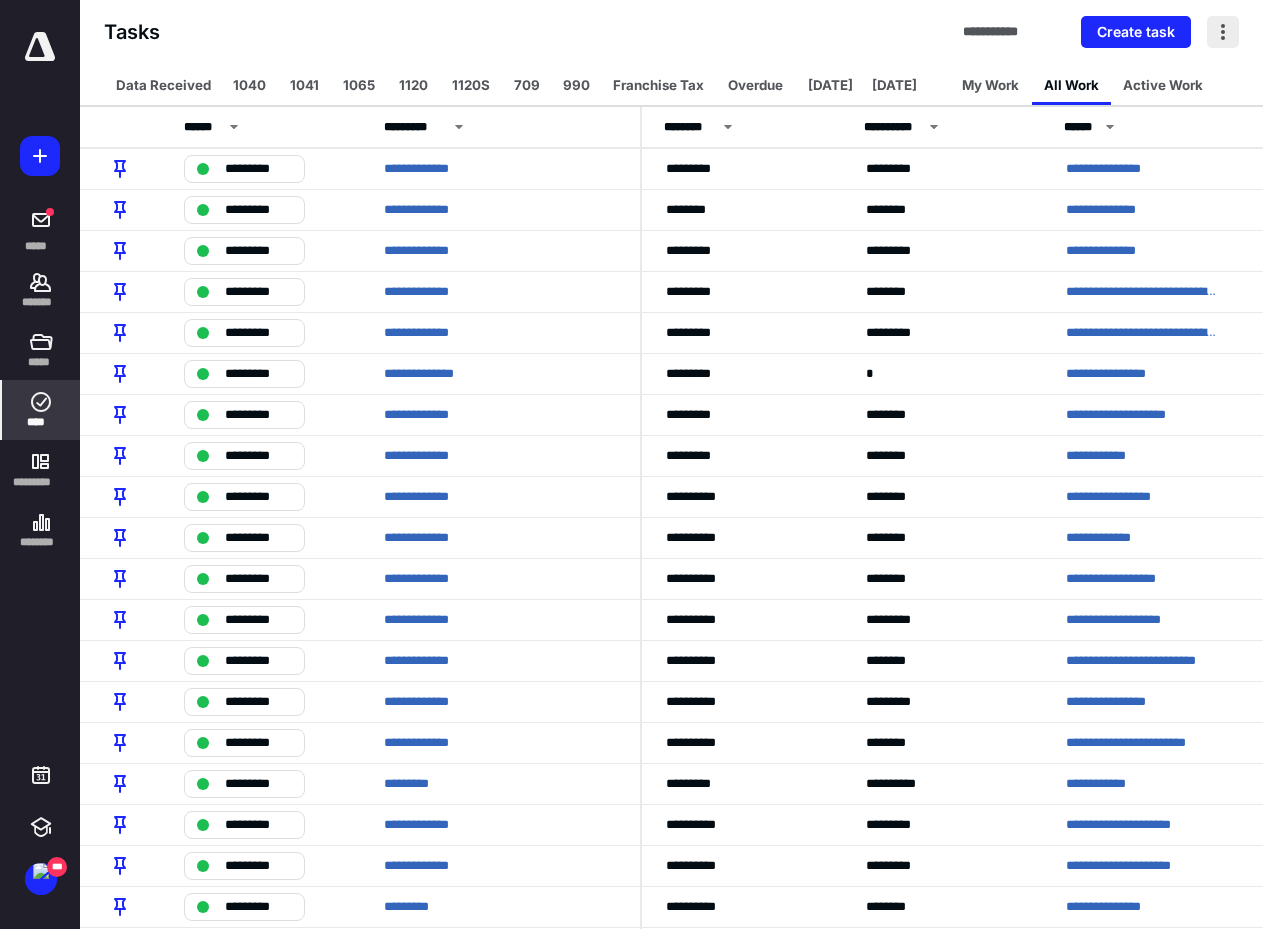 click at bounding box center (1223, 32) 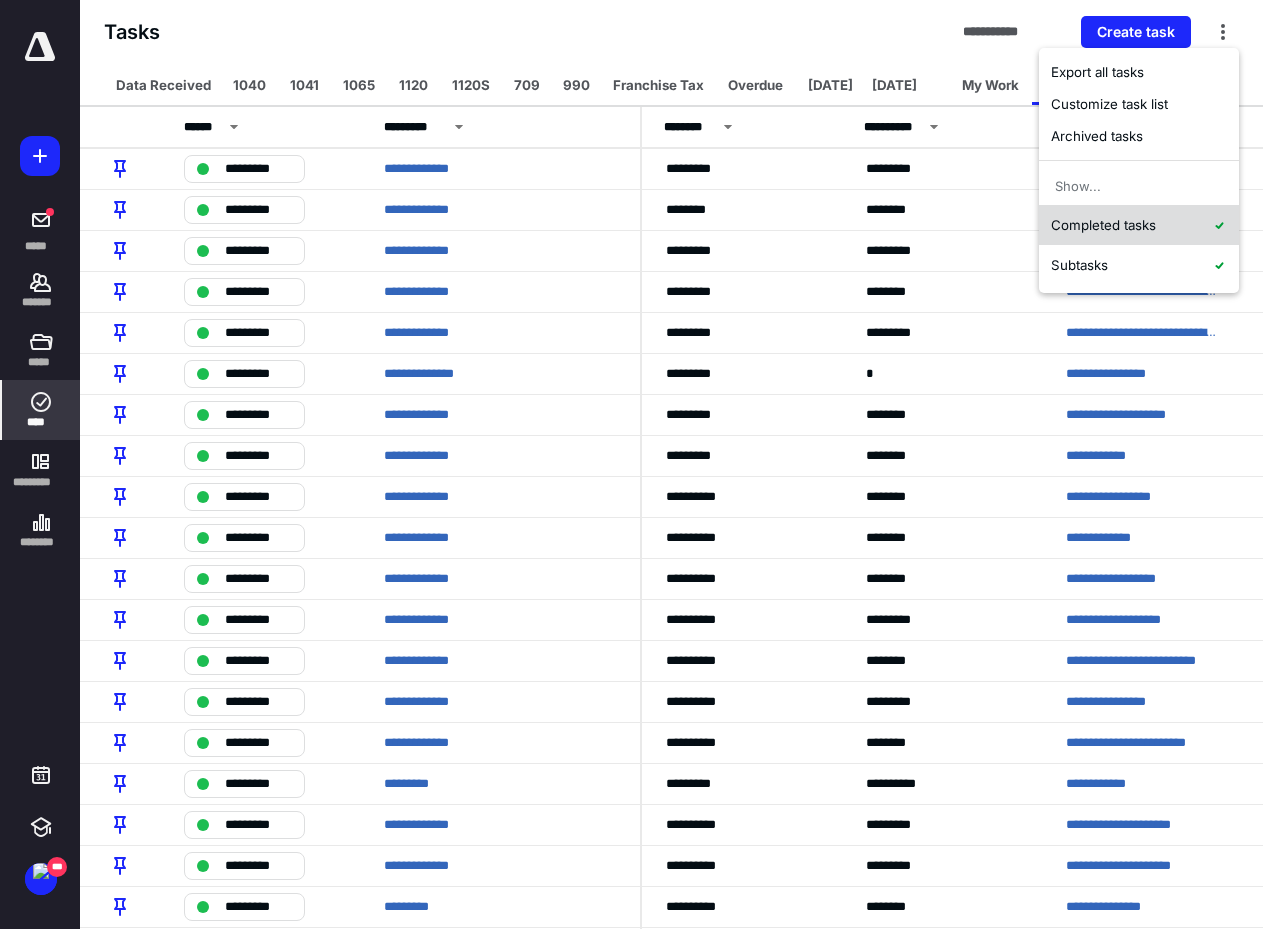 click on "Completed tasks" at bounding box center (1139, 225) 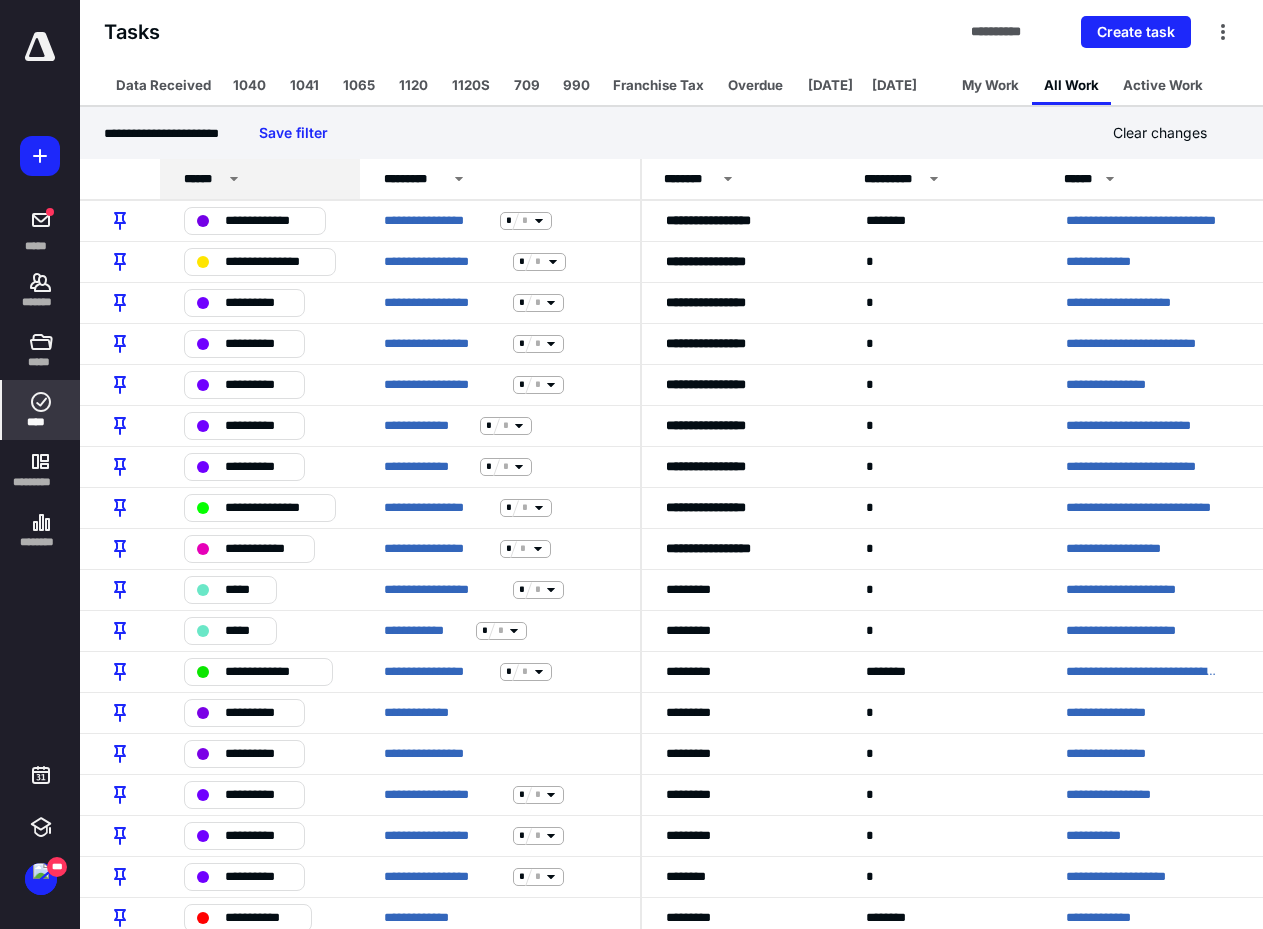 click on "******" at bounding box center [263, 179] 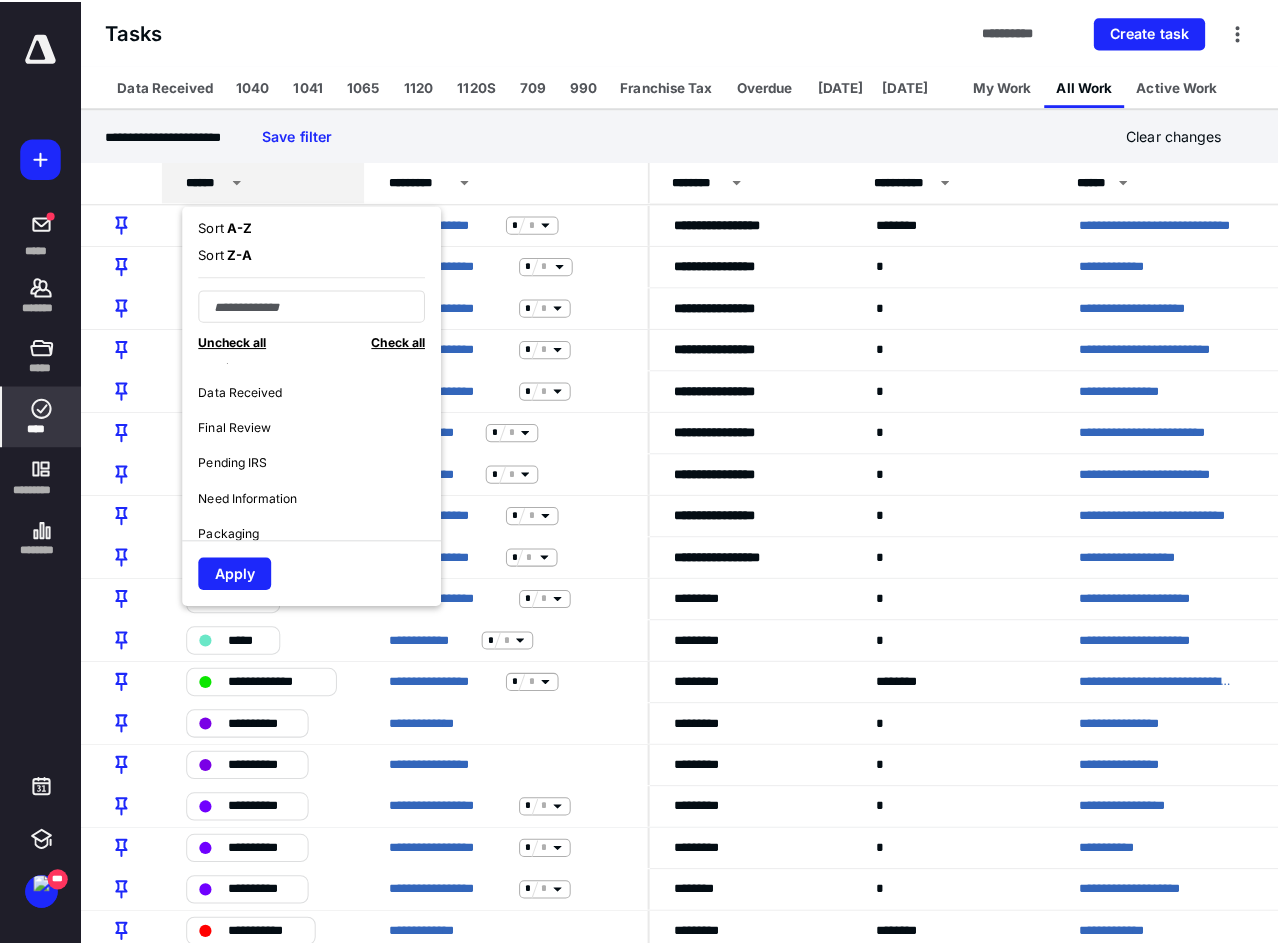 scroll, scrollTop: 400, scrollLeft: 0, axis: vertical 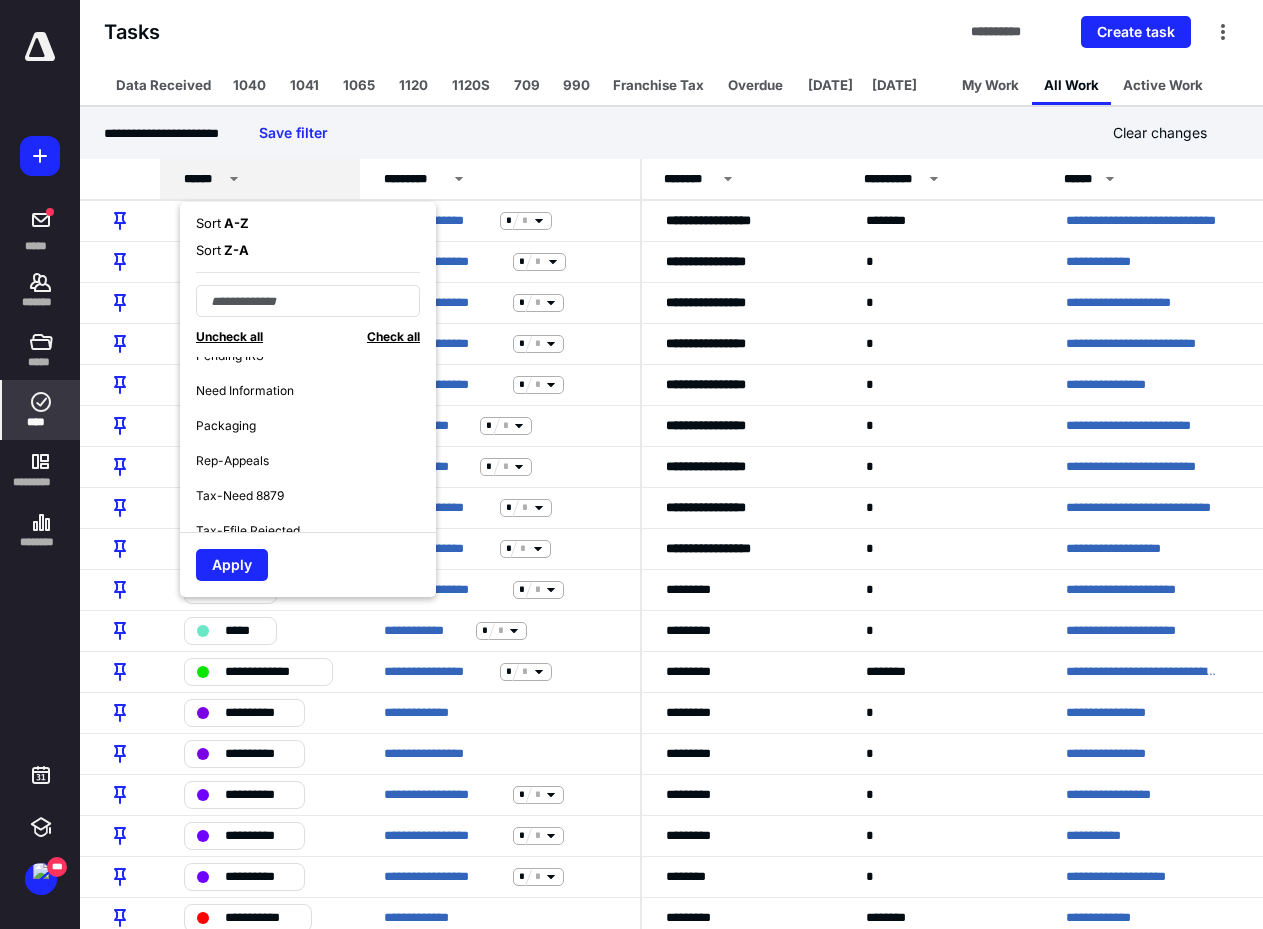 click on "Packaging" at bounding box center (226, 426) 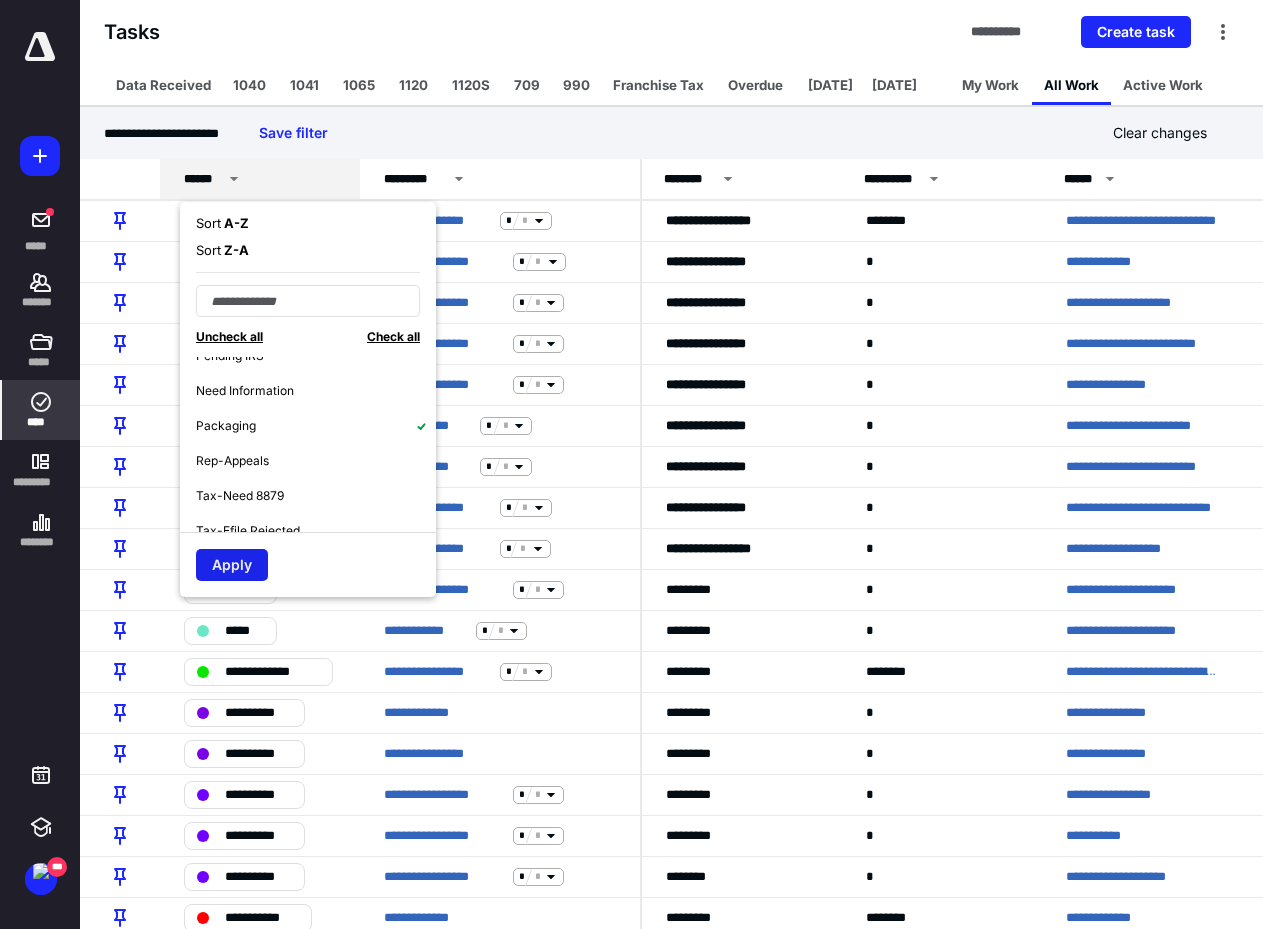 click on "Apply" at bounding box center (232, 565) 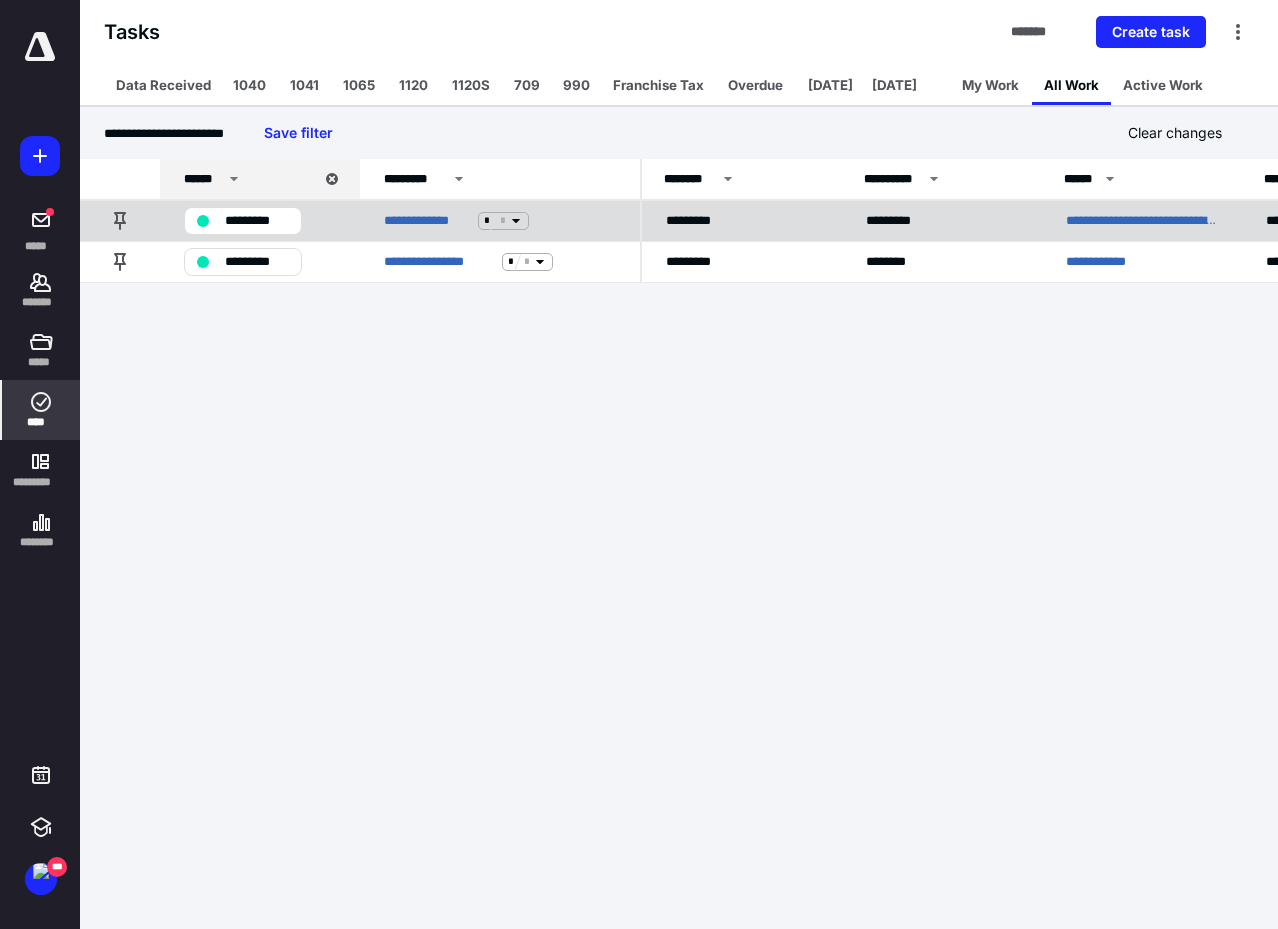 click on "**********" at bounding box center (1142, 221) 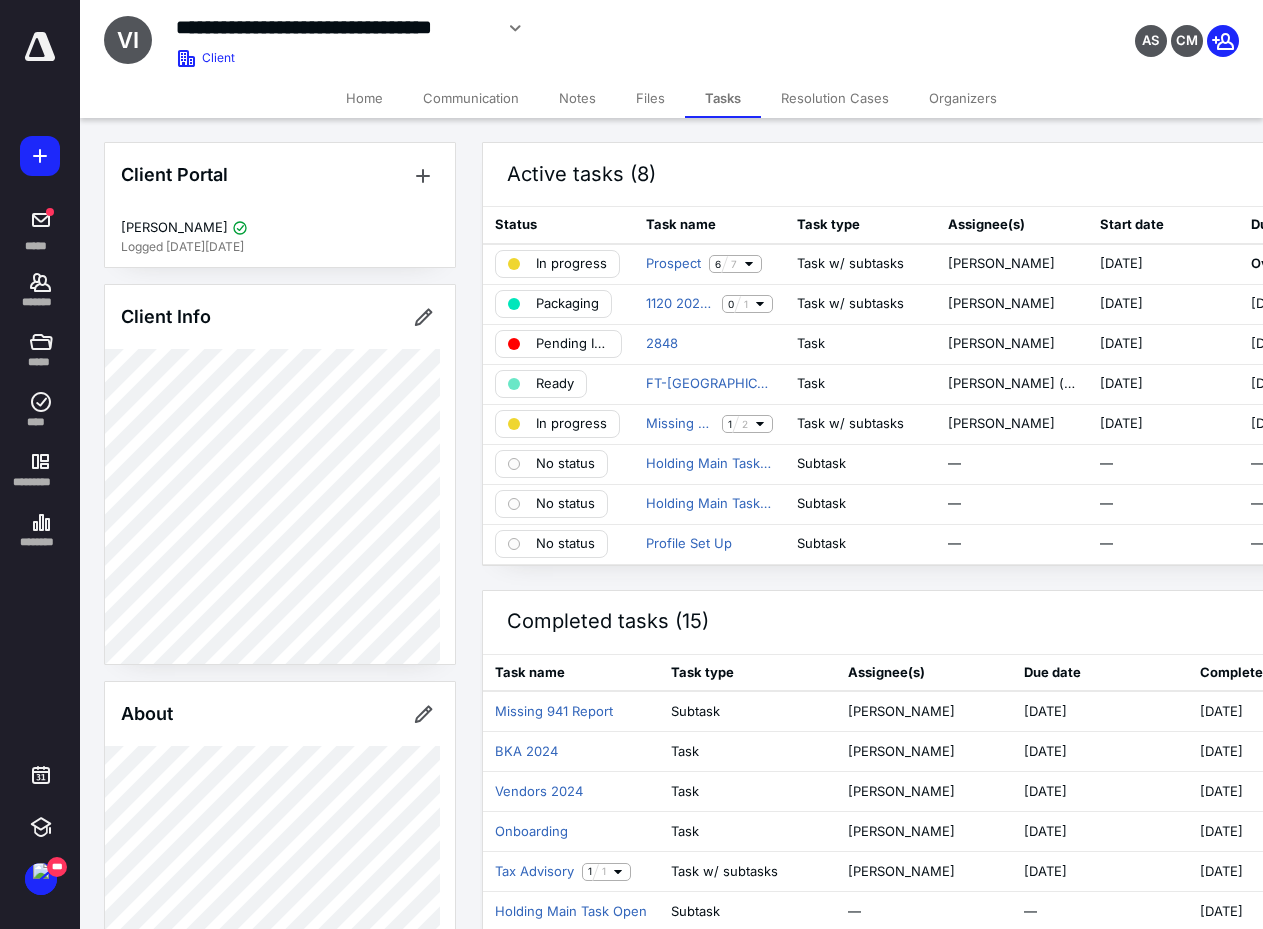 click on "Files" at bounding box center [650, 98] 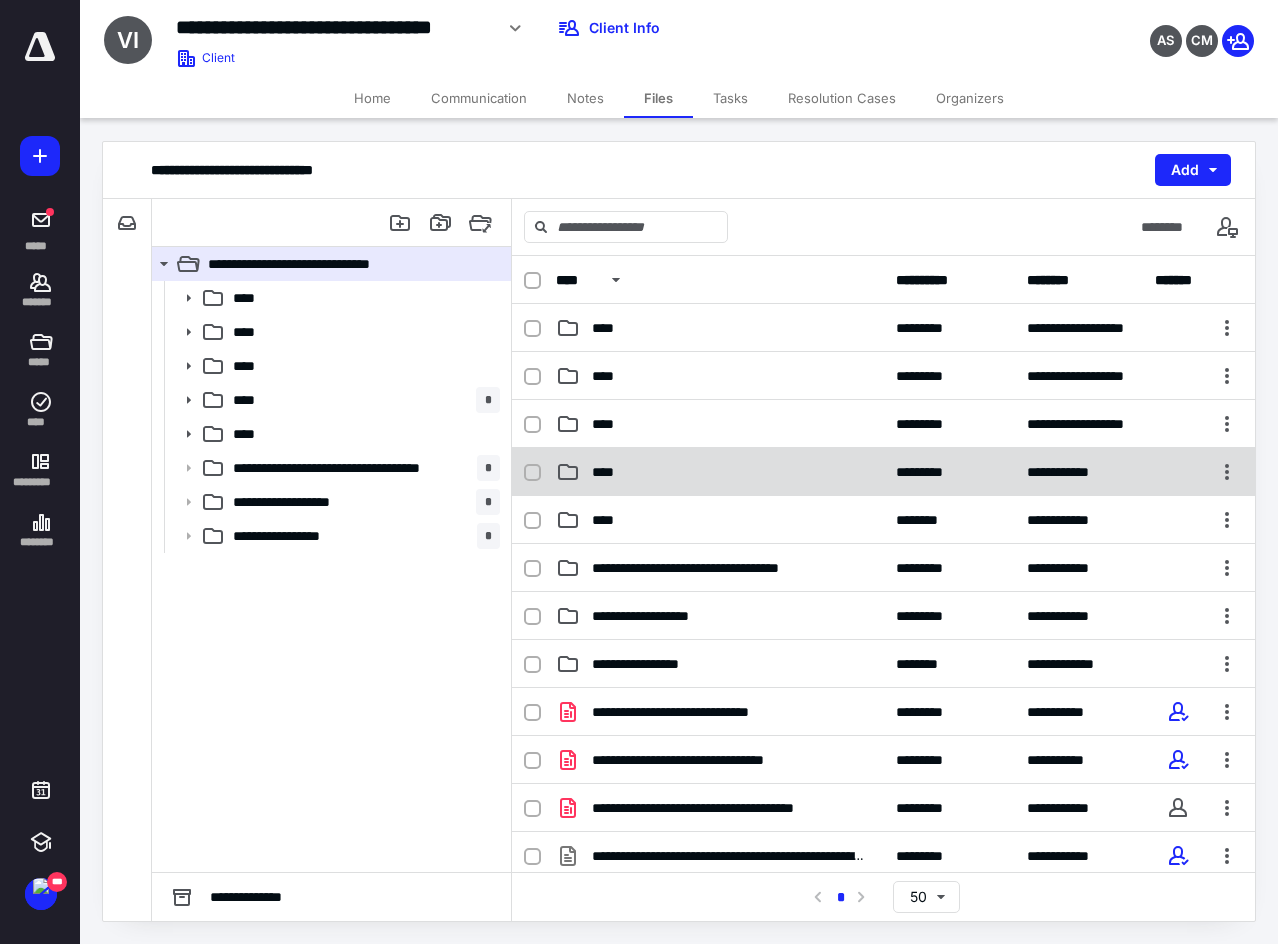 click on "****" at bounding box center (609, 472) 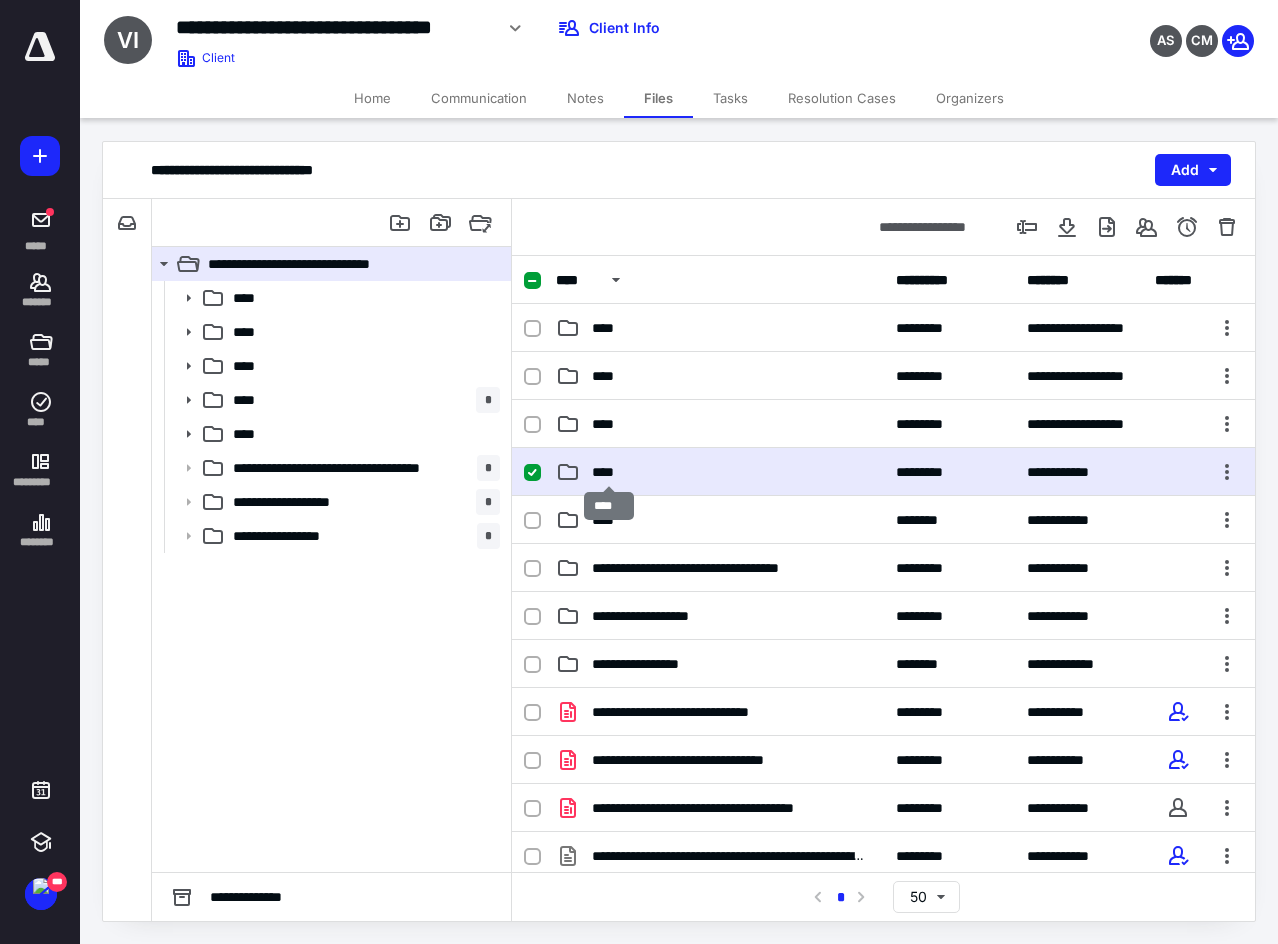 click on "****" at bounding box center [609, 472] 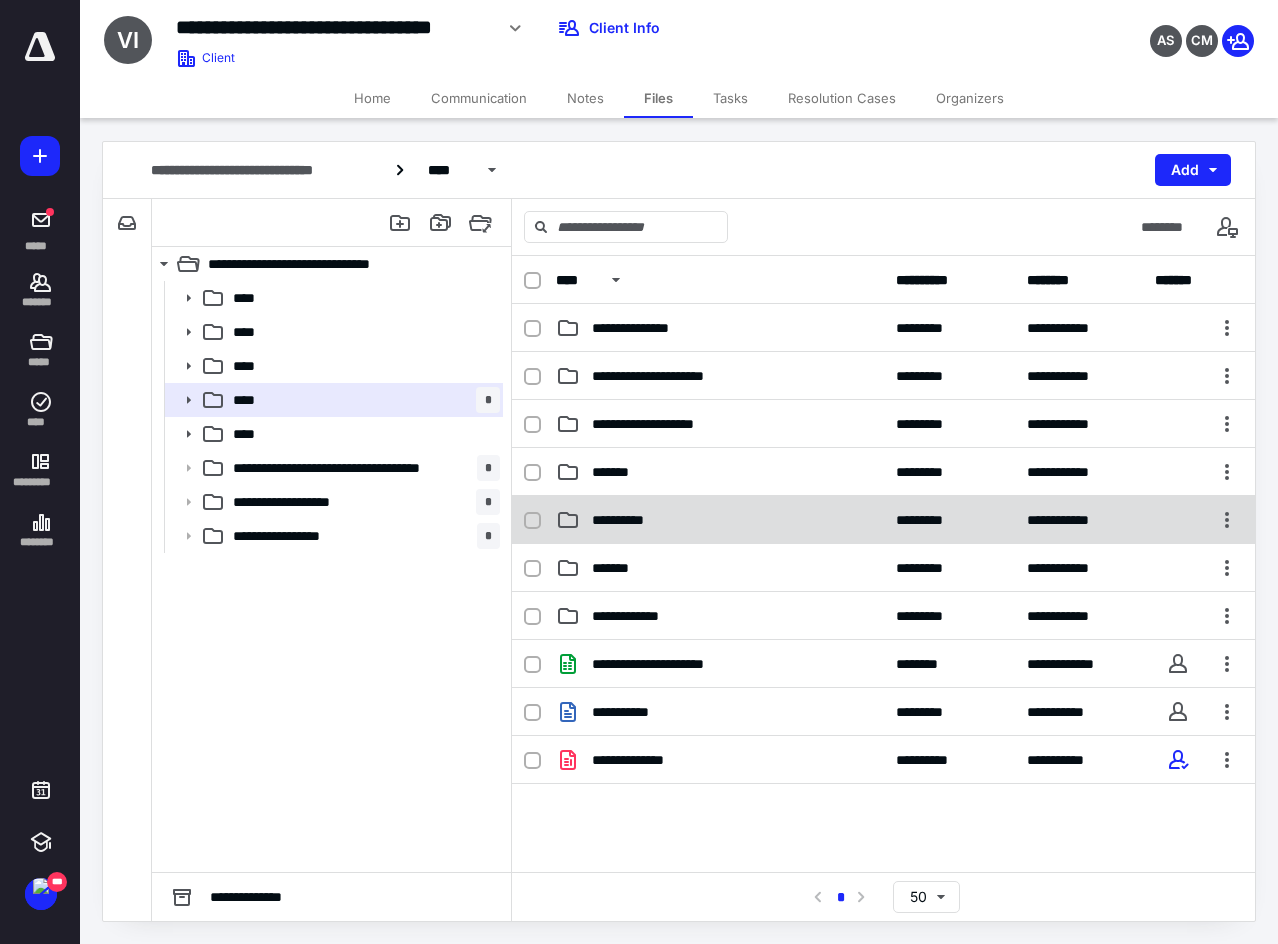 click on "**********" at bounding box center [627, 520] 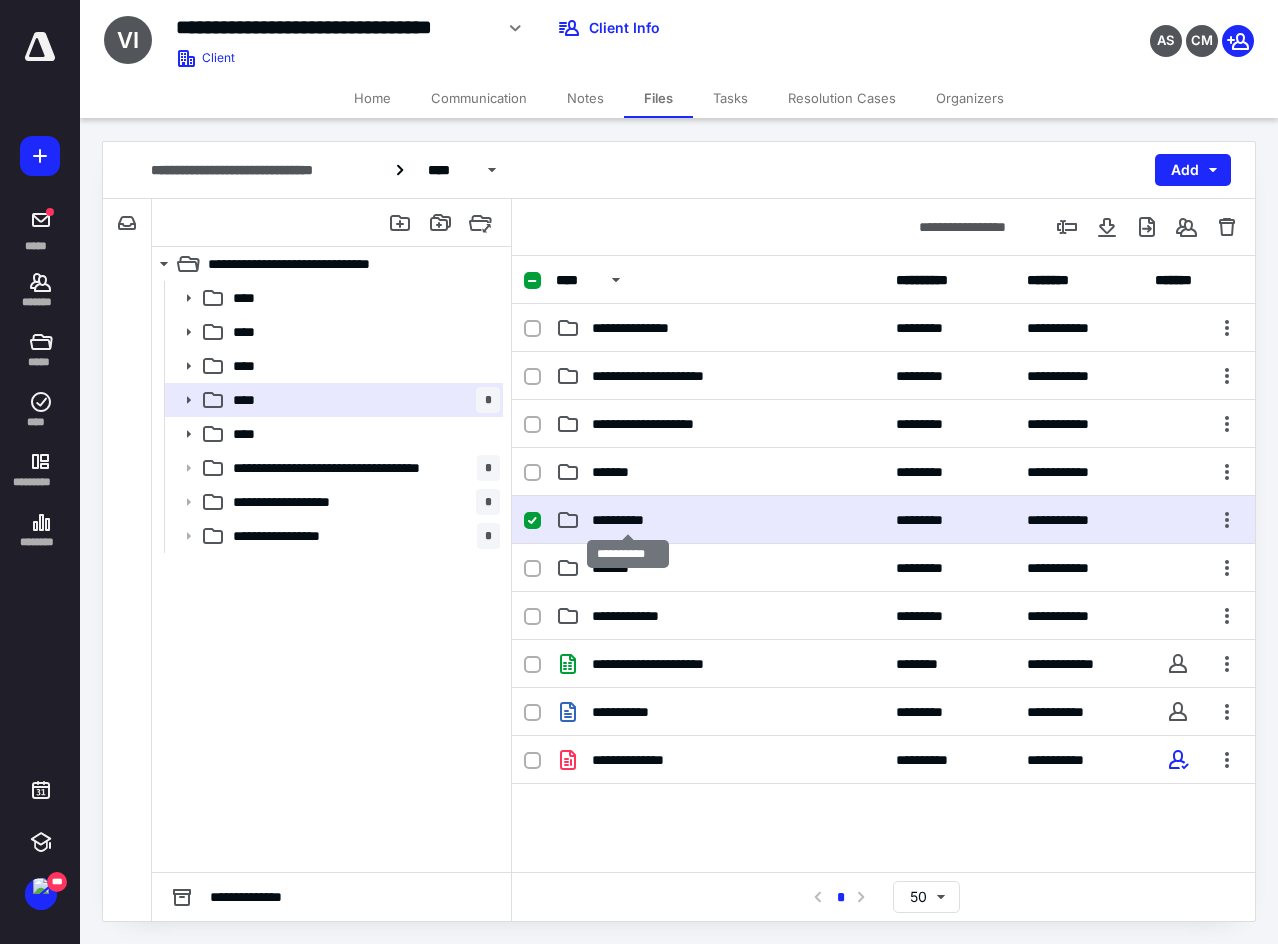 click on "**********" at bounding box center (627, 520) 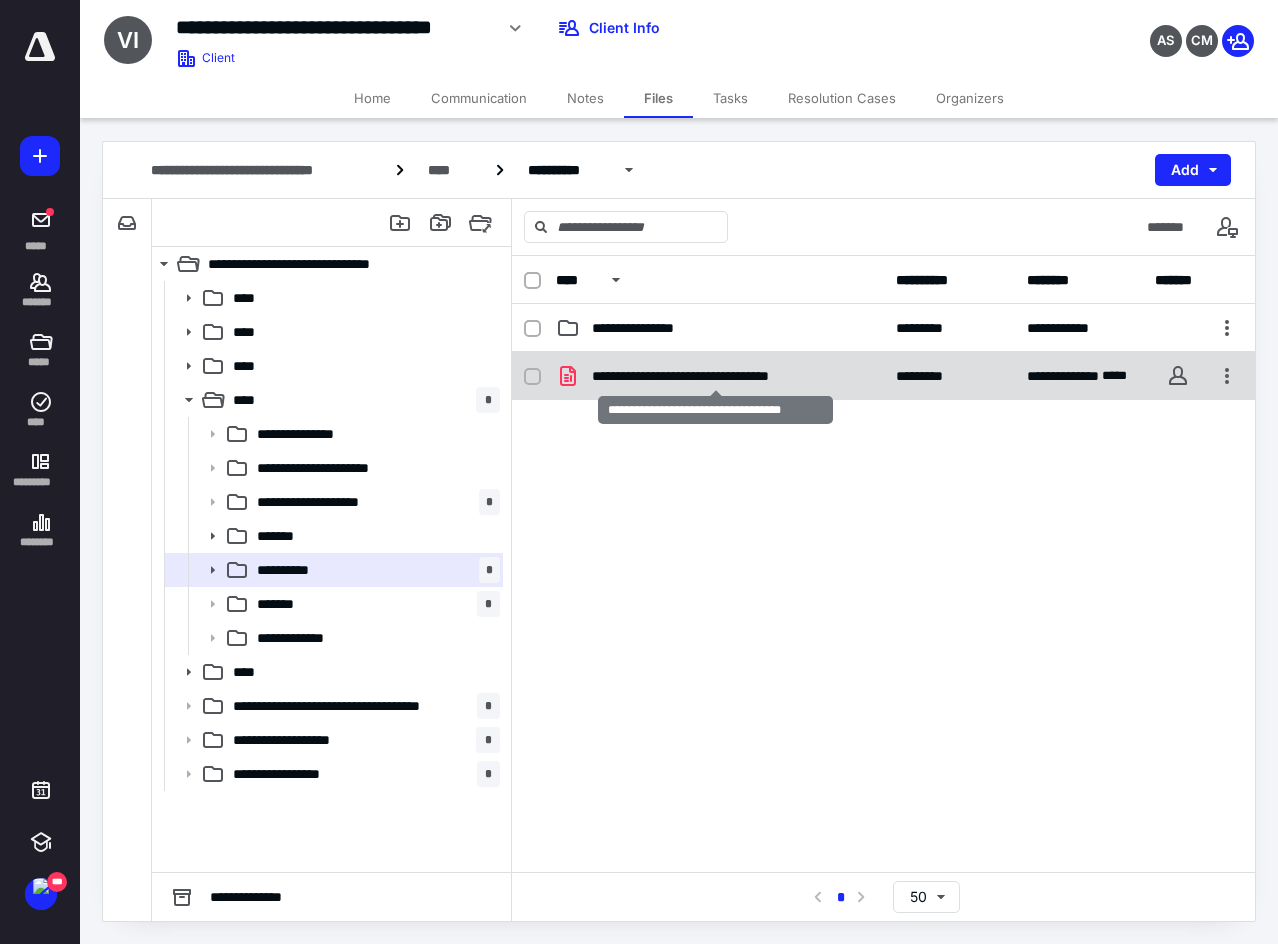 click on "**********" at bounding box center (716, 376) 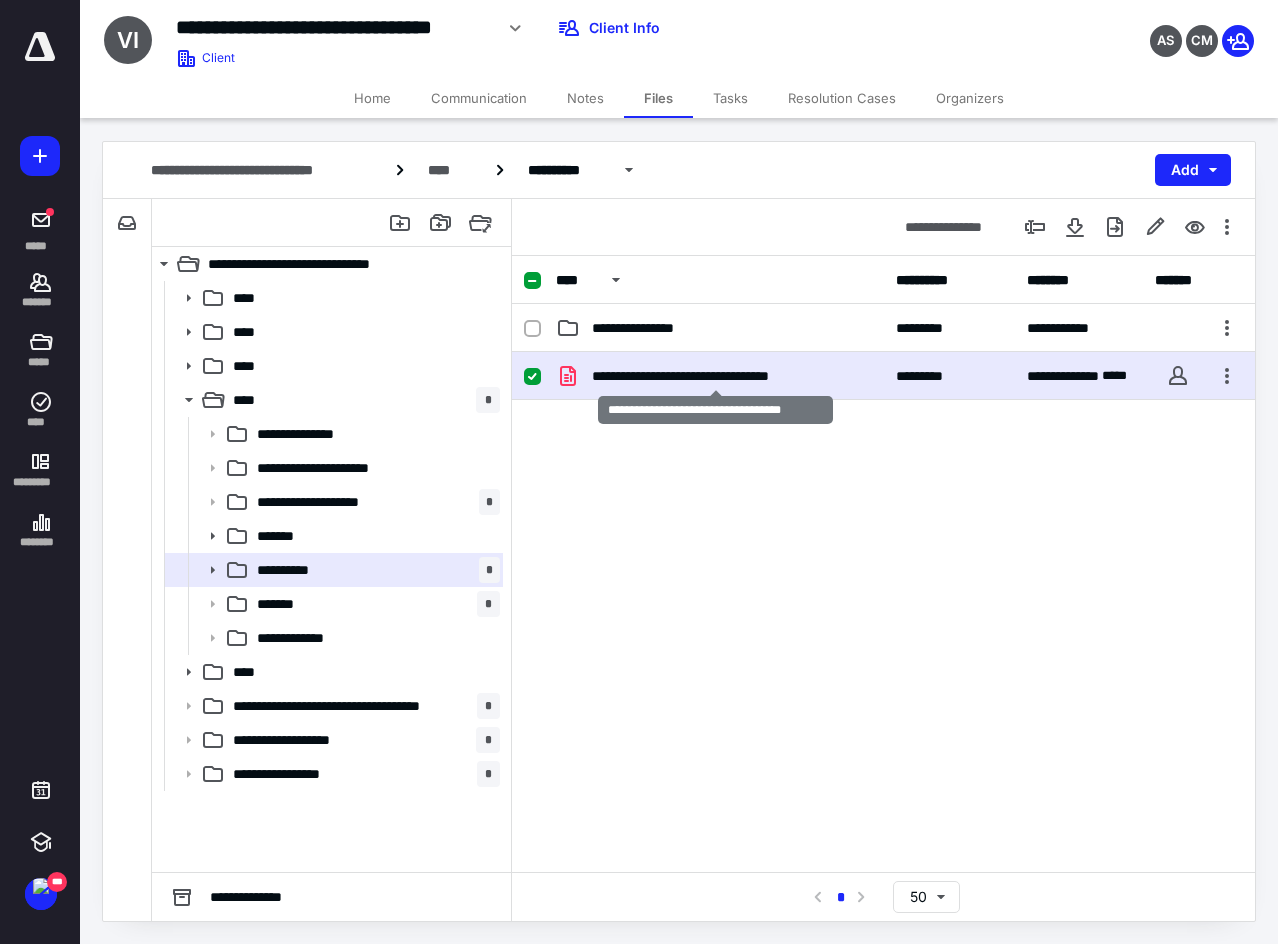 click on "**********" at bounding box center [716, 376] 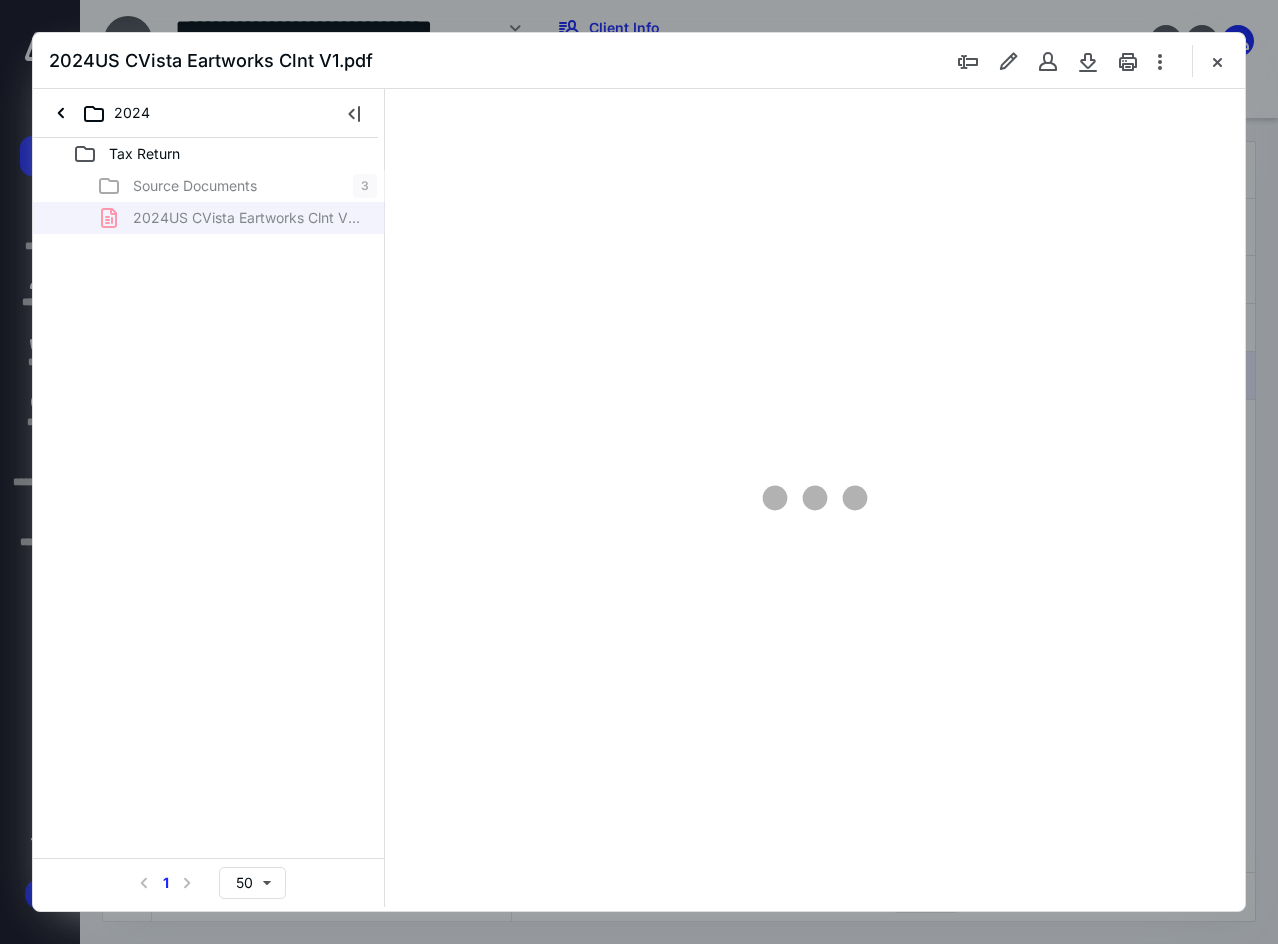 scroll, scrollTop: 0, scrollLeft: 0, axis: both 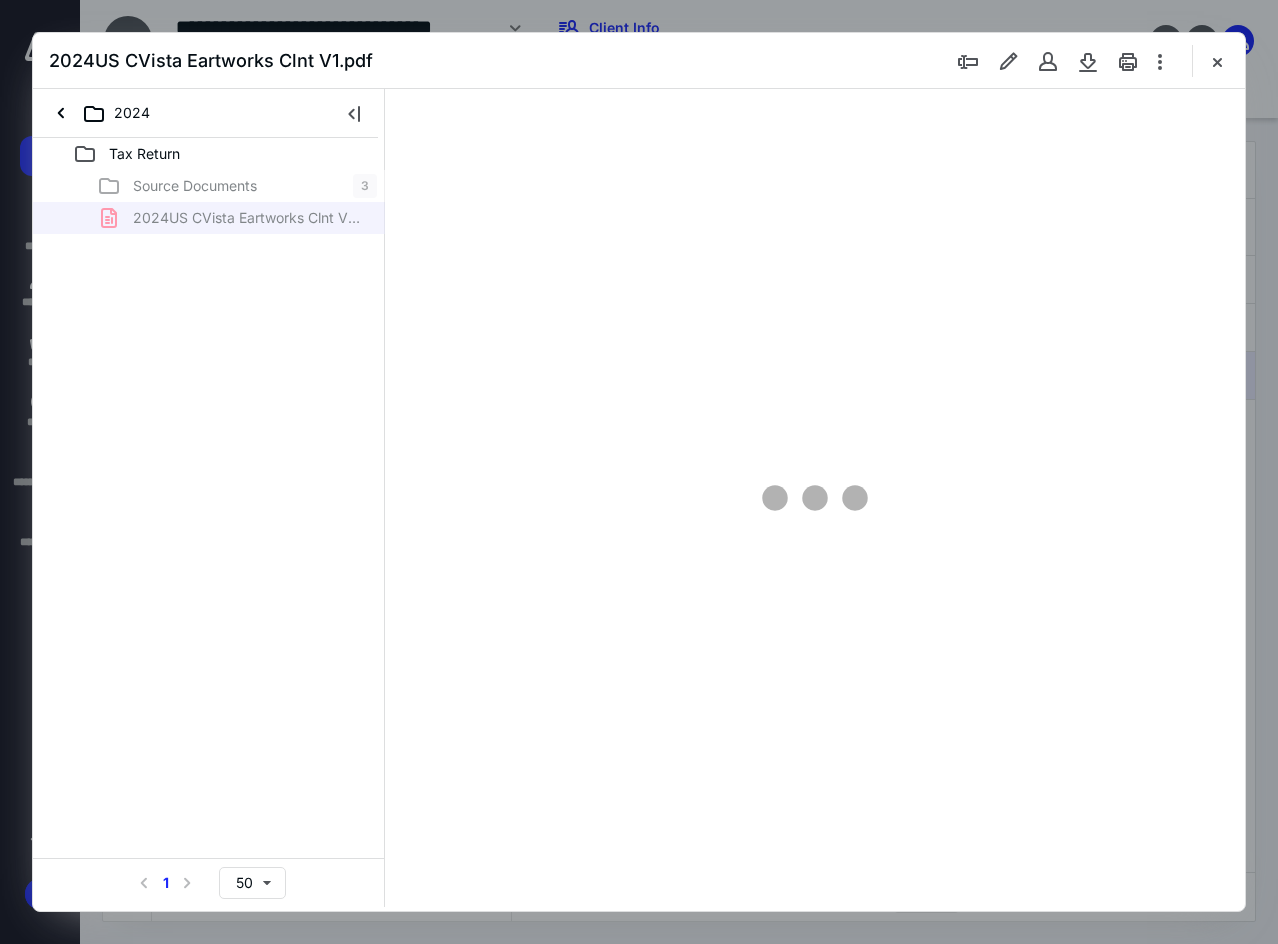 type on "137" 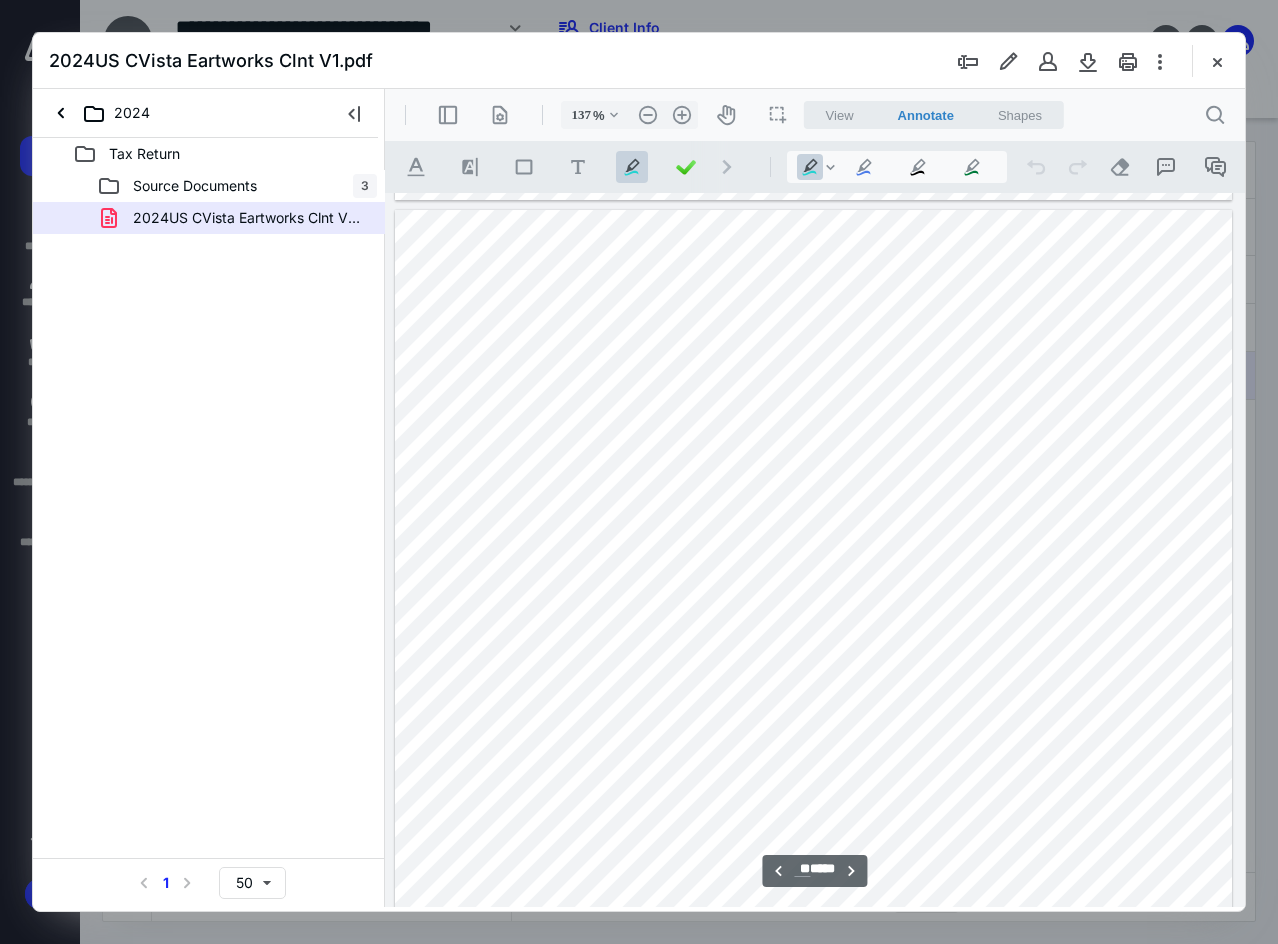 scroll, scrollTop: 20809, scrollLeft: 0, axis: vertical 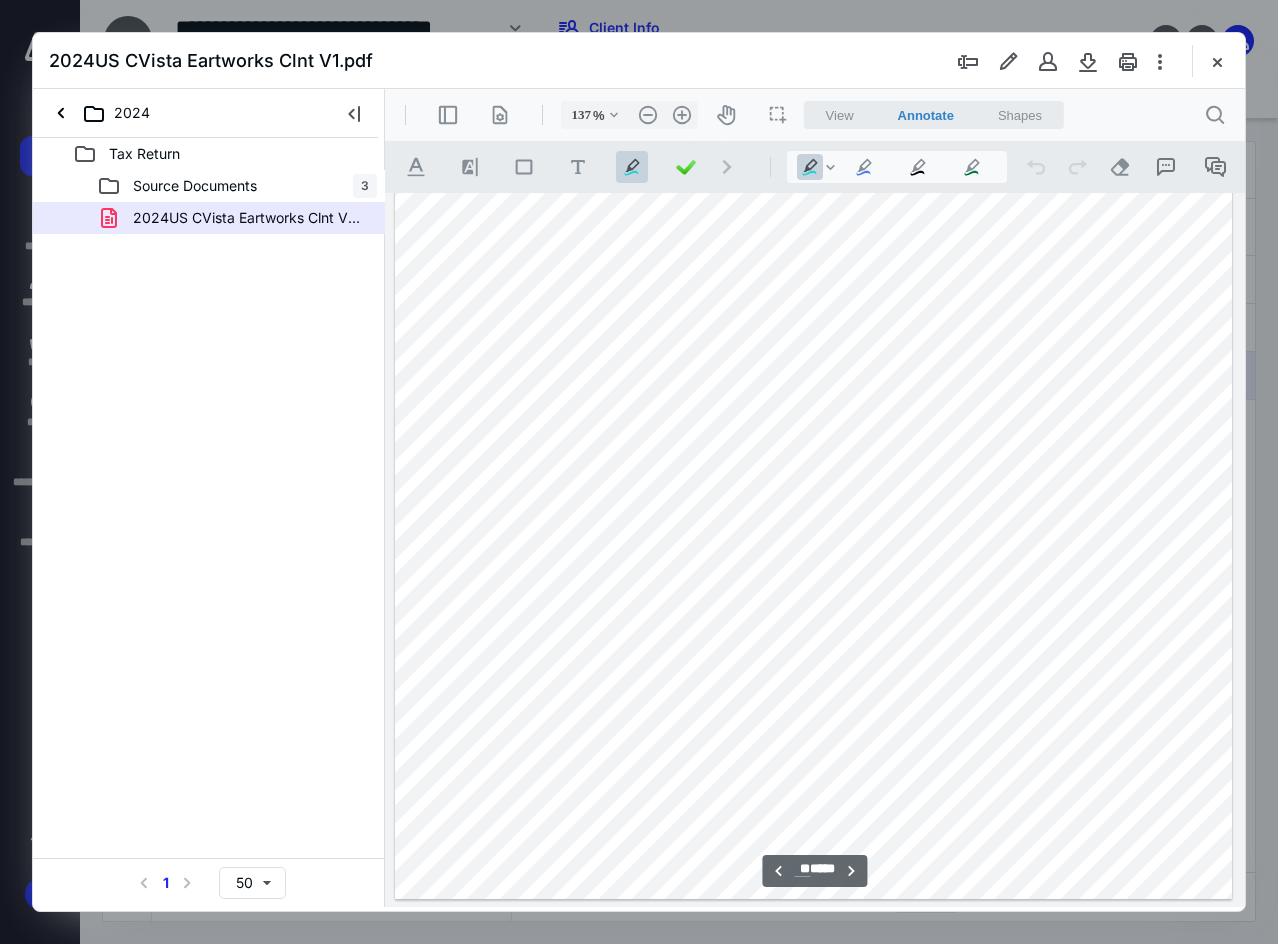 type on "**" 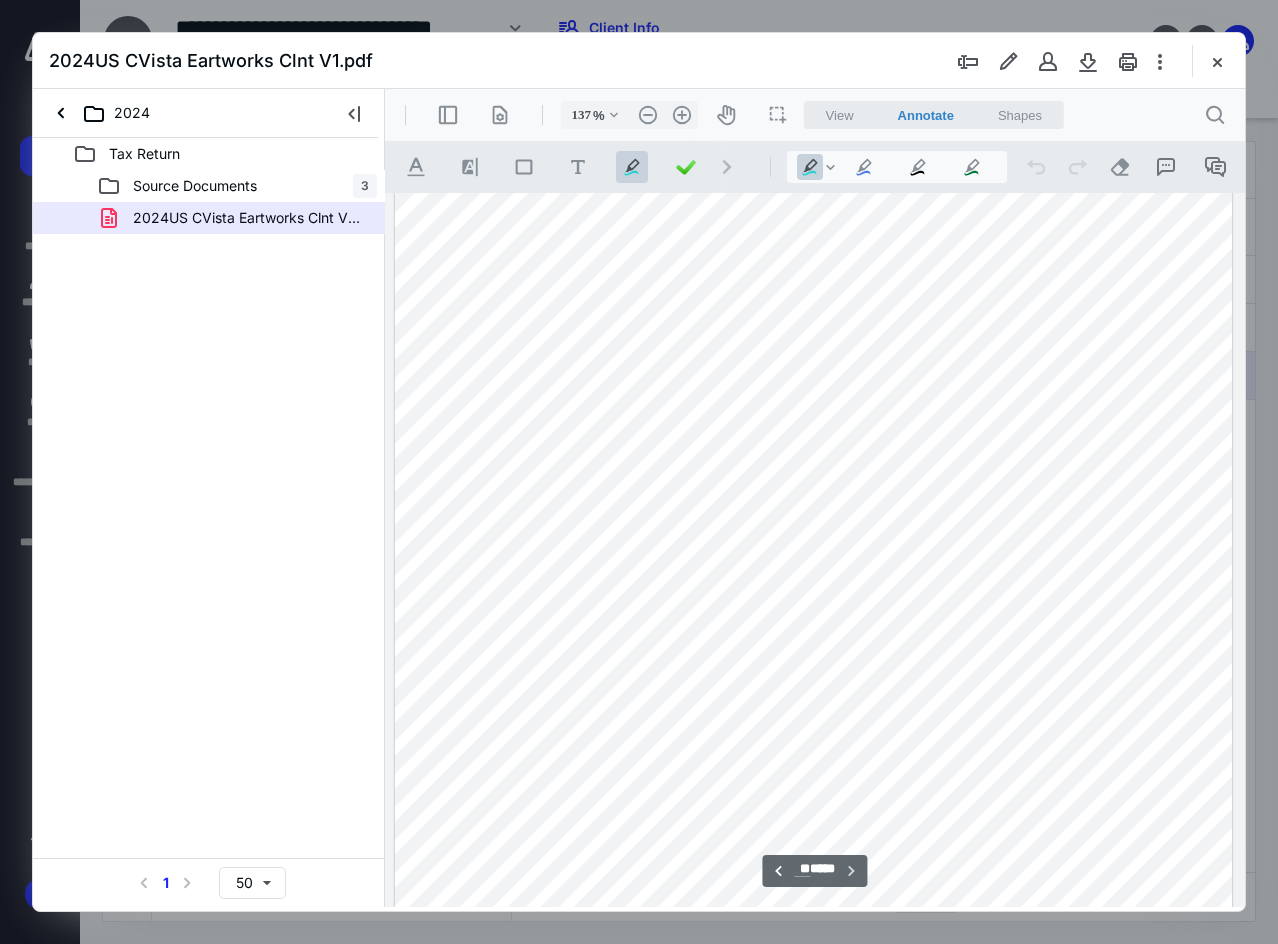 scroll, scrollTop: 36482, scrollLeft: 0, axis: vertical 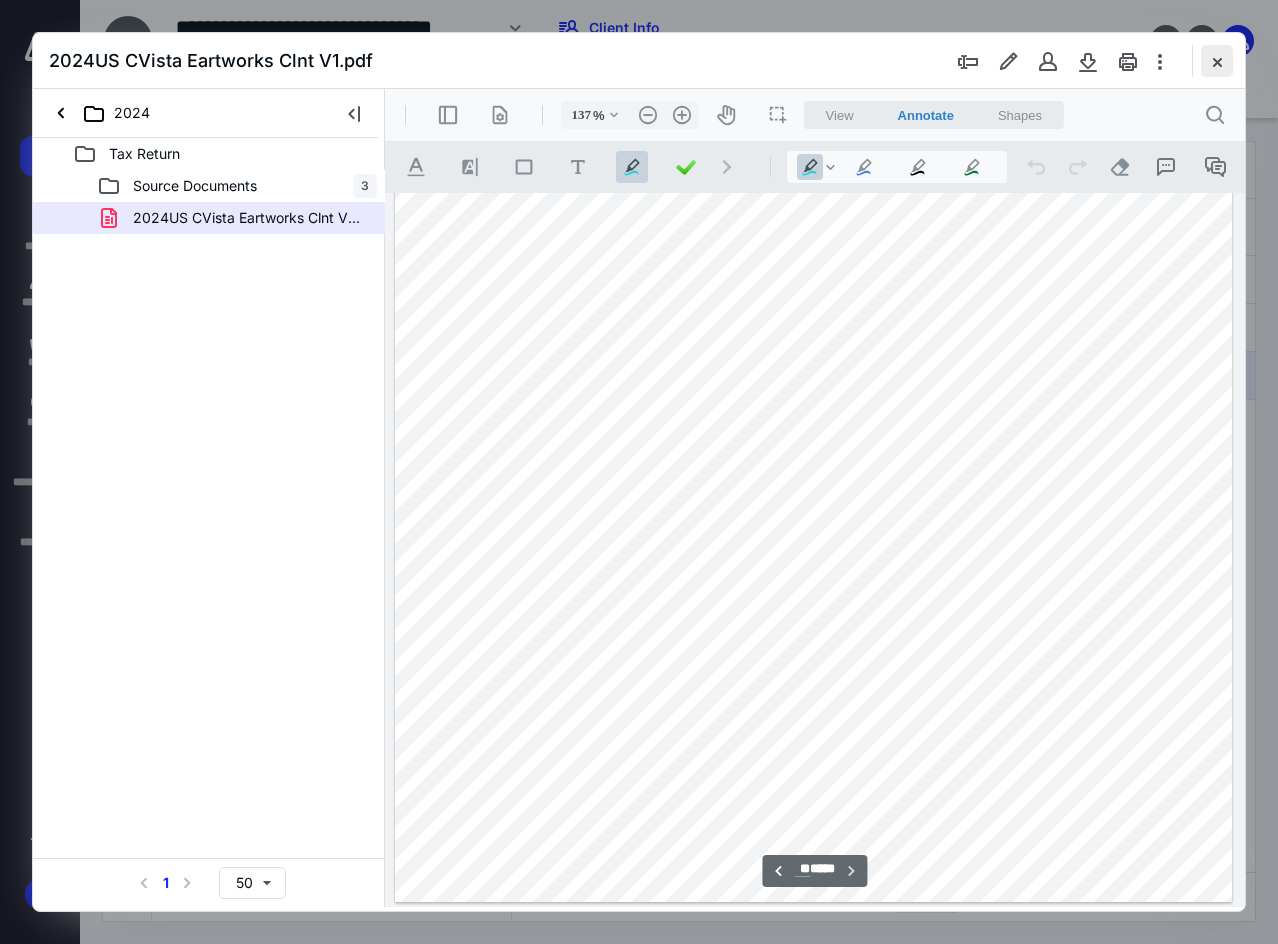 click at bounding box center (1217, 61) 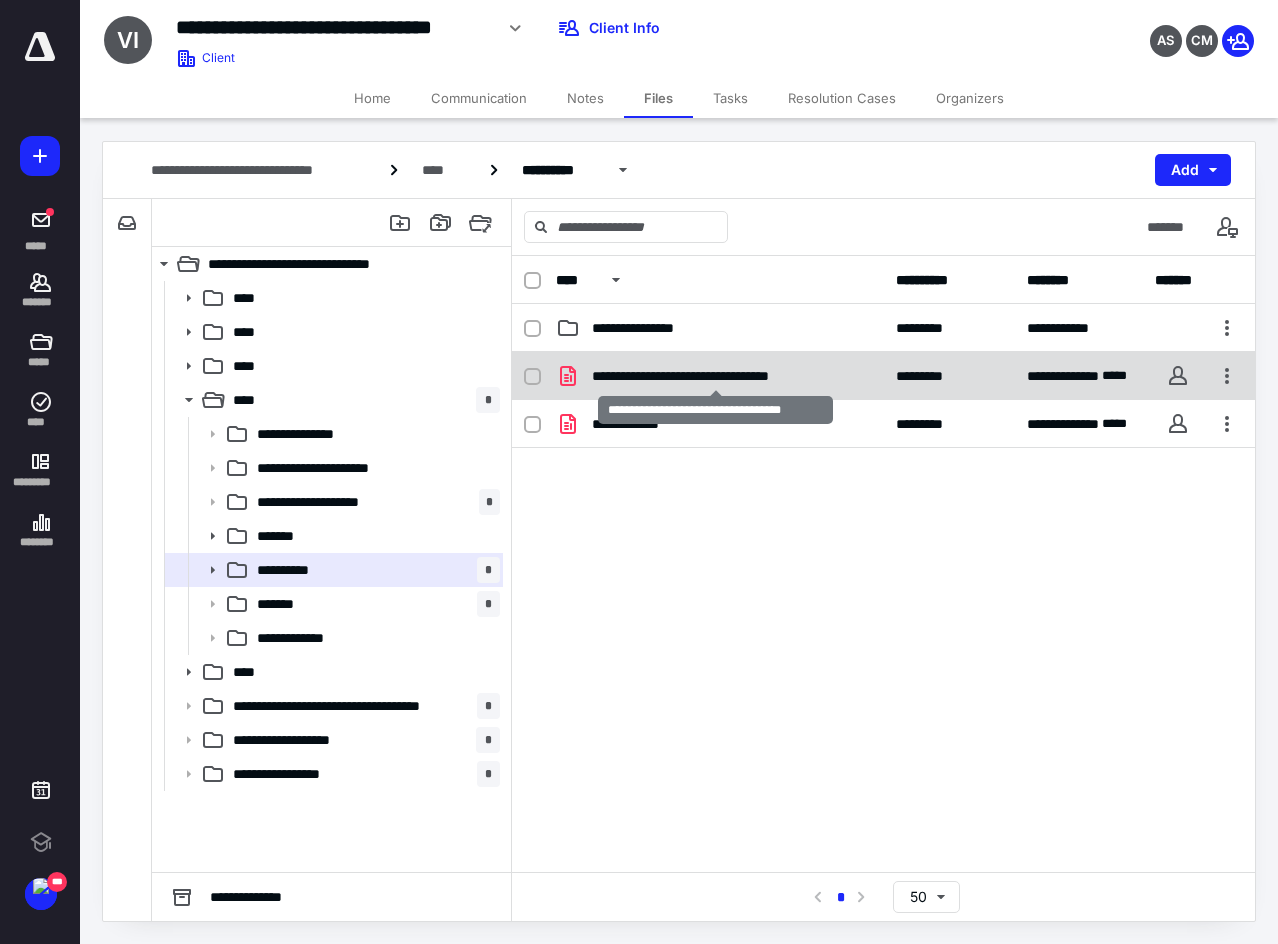 scroll, scrollTop: 0, scrollLeft: 0, axis: both 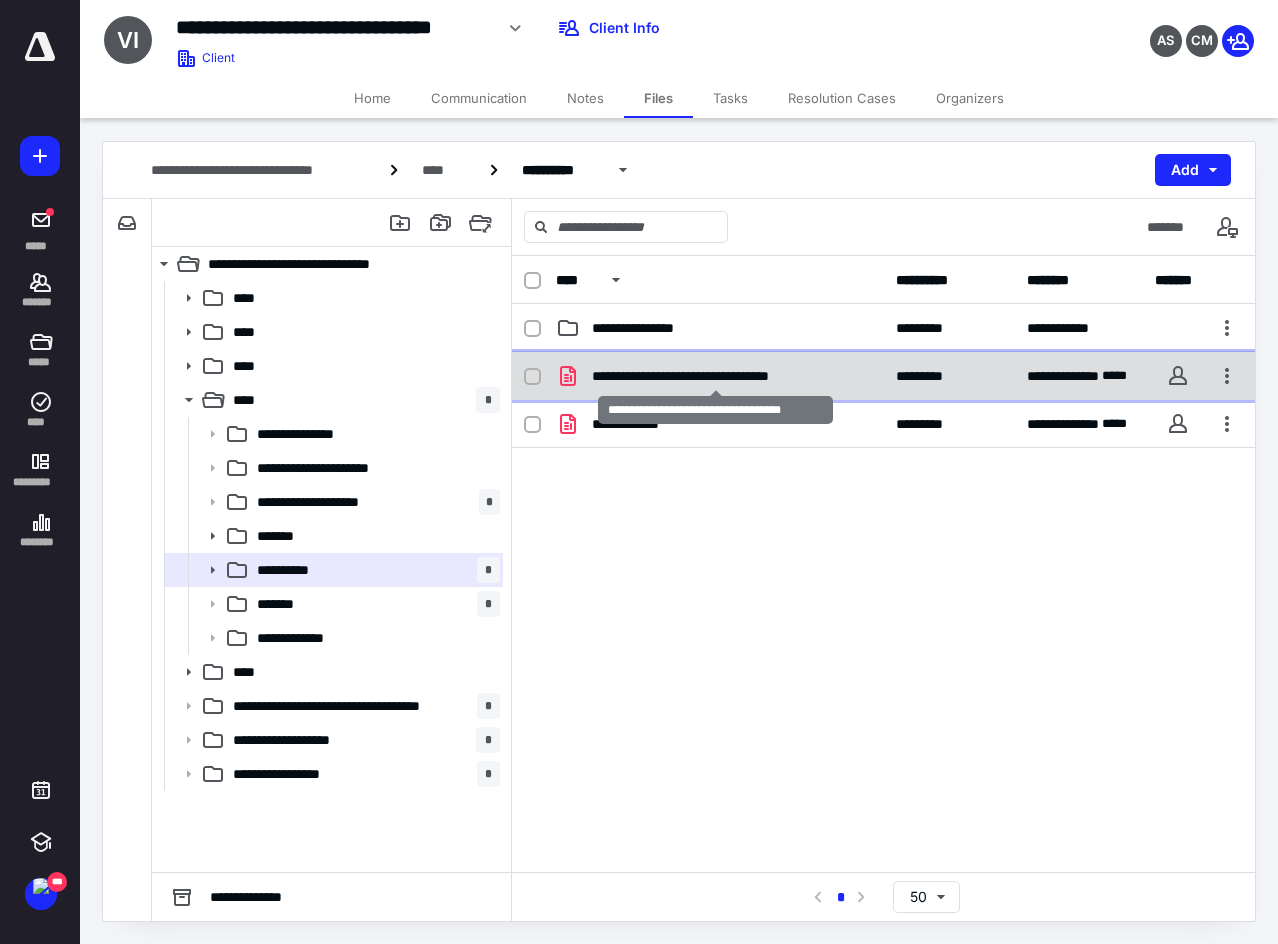 checkbox on "true" 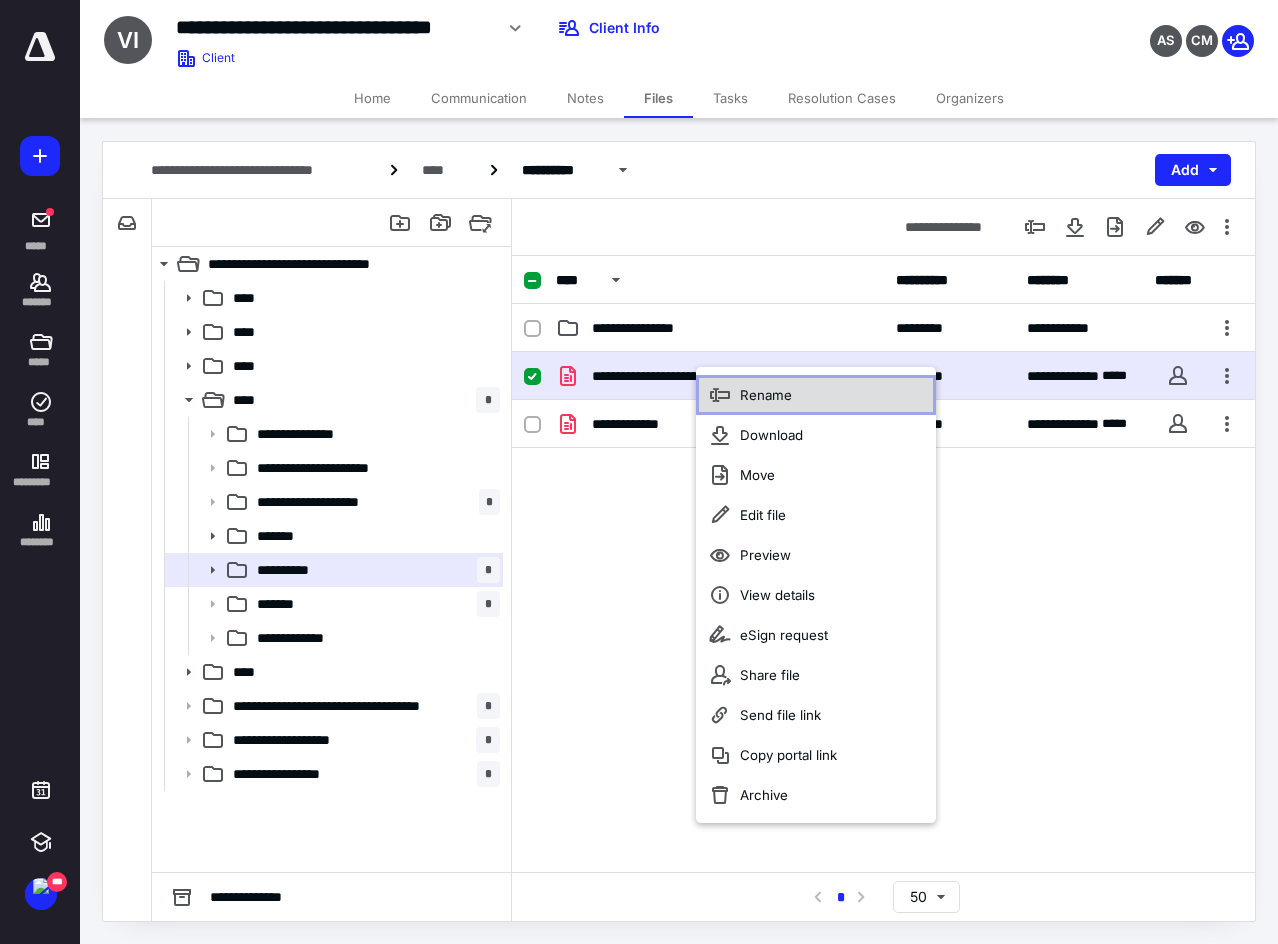 click on "Rename" at bounding box center [766, 395] 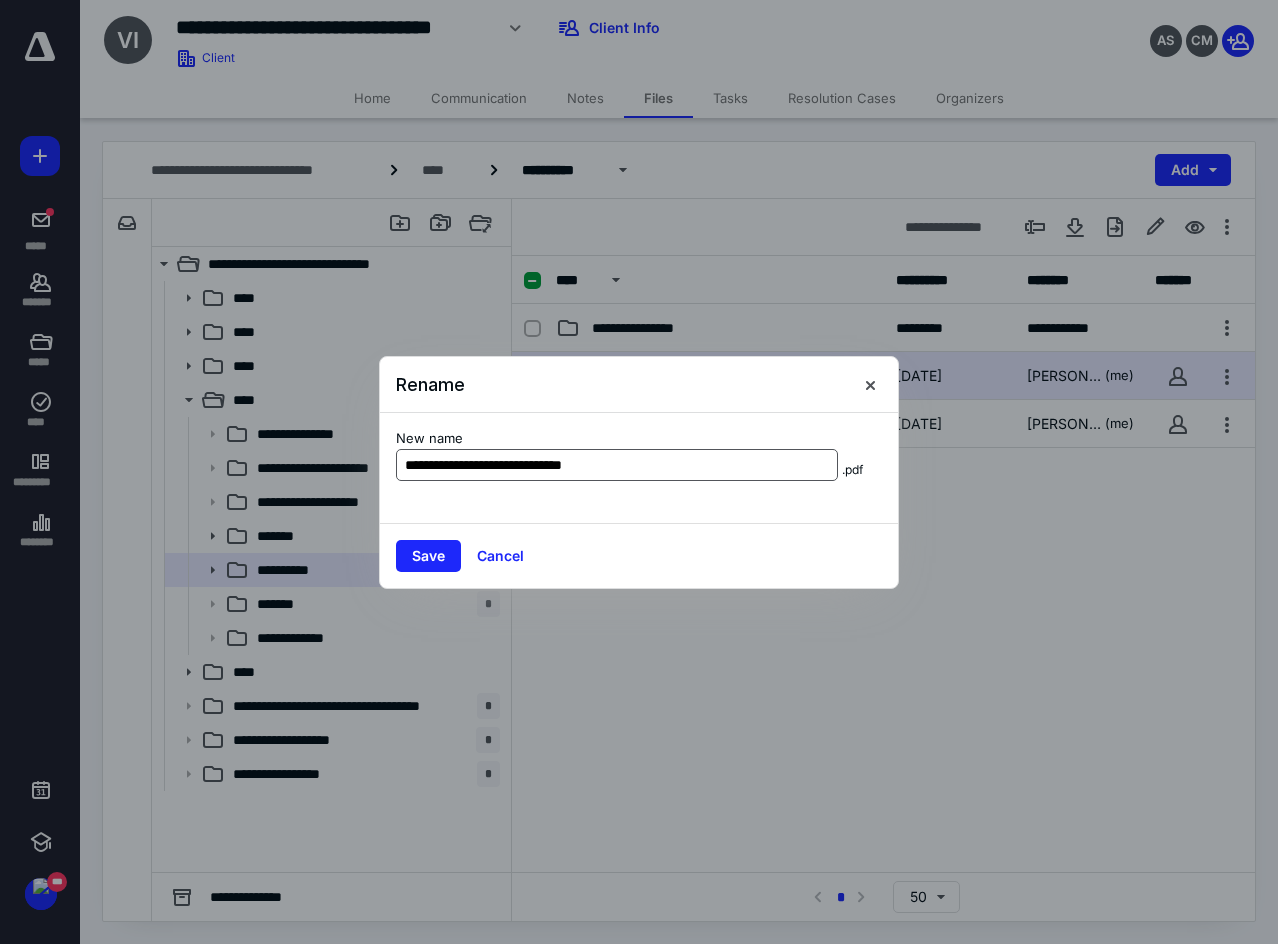 click on "**********" at bounding box center (617, 465) 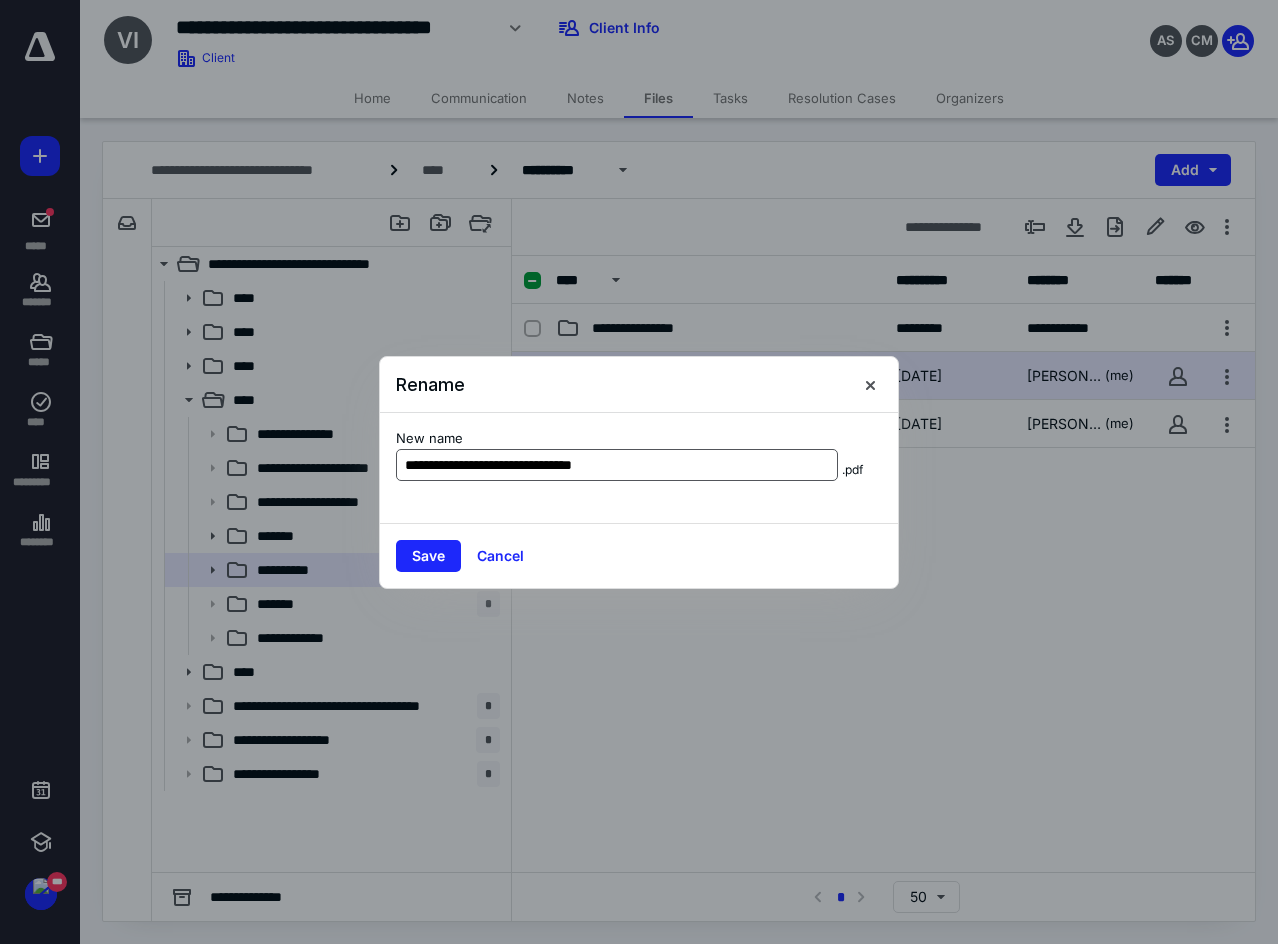 drag, startPoint x: 579, startPoint y: 462, endPoint x: 639, endPoint y: 469, distance: 60.40695 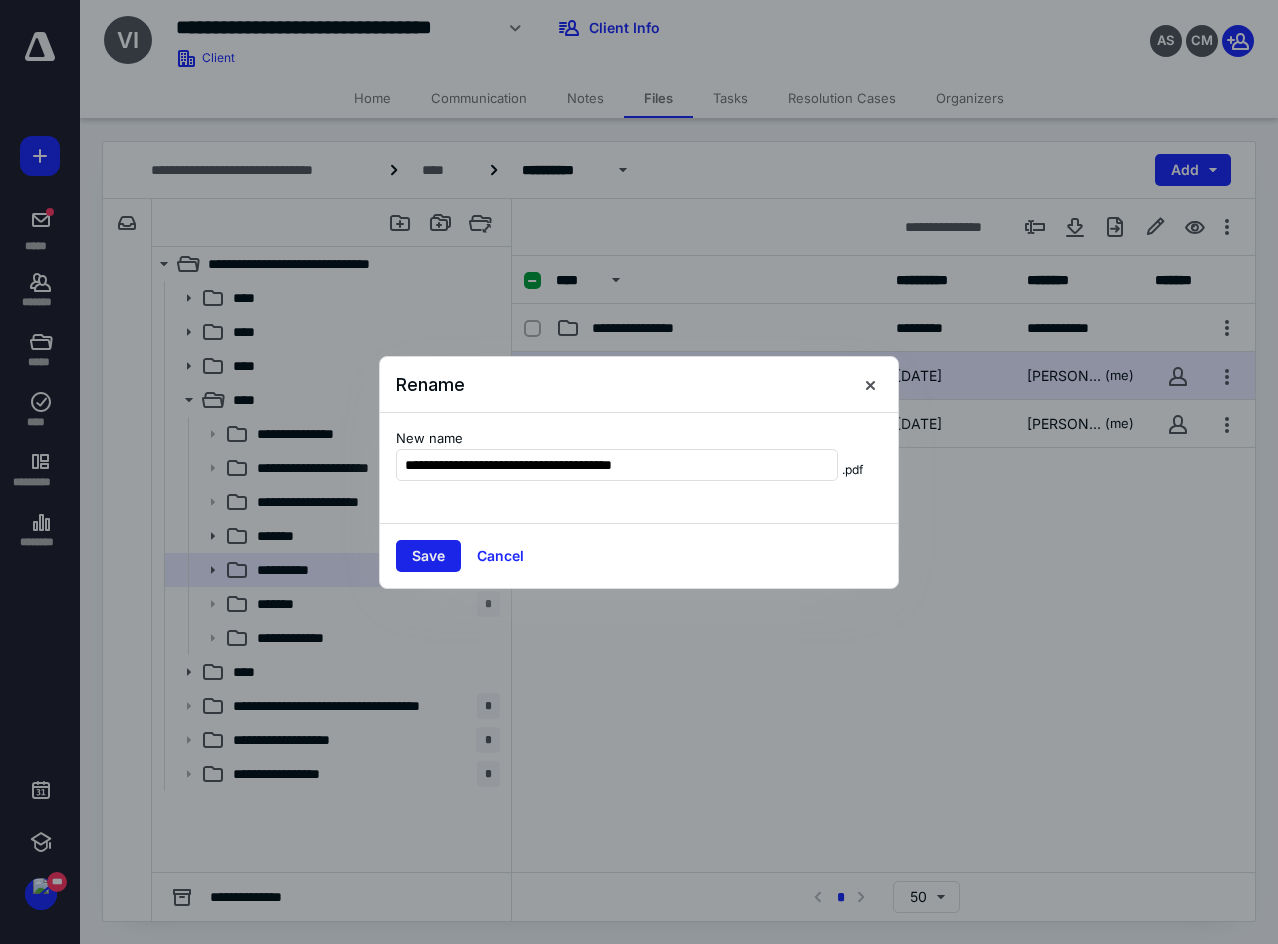 type on "**********" 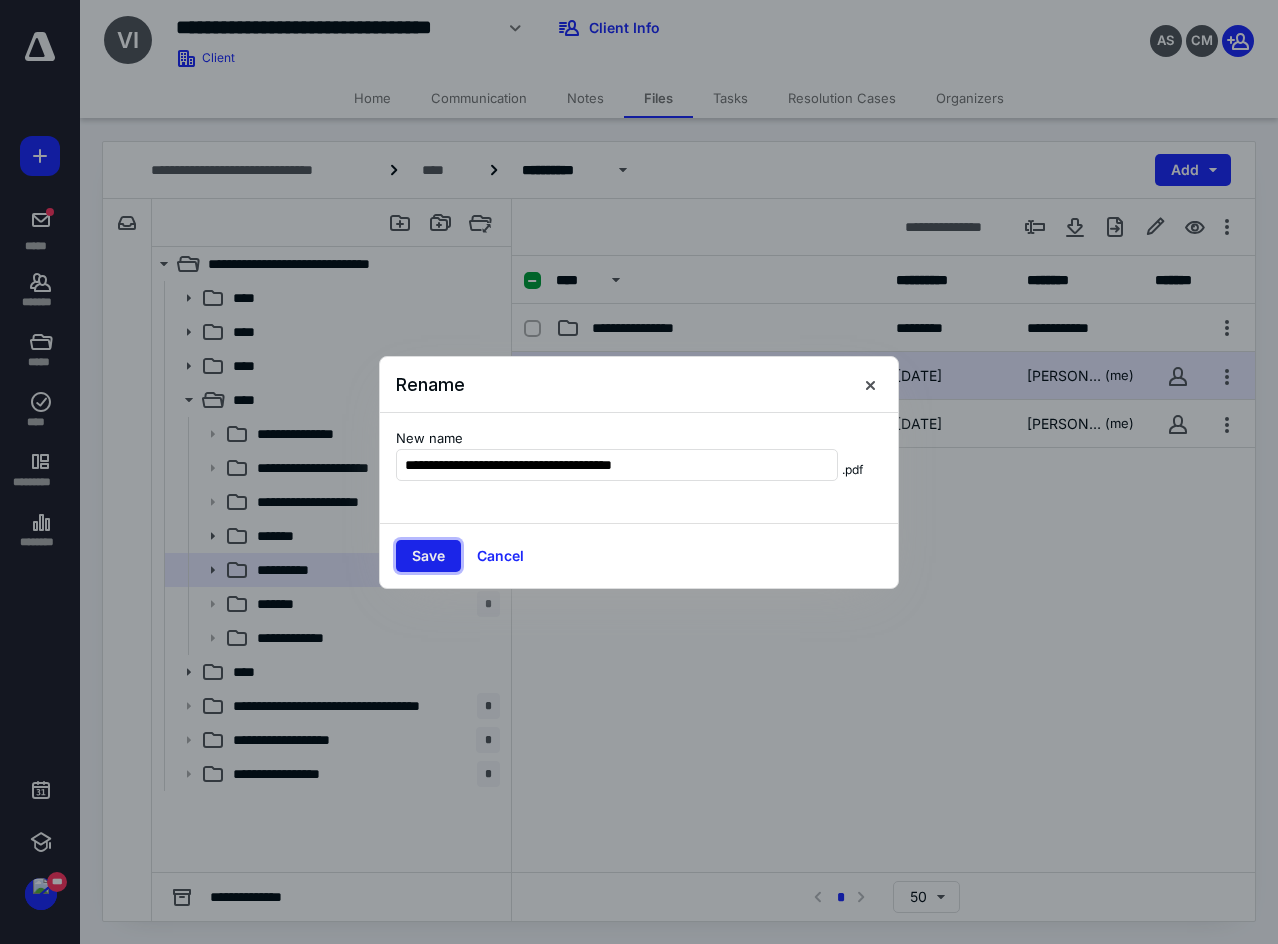 click on "Save" at bounding box center (428, 556) 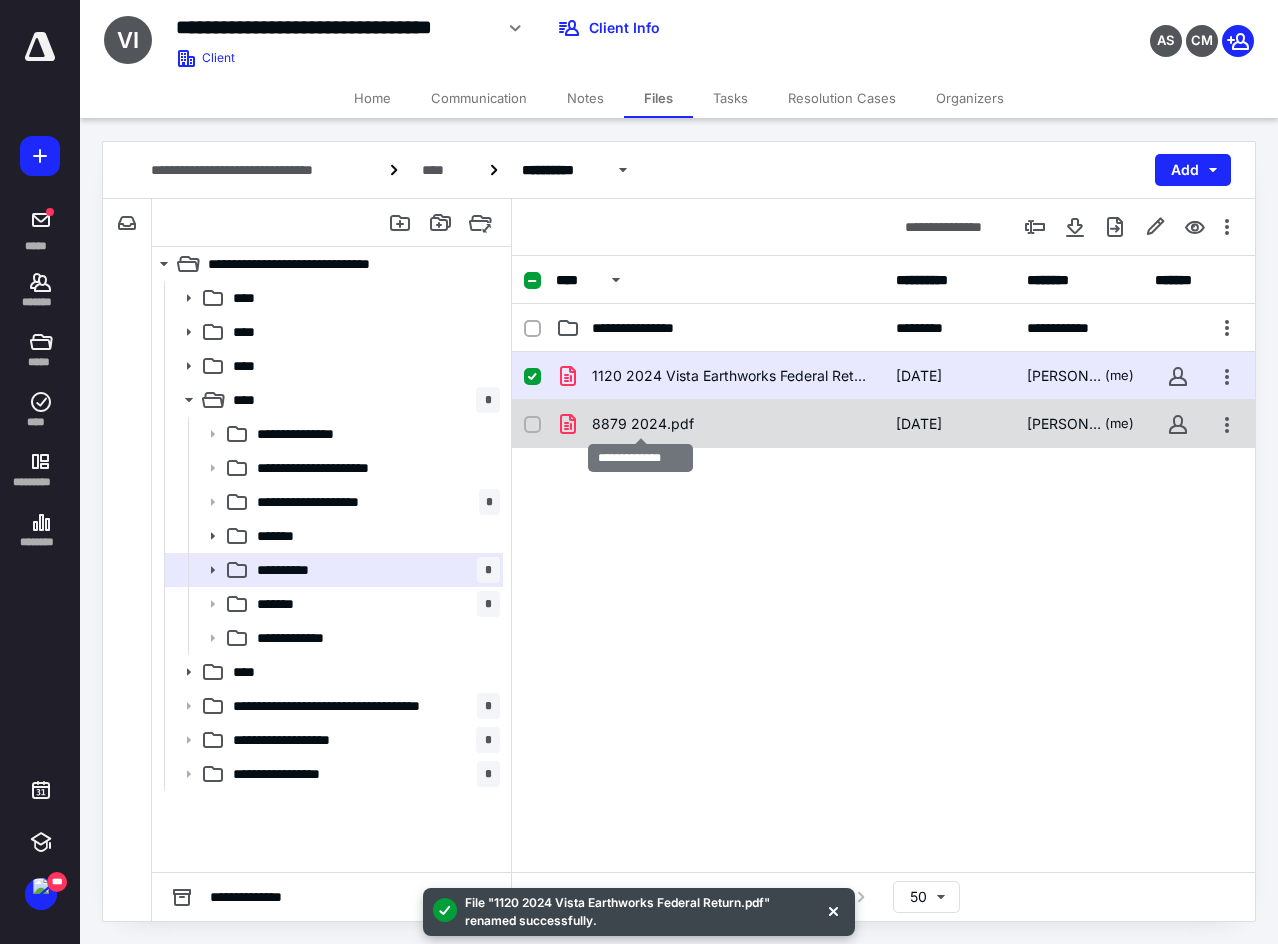 click on "8879 2024.pdf" at bounding box center [643, 424] 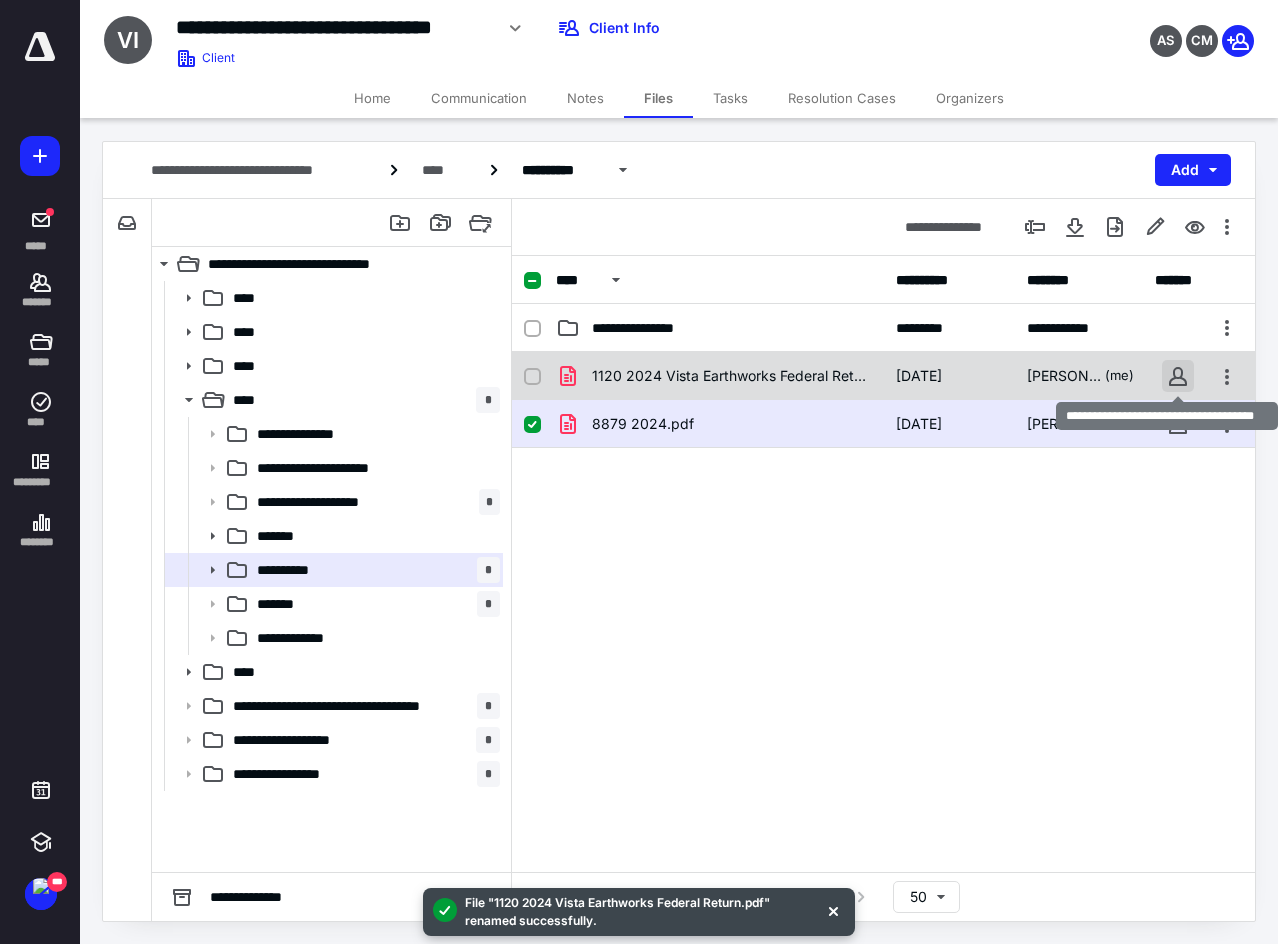 click at bounding box center (1178, 376) 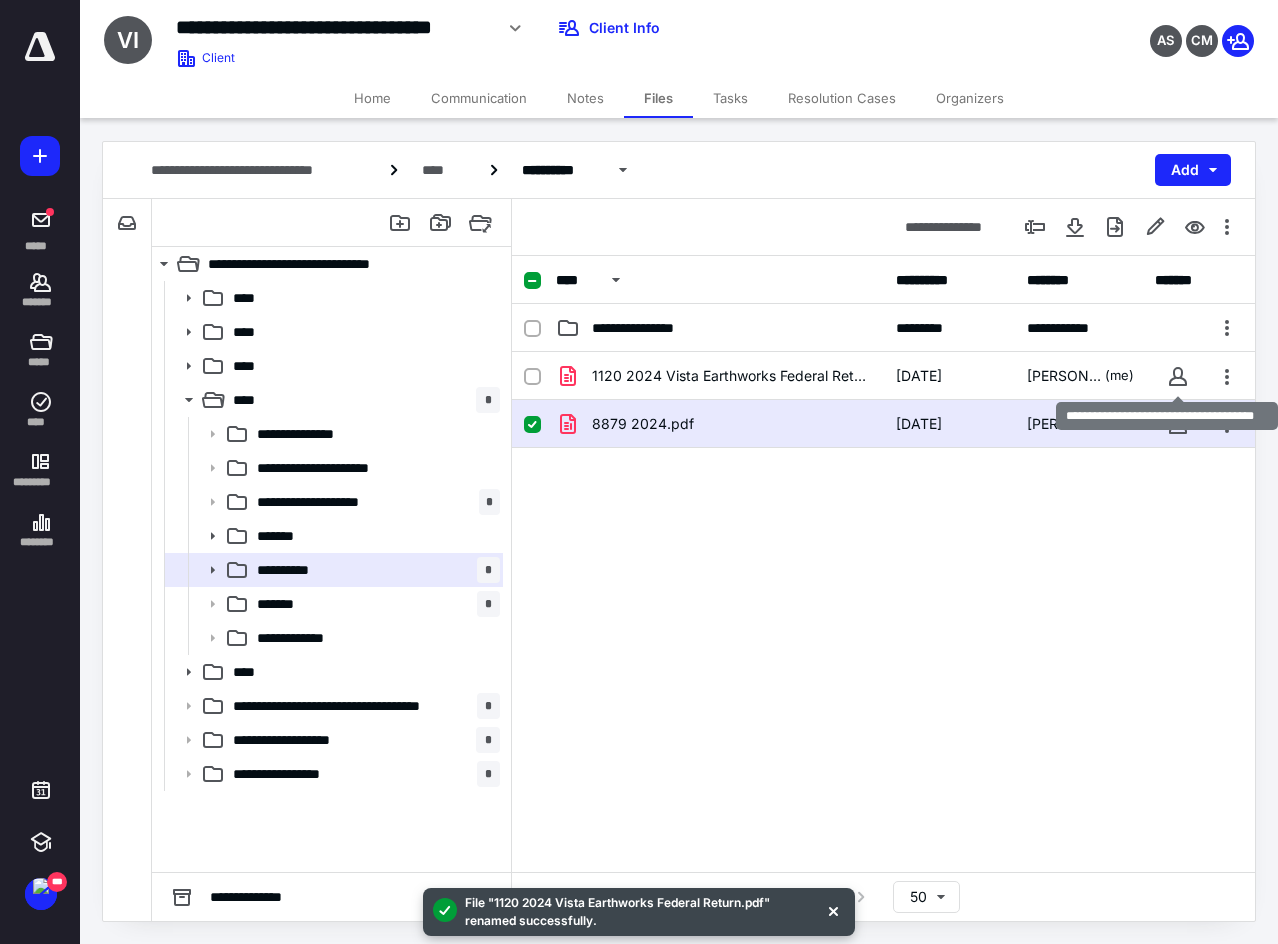 checkbox on "true" 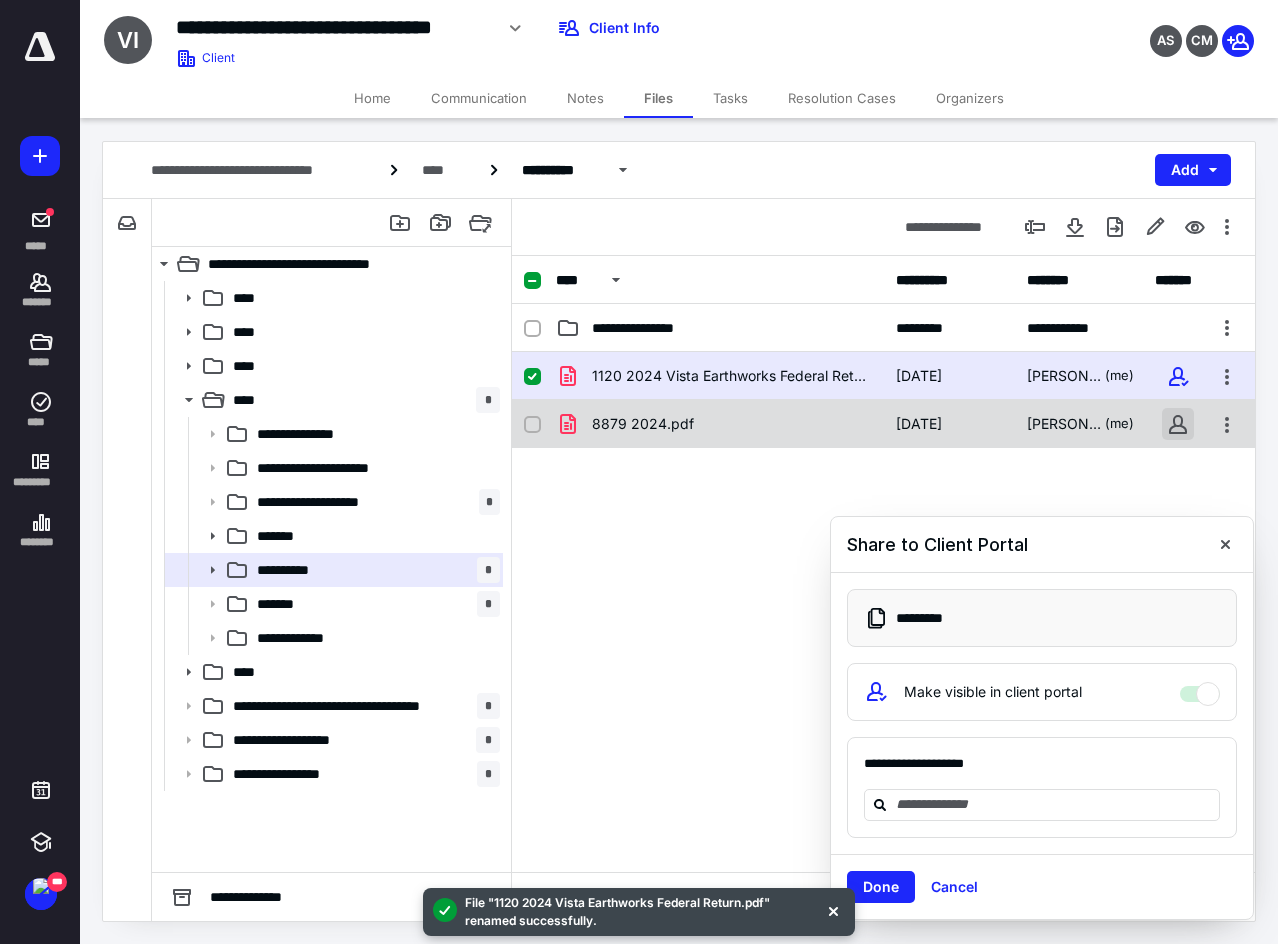 click at bounding box center [1178, 424] 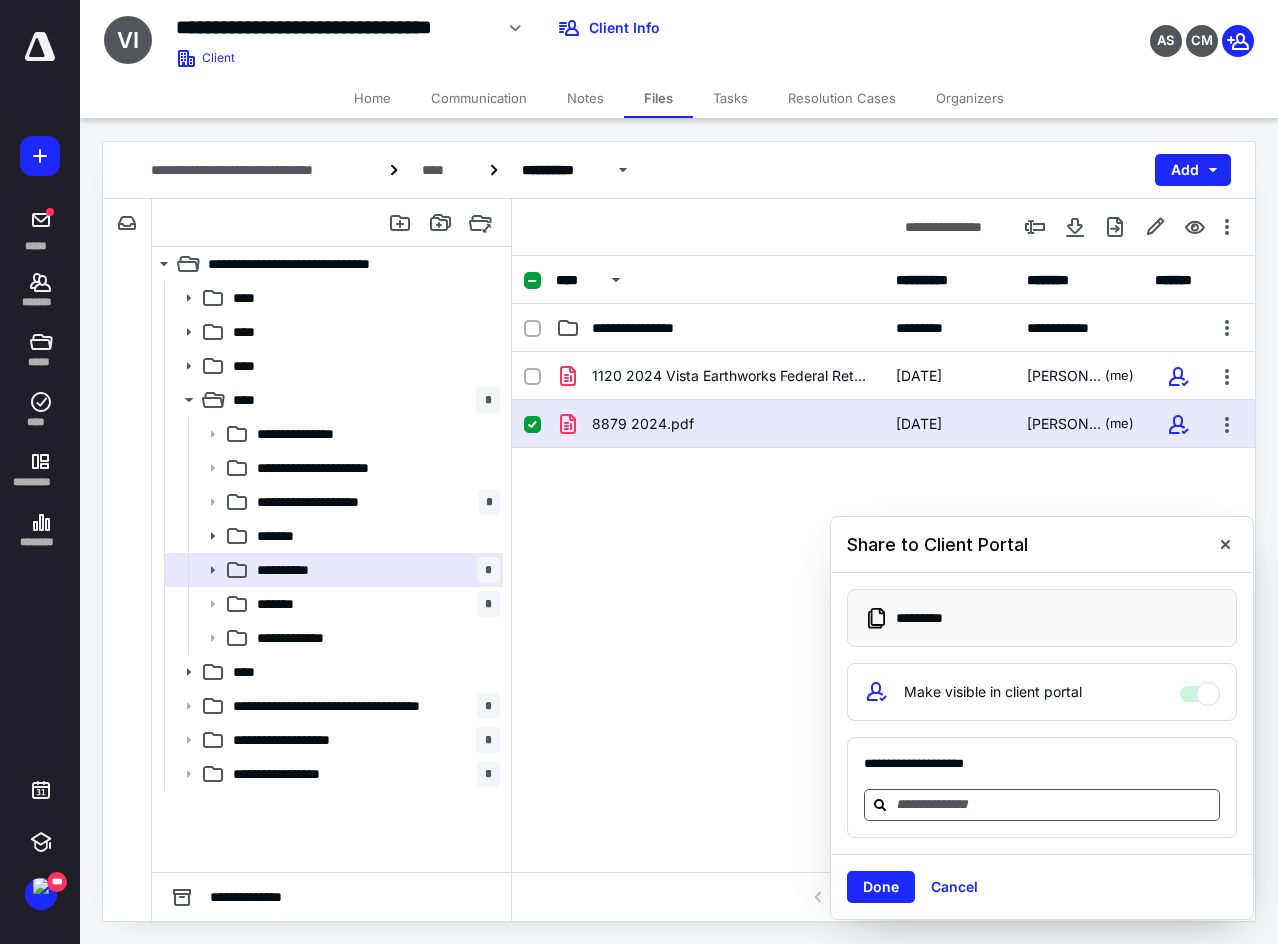 click at bounding box center [1054, 804] 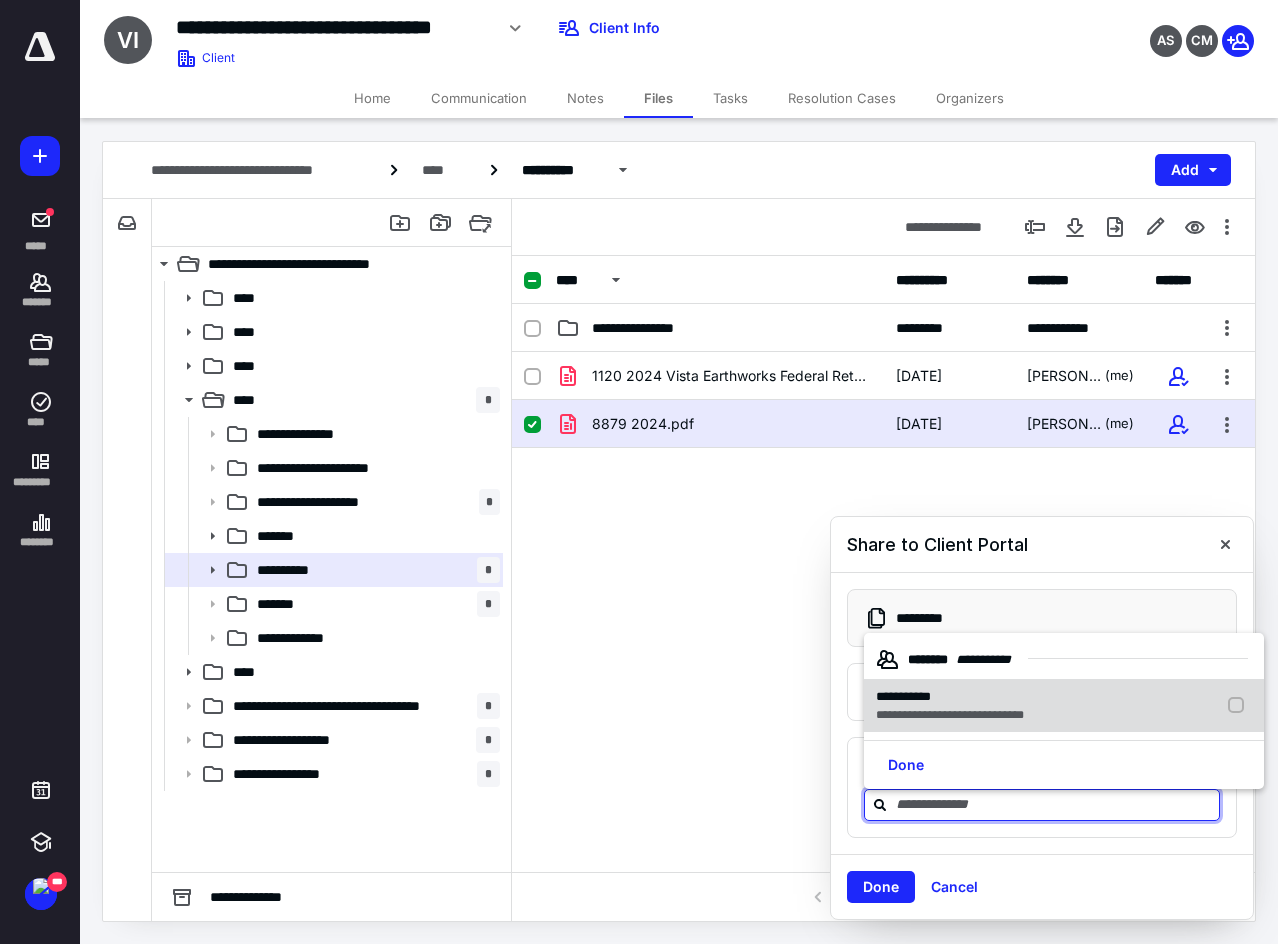 click on "**********" at bounding box center (903, 696) 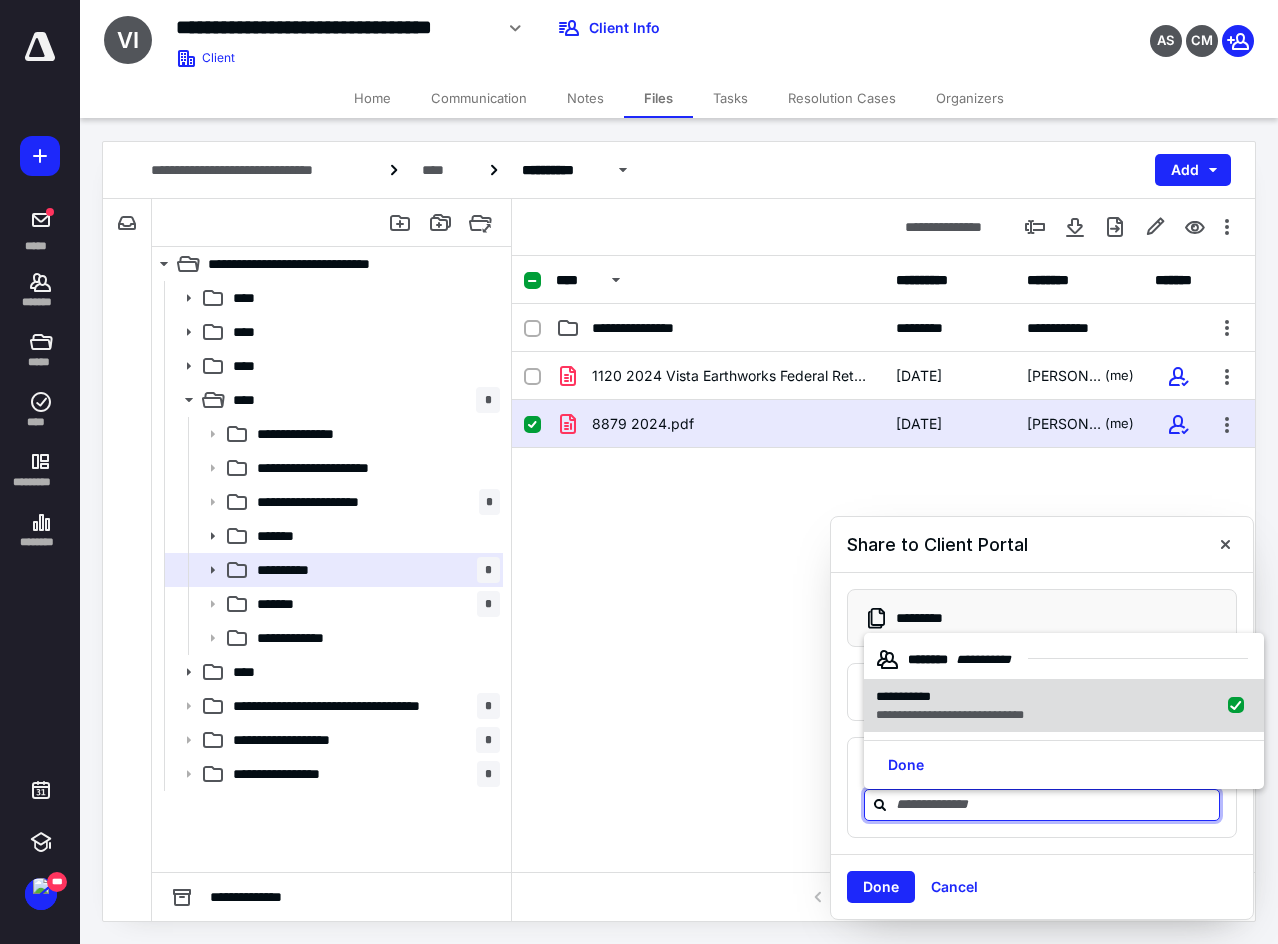 checkbox on "true" 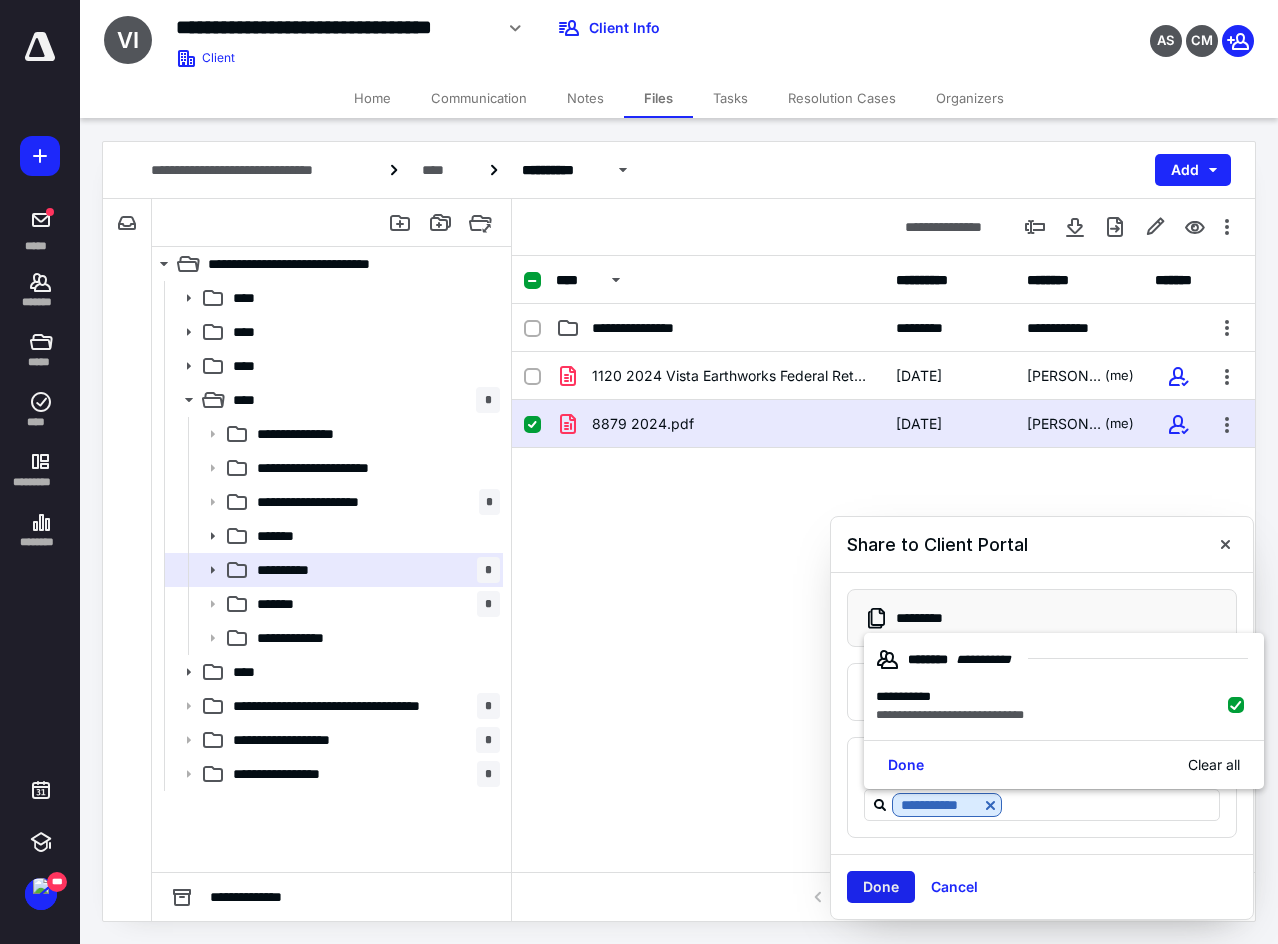 click on "Done" at bounding box center (881, 887) 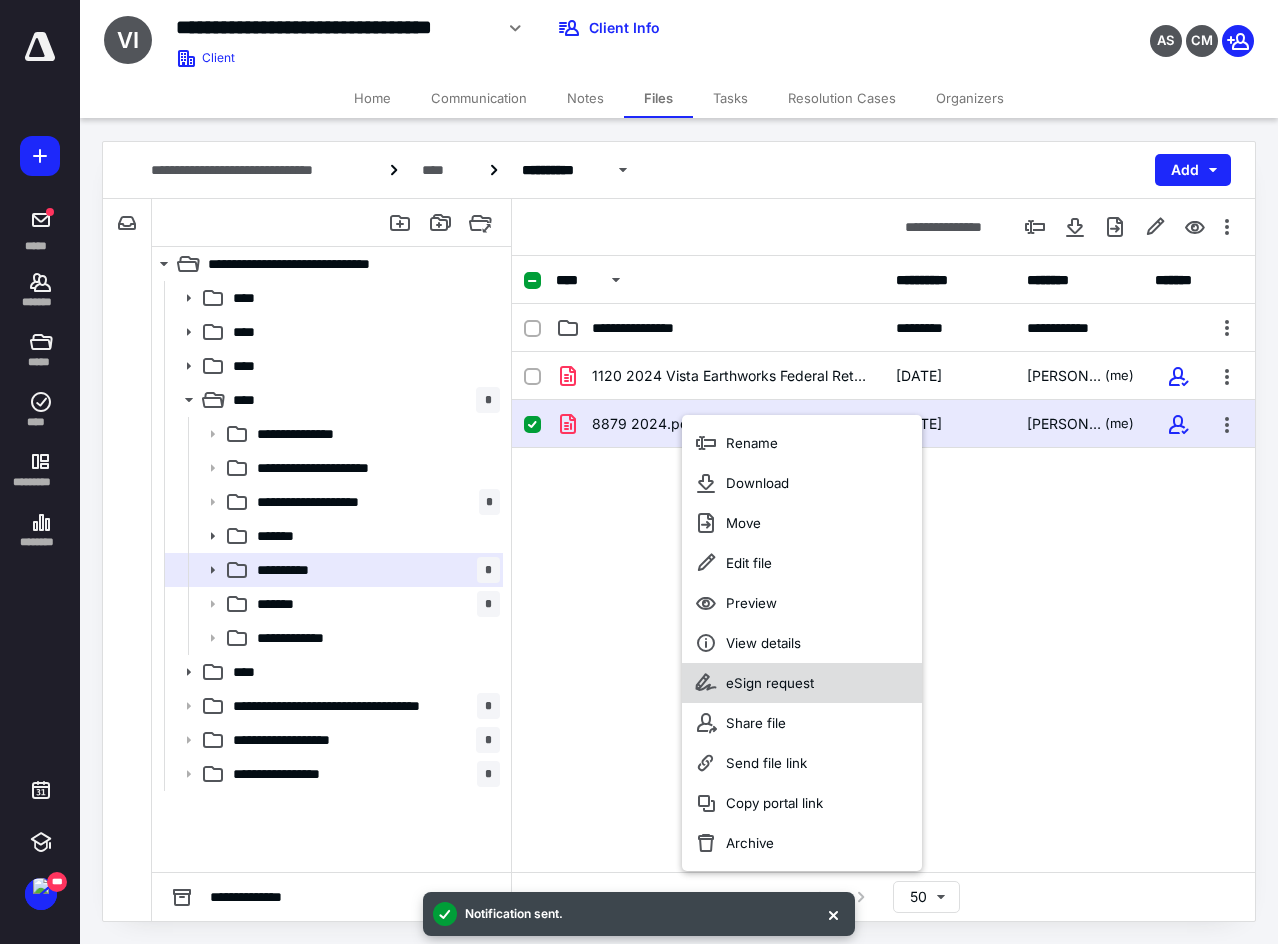 click on "eSign request" at bounding box center (770, 683) 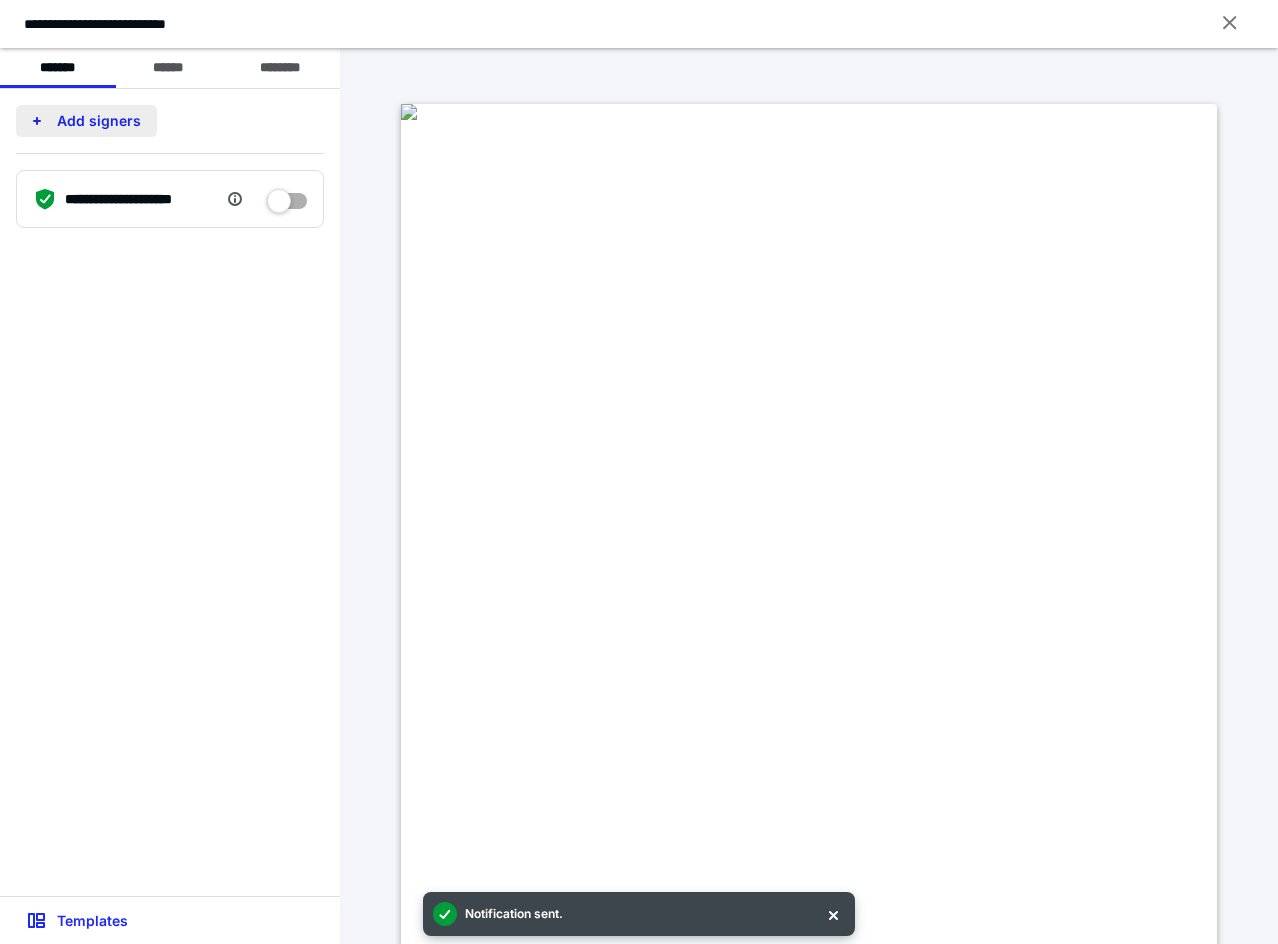 click on "Add signers" at bounding box center [86, 121] 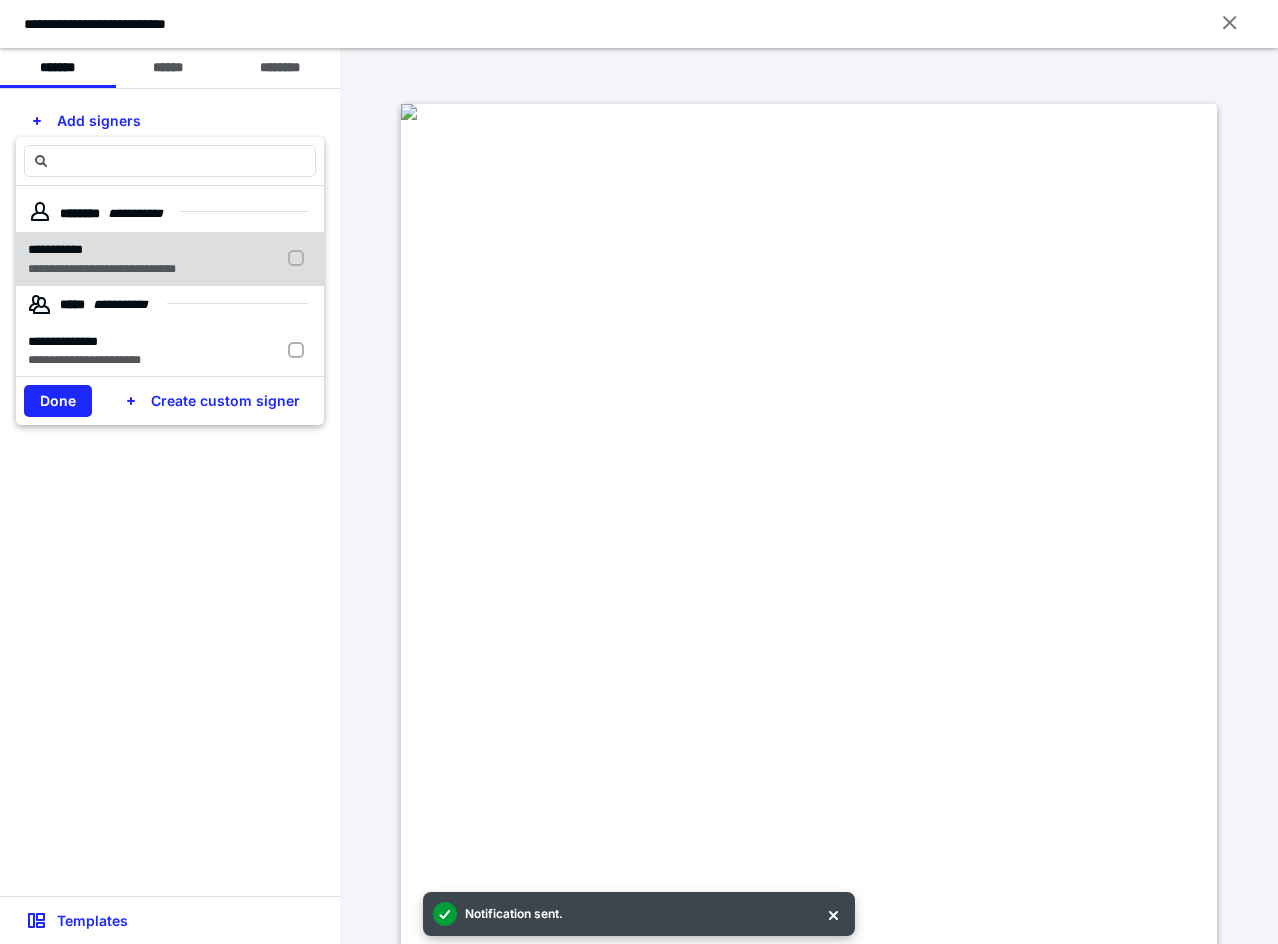 click on "**********" at bounding box center [102, 250] 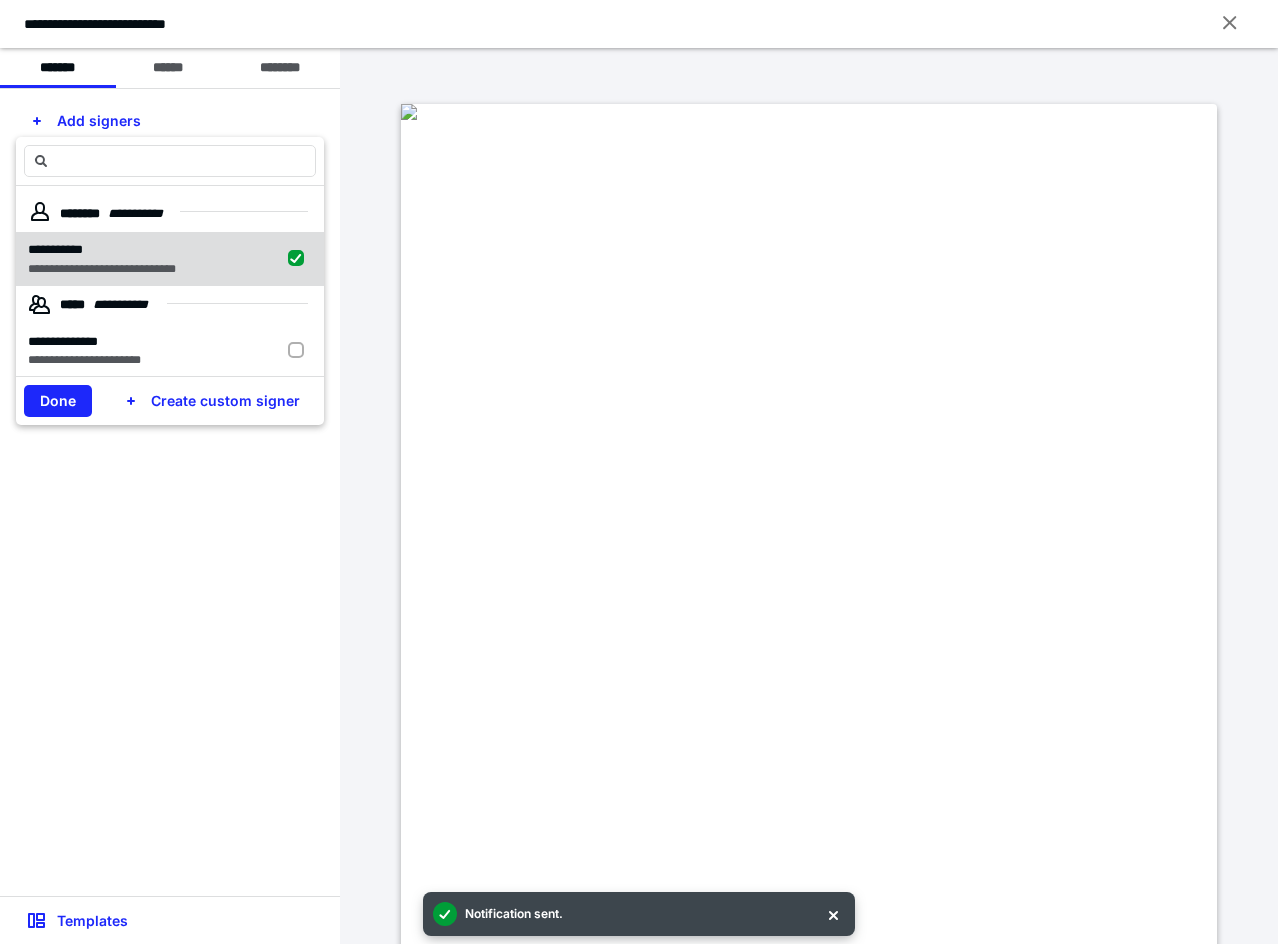 checkbox on "true" 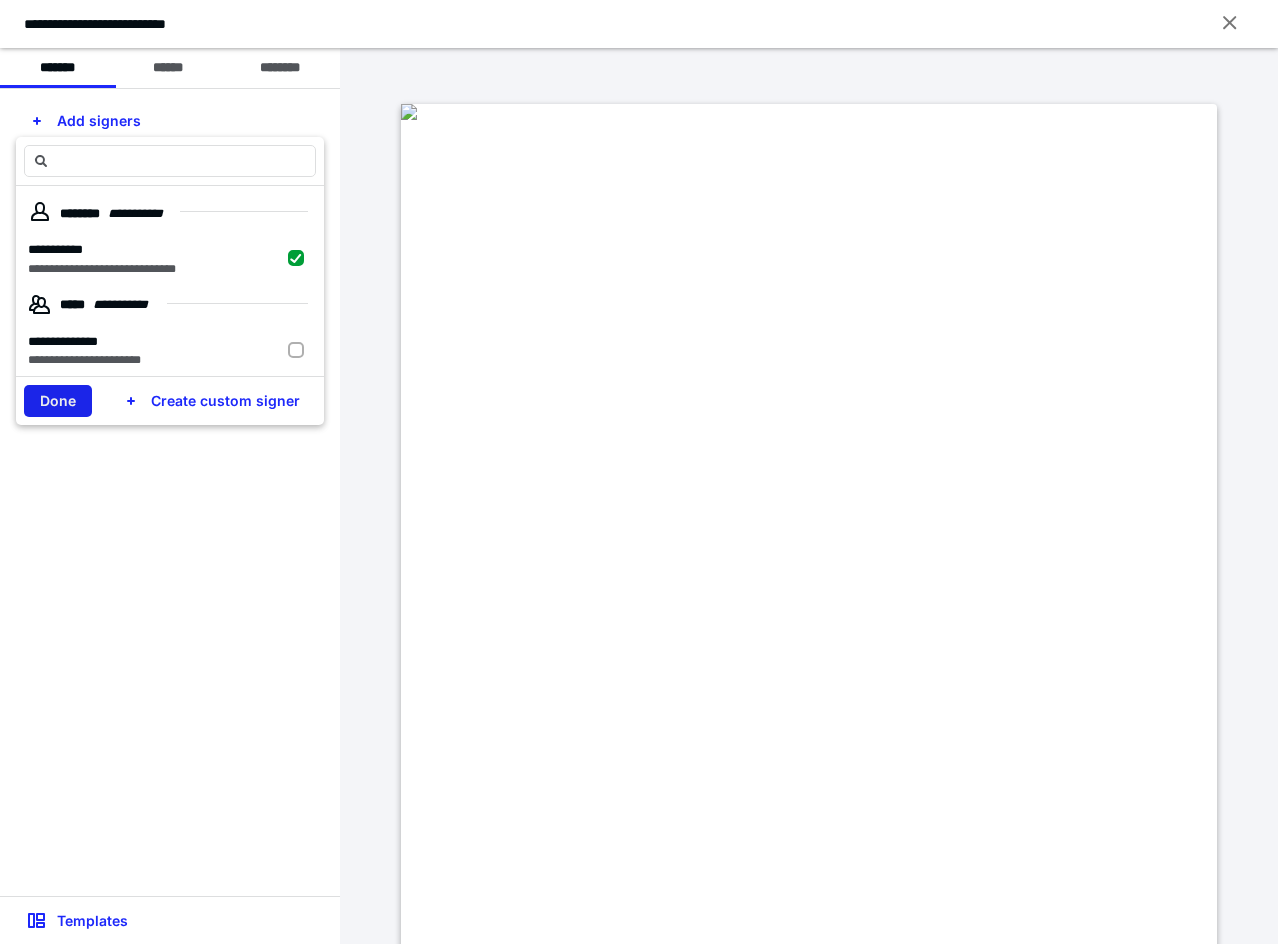 click on "Done" at bounding box center (58, 401) 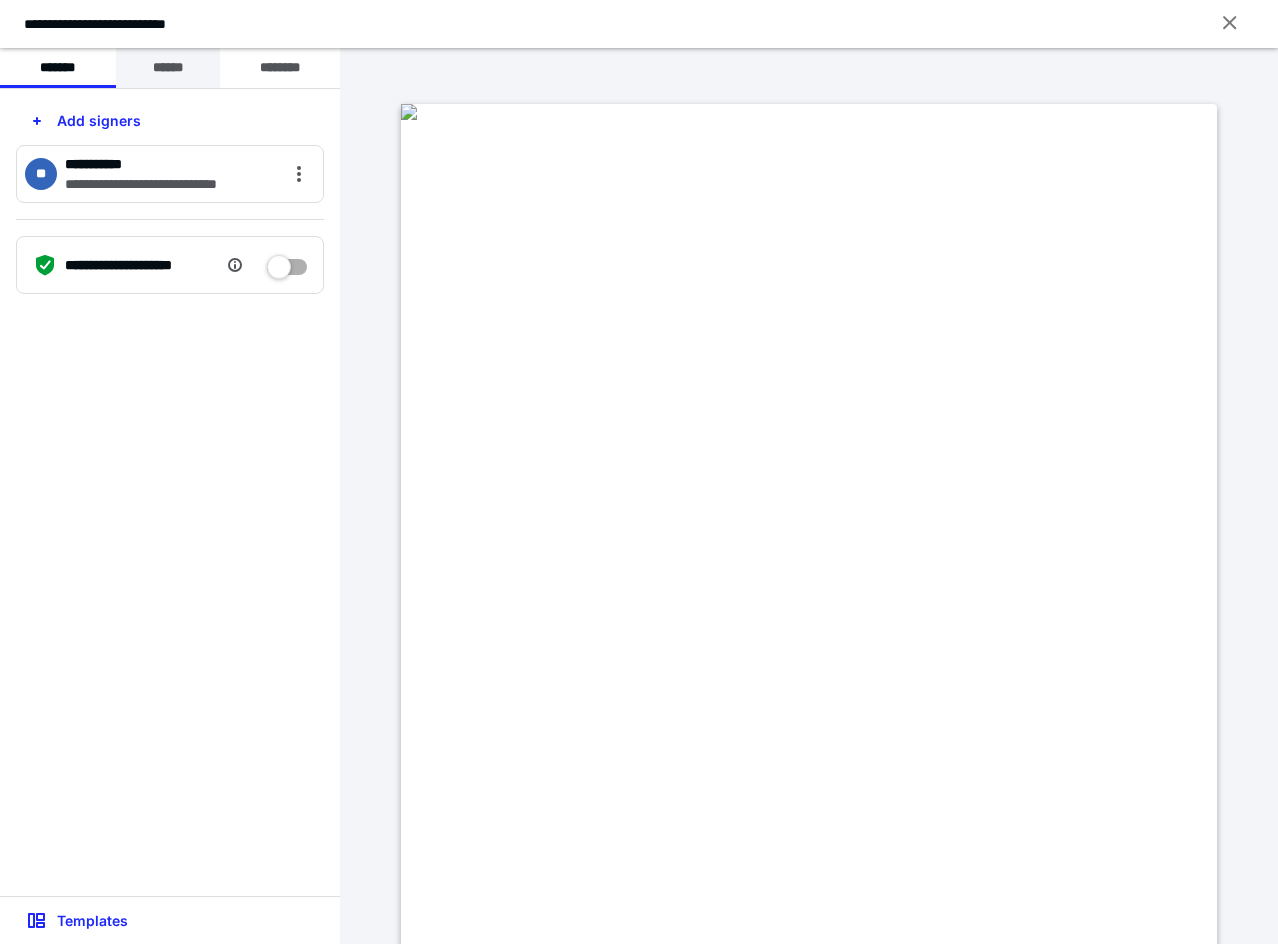 click on "******" at bounding box center [168, 68] 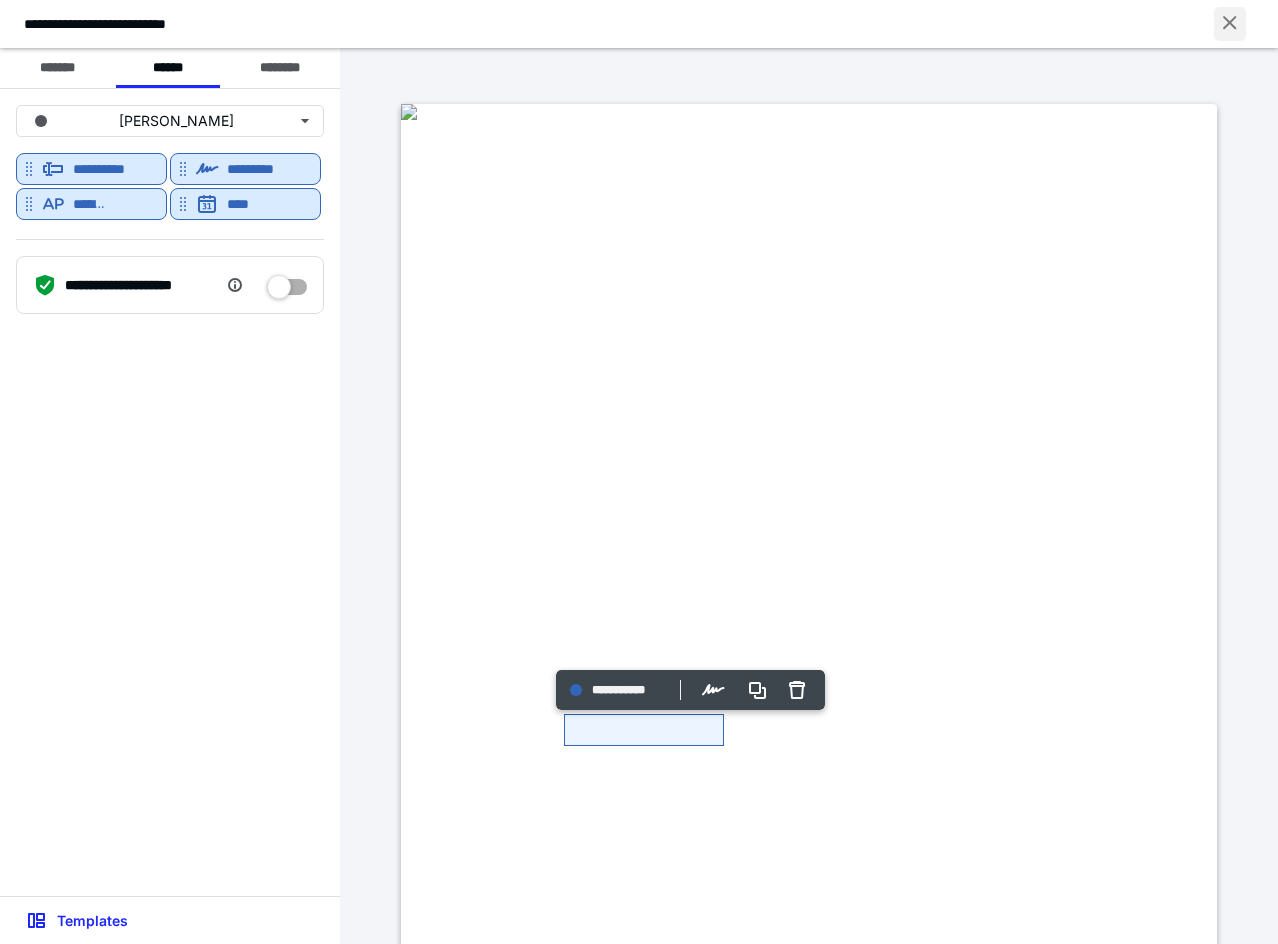 click at bounding box center [1230, 24] 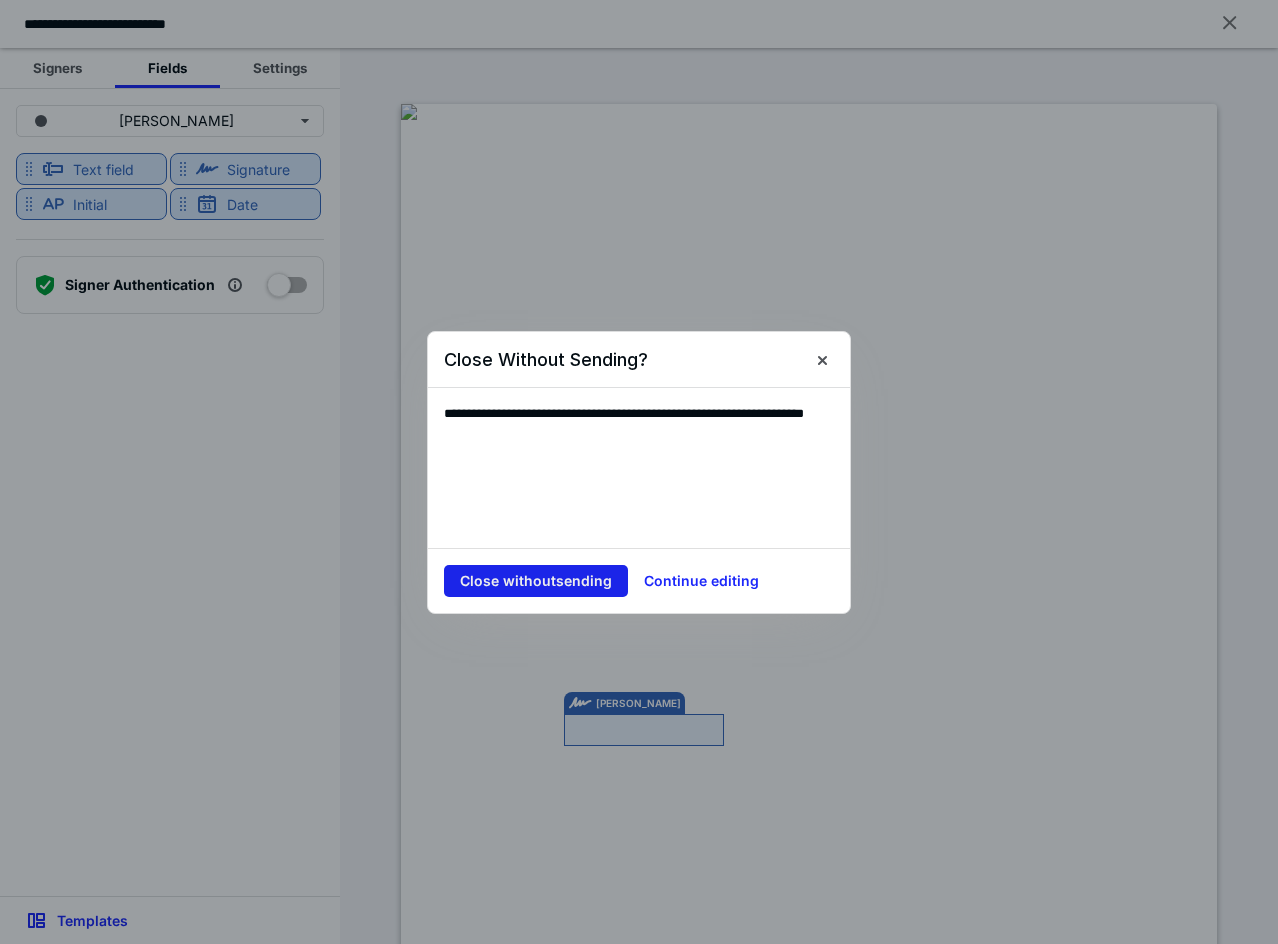 click on "Close without  sending" at bounding box center [536, 581] 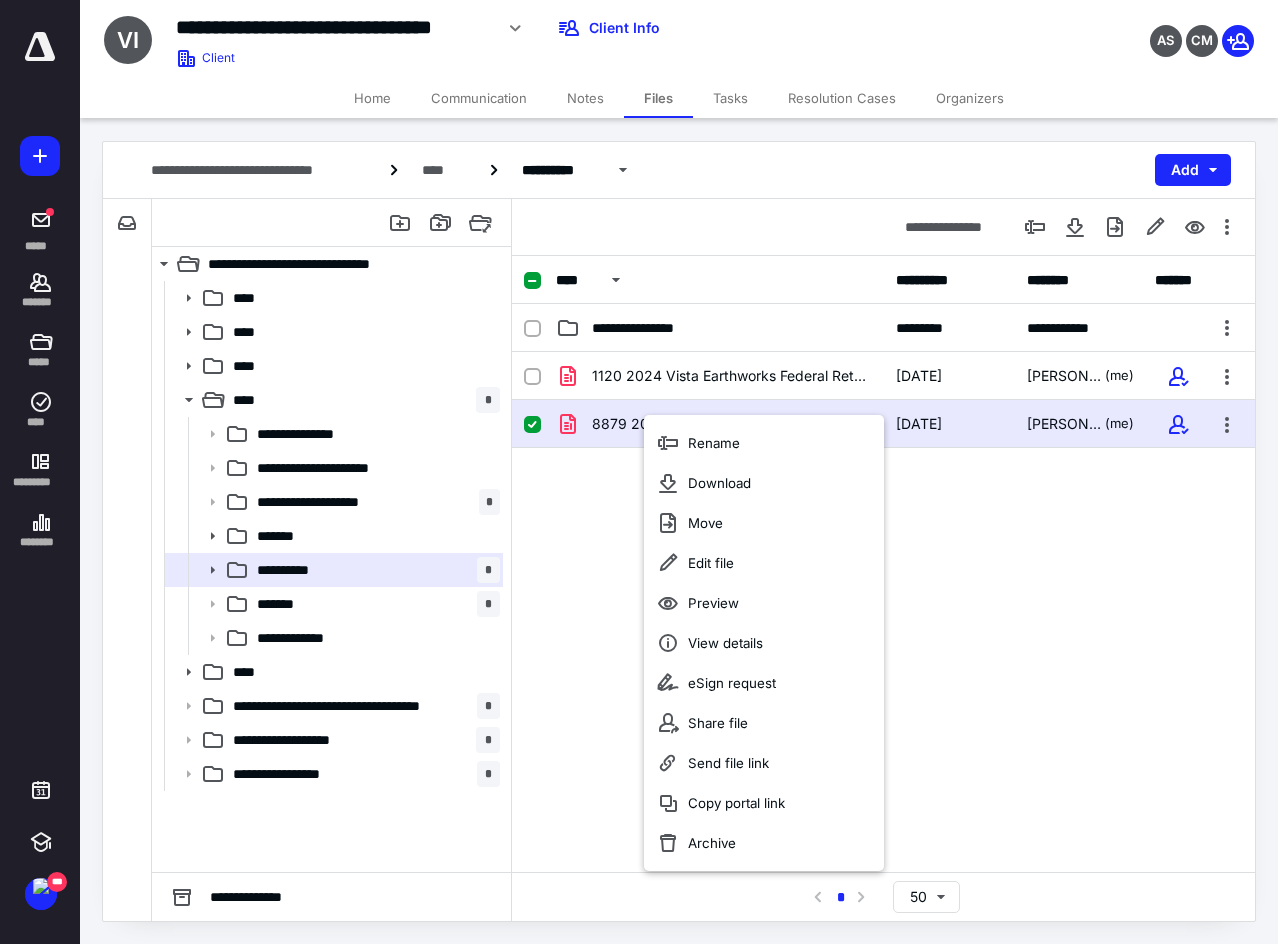 click on "1120 2024 Vista Earthworks Federal Return.pdf 7/11/2025 Patrick Parham  (me) 8879 2024.pdf 7/11/2025 Patrick Parham  (me)" at bounding box center [883, 502] 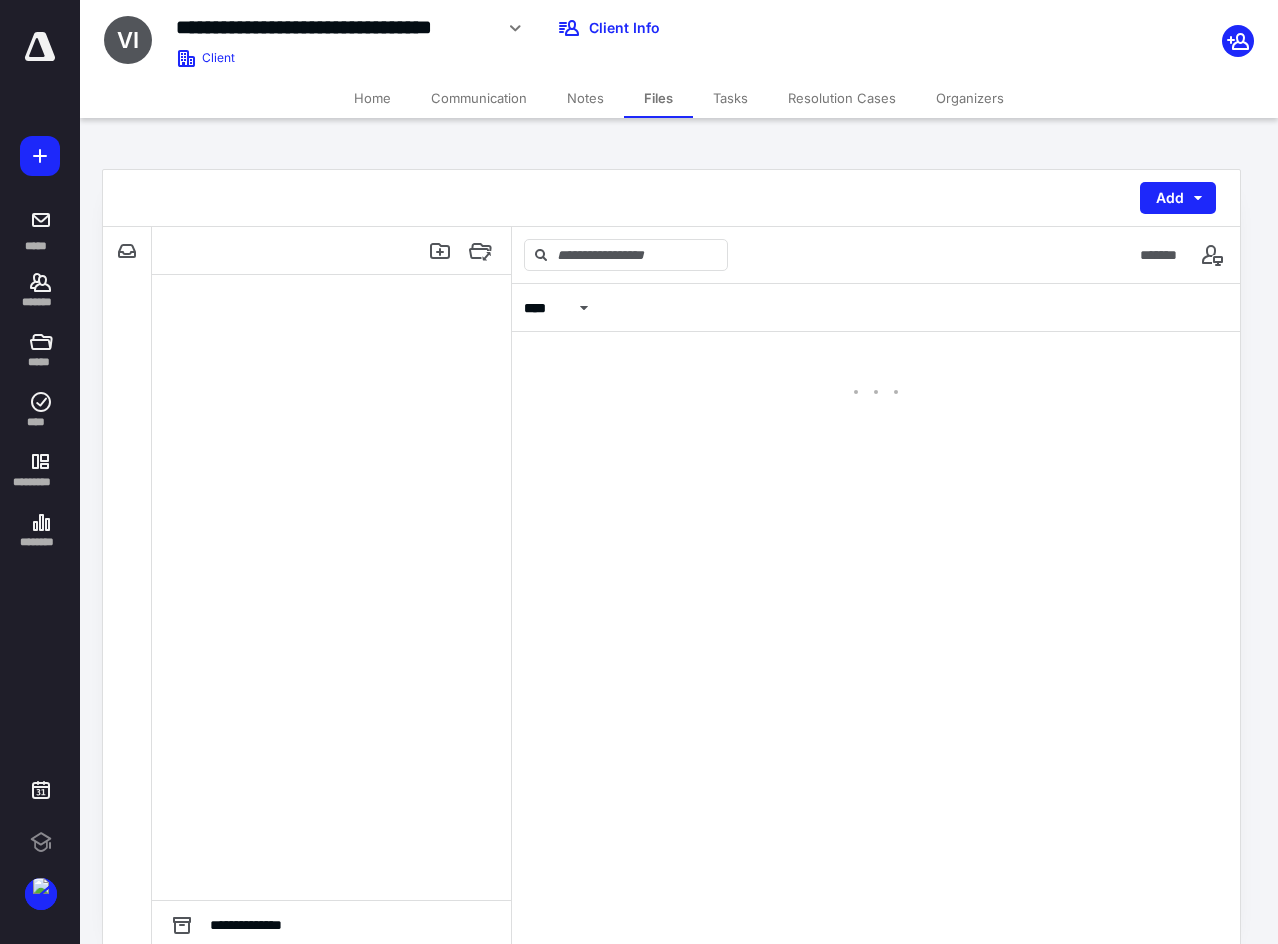 scroll, scrollTop: 0, scrollLeft: 0, axis: both 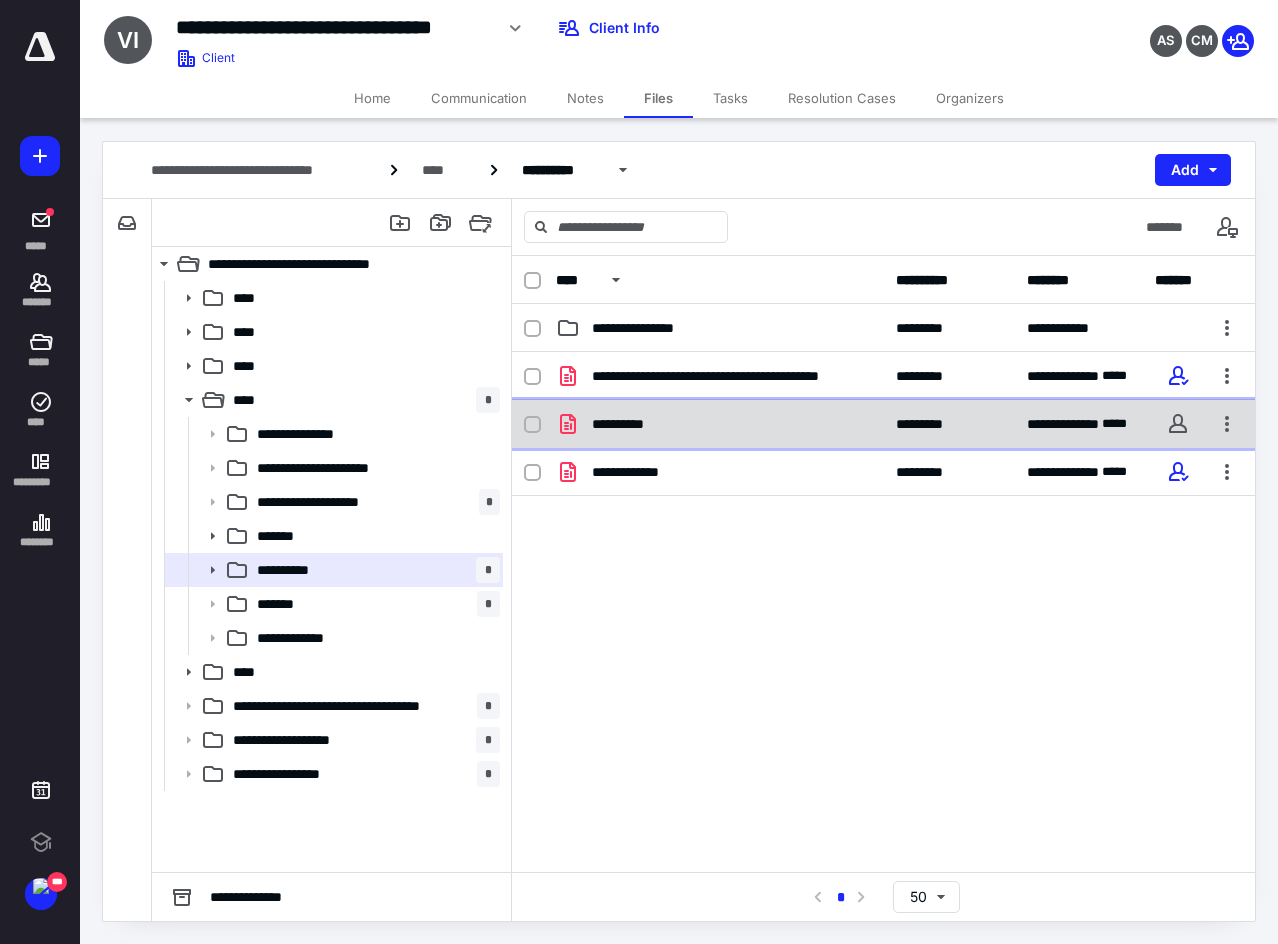 click on "**********" at bounding box center [628, 424] 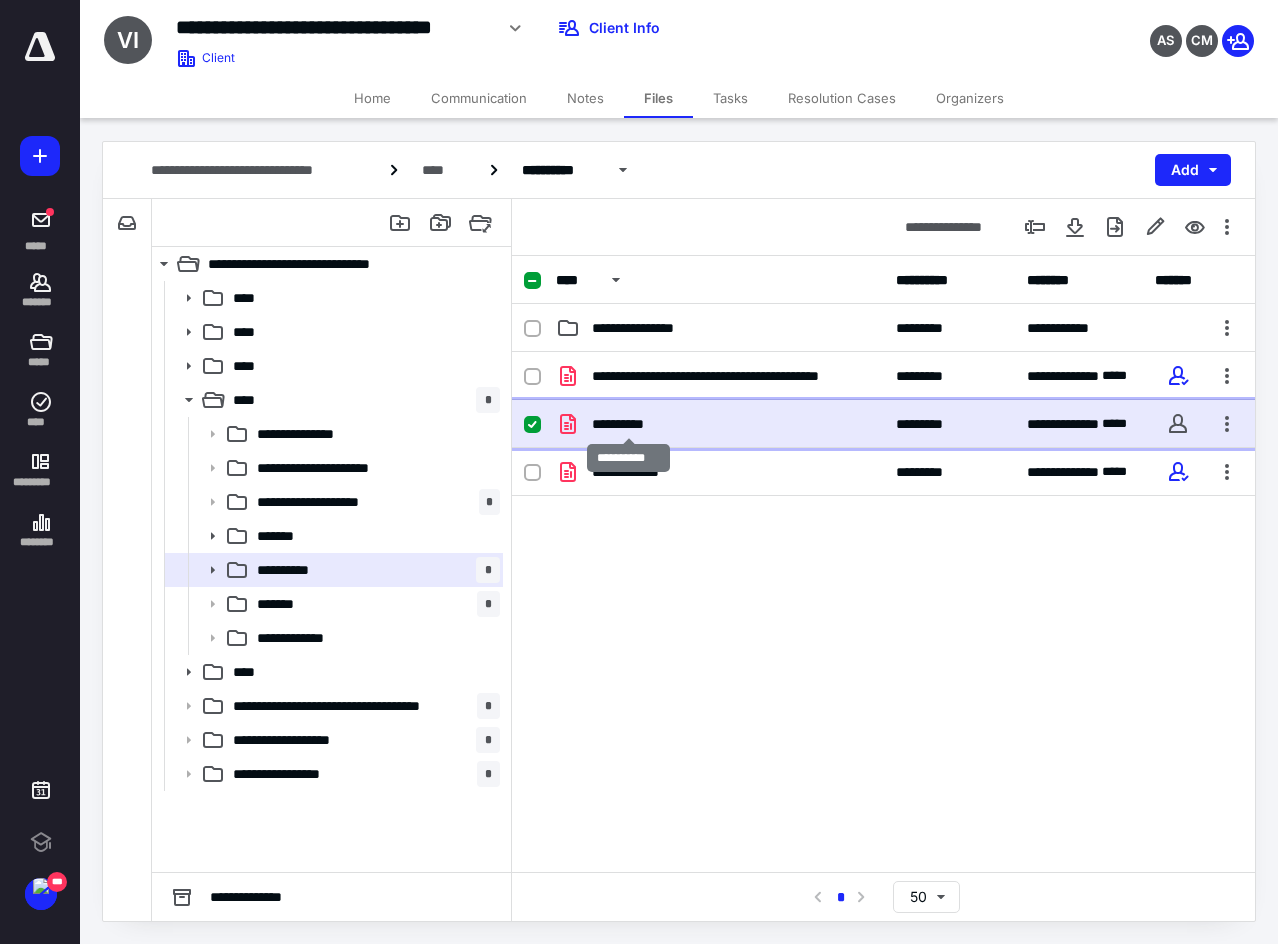 click on "**********" at bounding box center [628, 424] 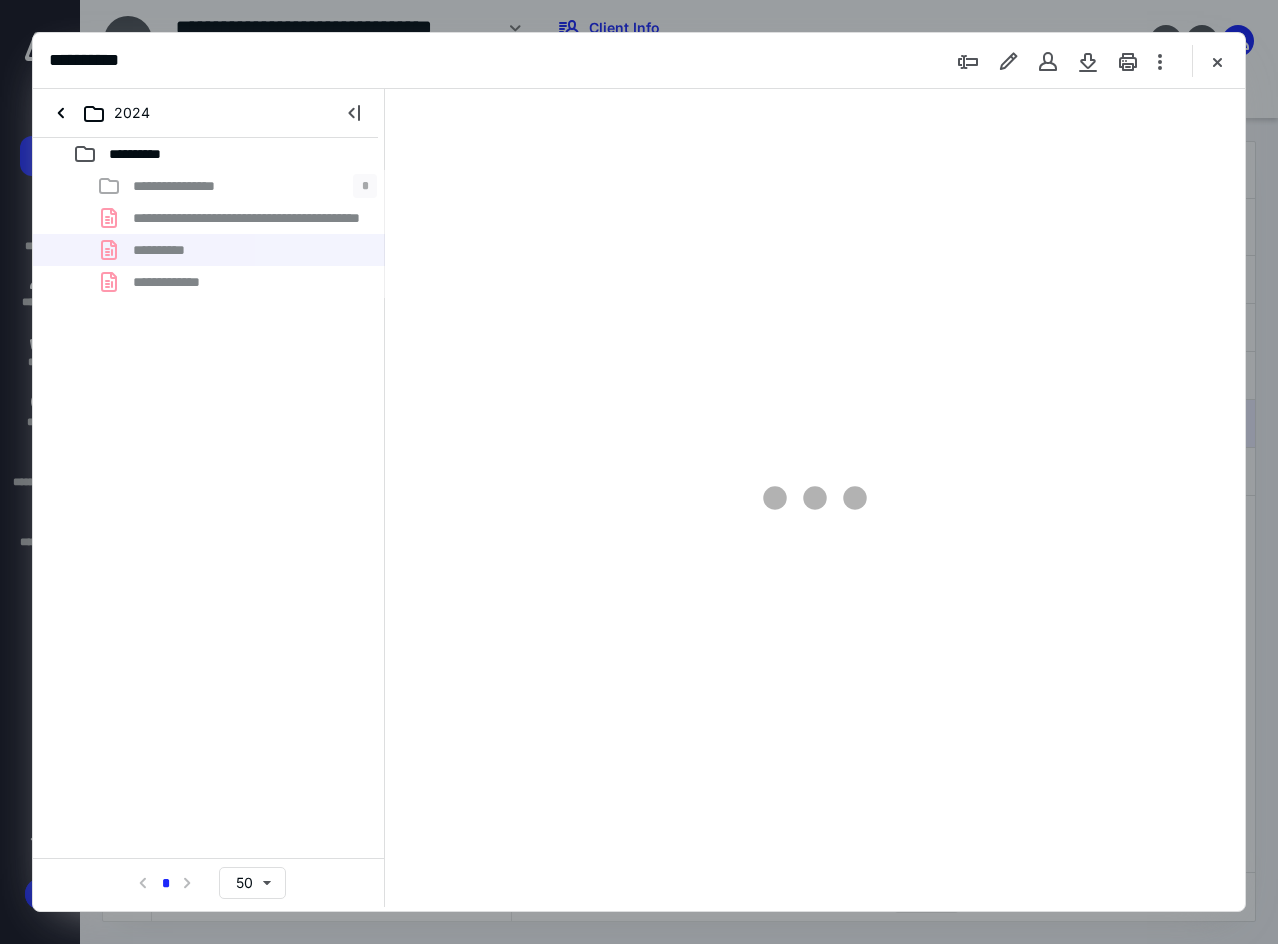 scroll, scrollTop: 0, scrollLeft: 0, axis: both 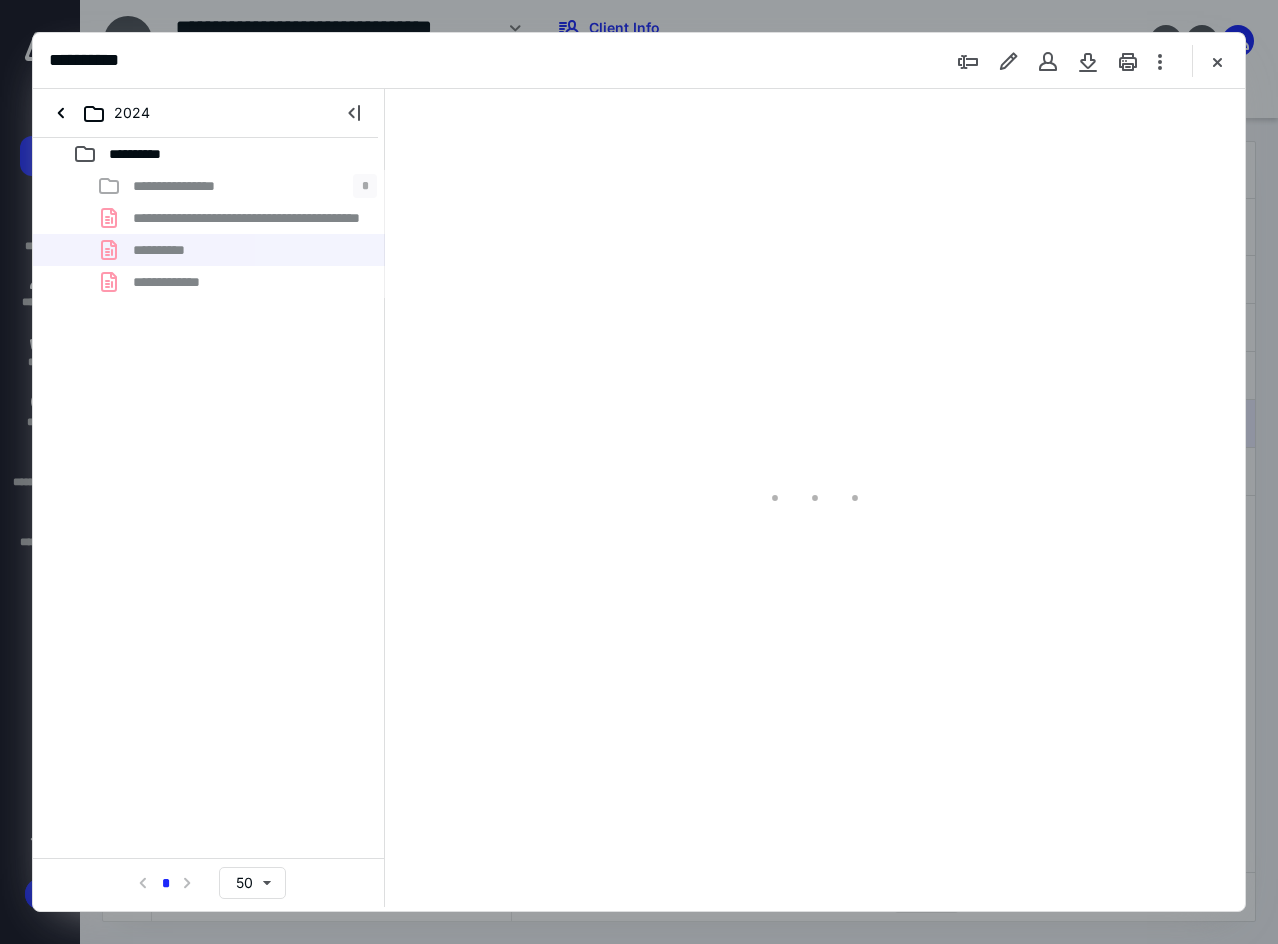 type on "137" 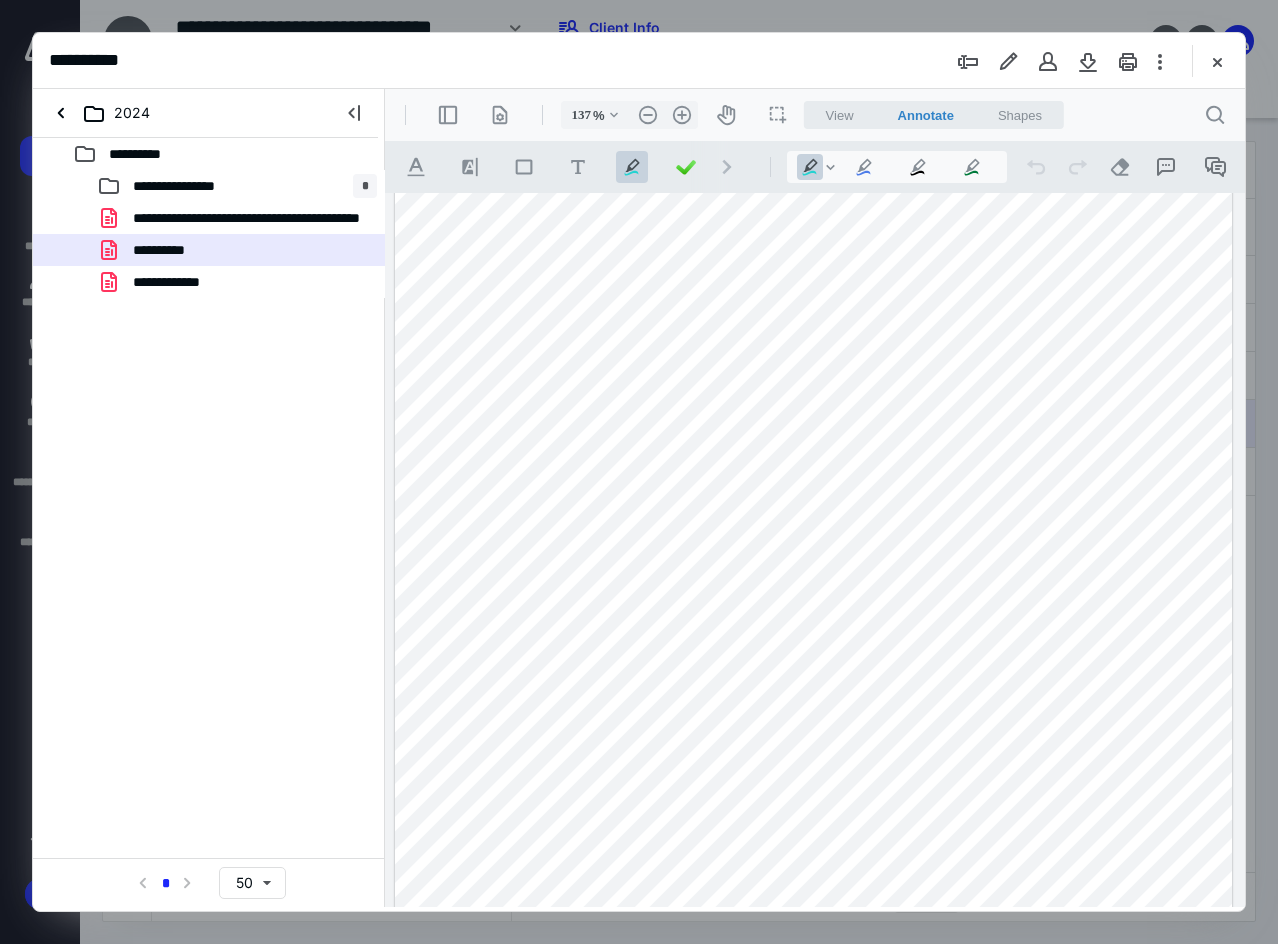 scroll, scrollTop: 0, scrollLeft: 0, axis: both 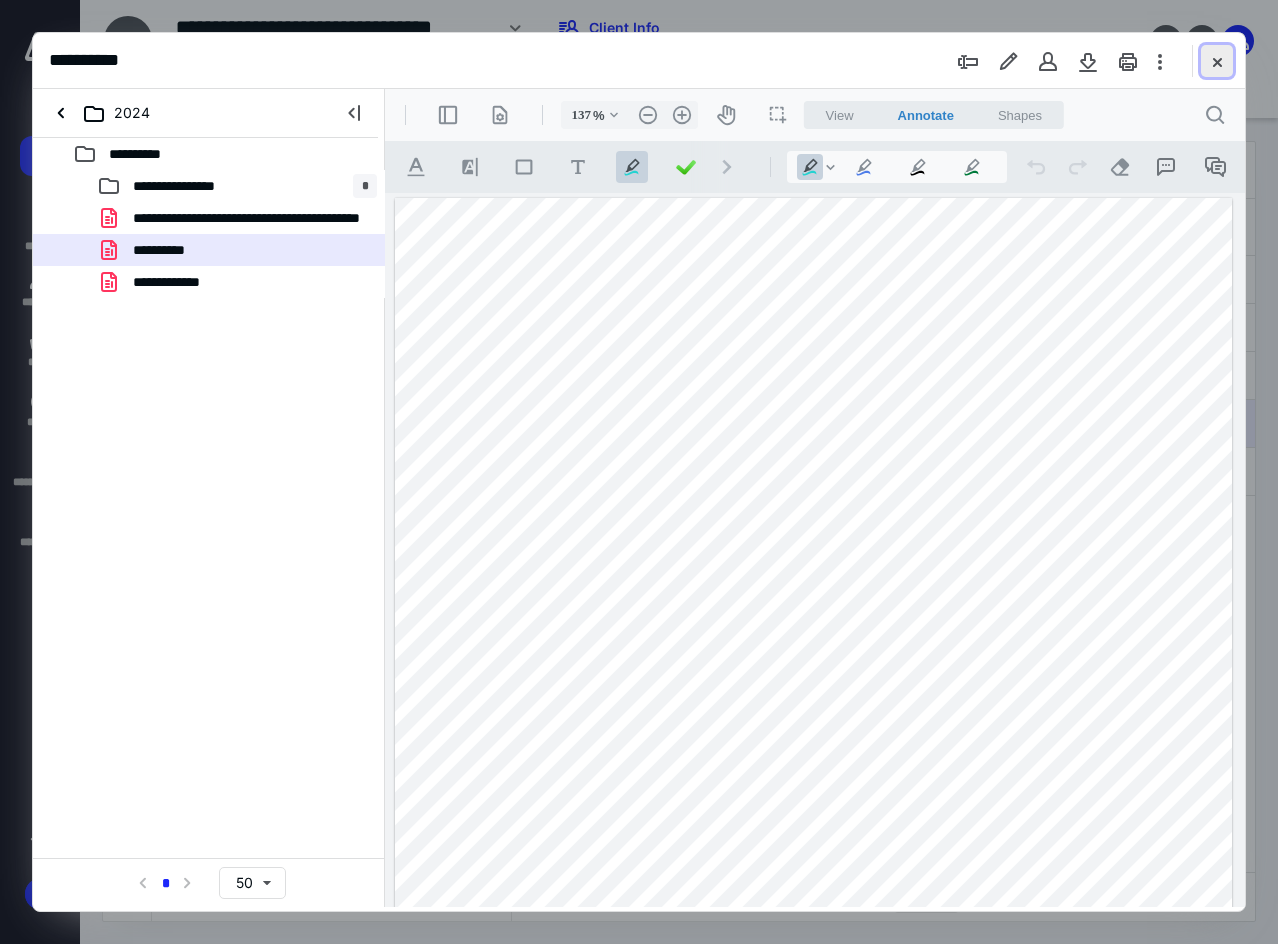 click at bounding box center (1217, 61) 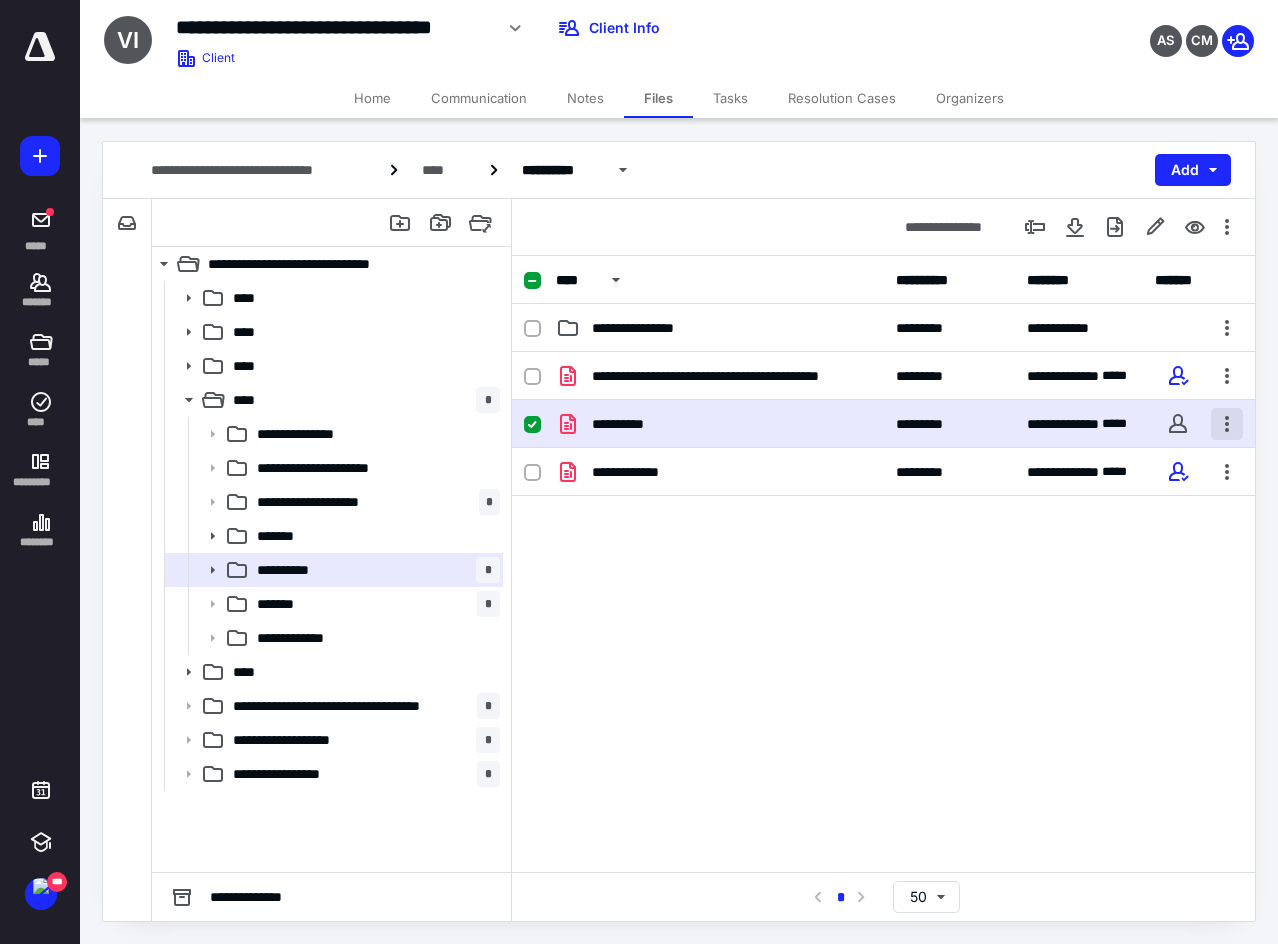 click at bounding box center [1227, 424] 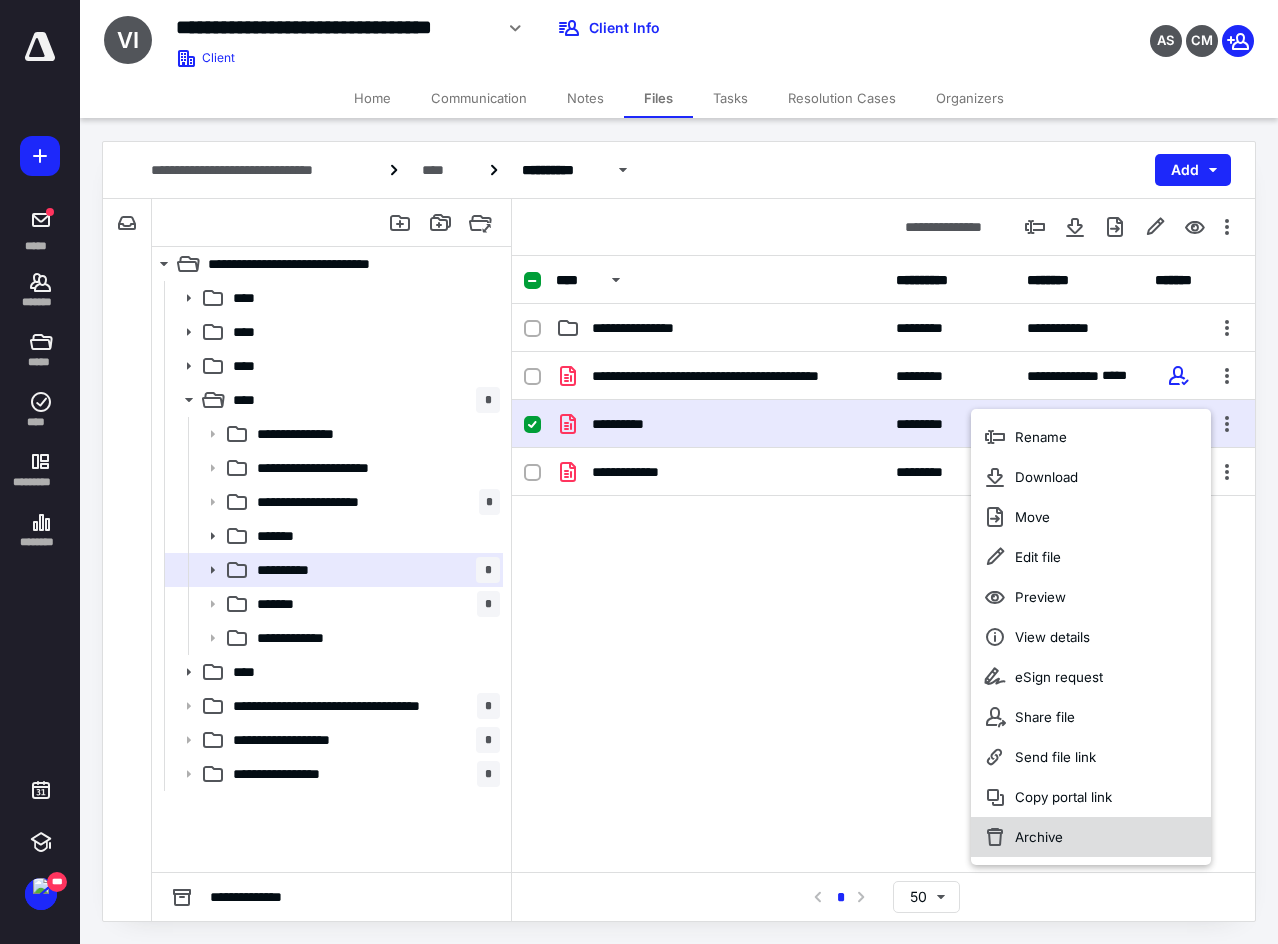 click on "Archive" at bounding box center (1039, 837) 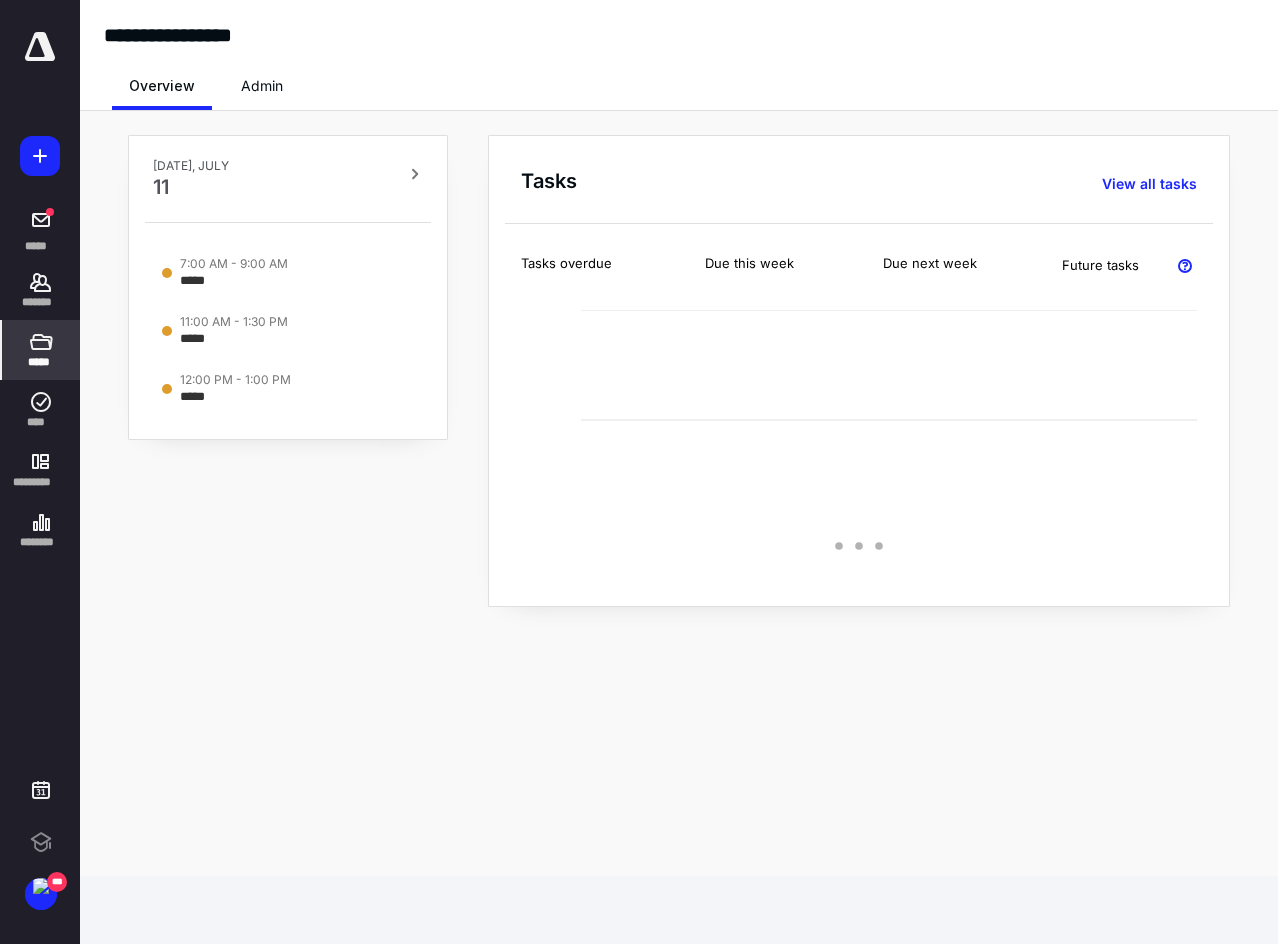 scroll, scrollTop: 0, scrollLeft: 0, axis: both 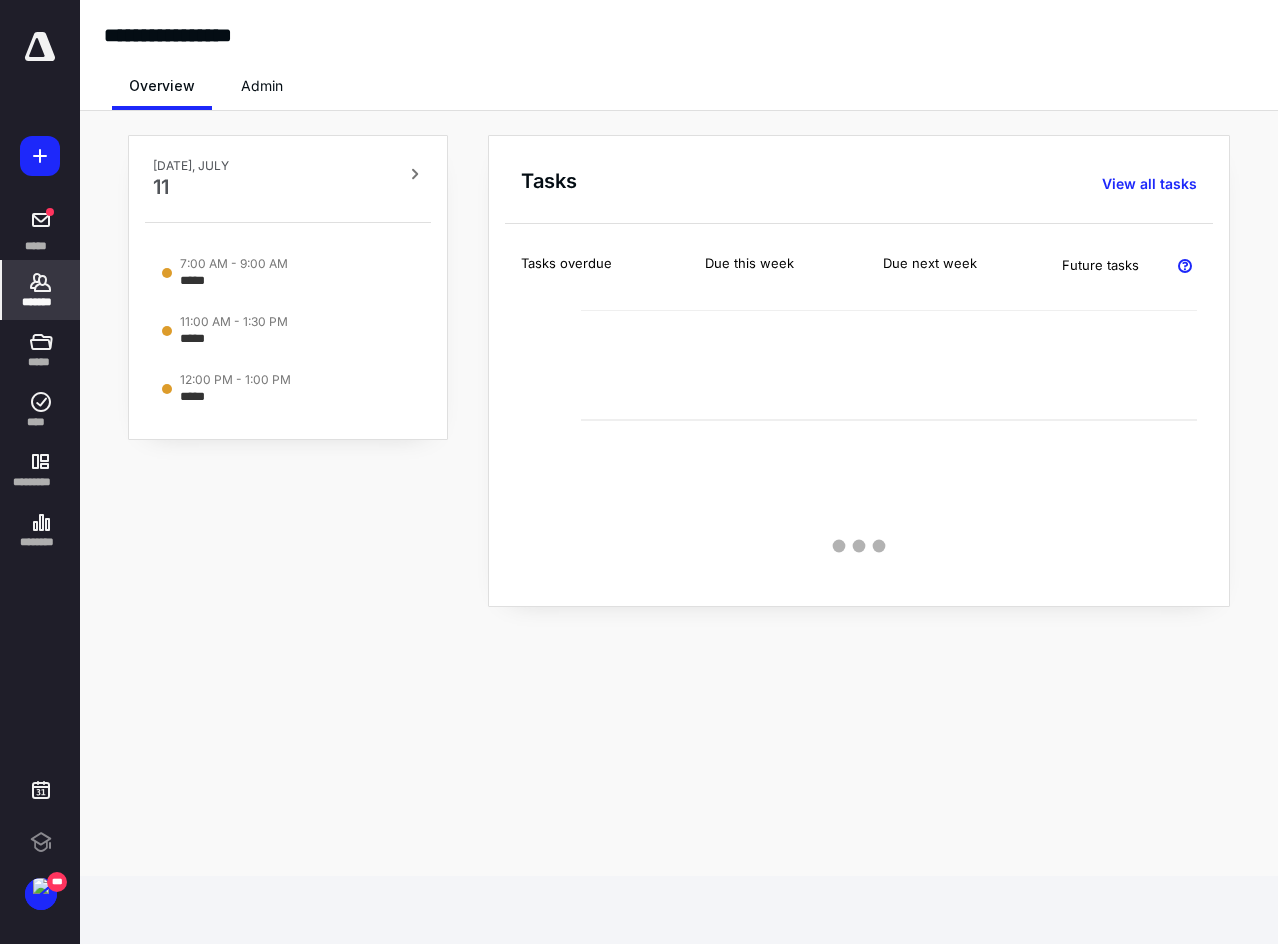 click on "*******" at bounding box center (41, 302) 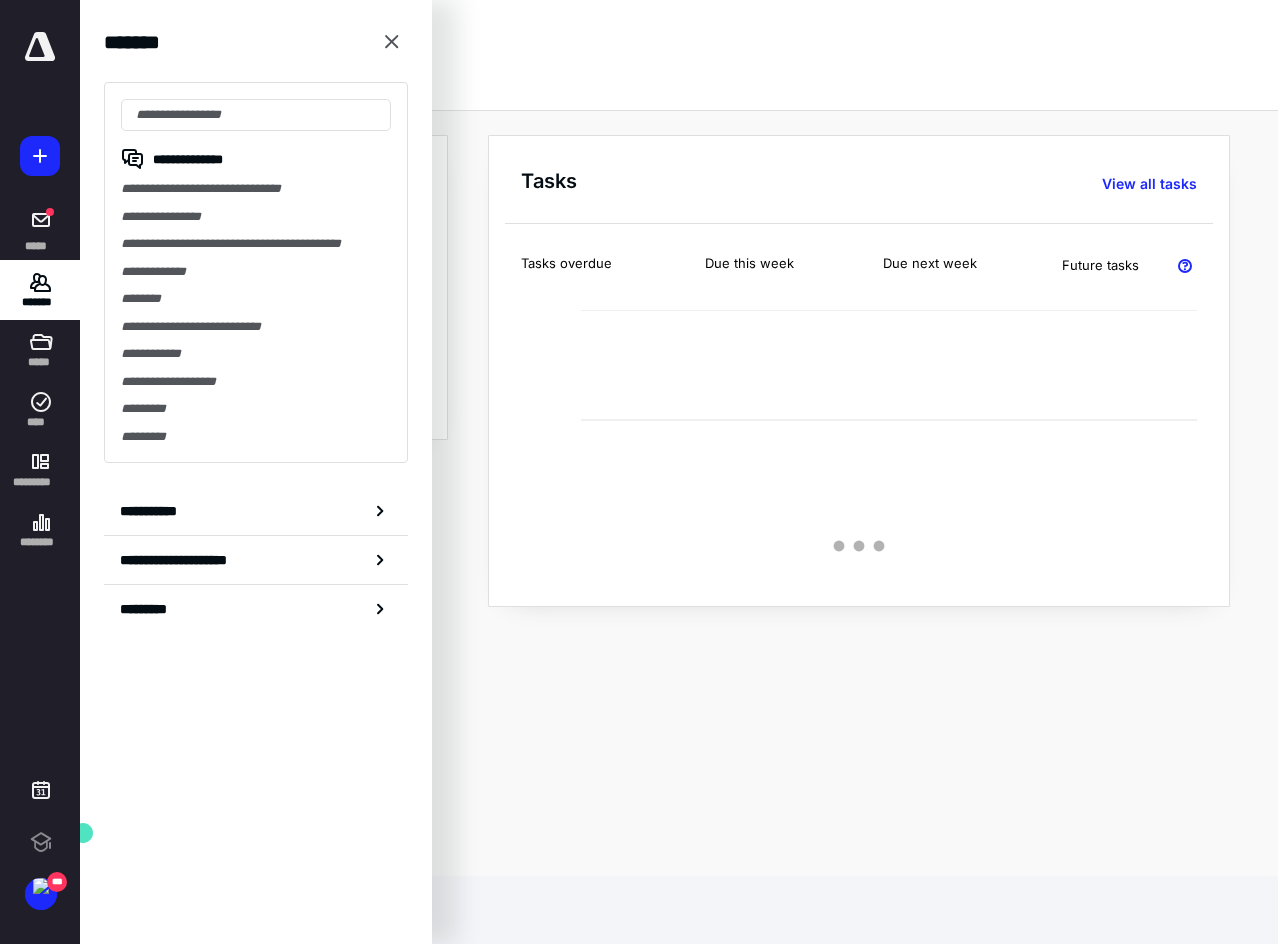 scroll, scrollTop: 0, scrollLeft: 0, axis: both 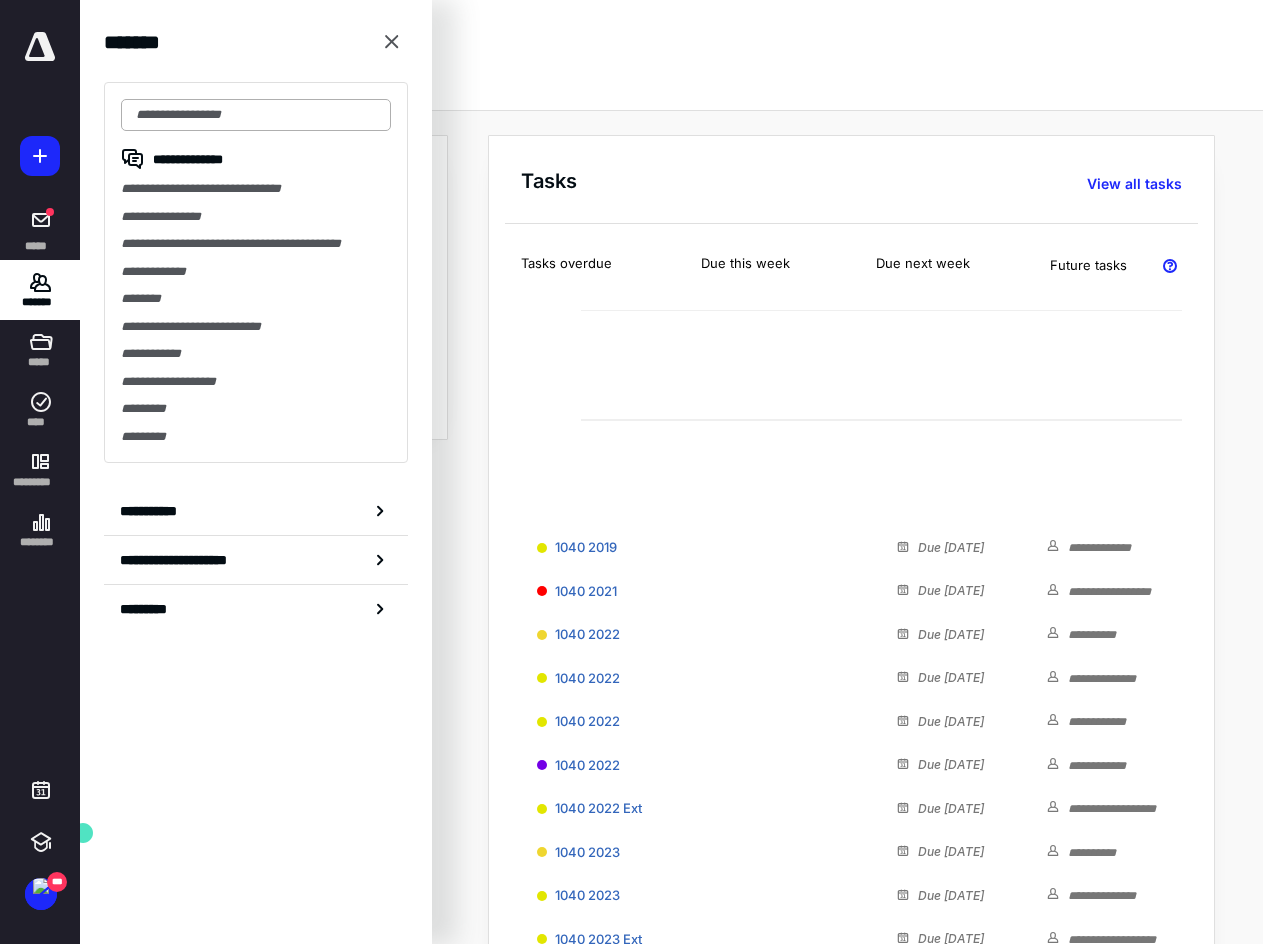 click at bounding box center (256, 115) 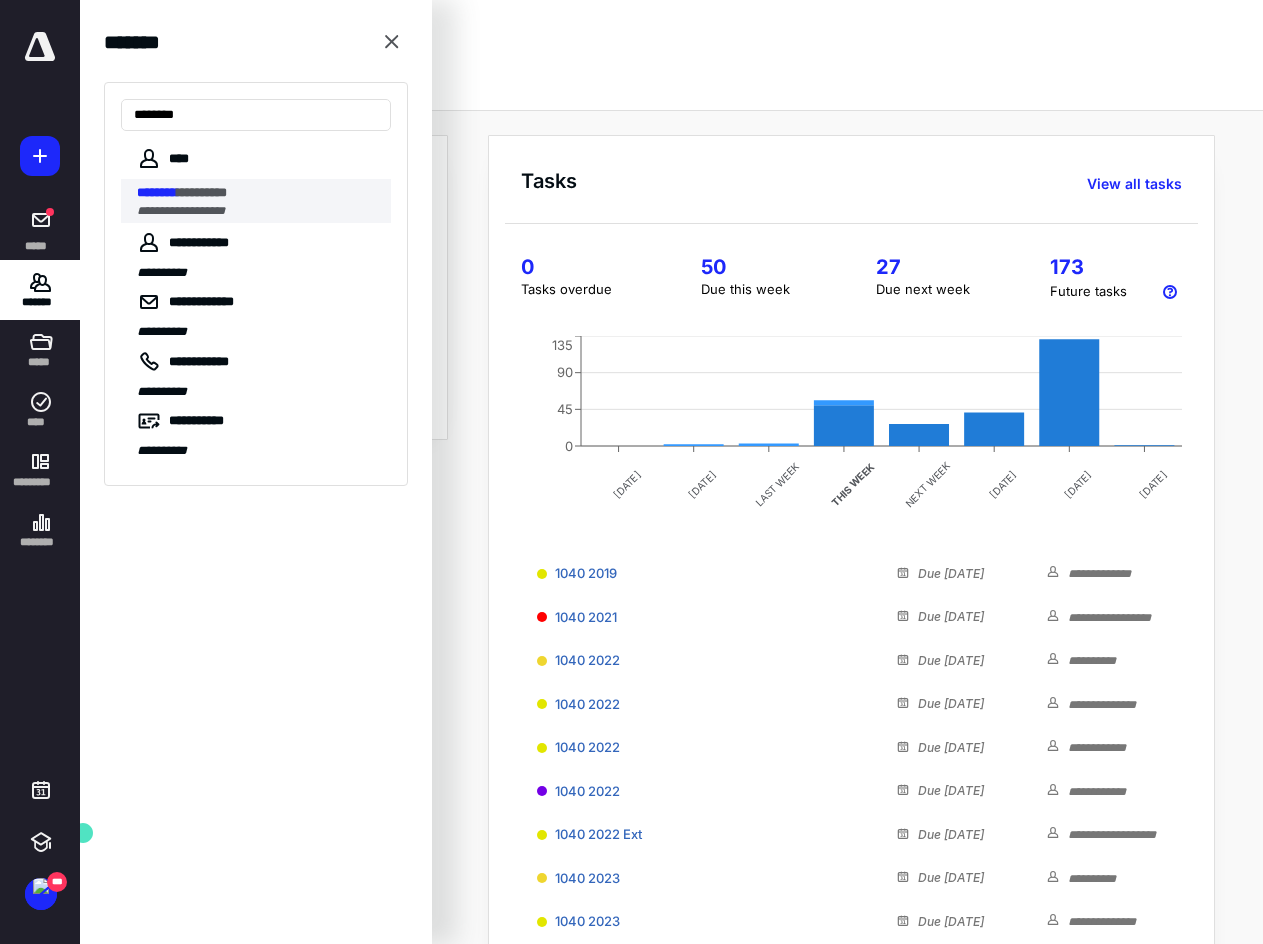 type on "********" 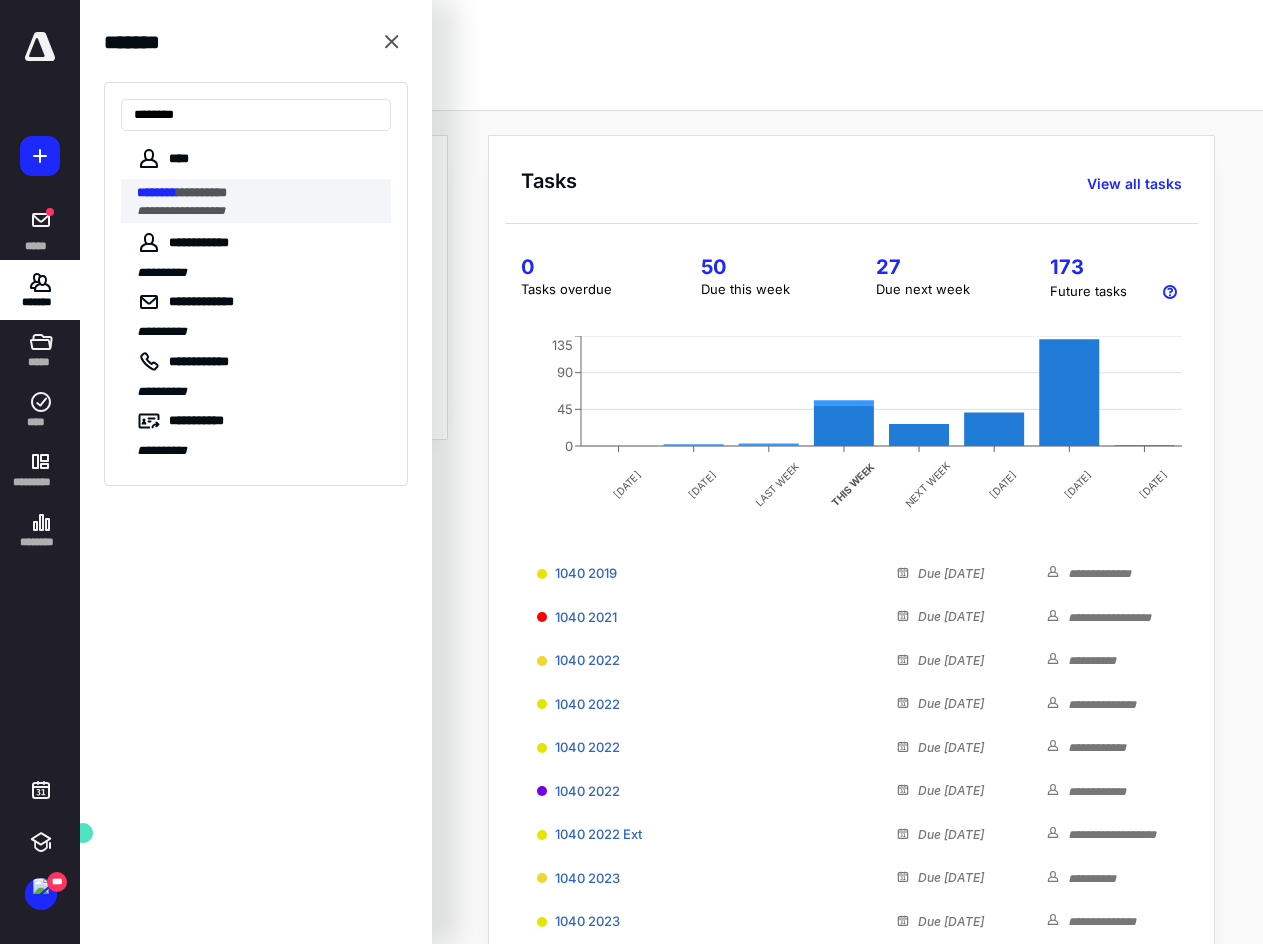 click on "*********" at bounding box center [202, 192] 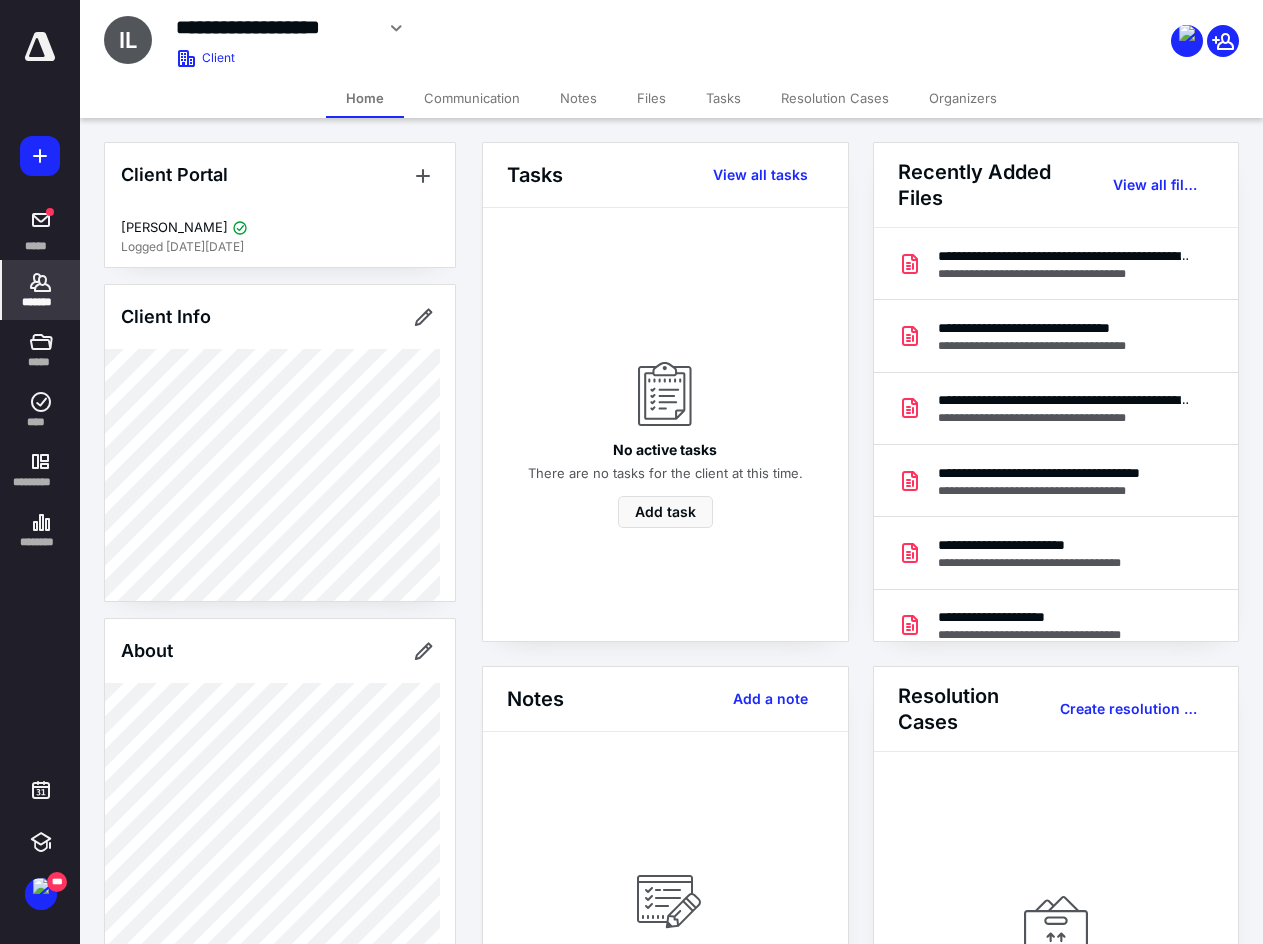 click on "Files" at bounding box center (651, 98) 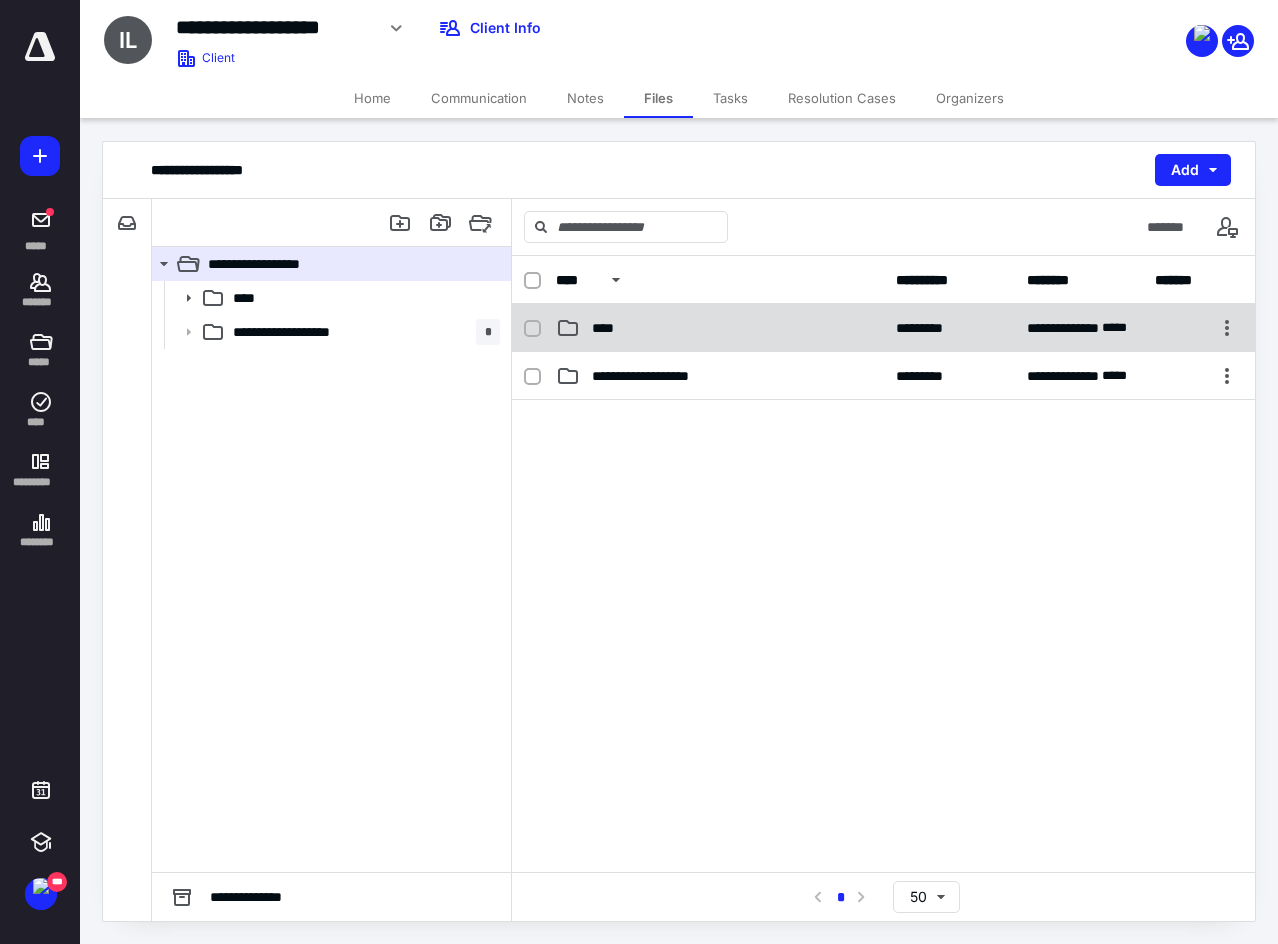 click on "****" at bounding box center [609, 328] 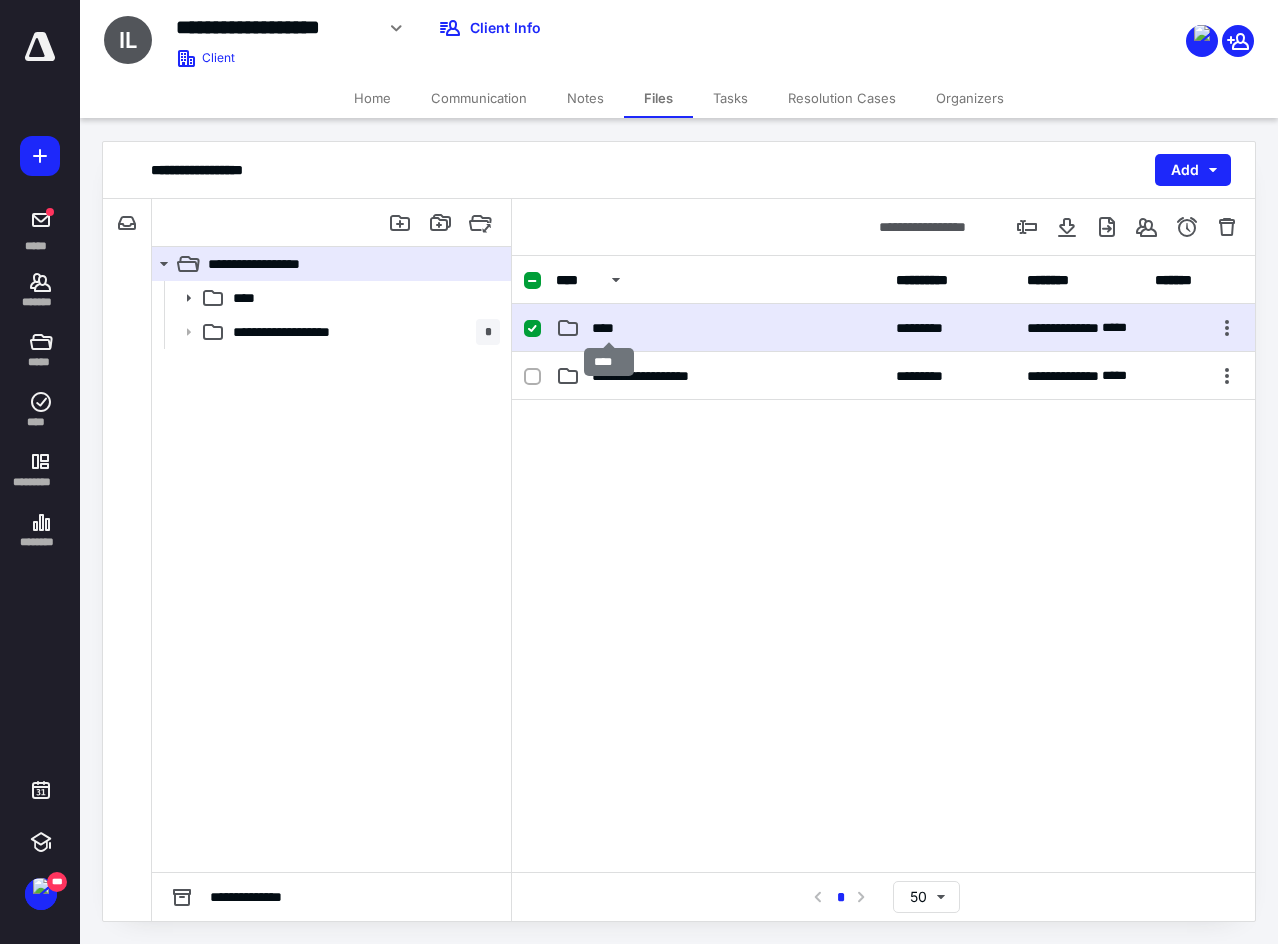 click on "****" at bounding box center (609, 328) 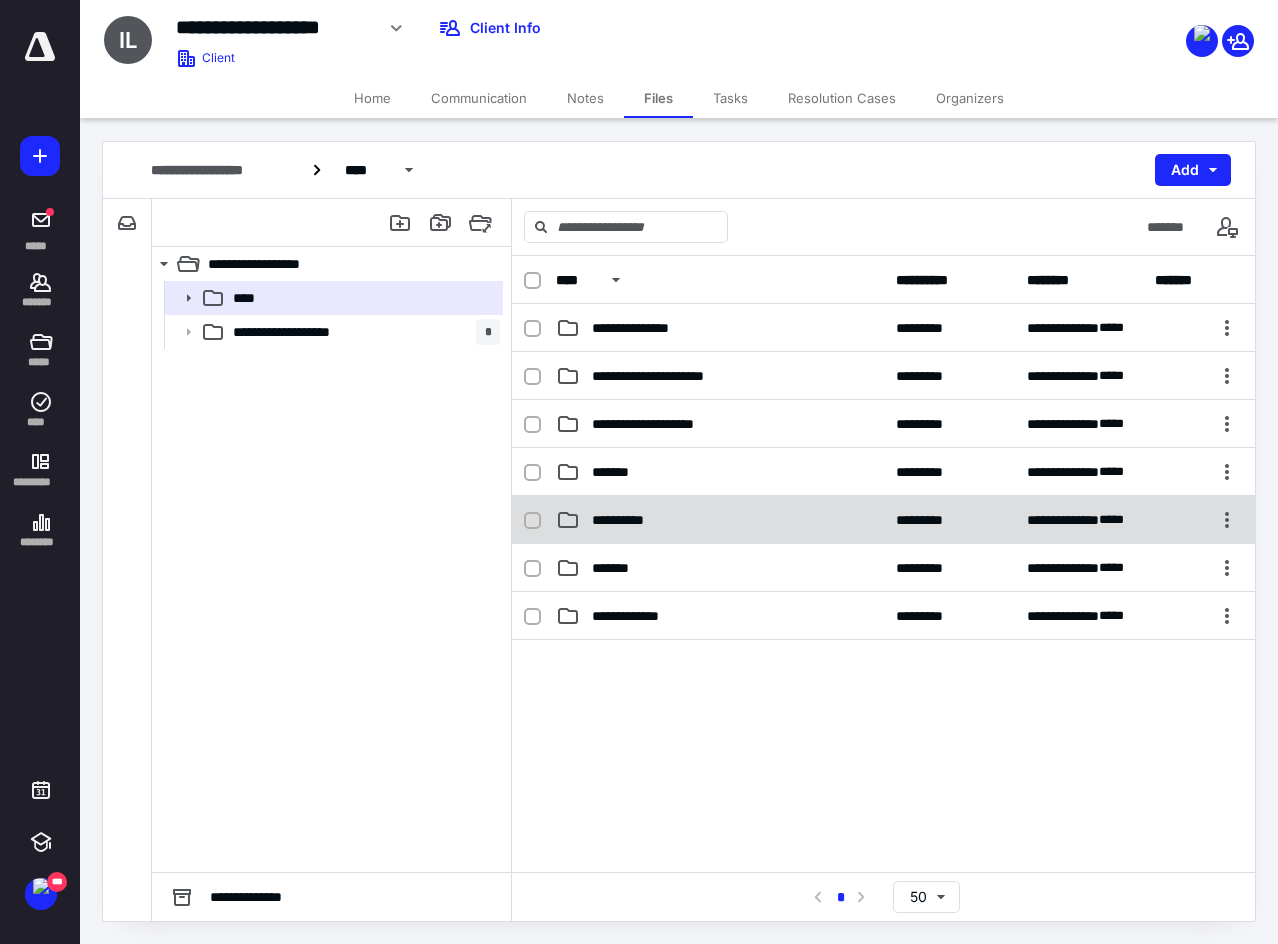 click on "**********" at bounding box center (883, 520) 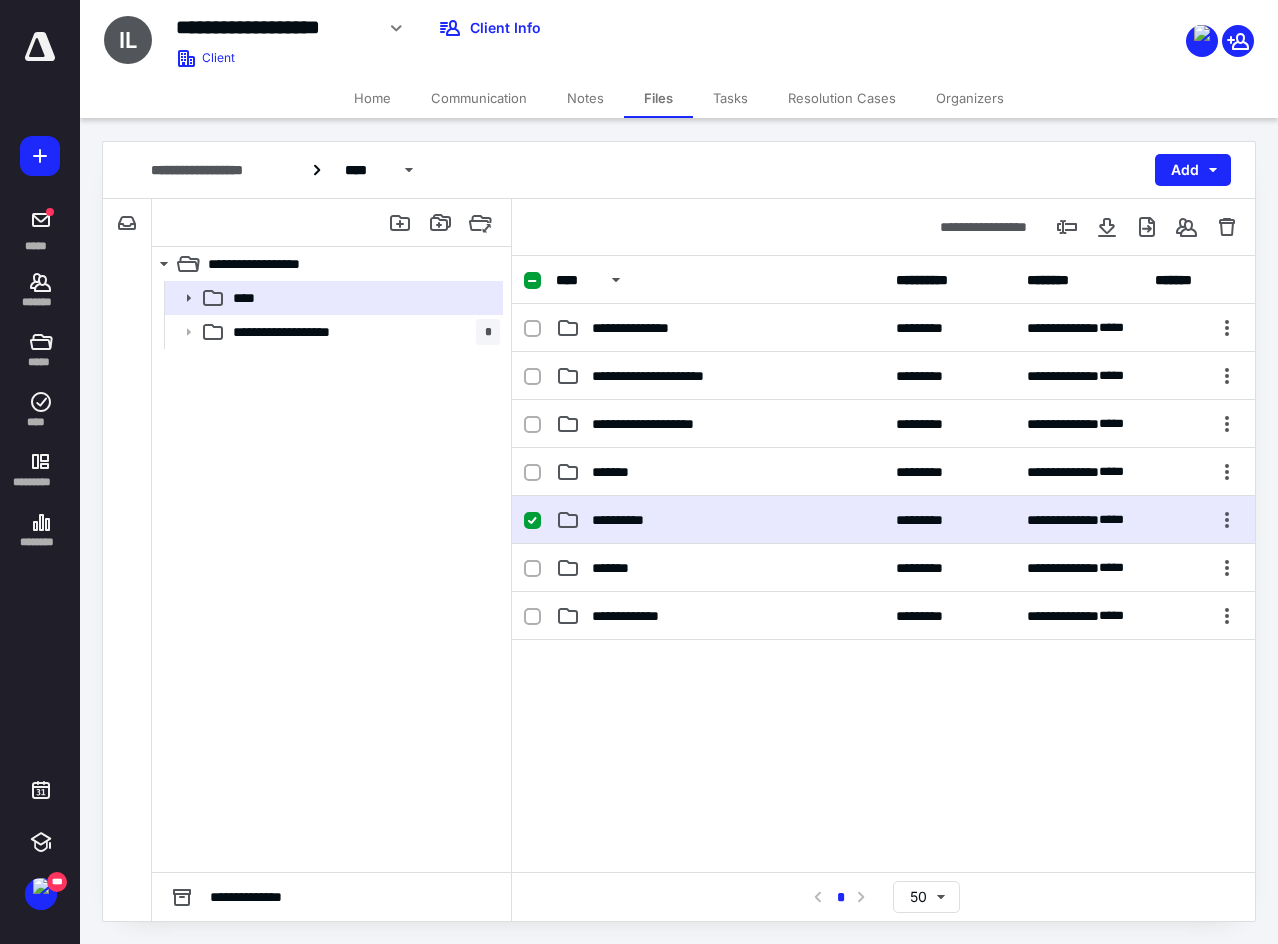 click on "**********" at bounding box center [883, 520] 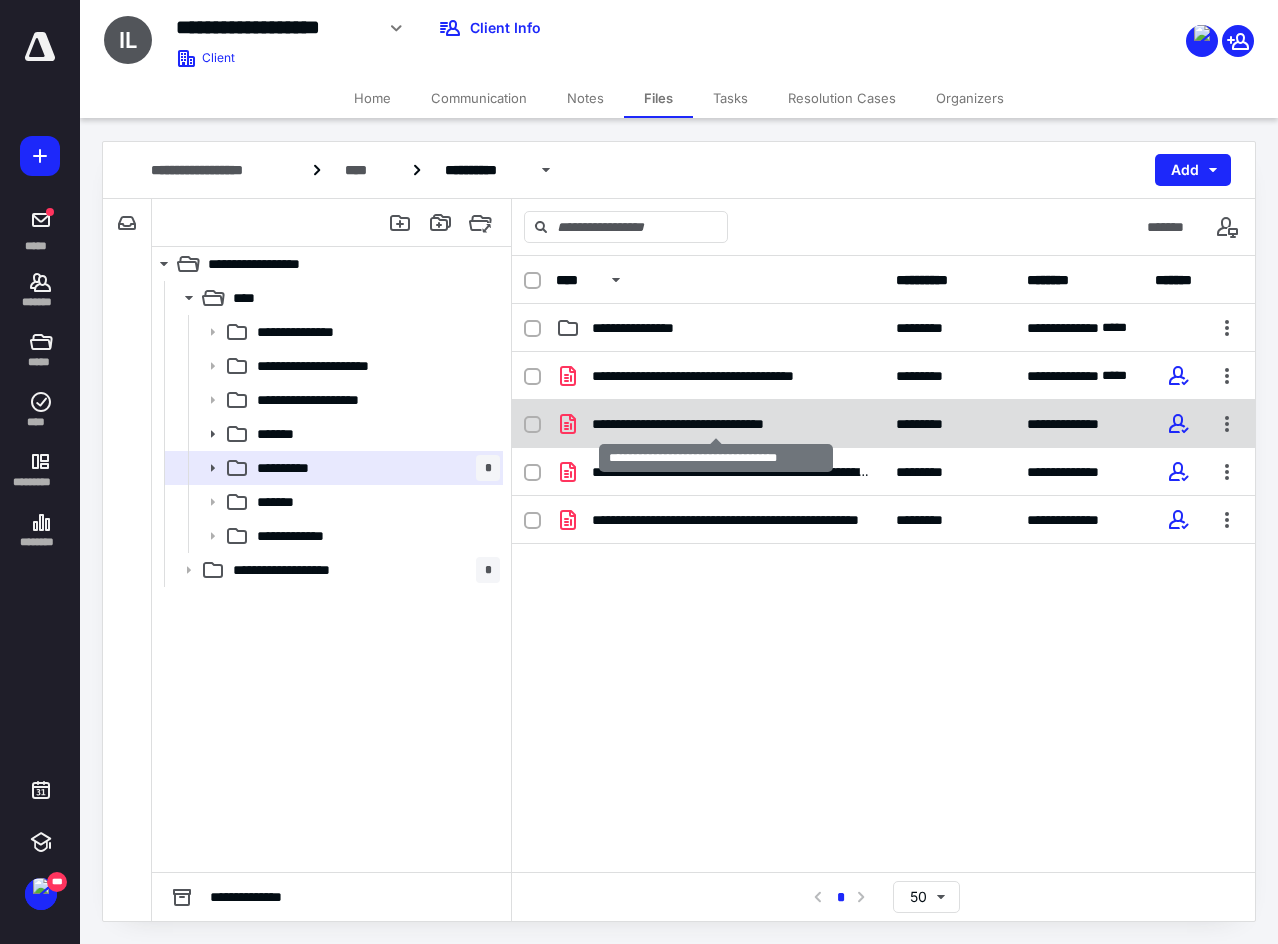 click on "**********" at bounding box center (715, 424) 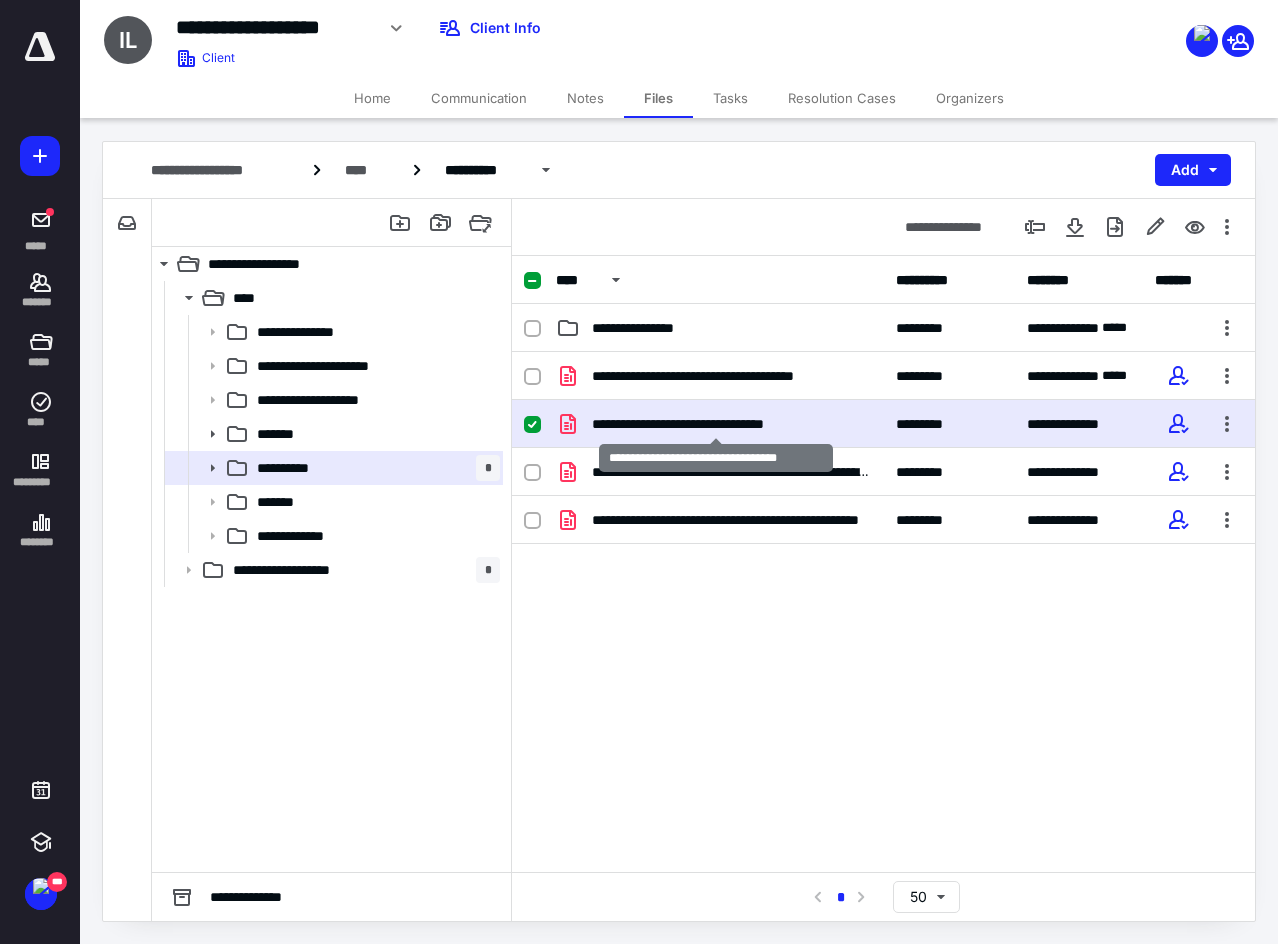 click on "**********" at bounding box center [715, 424] 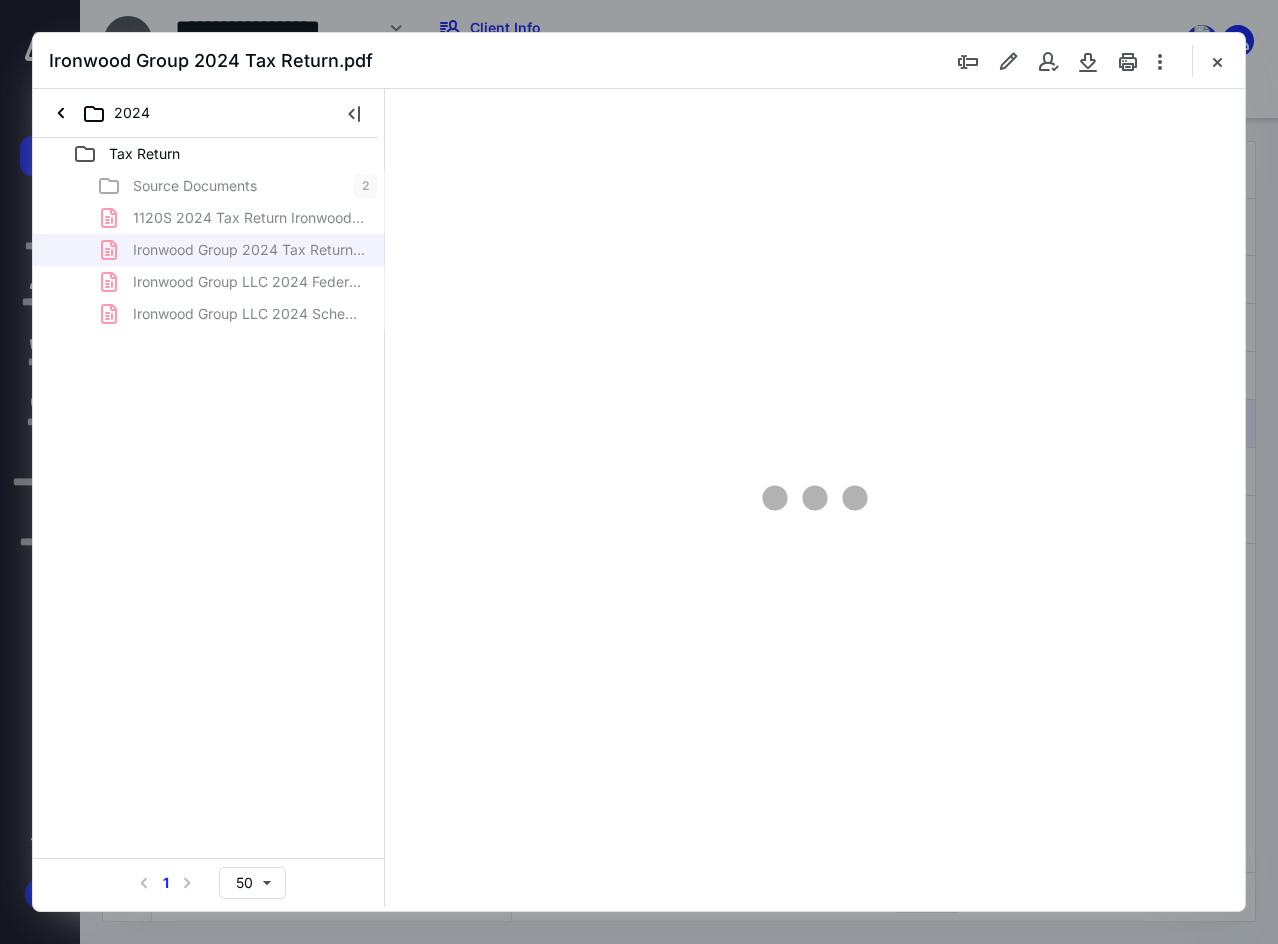 scroll, scrollTop: 0, scrollLeft: 0, axis: both 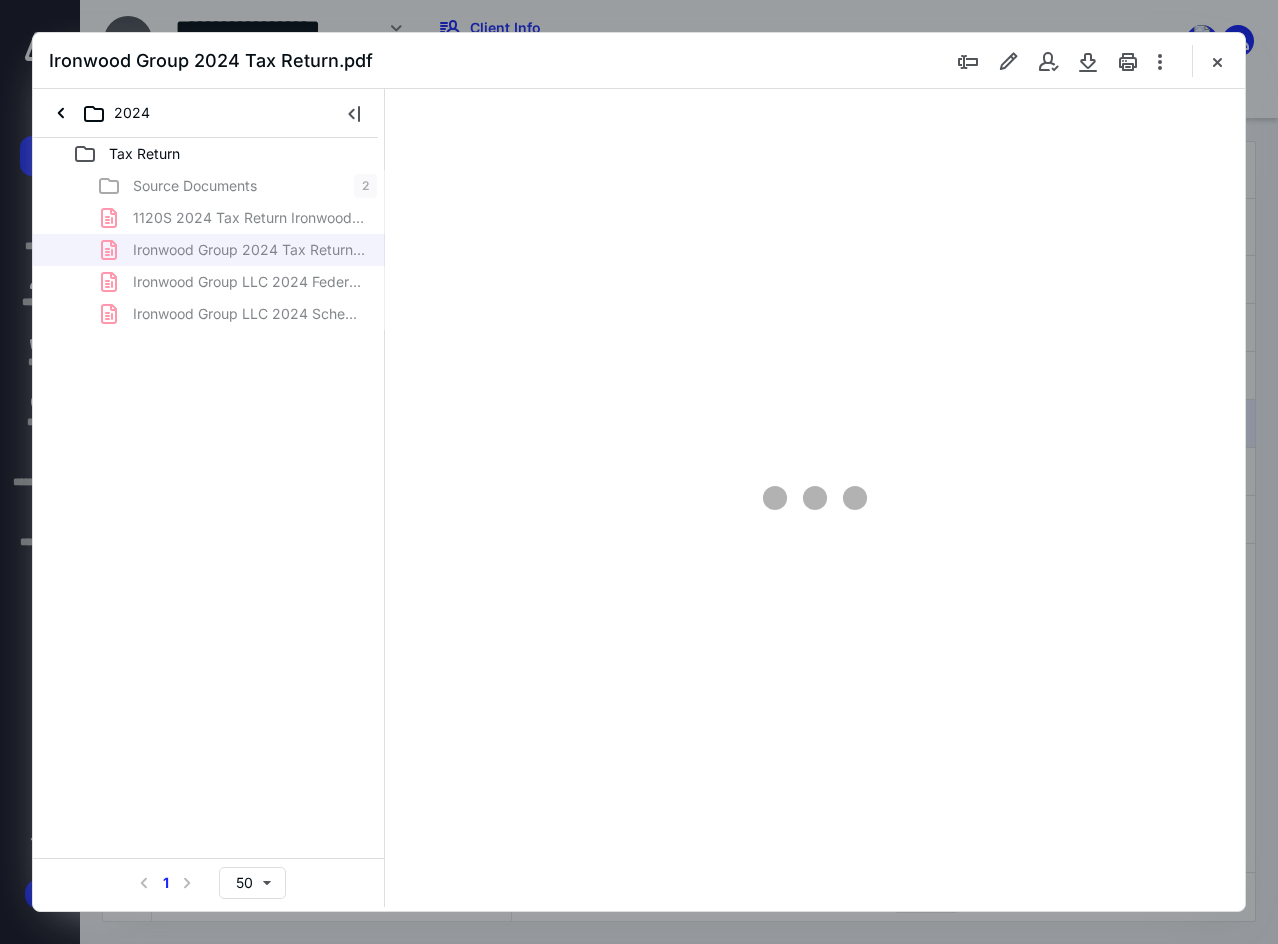 type on "137" 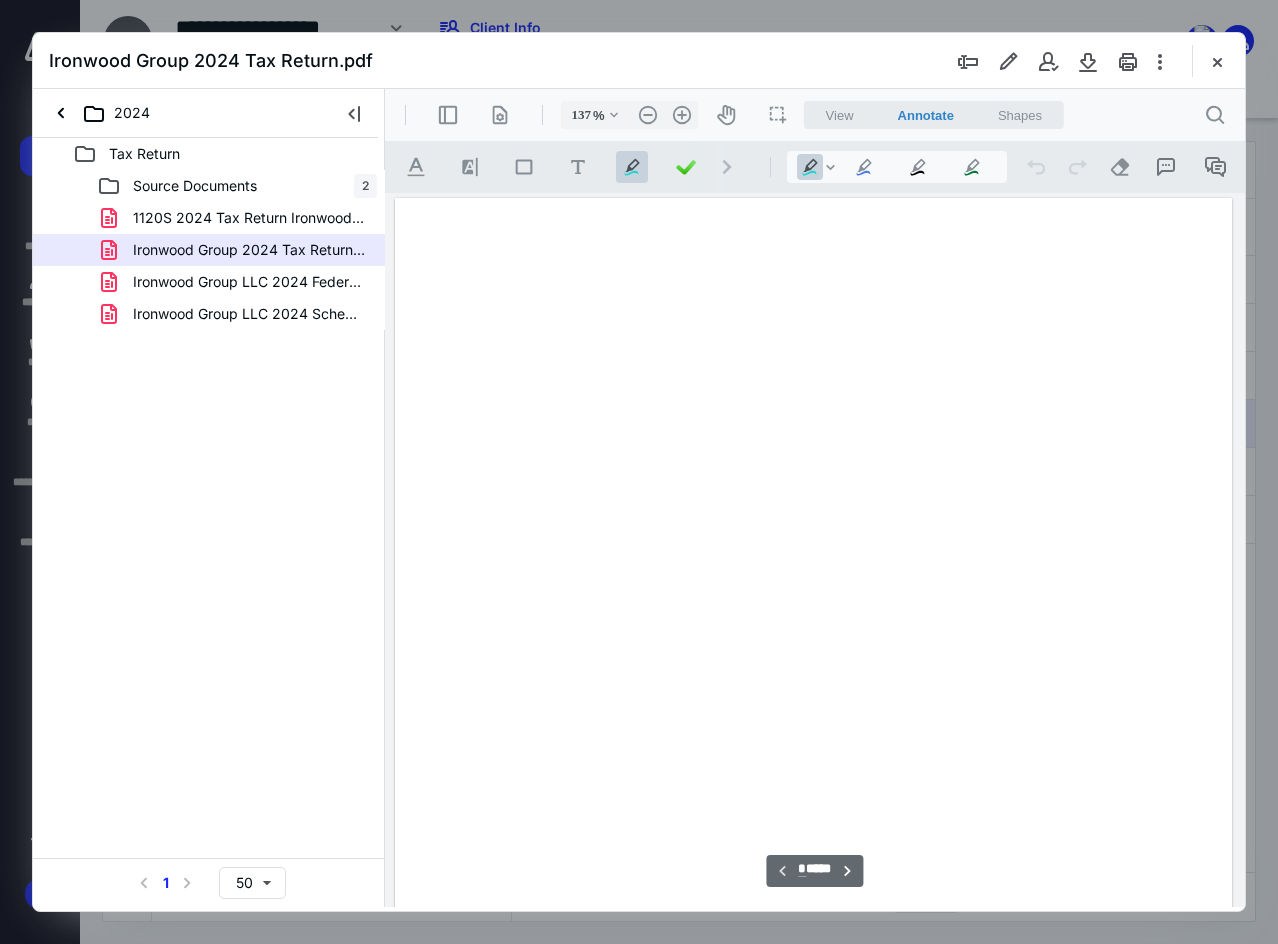 scroll, scrollTop: 109, scrollLeft: 0, axis: vertical 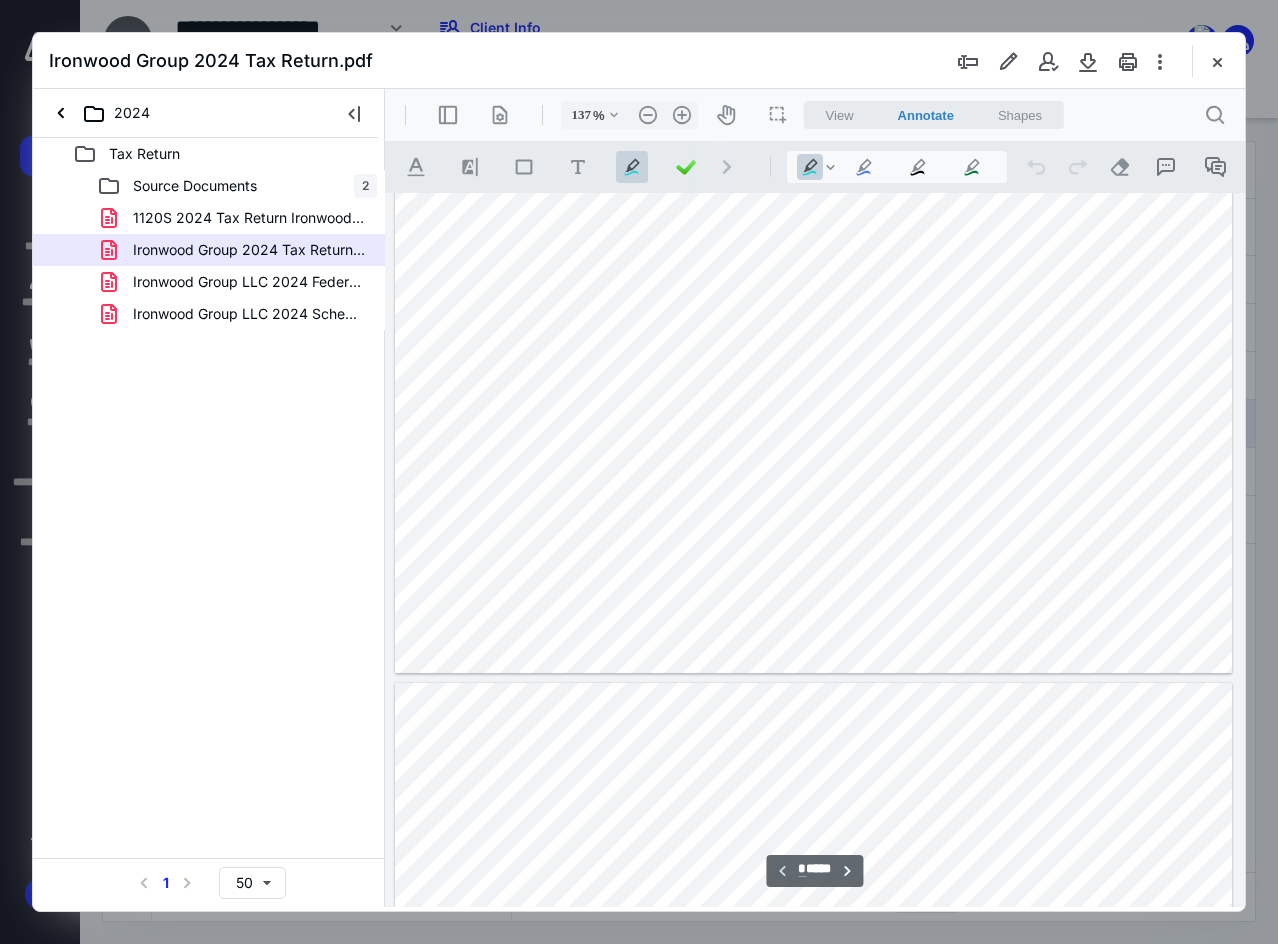 type on "*" 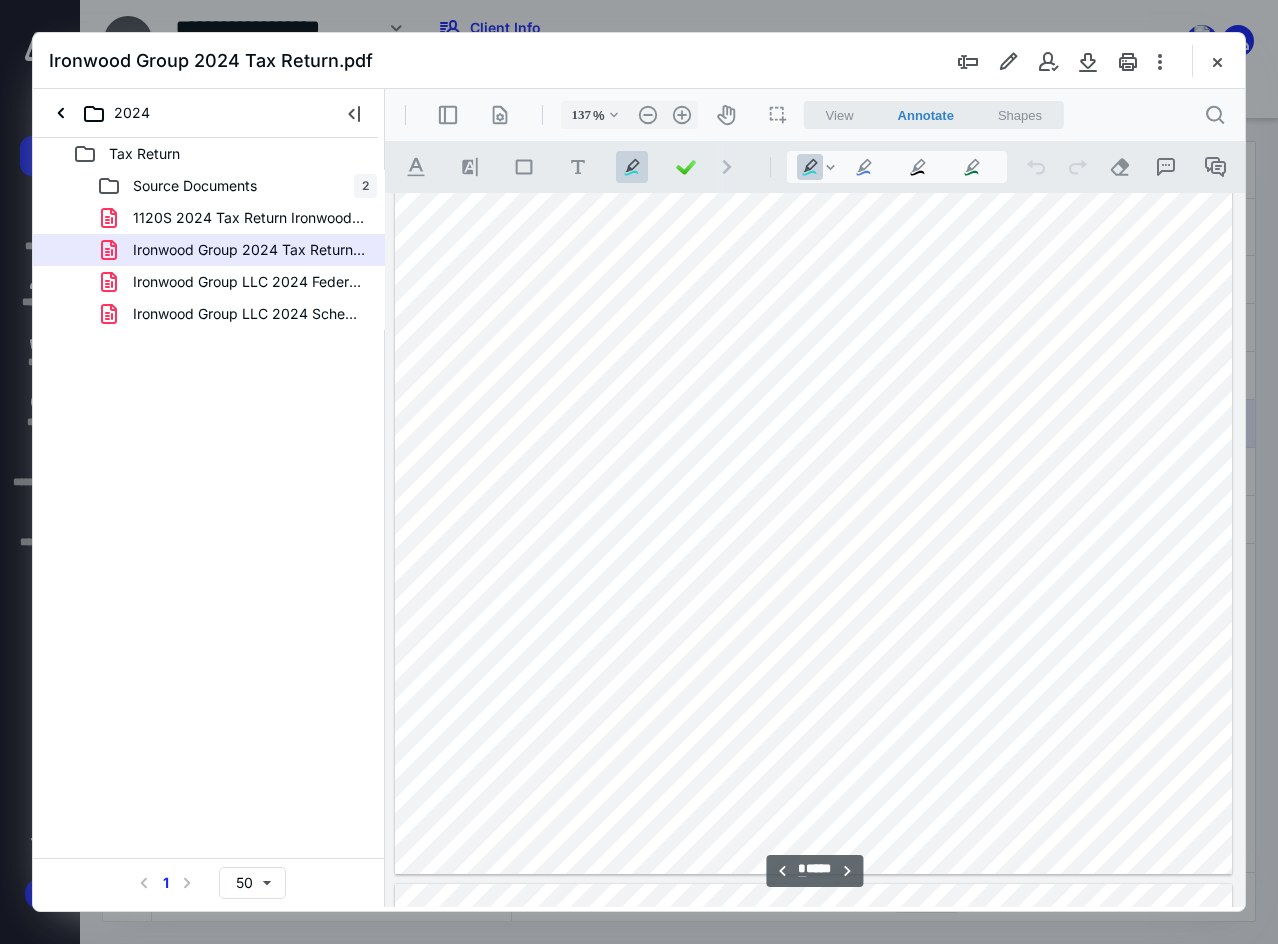 scroll, scrollTop: 1709, scrollLeft: 0, axis: vertical 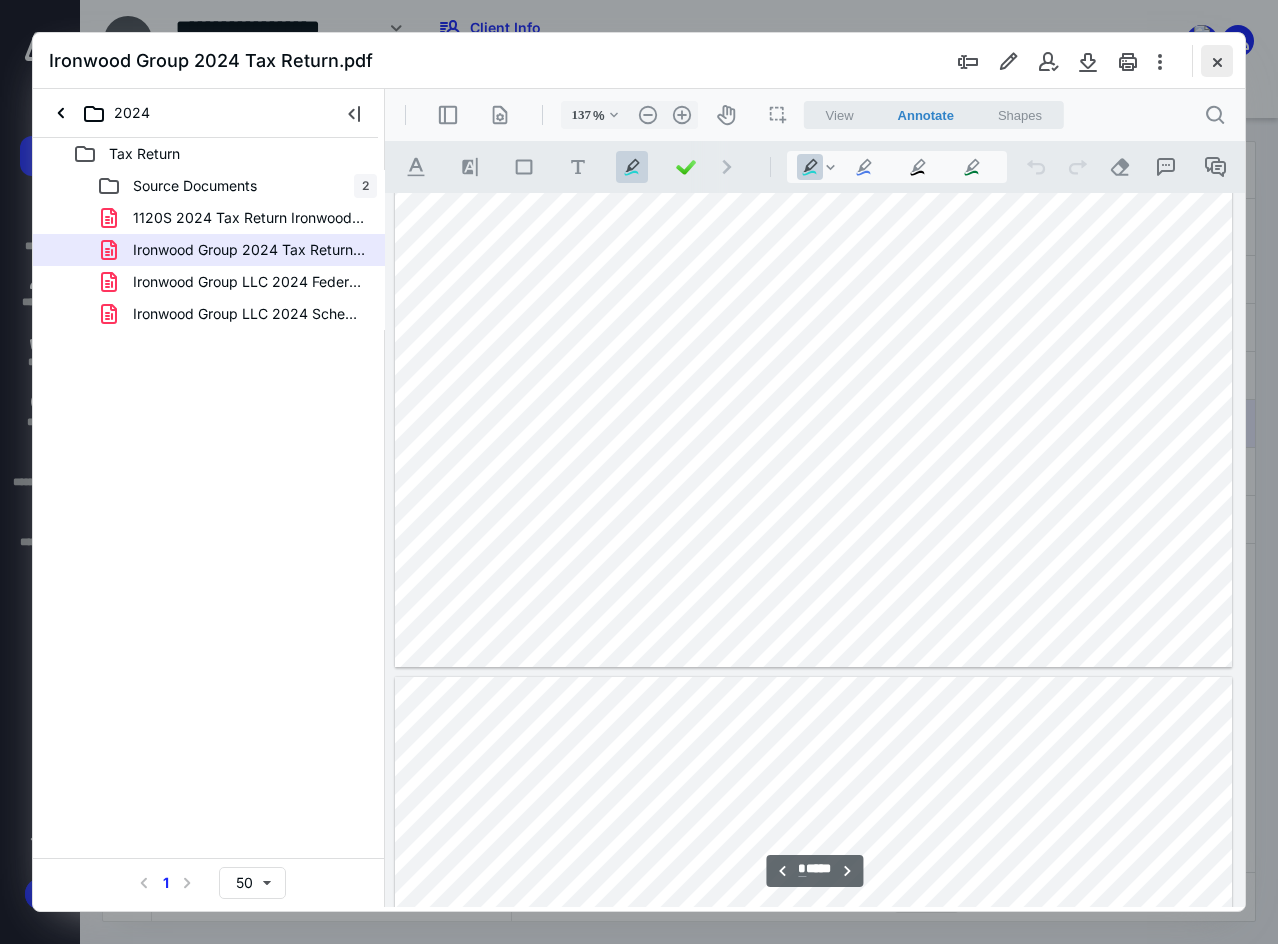 click at bounding box center (1217, 61) 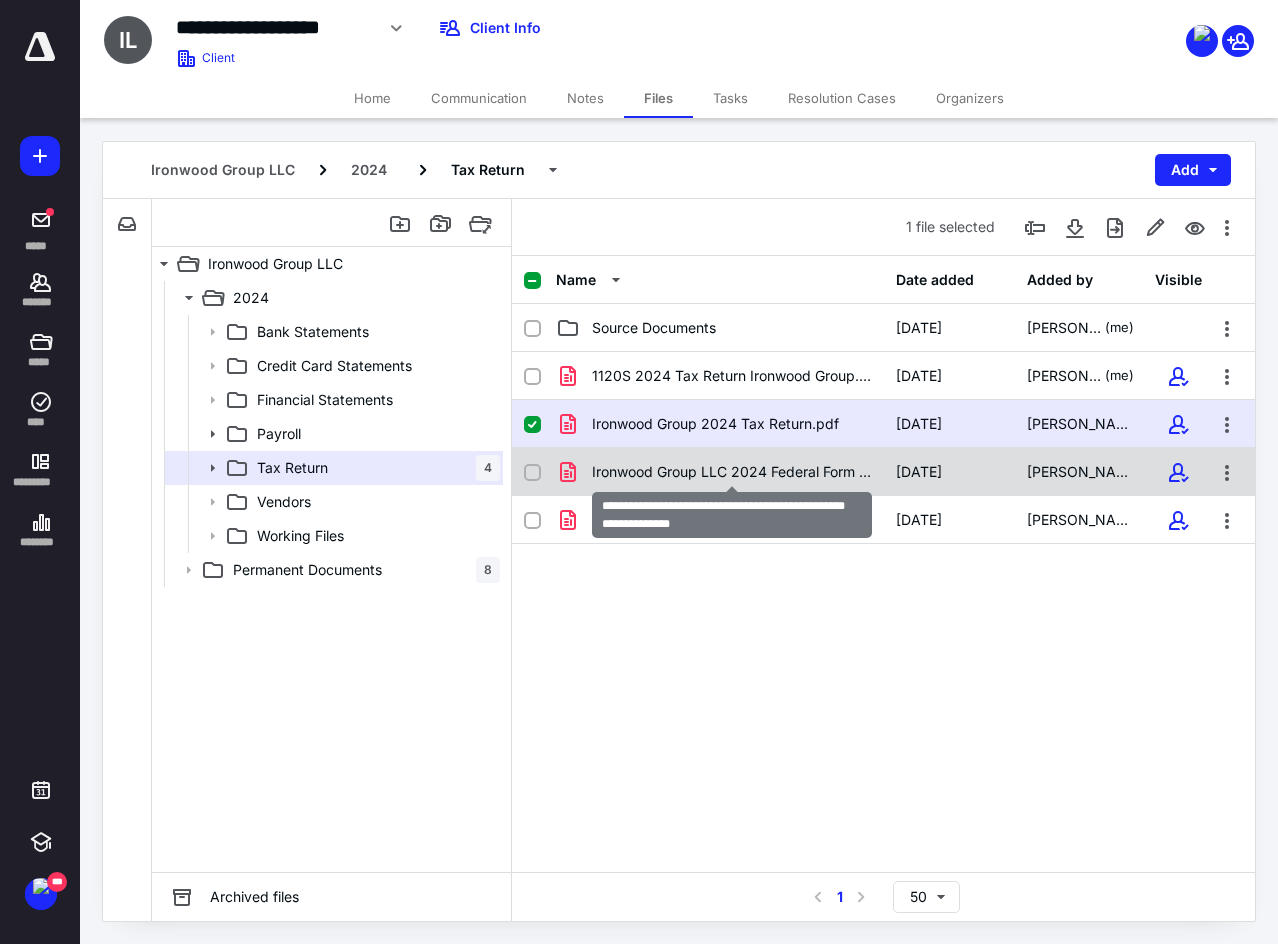 click on "Ironwood Group LLC 2024 Federal Form 8879(signed_03-21-2025).pdf" at bounding box center [732, 472] 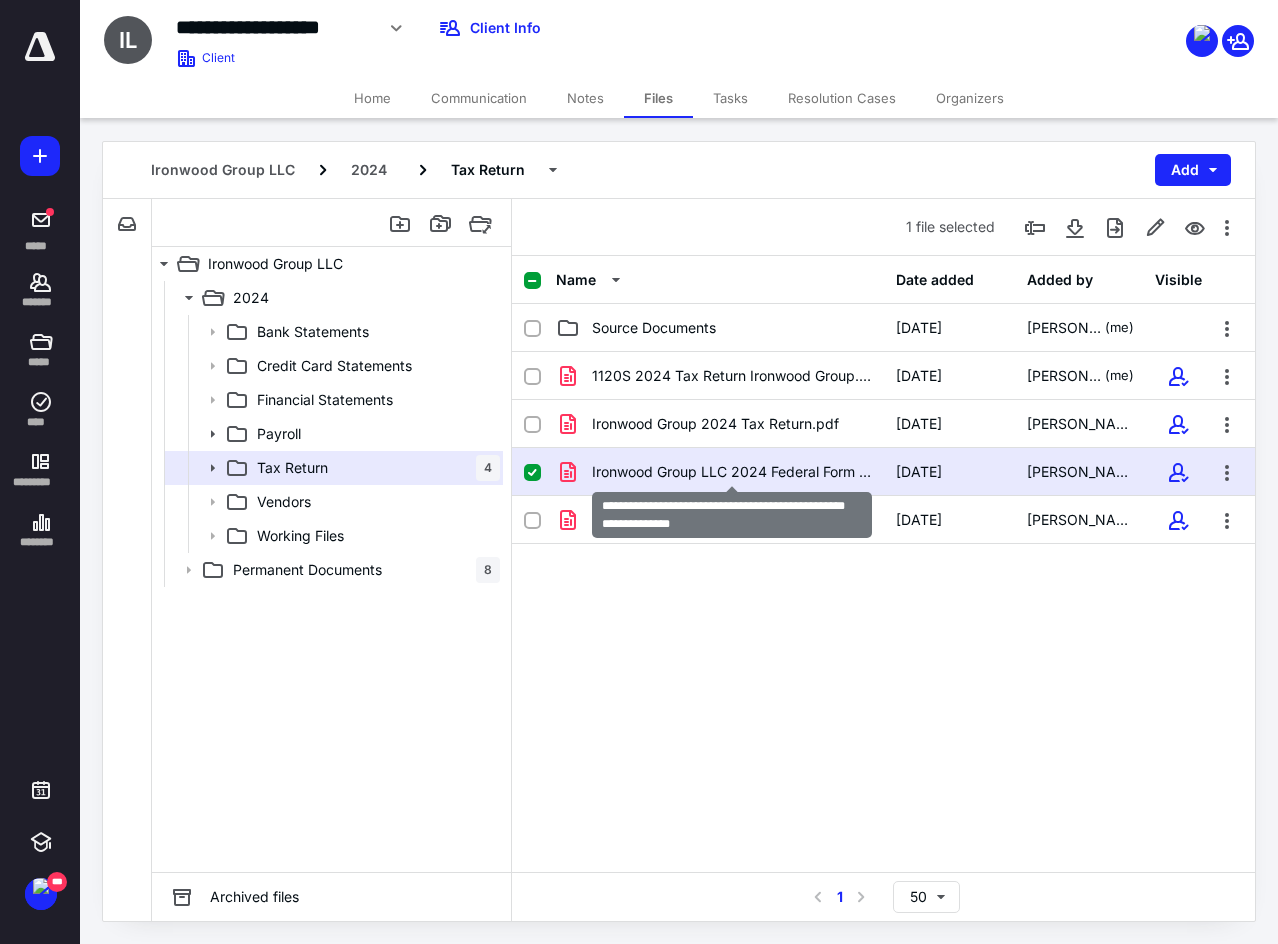 click on "Ironwood Group LLC 2024 Federal Form 8879(signed_03-21-2025).pdf" at bounding box center [732, 472] 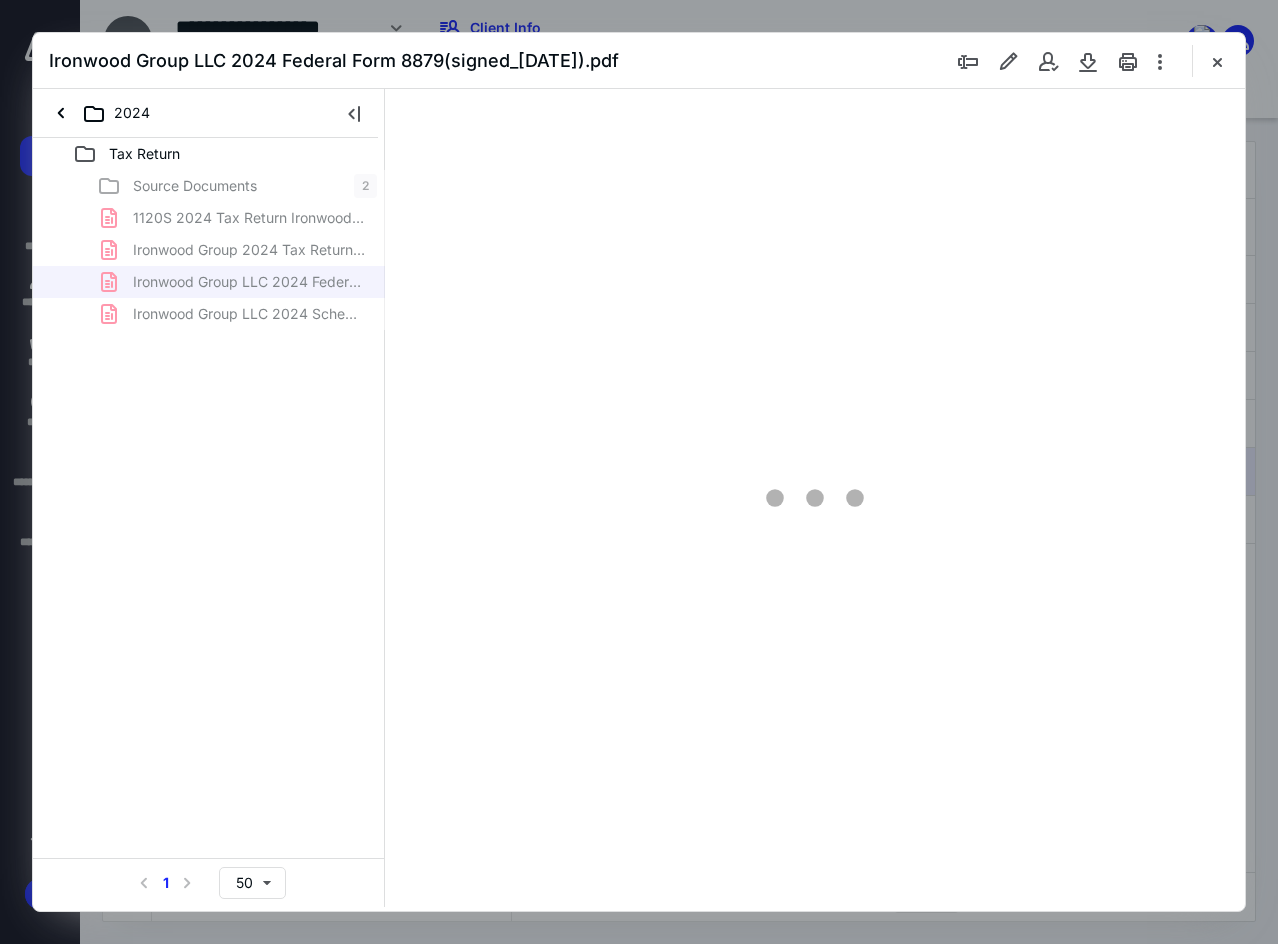 scroll, scrollTop: 0, scrollLeft: 0, axis: both 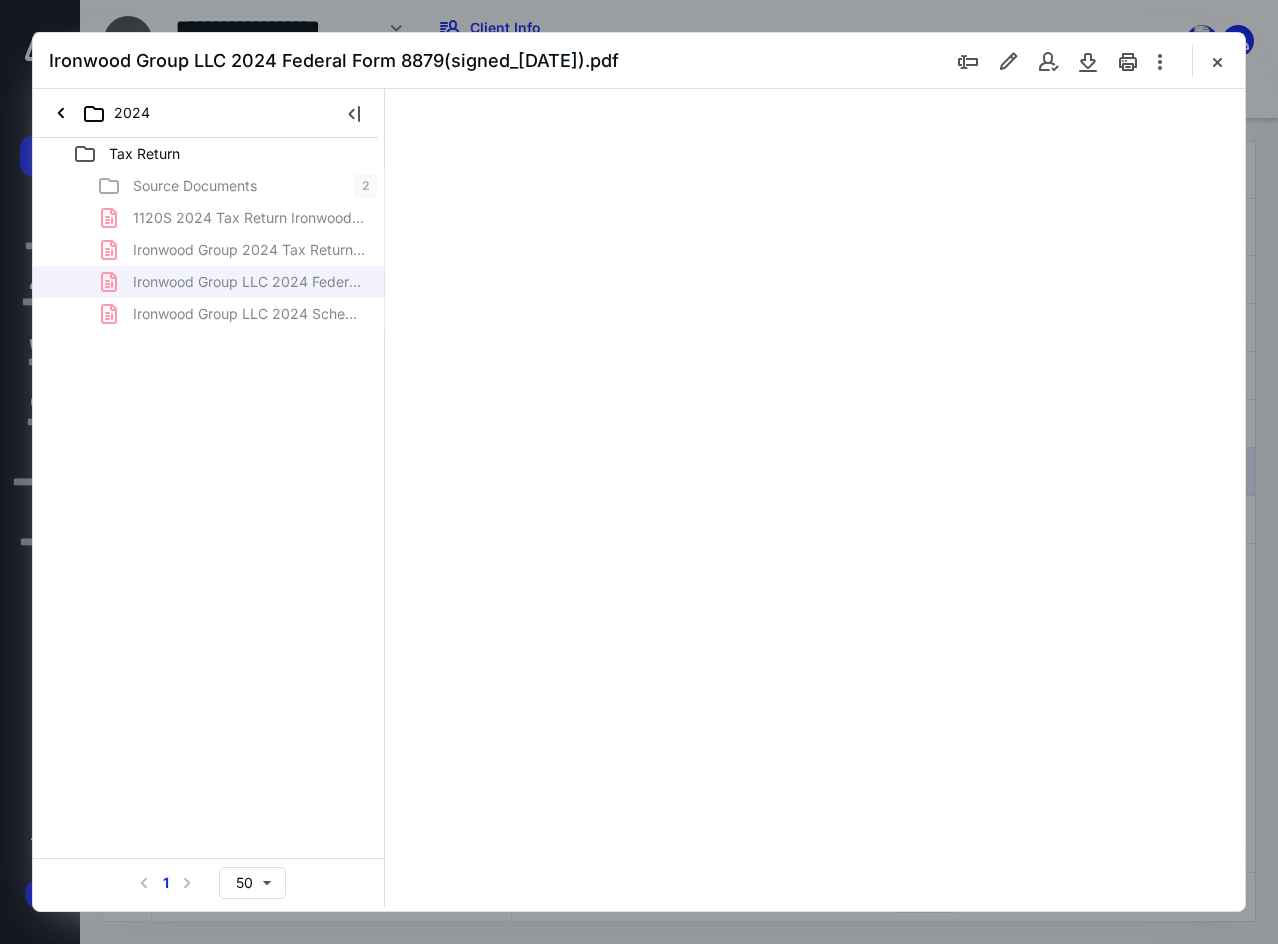 type on "137" 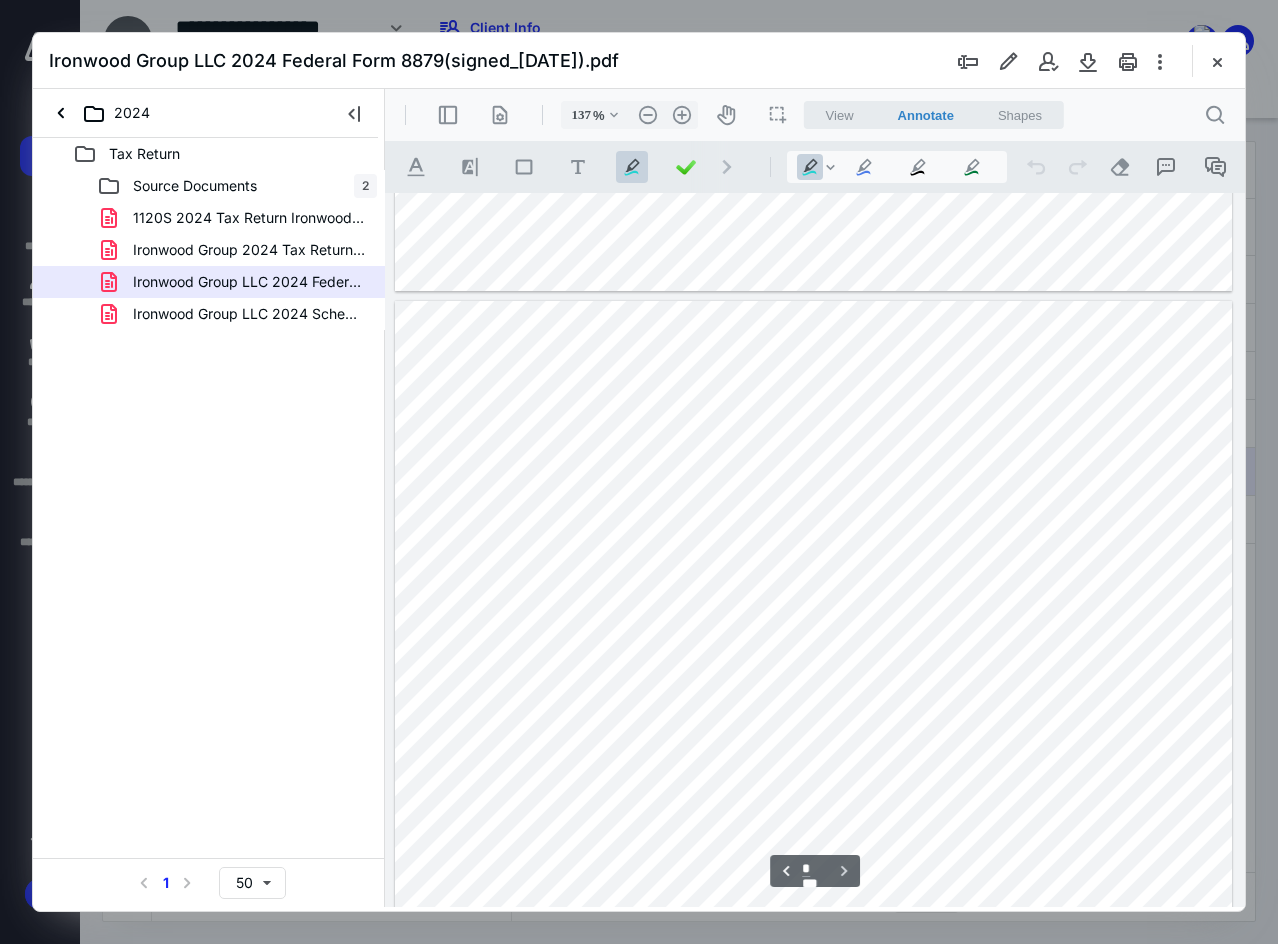 scroll, scrollTop: 1000, scrollLeft: 0, axis: vertical 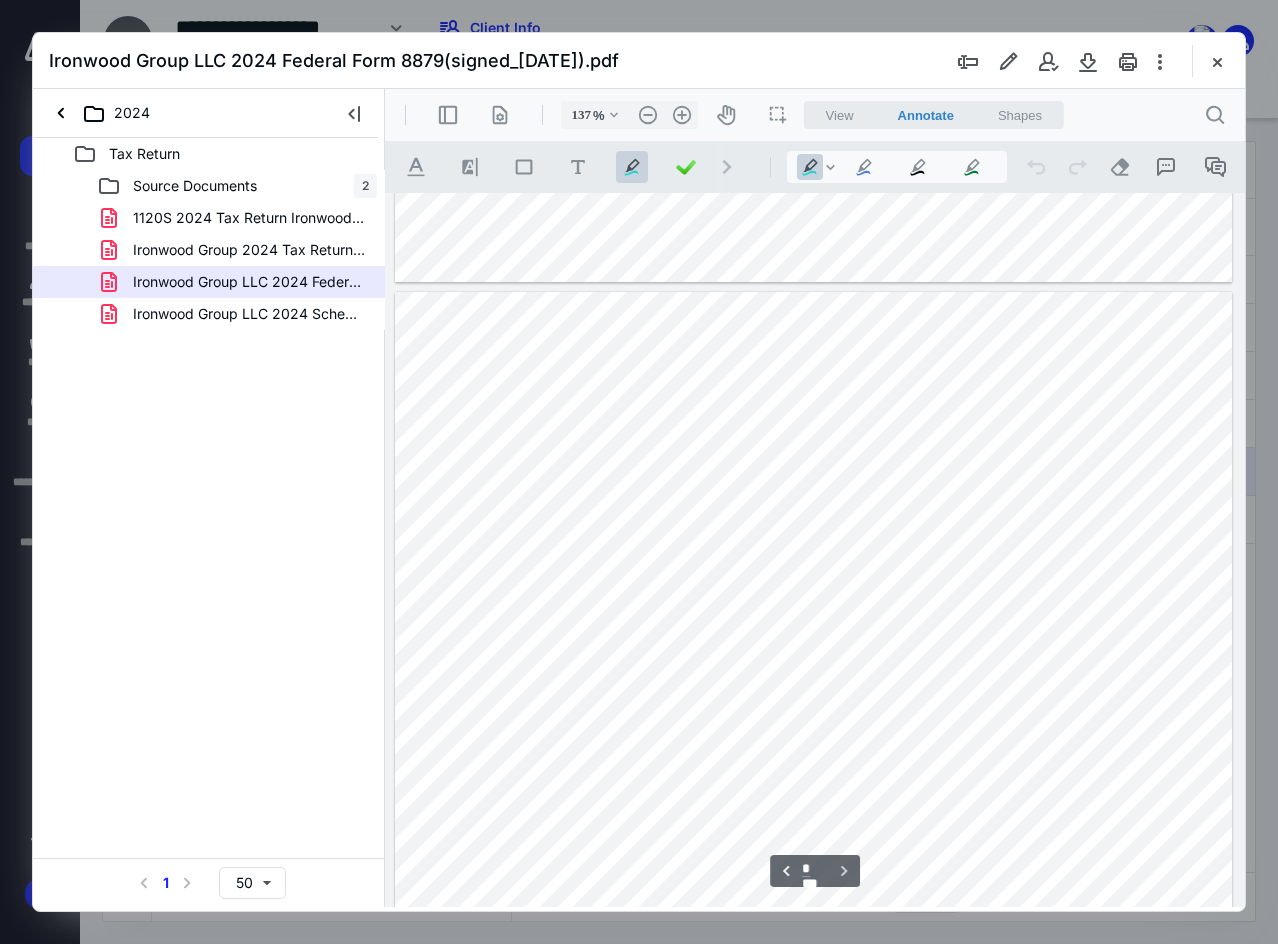 type on "*" 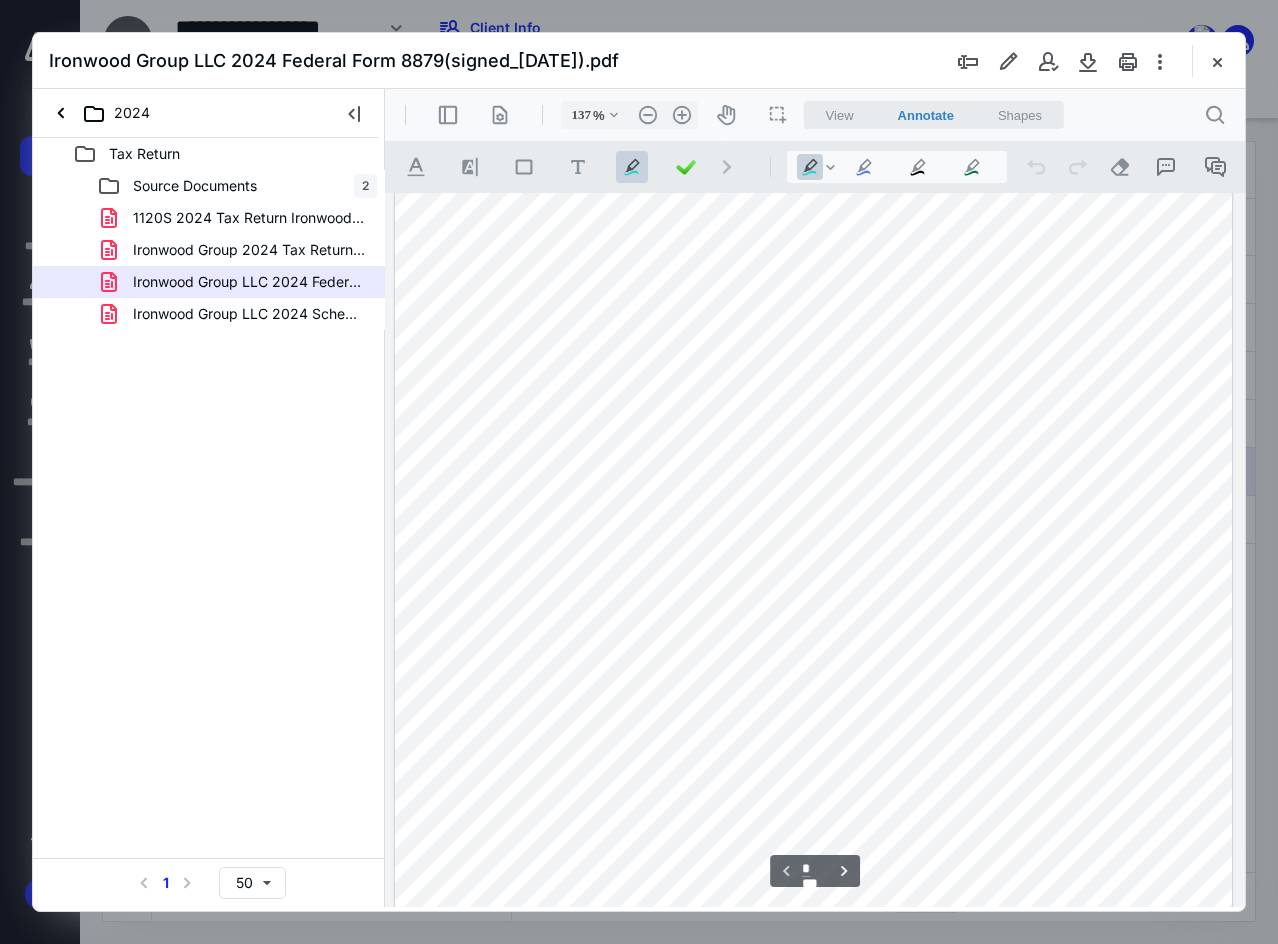 scroll, scrollTop: 0, scrollLeft: 0, axis: both 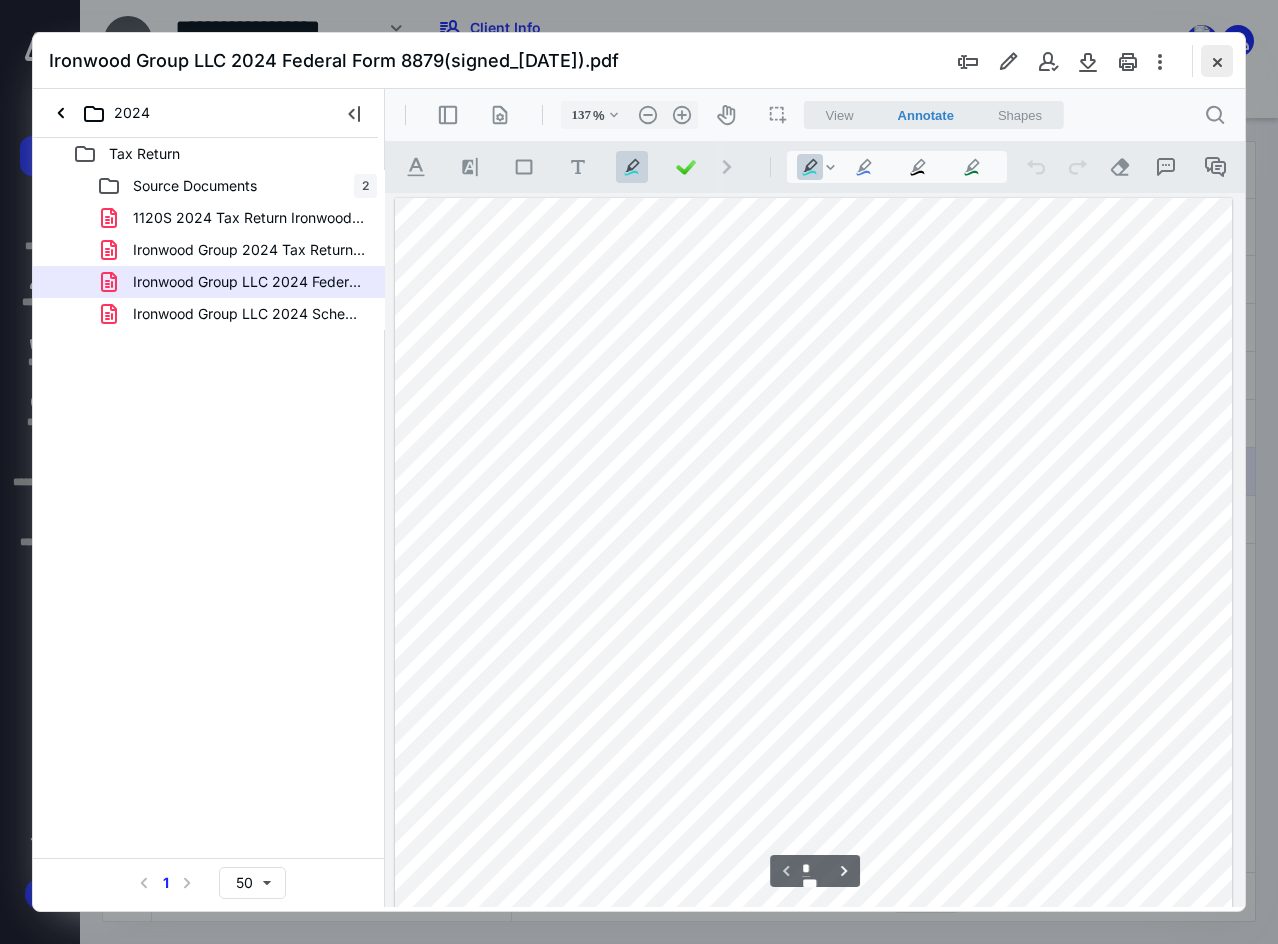 click at bounding box center (1217, 61) 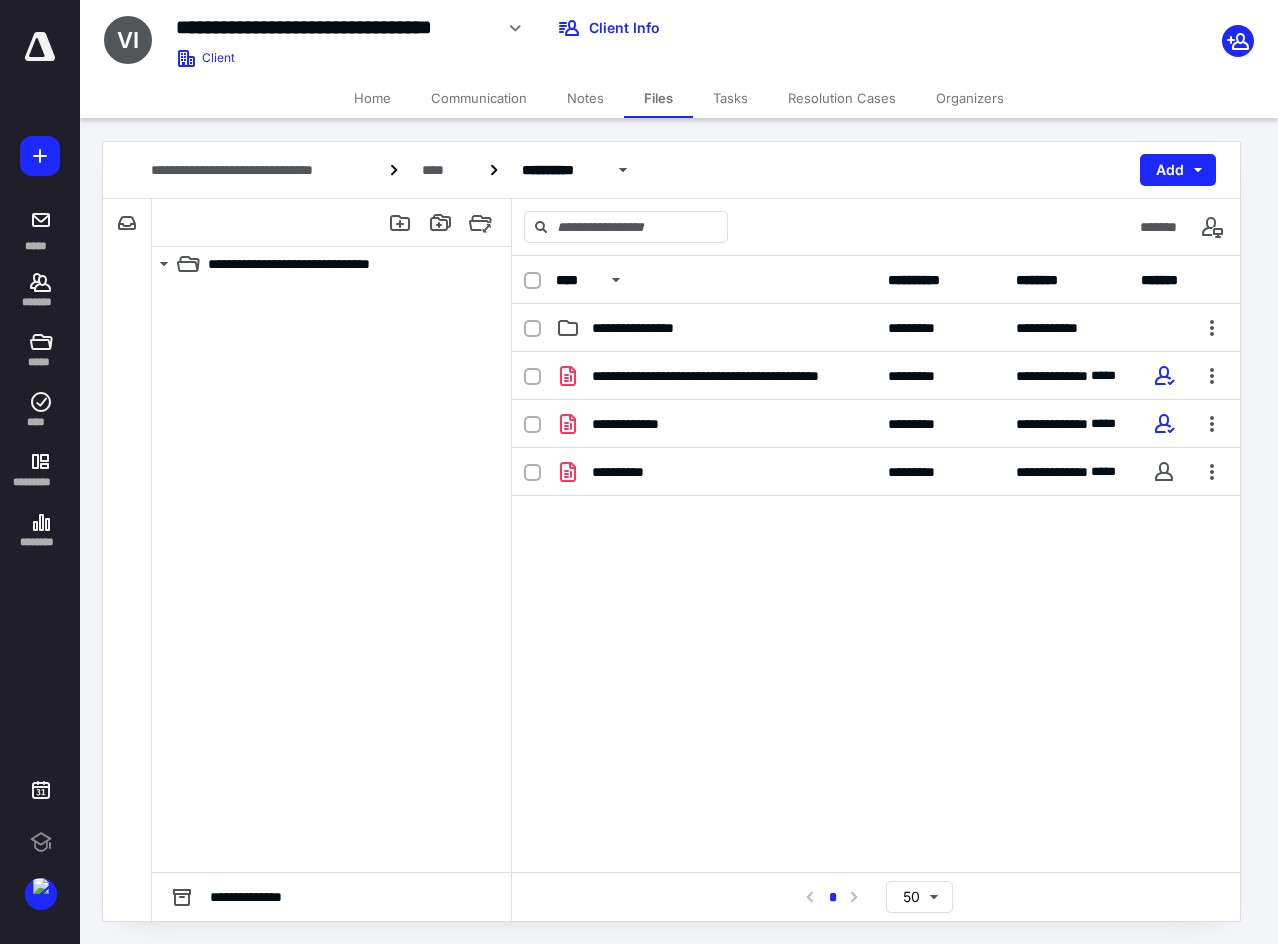 scroll, scrollTop: 0, scrollLeft: 0, axis: both 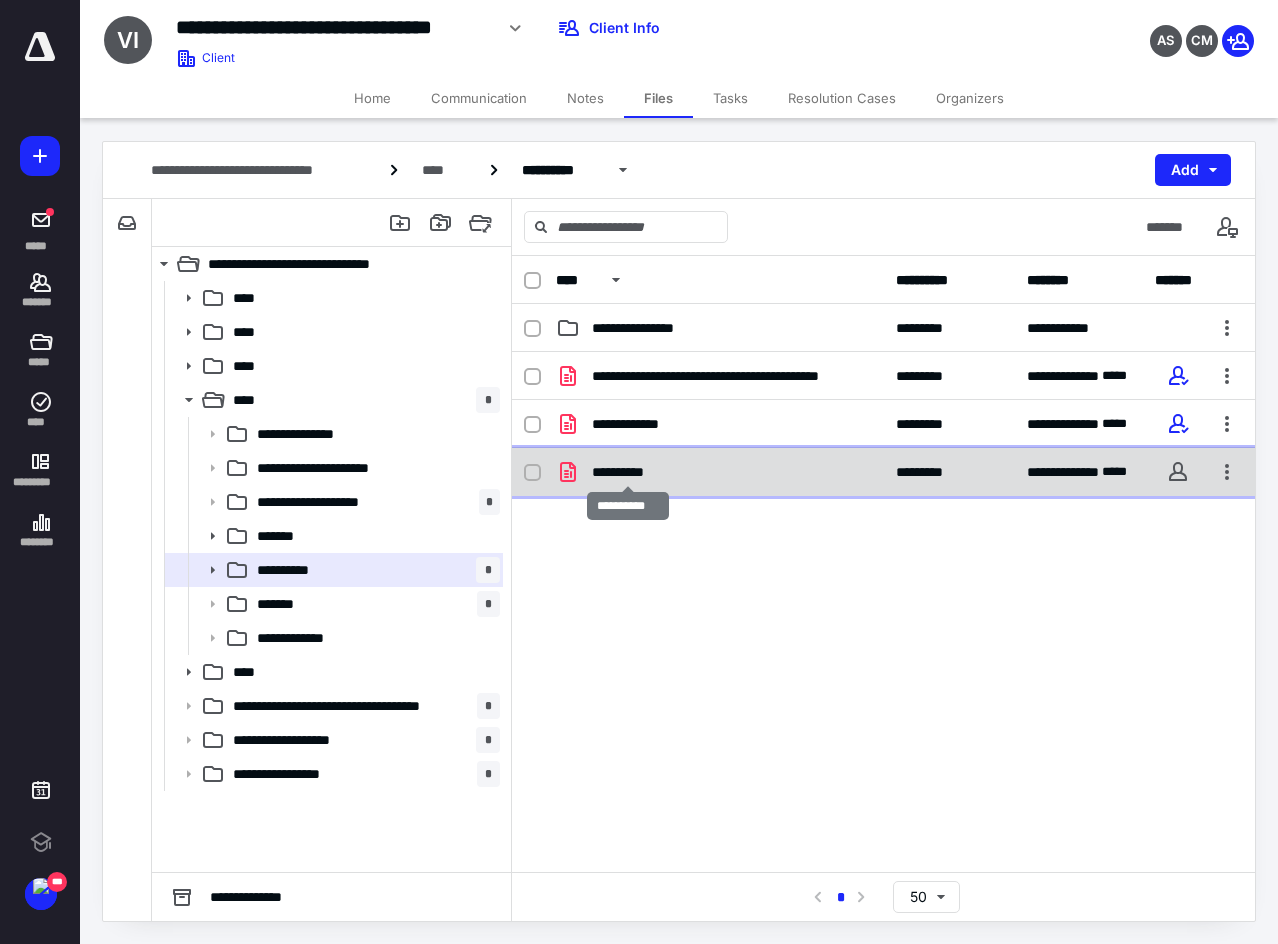 click on "**********" at bounding box center (628, 472) 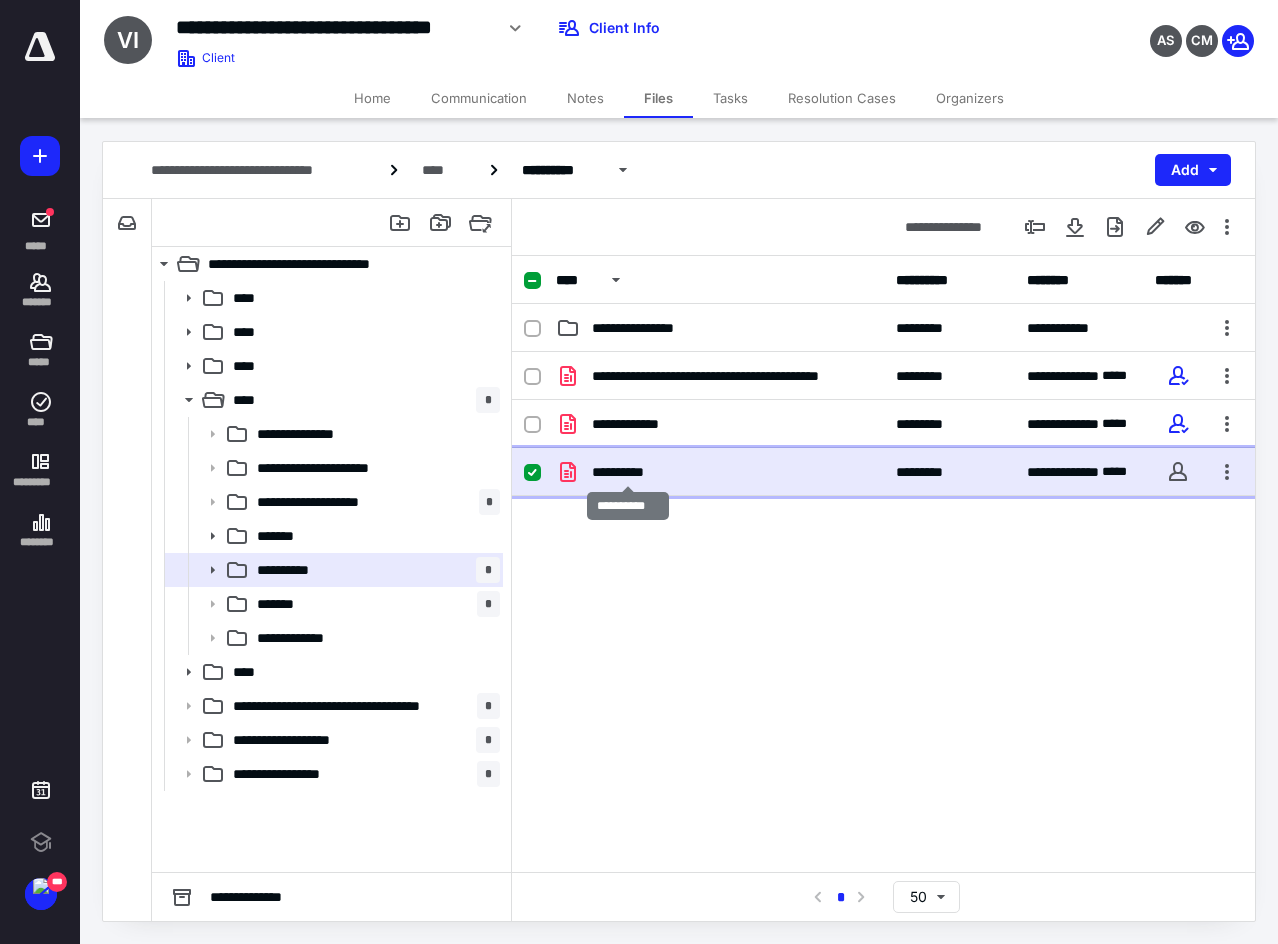 click on "**********" at bounding box center (628, 472) 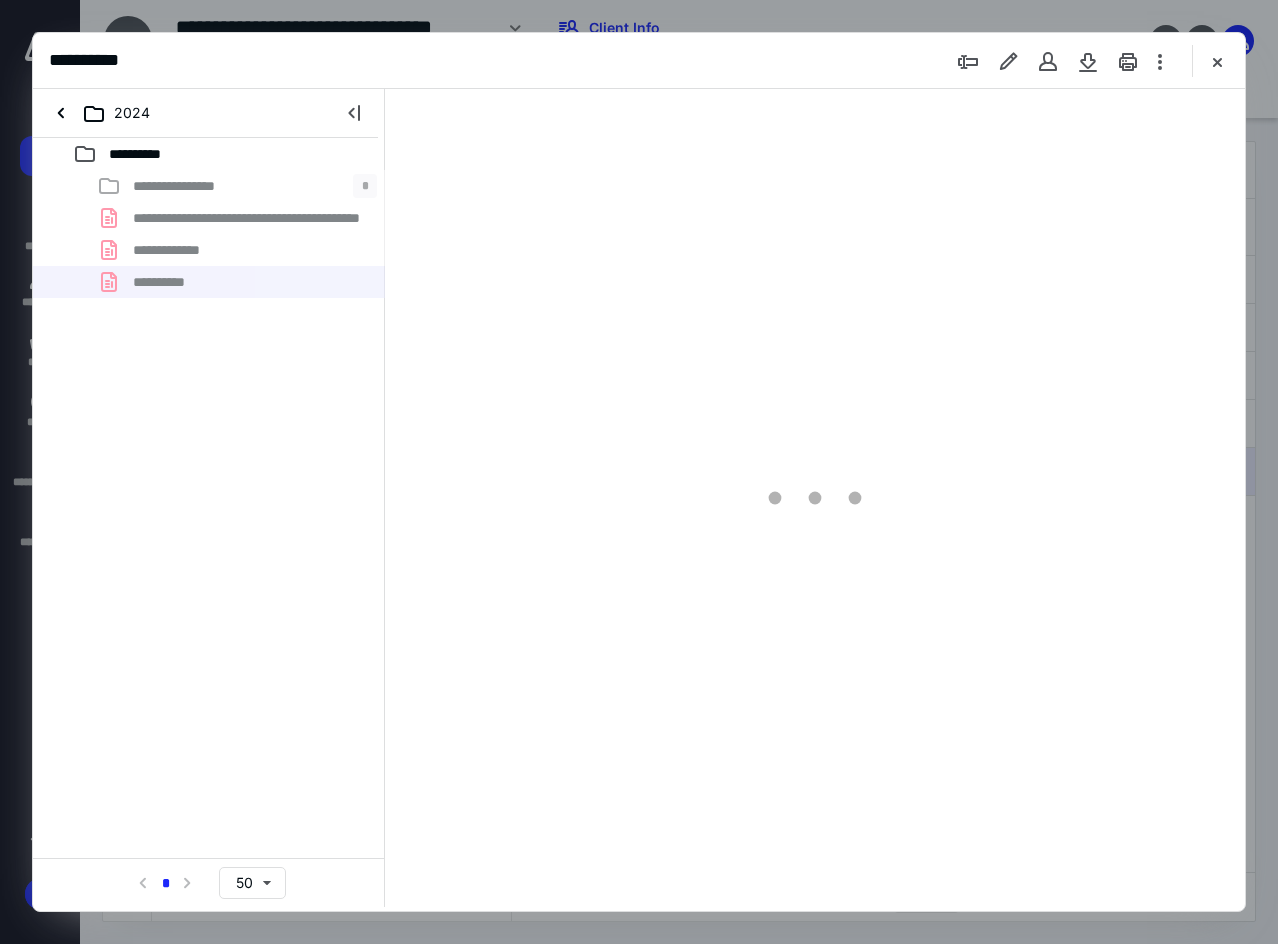 scroll, scrollTop: 0, scrollLeft: 0, axis: both 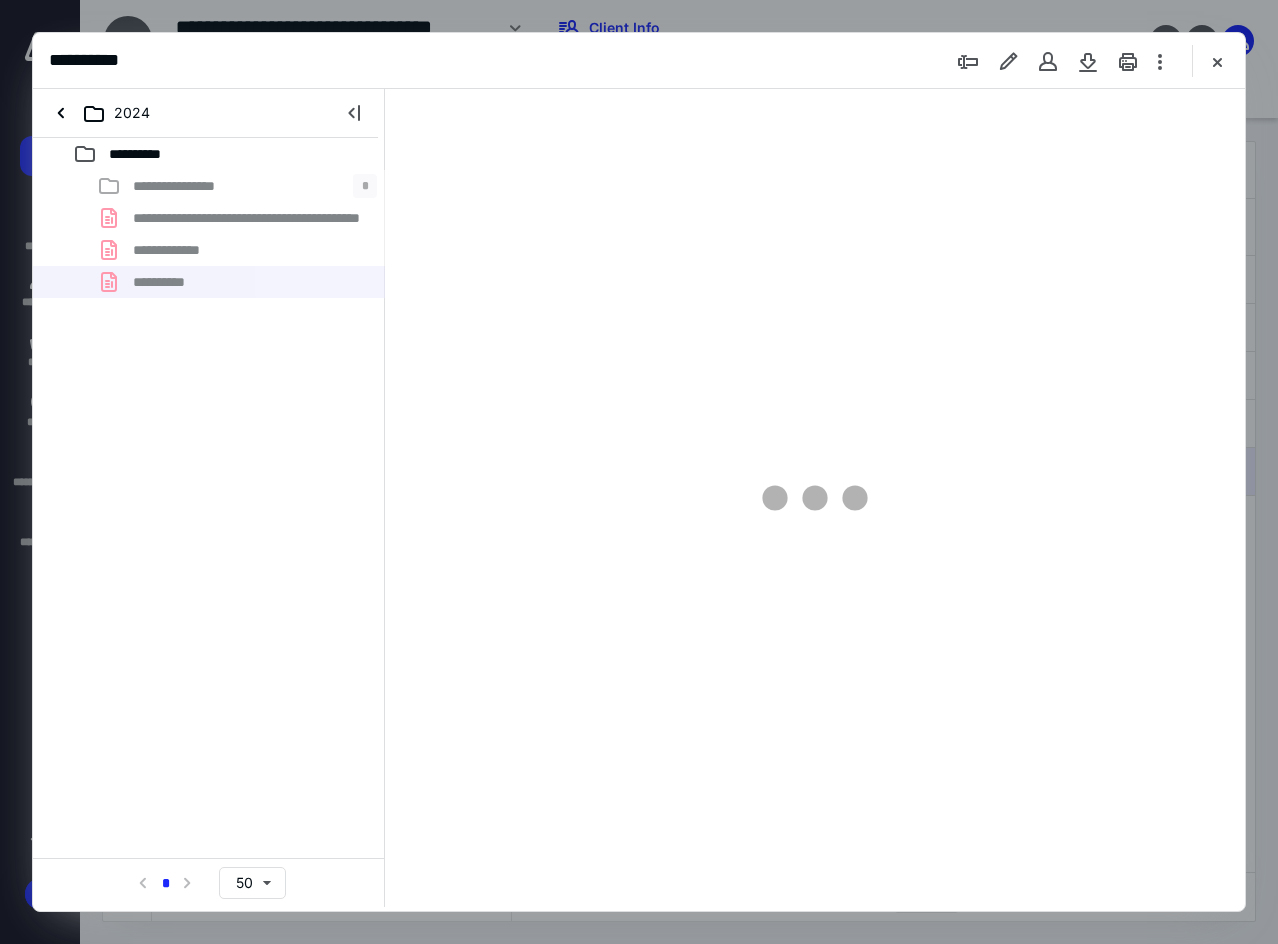 type on "137" 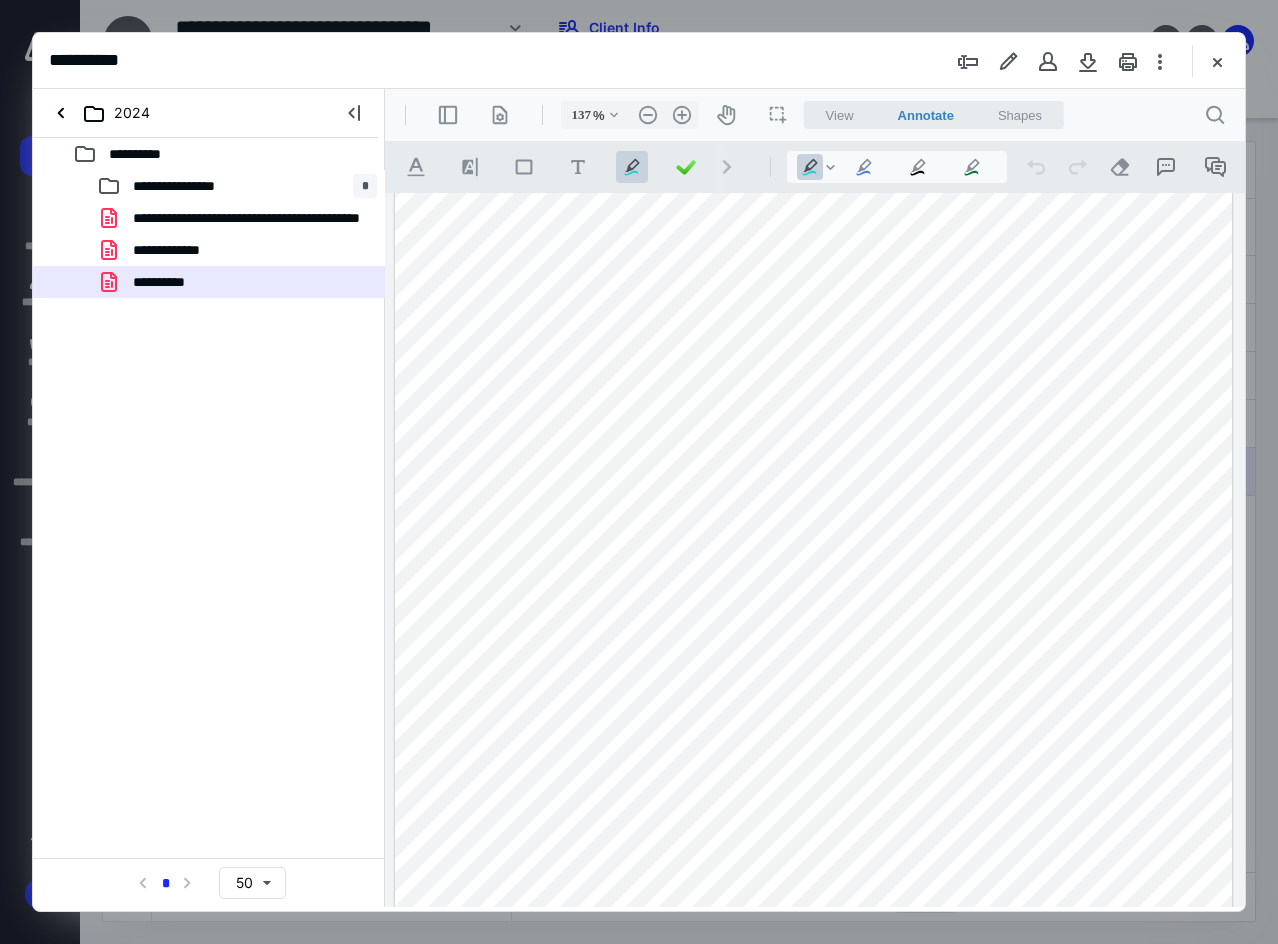 scroll, scrollTop: 0, scrollLeft: 0, axis: both 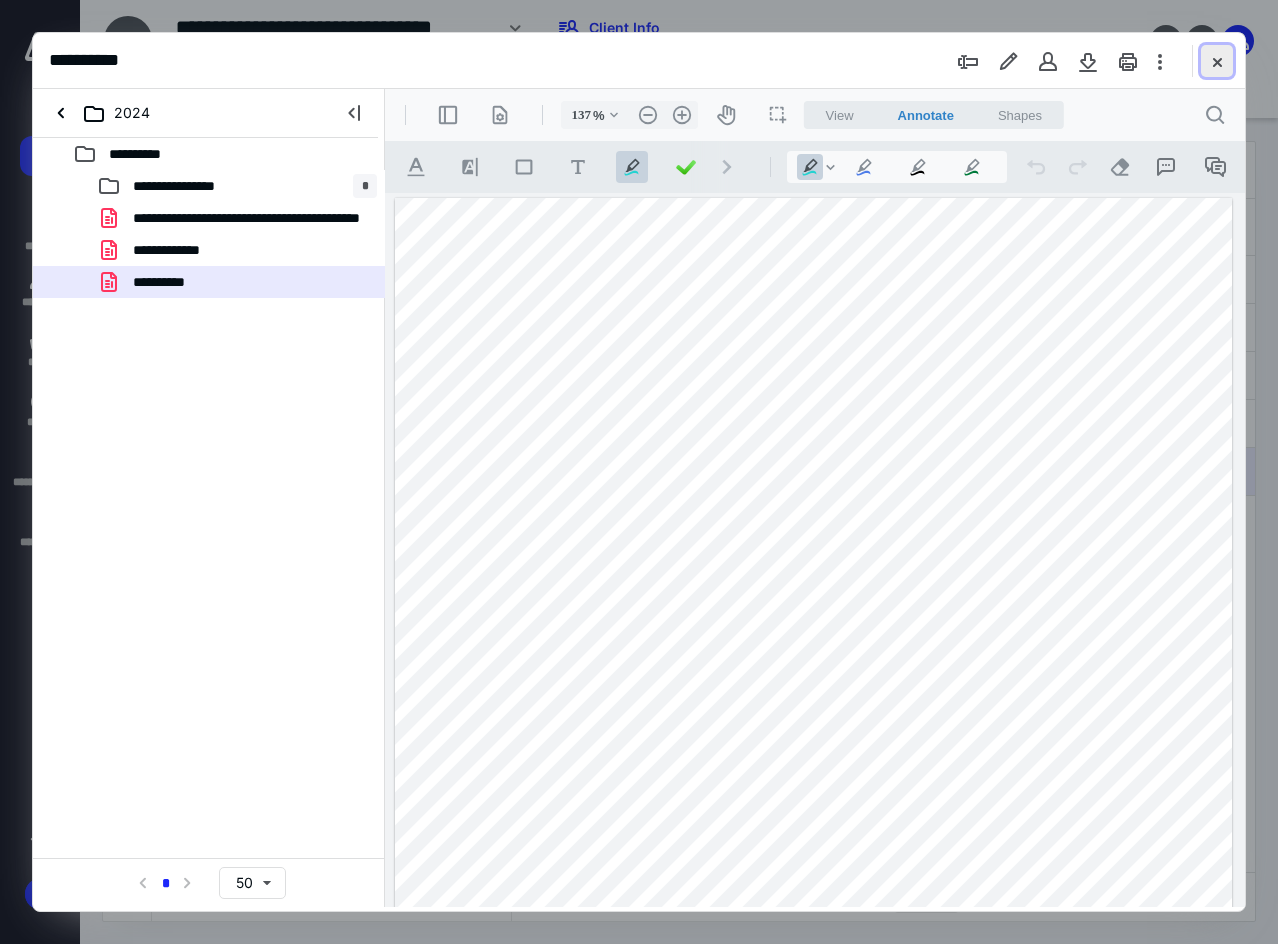 click at bounding box center (1217, 61) 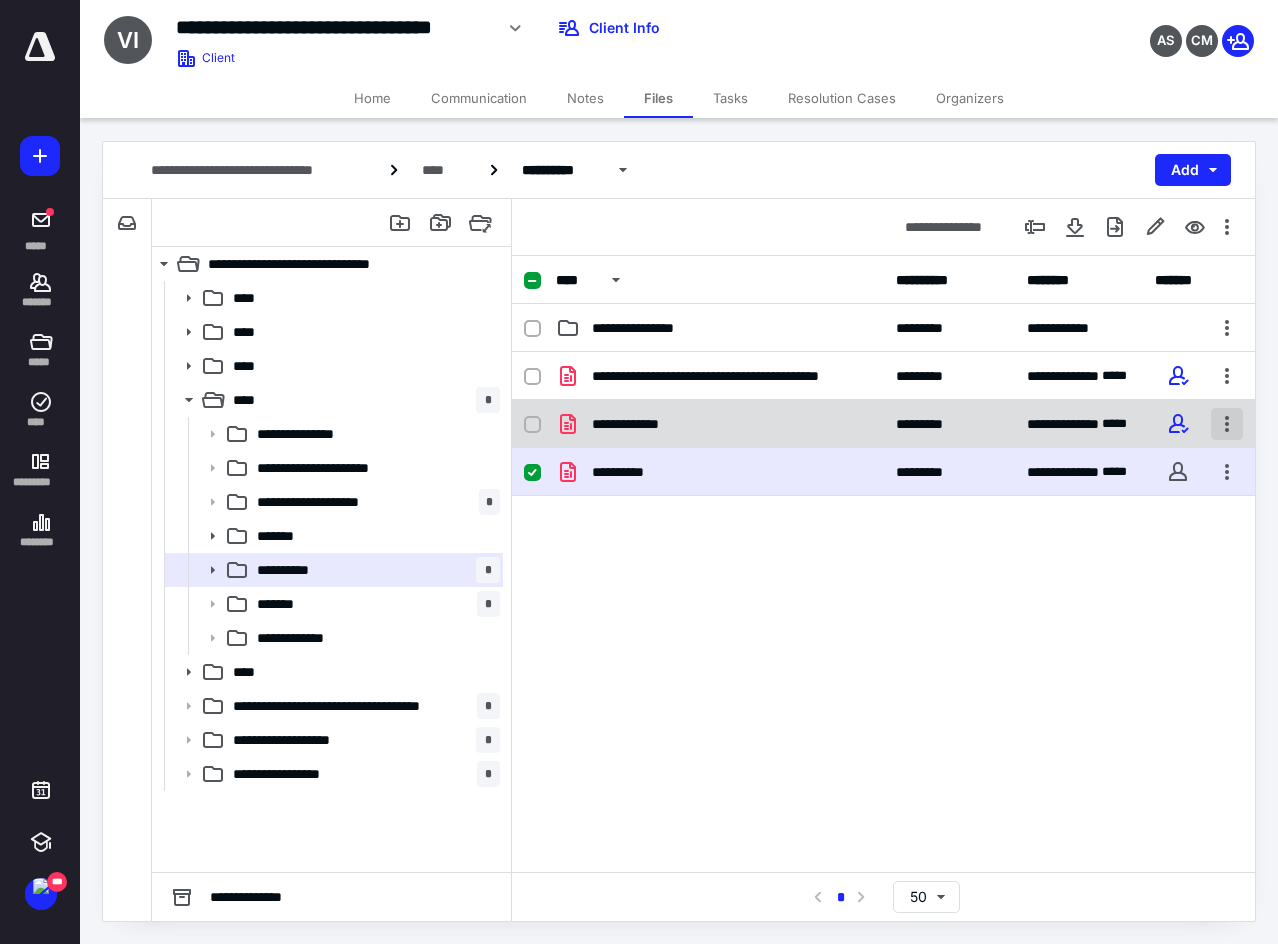click at bounding box center (1227, 424) 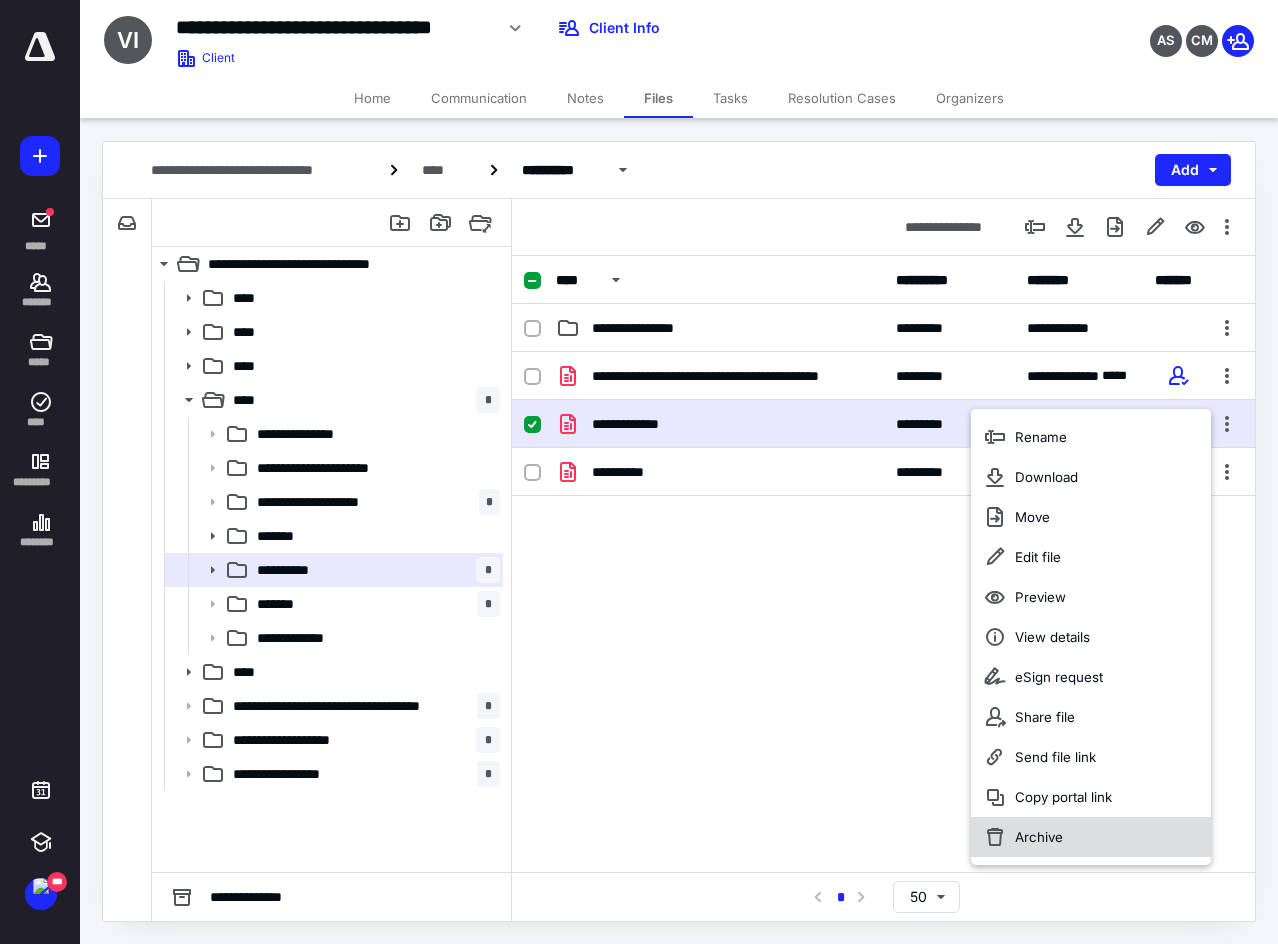 click on "Archive" at bounding box center (1039, 837) 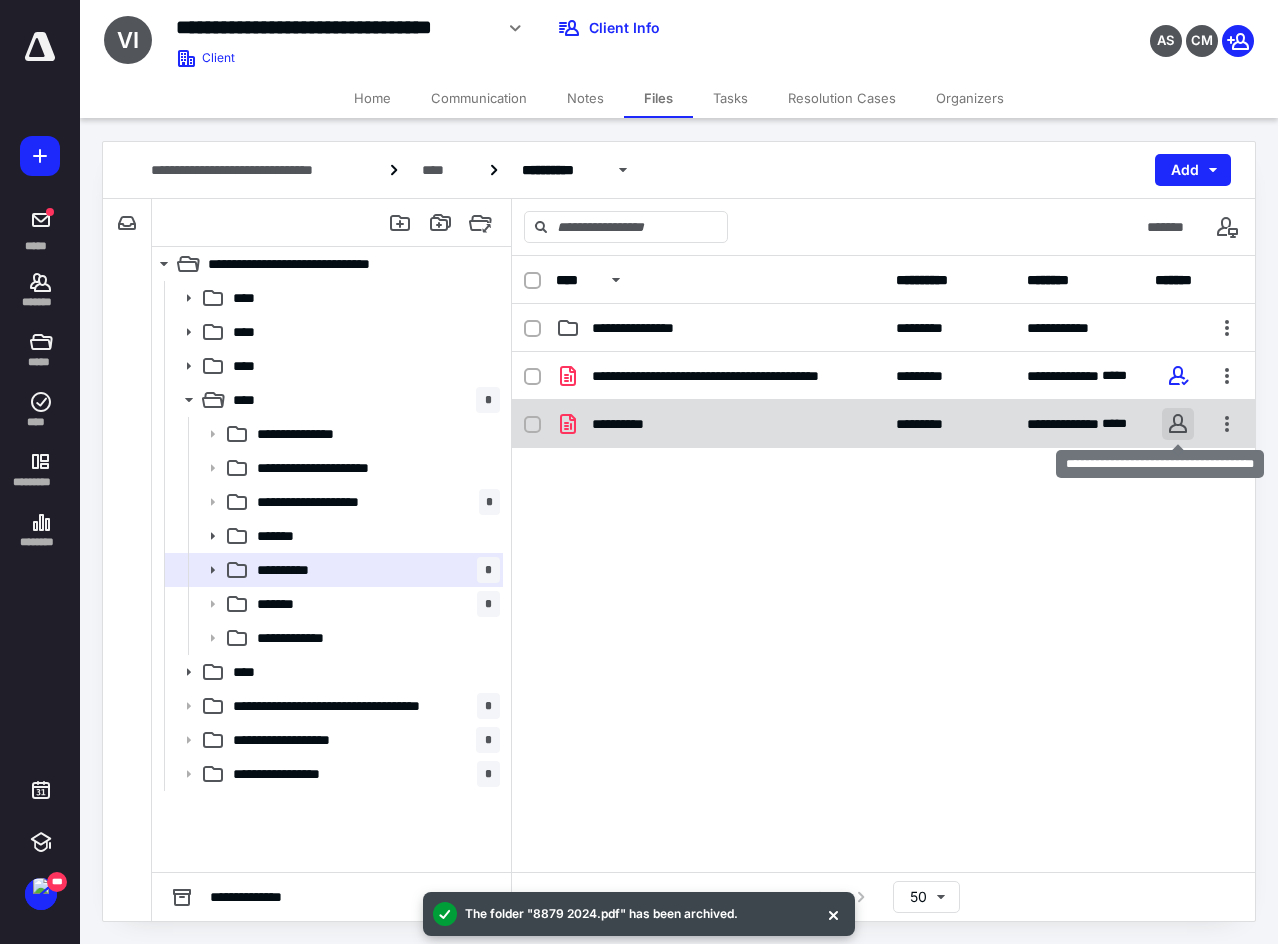 click at bounding box center [1178, 424] 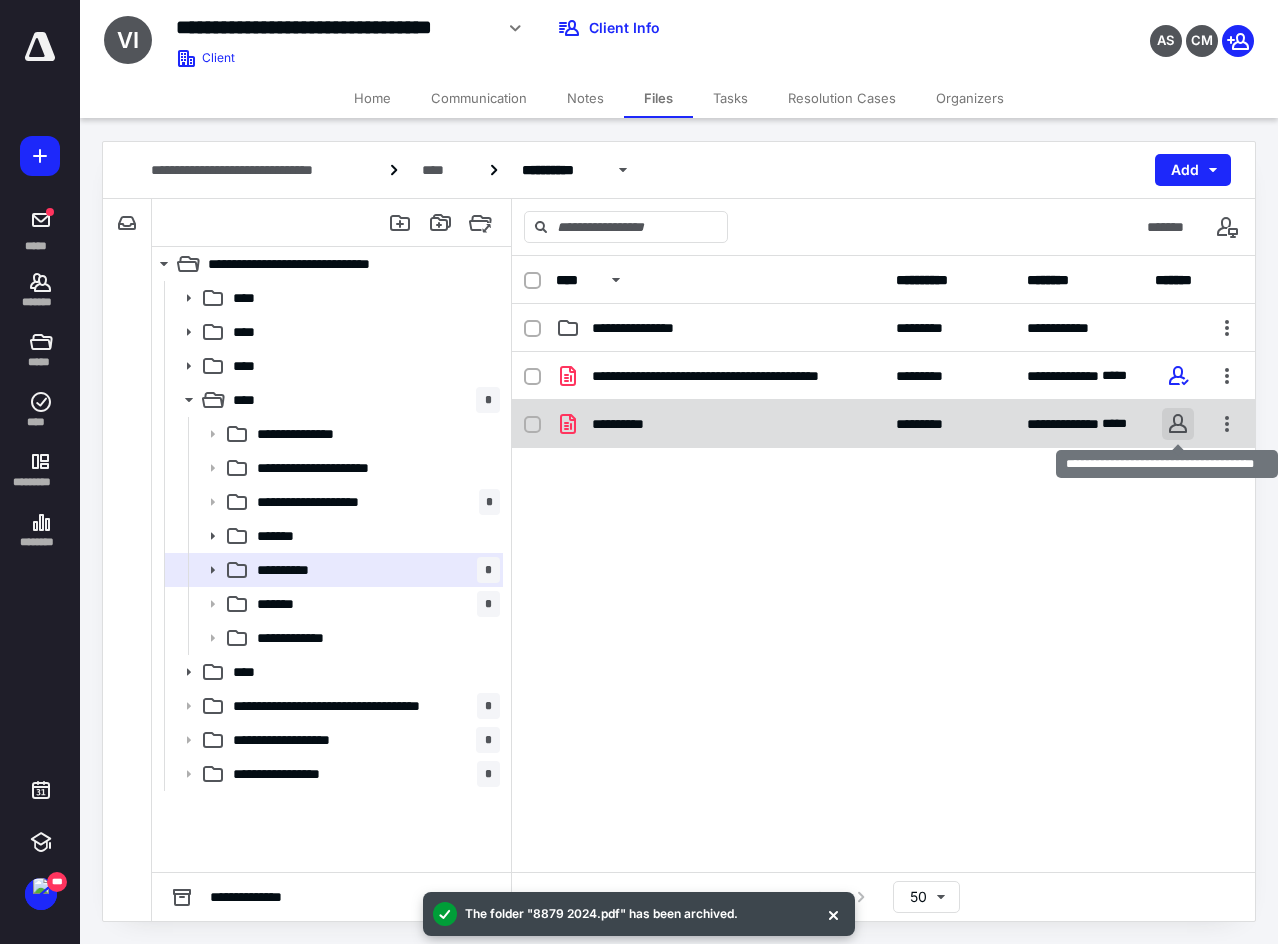 checkbox on "true" 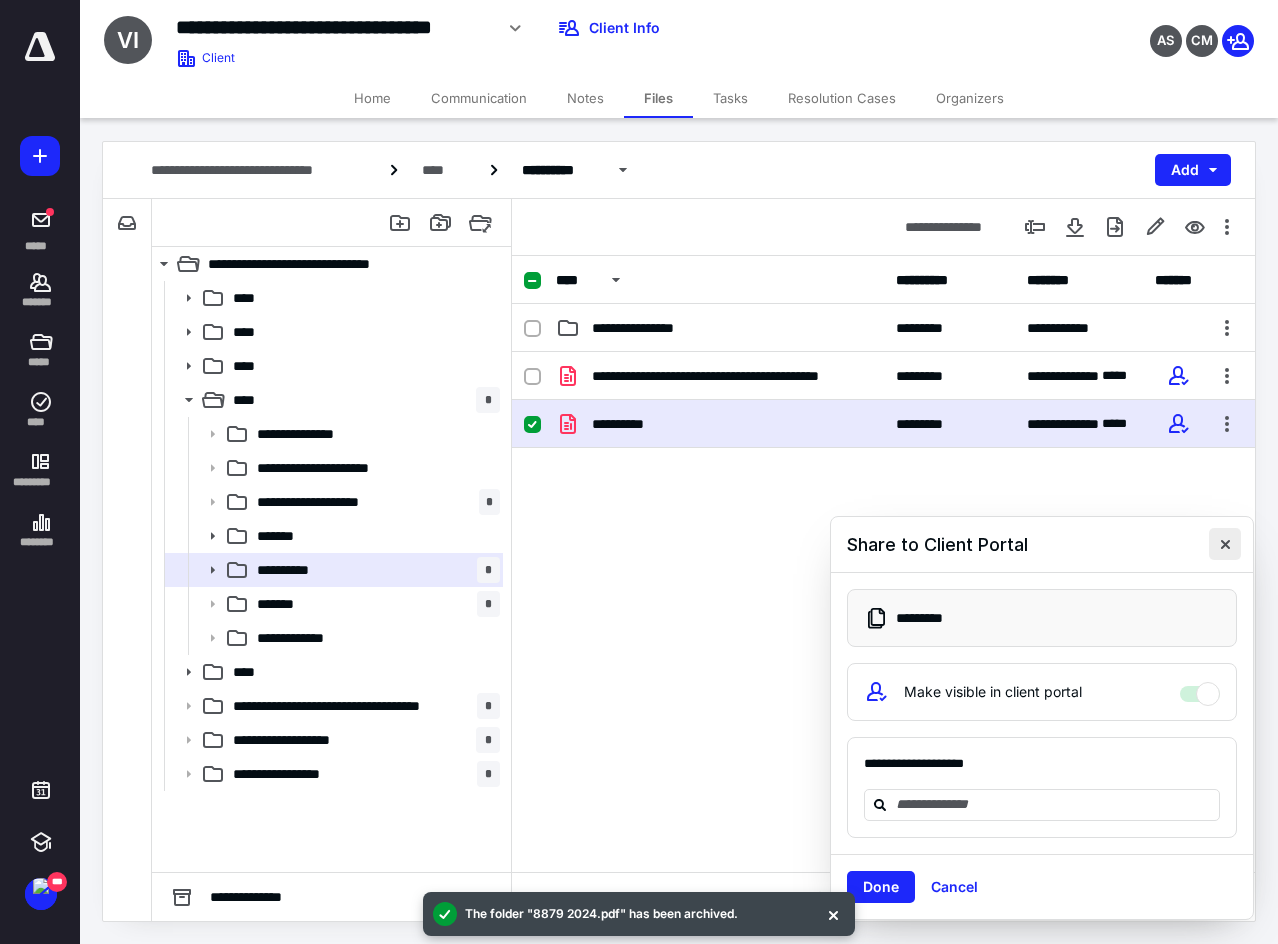 click at bounding box center [1225, 544] 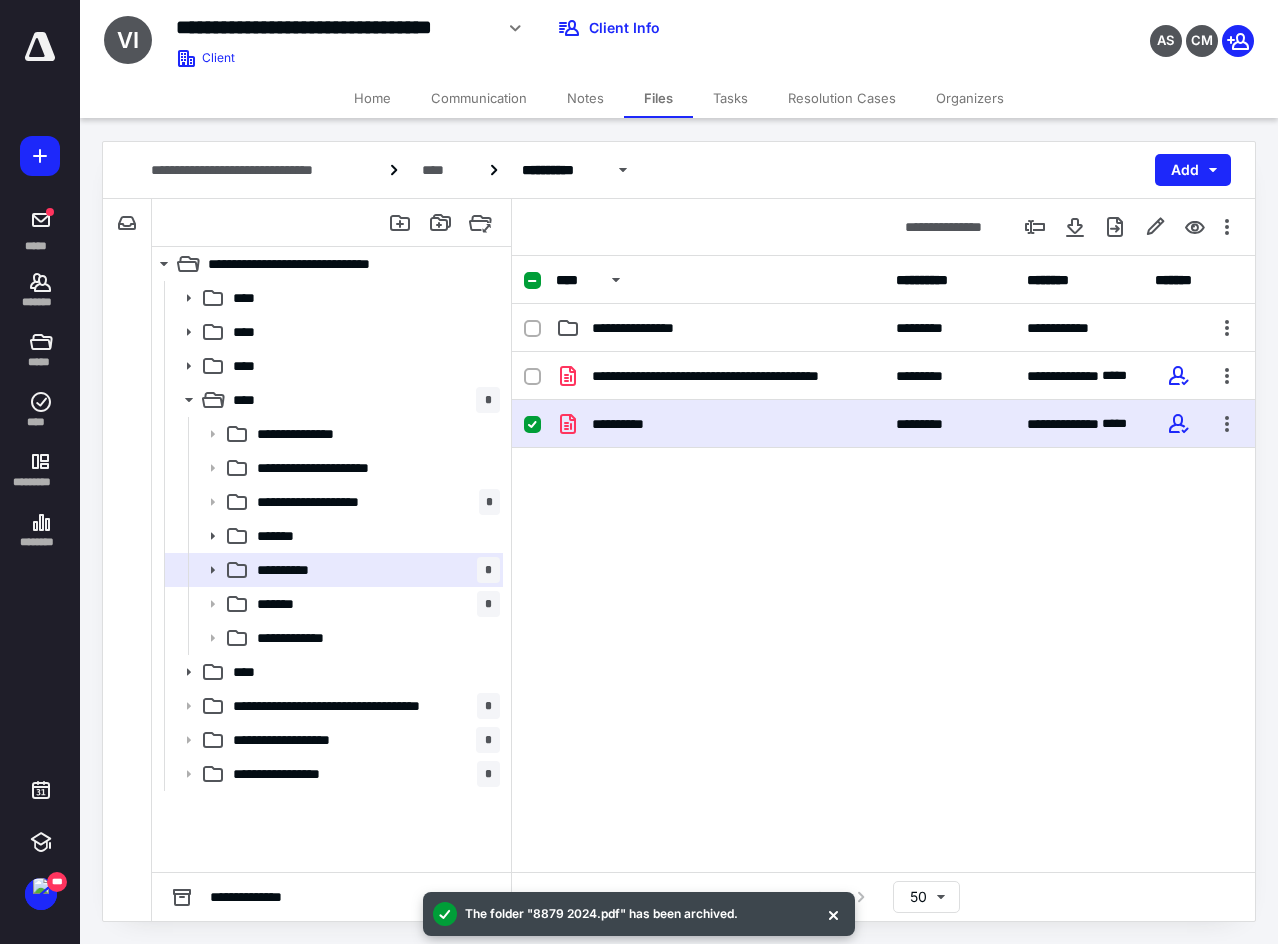 click on "**********" at bounding box center (720, 424) 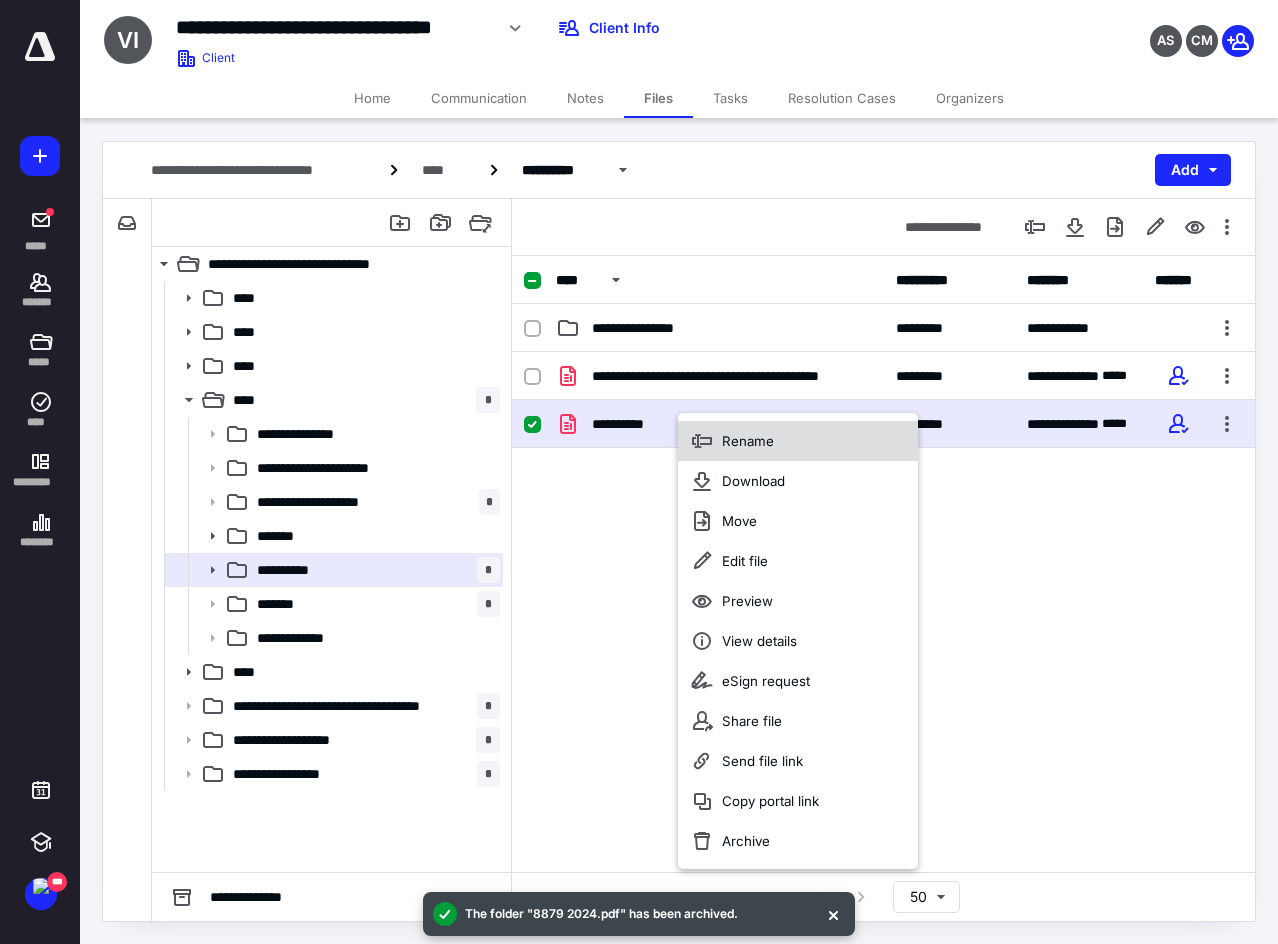 click on "Rename" at bounding box center (748, 441) 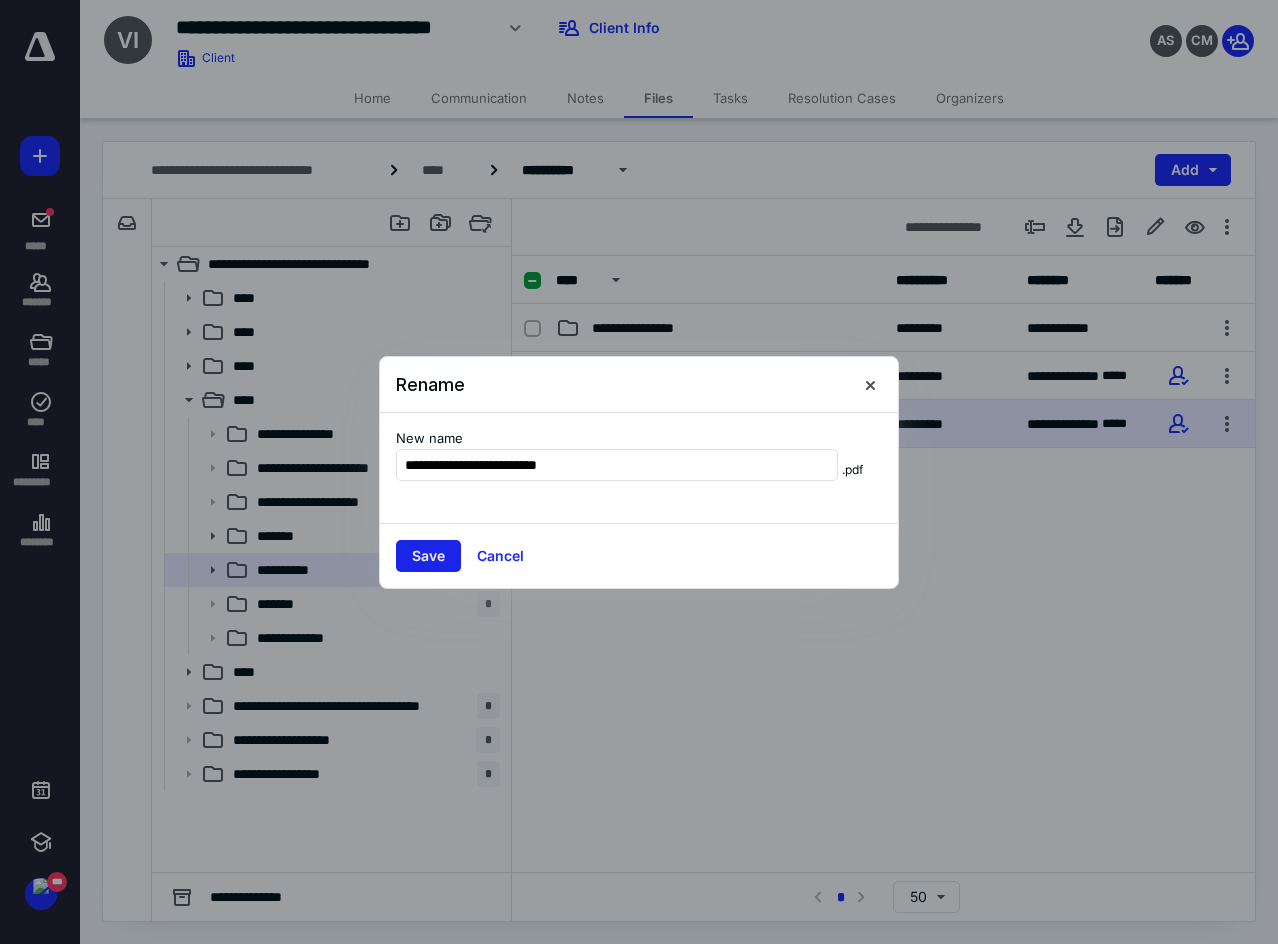 type on "**********" 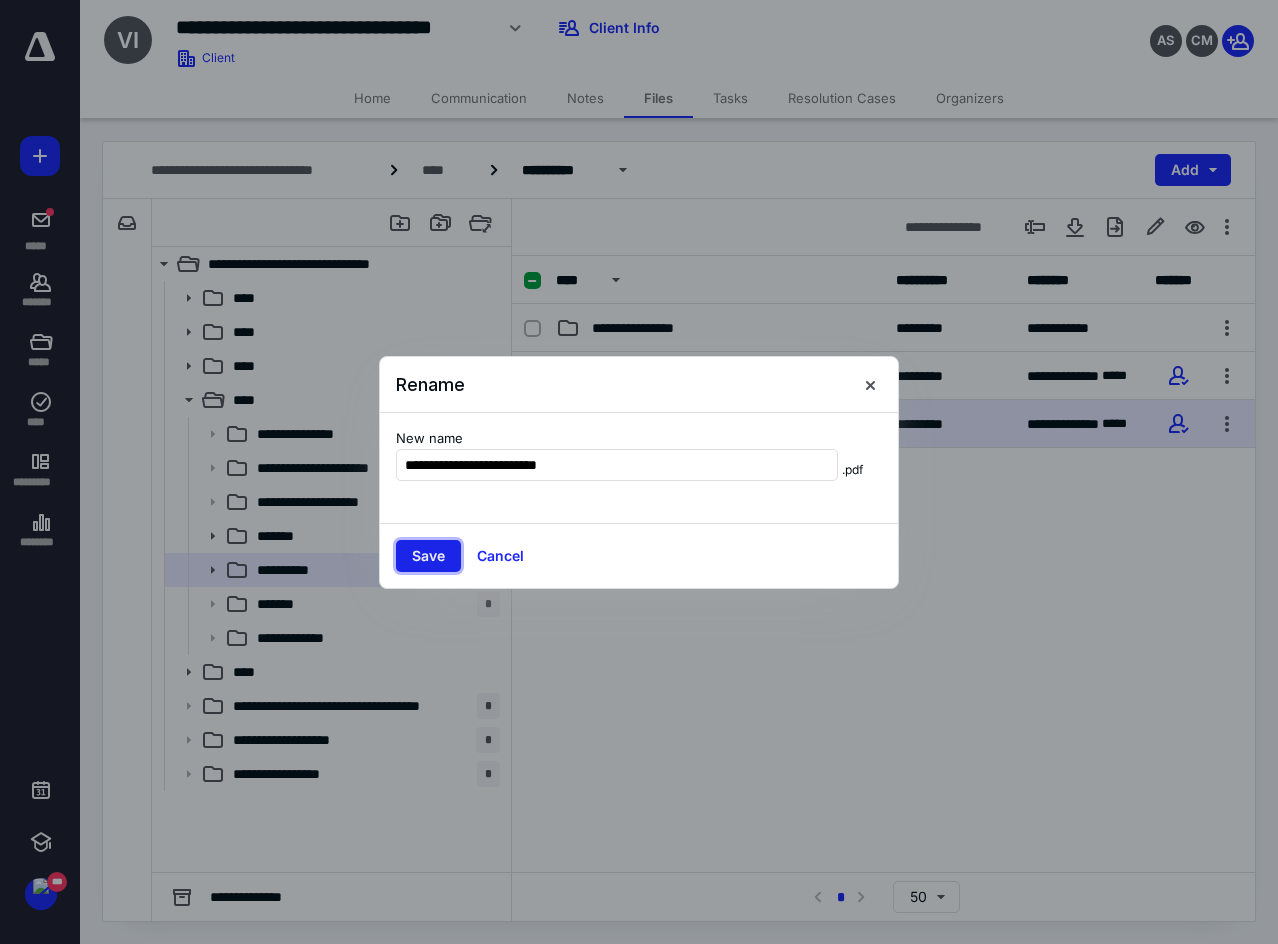 click on "Save" at bounding box center [428, 556] 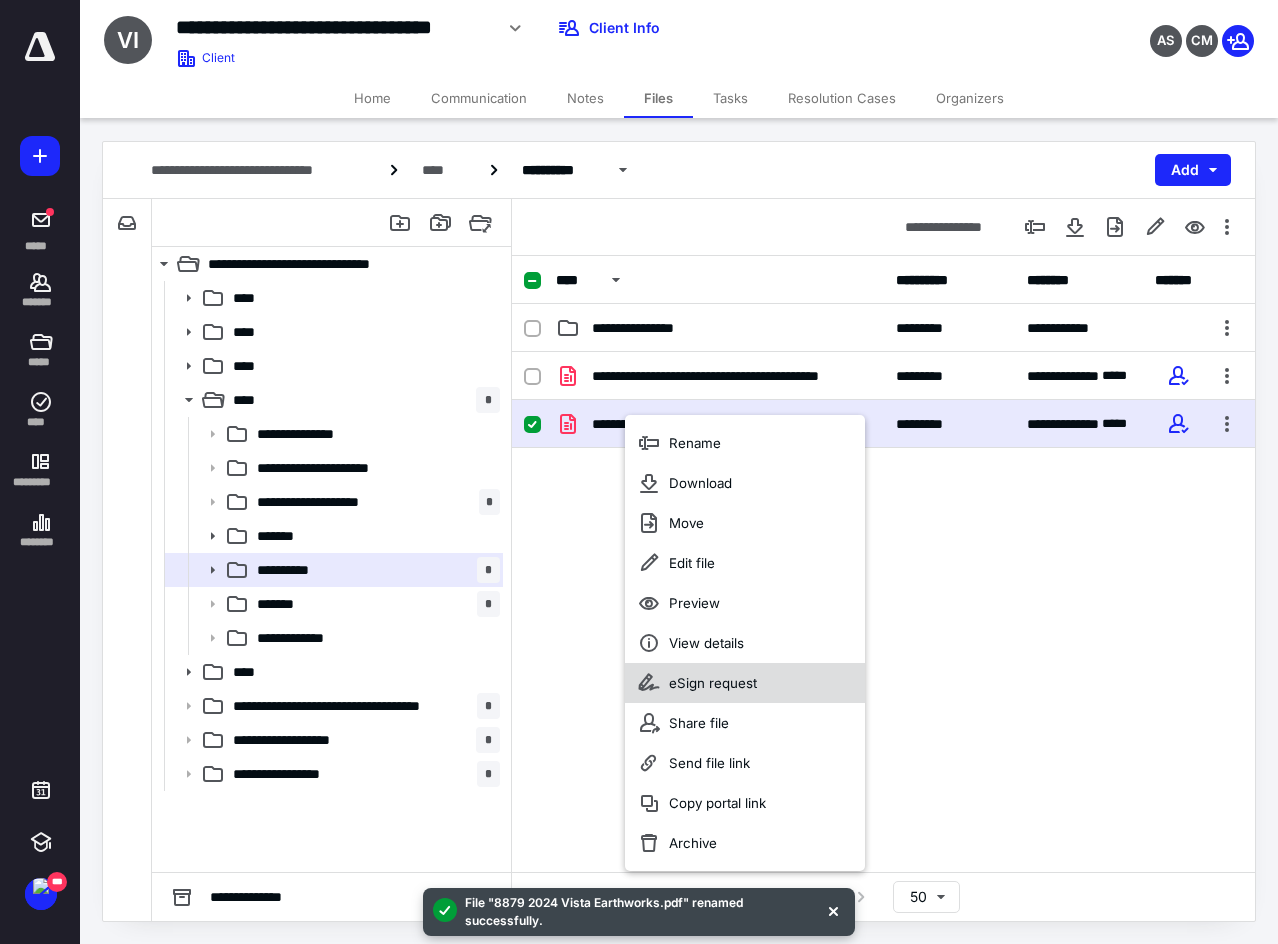 click on "eSign request" at bounding box center [713, 683] 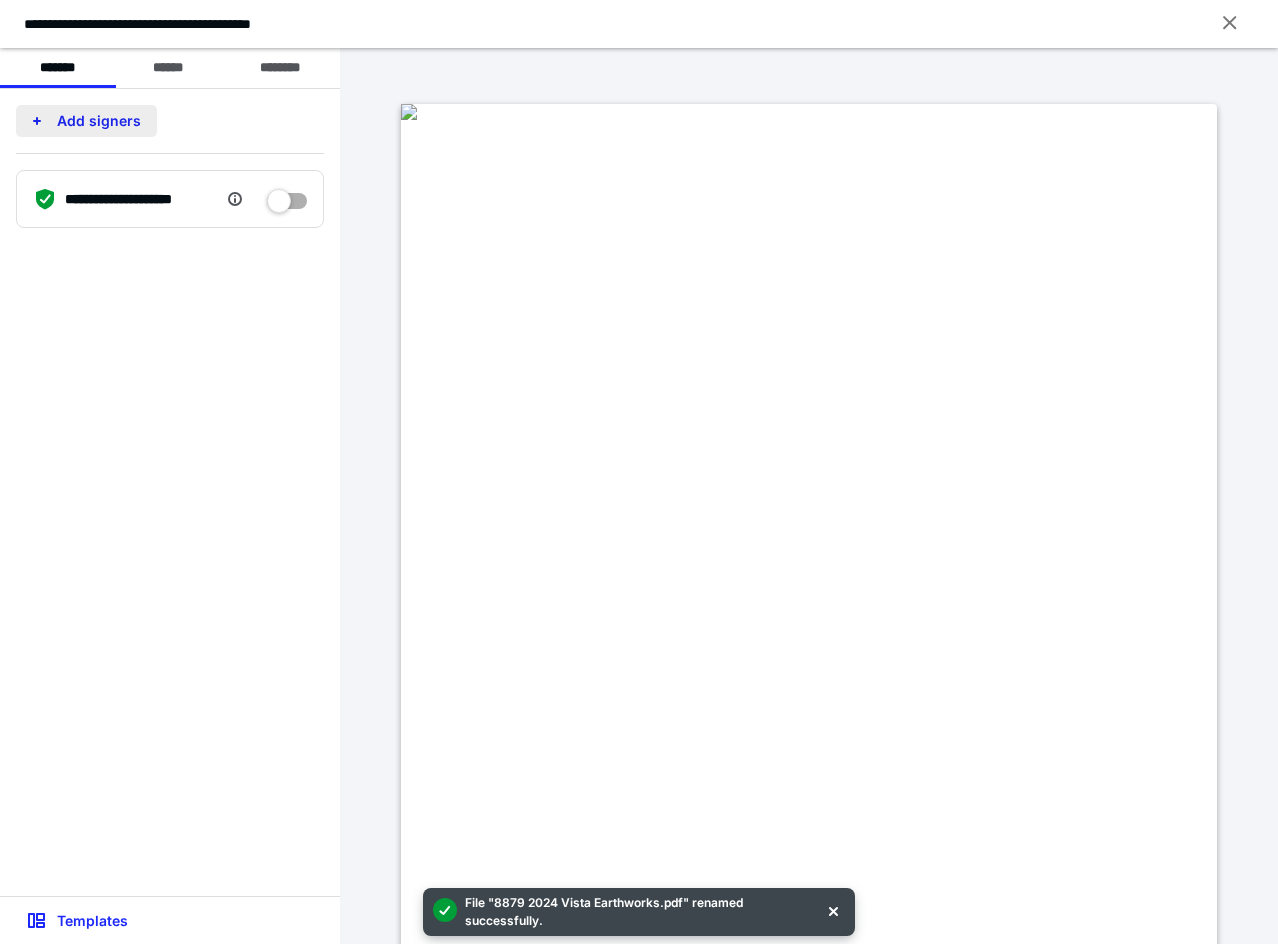 click on "Add signers" at bounding box center [86, 121] 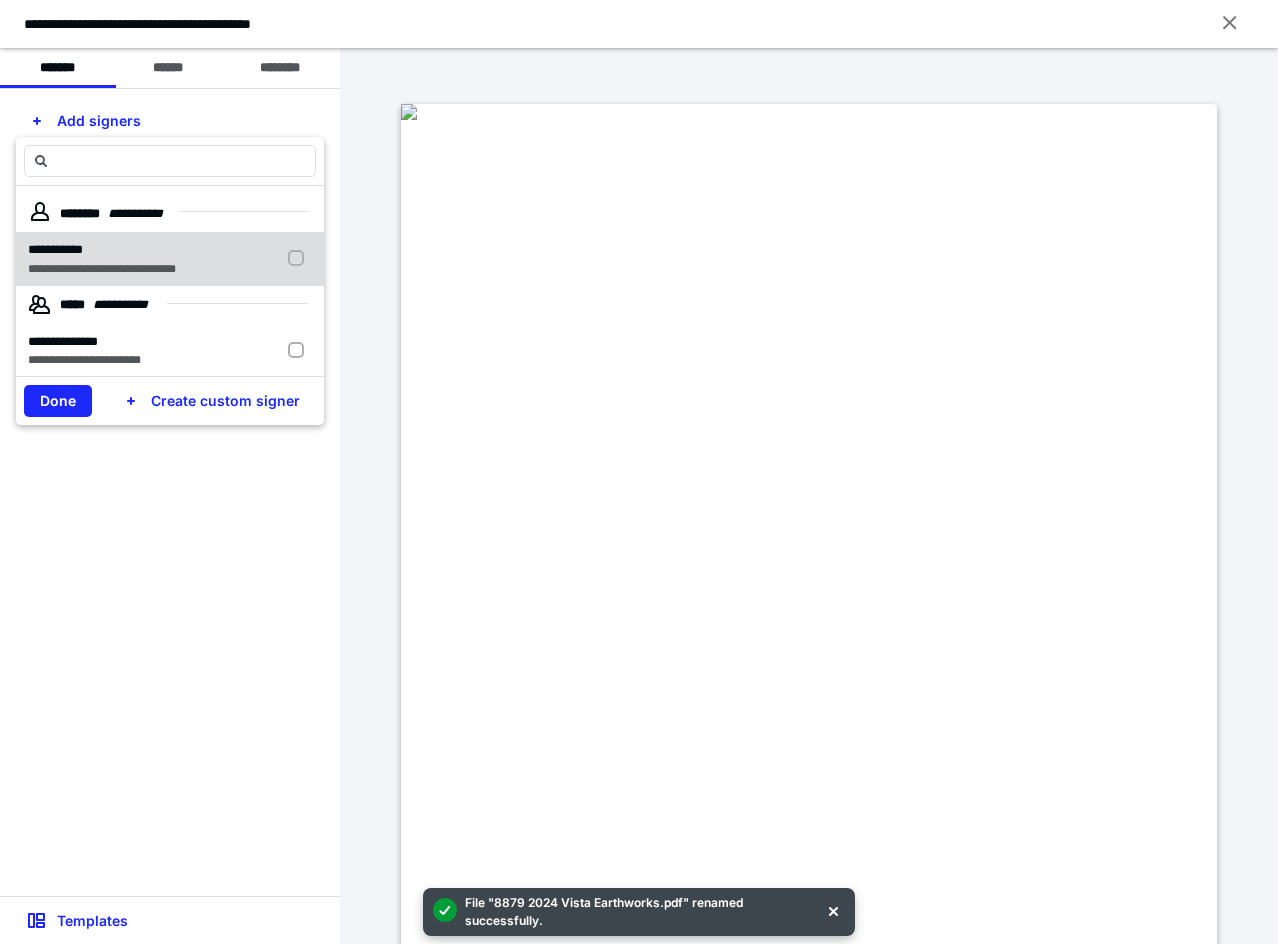 click on "**********" at bounding box center (102, 250) 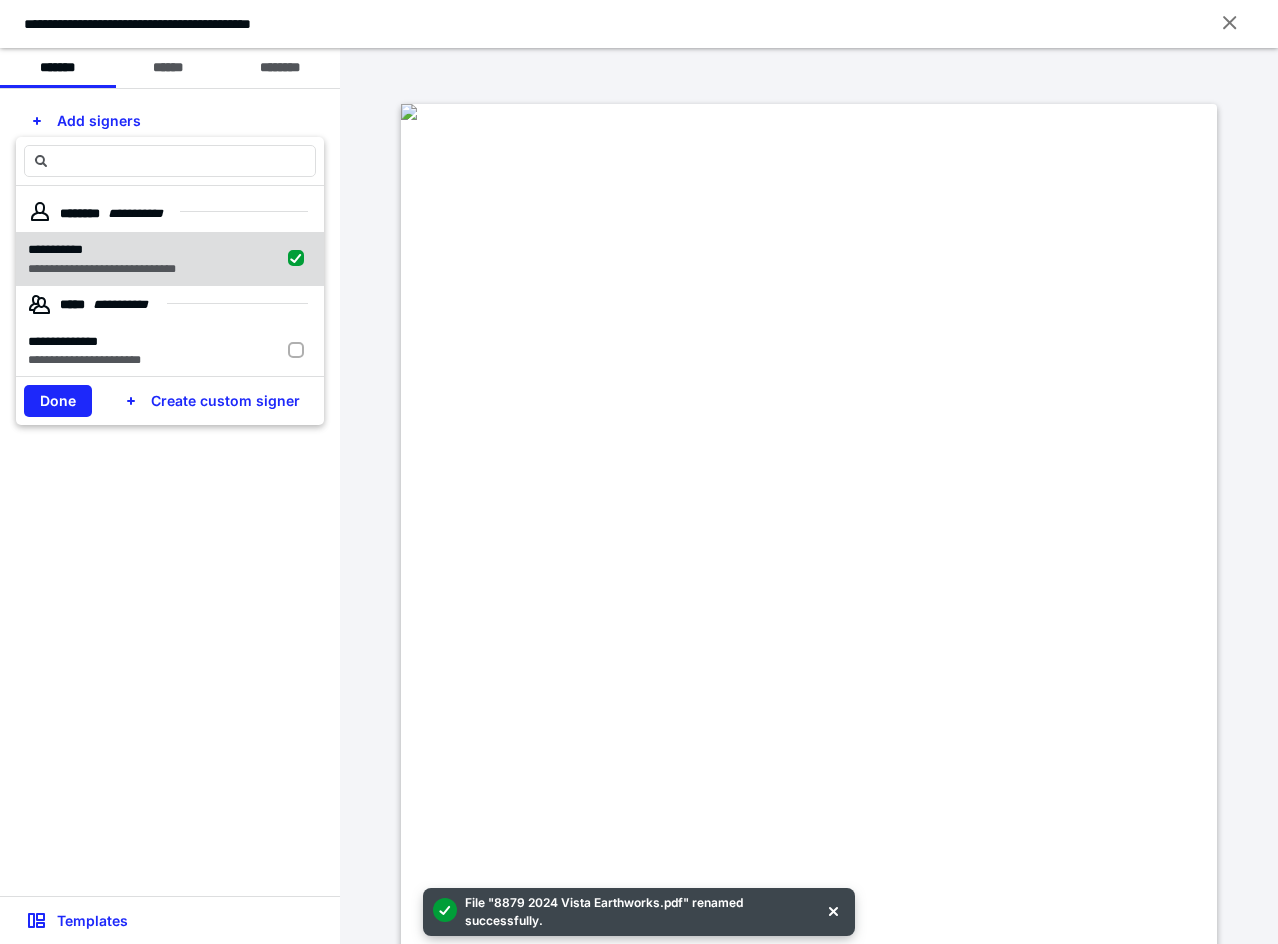 checkbox on "true" 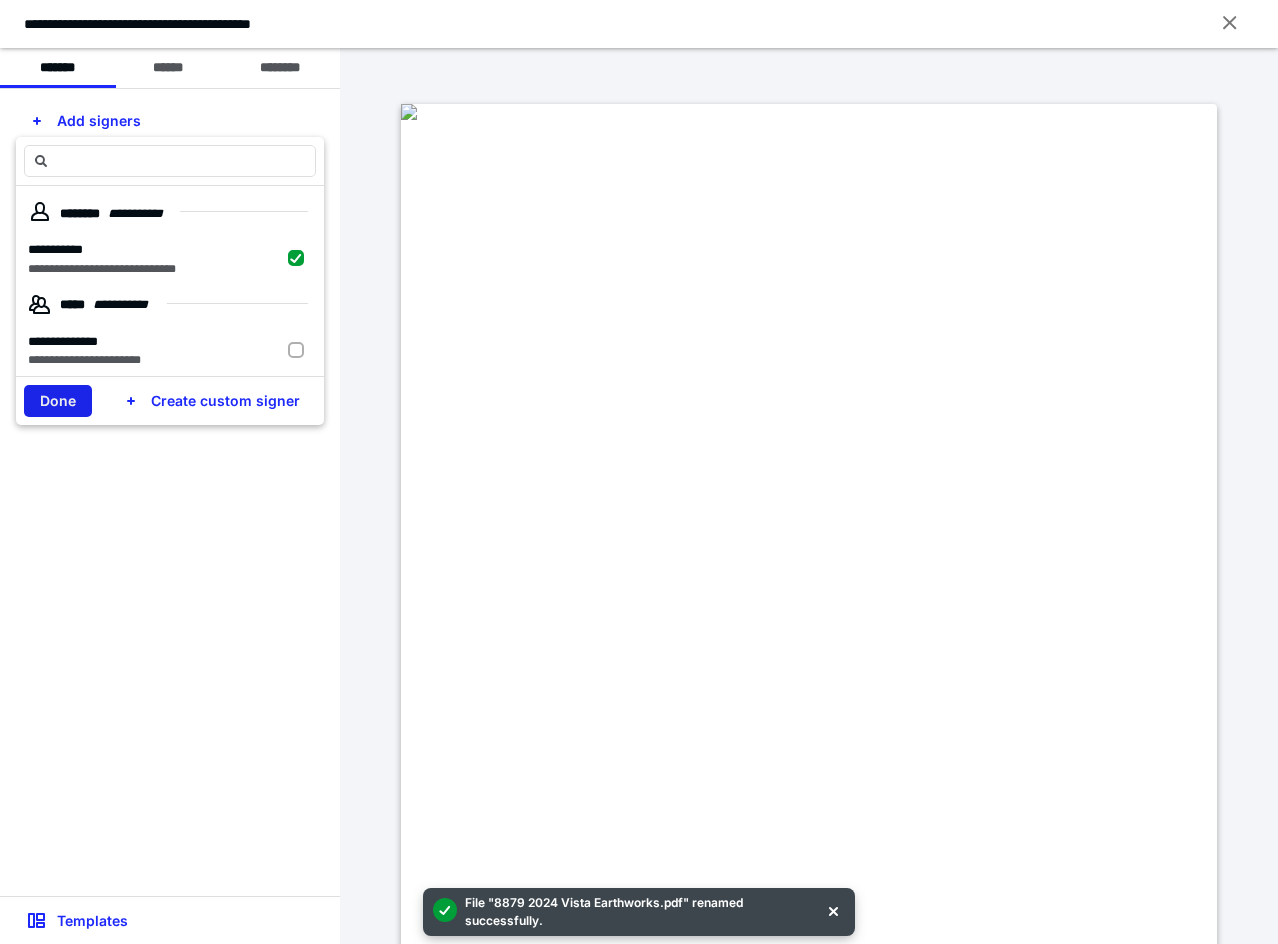 click on "Done" at bounding box center (58, 401) 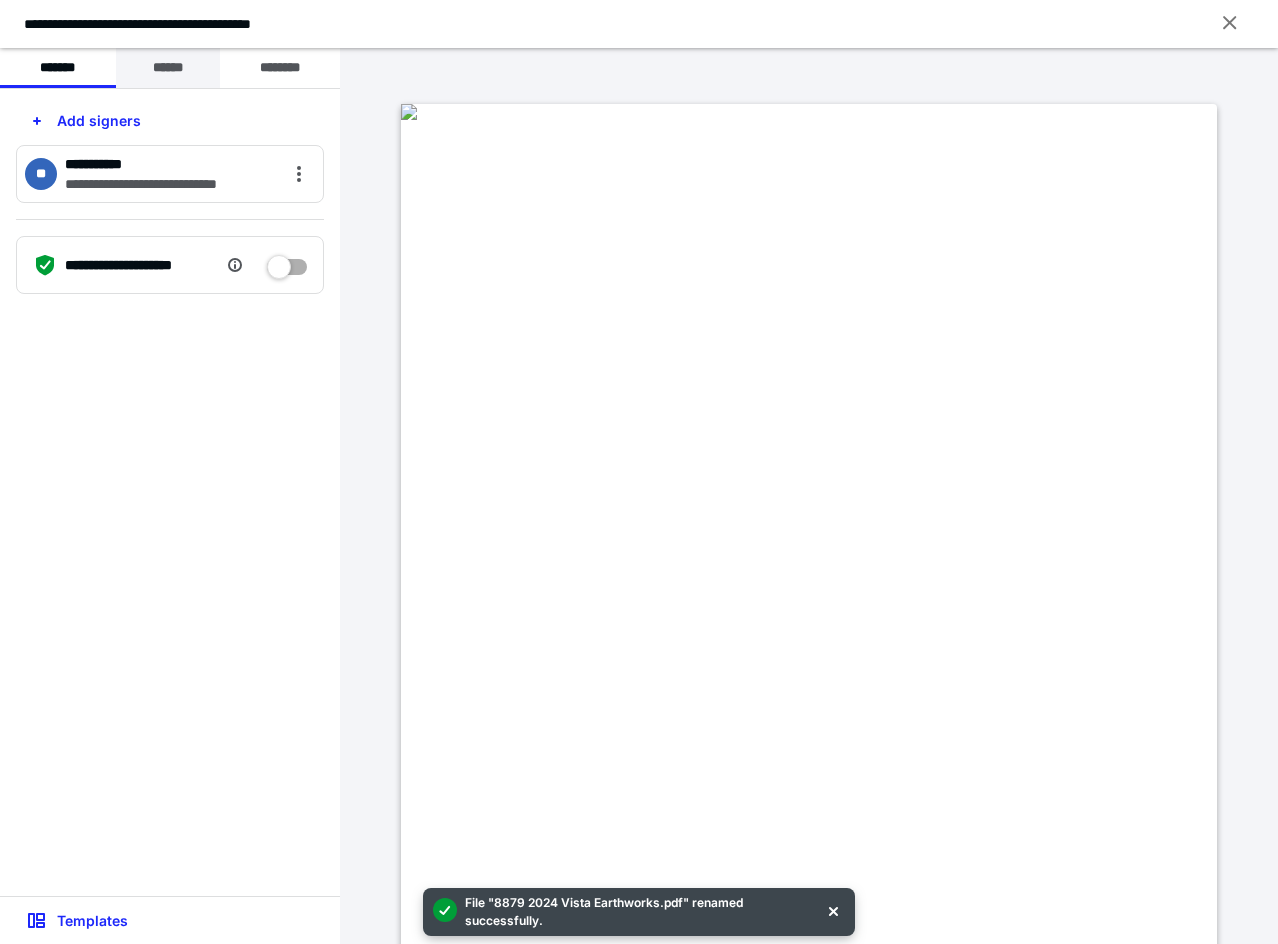 click on "******" at bounding box center (168, 68) 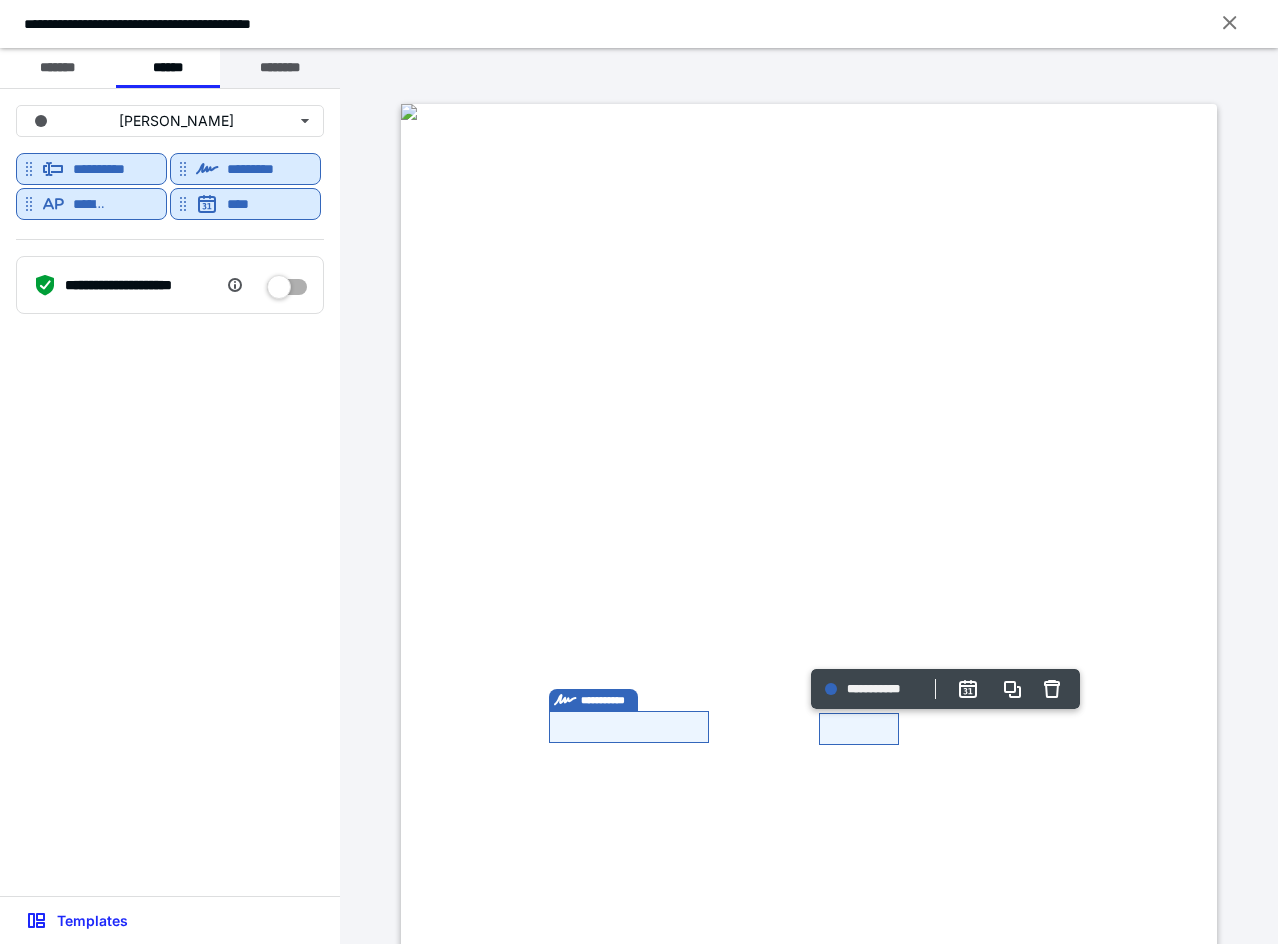 click on "********" at bounding box center [280, 68] 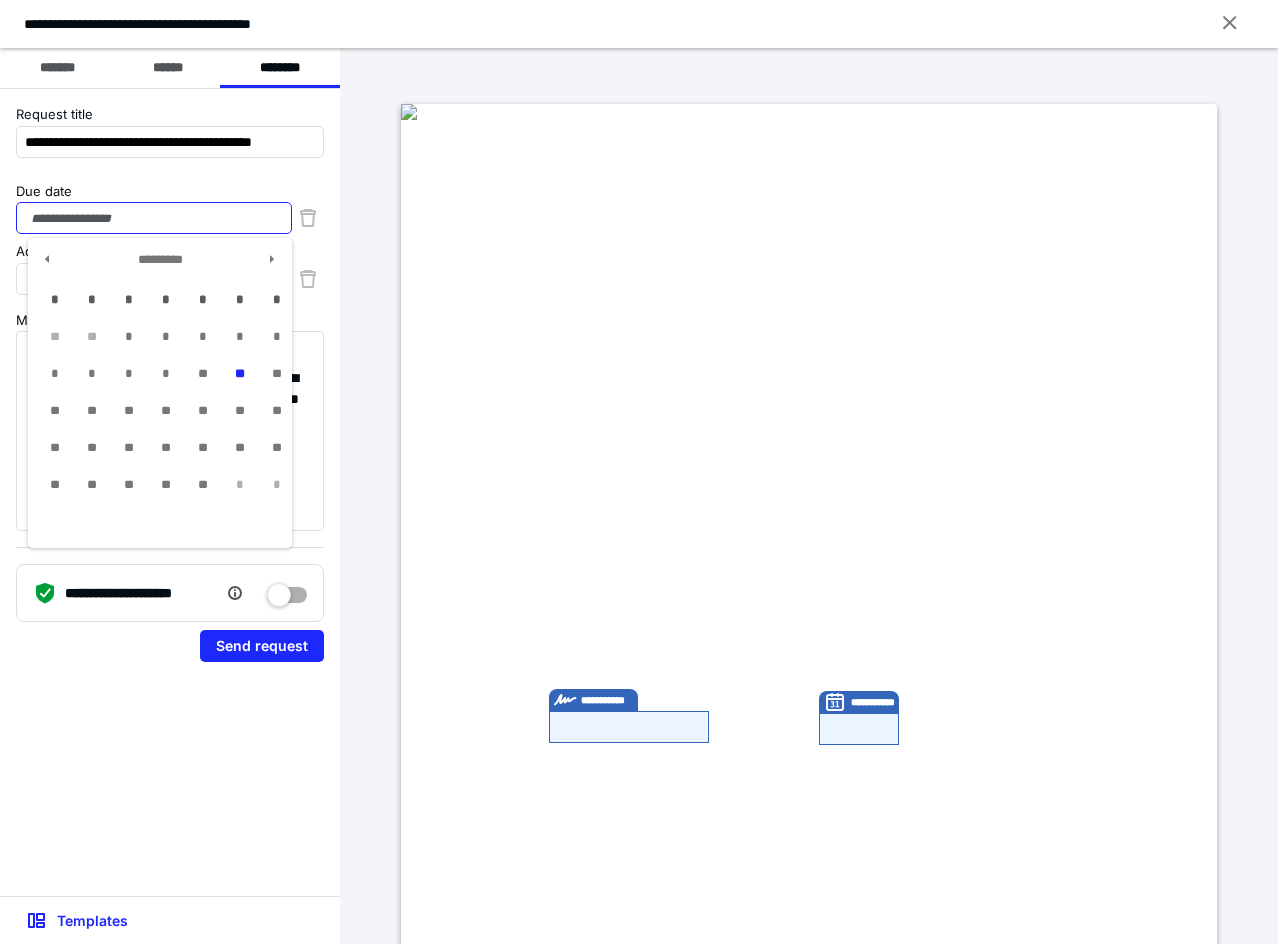 click on "Due date" at bounding box center (154, 218) 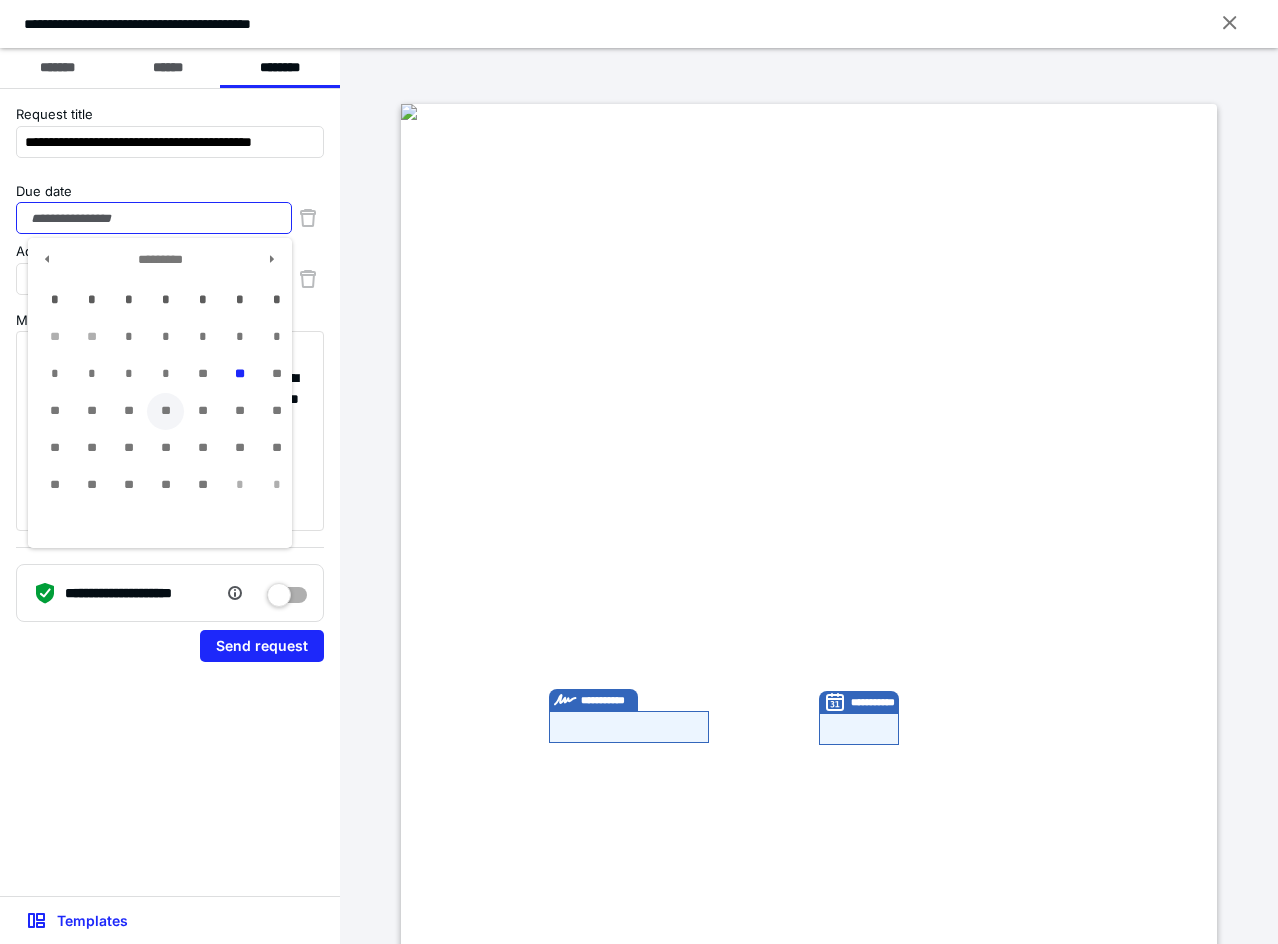 click on "**" at bounding box center [165, 411] 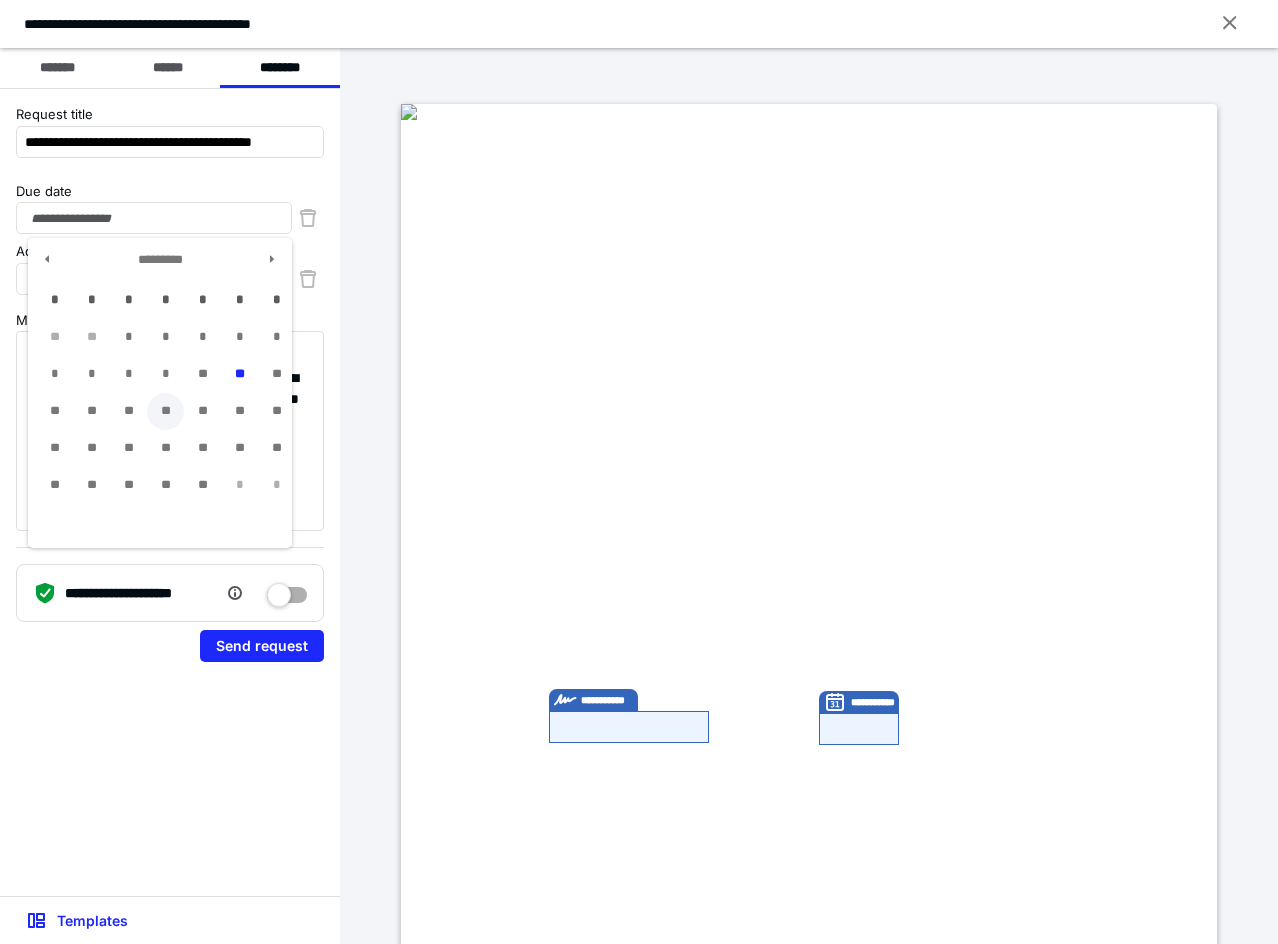 type on "**********" 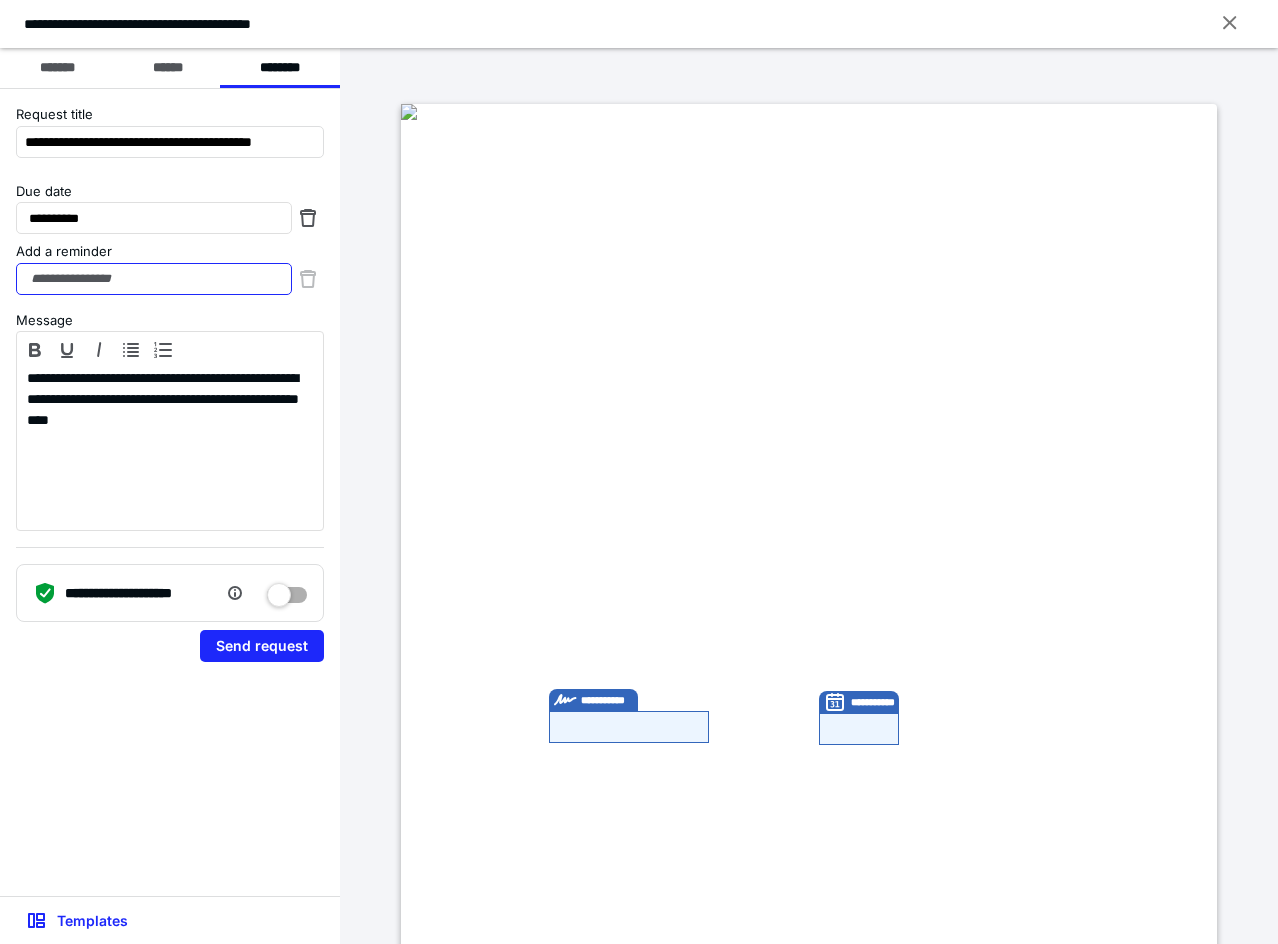 click on "Add a reminder" at bounding box center [154, 279] 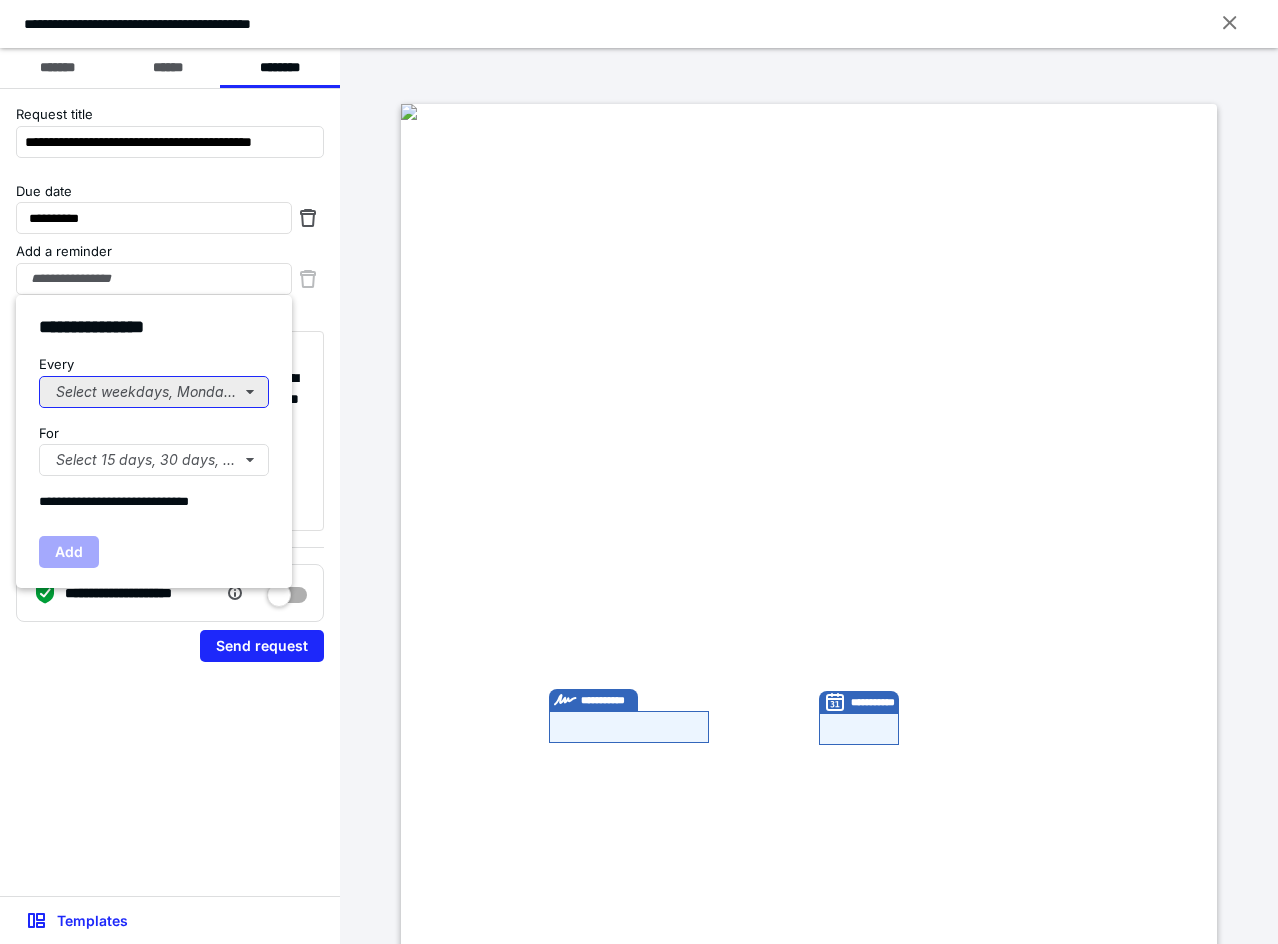 click on "Select weekdays, Mondays, or Tues..." at bounding box center (154, 392) 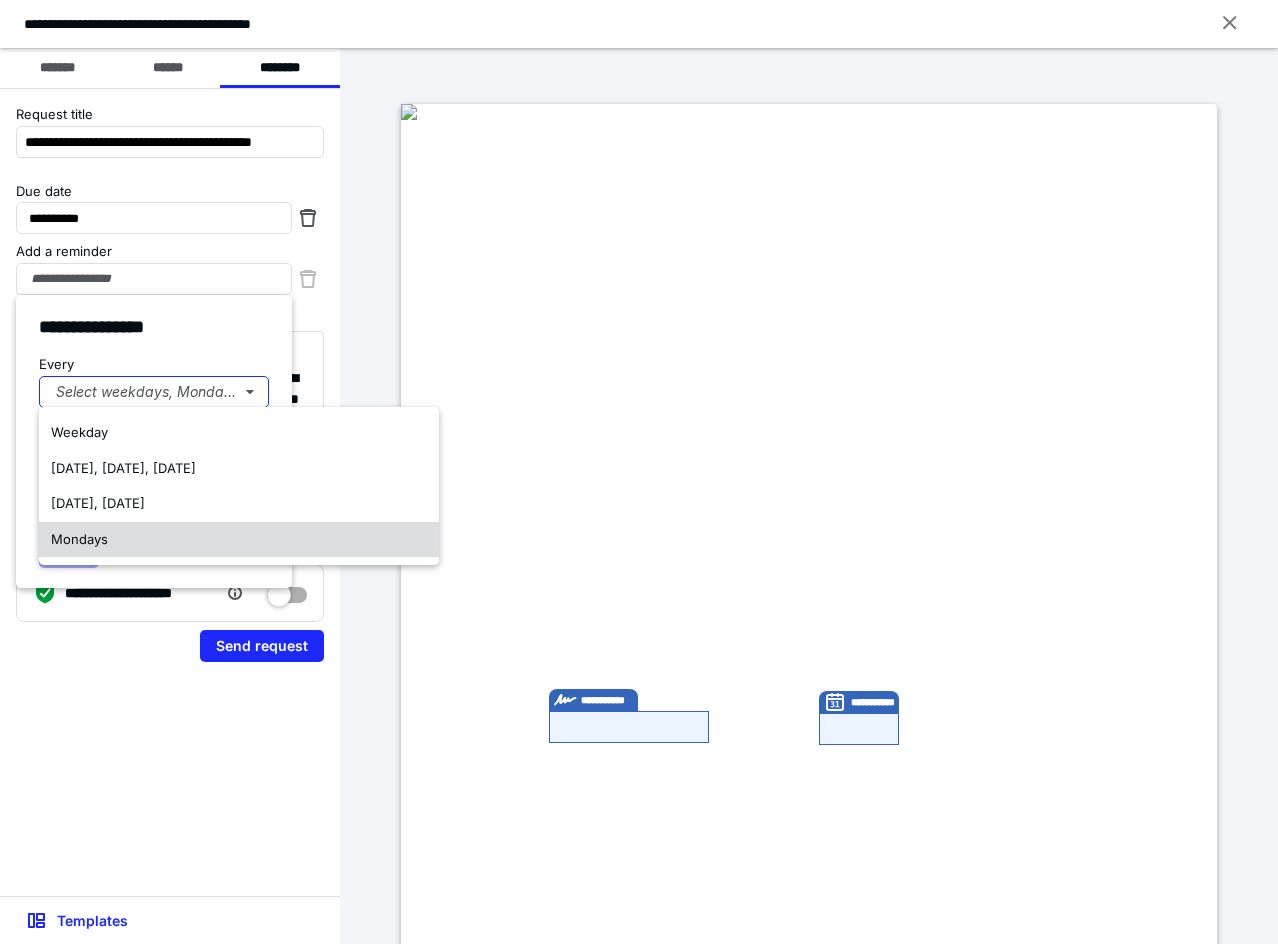 drag, startPoint x: 83, startPoint y: 541, endPoint x: 90, endPoint y: 518, distance: 24.04163 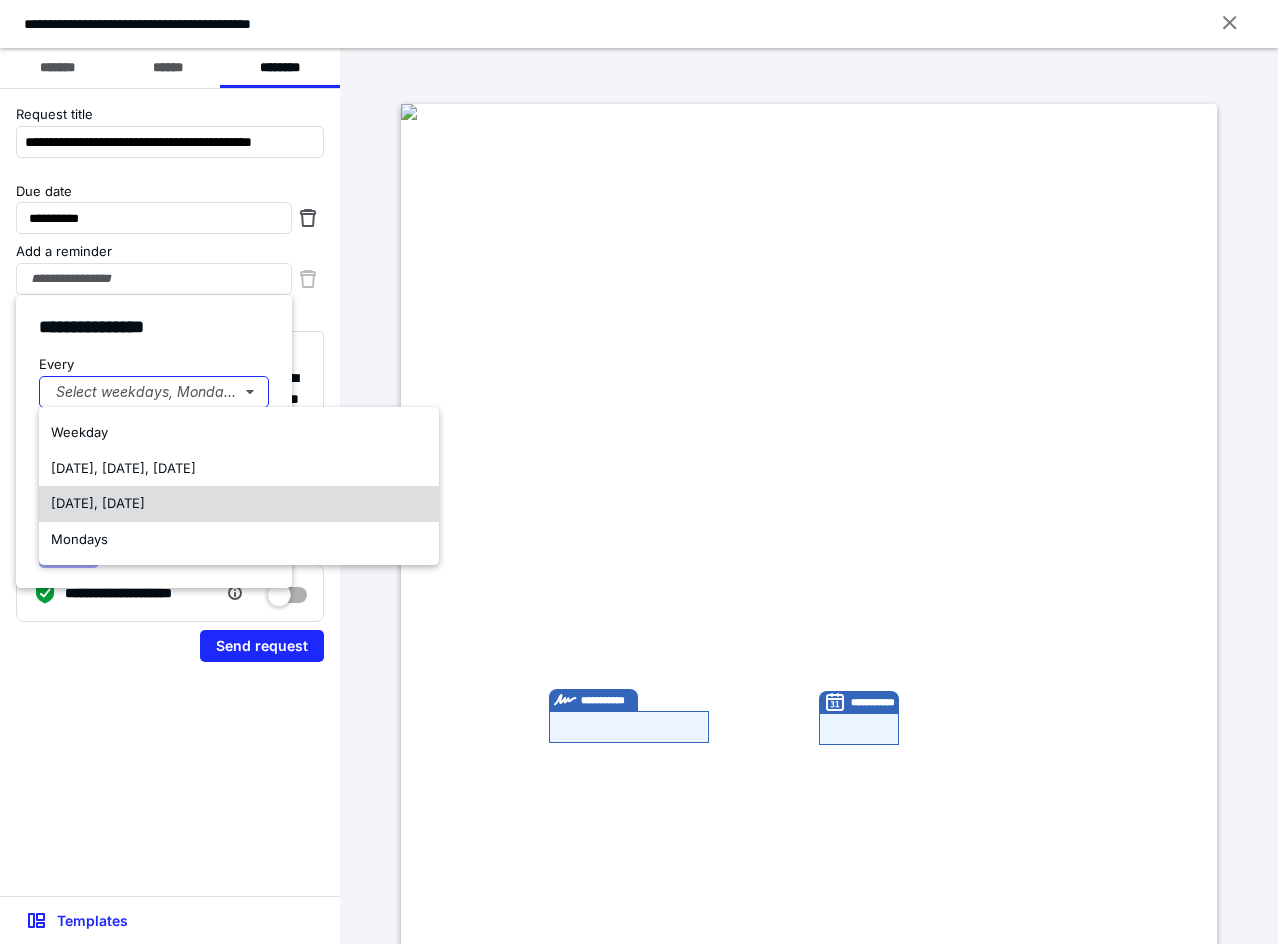 click on "Mondays" at bounding box center (79, 539) 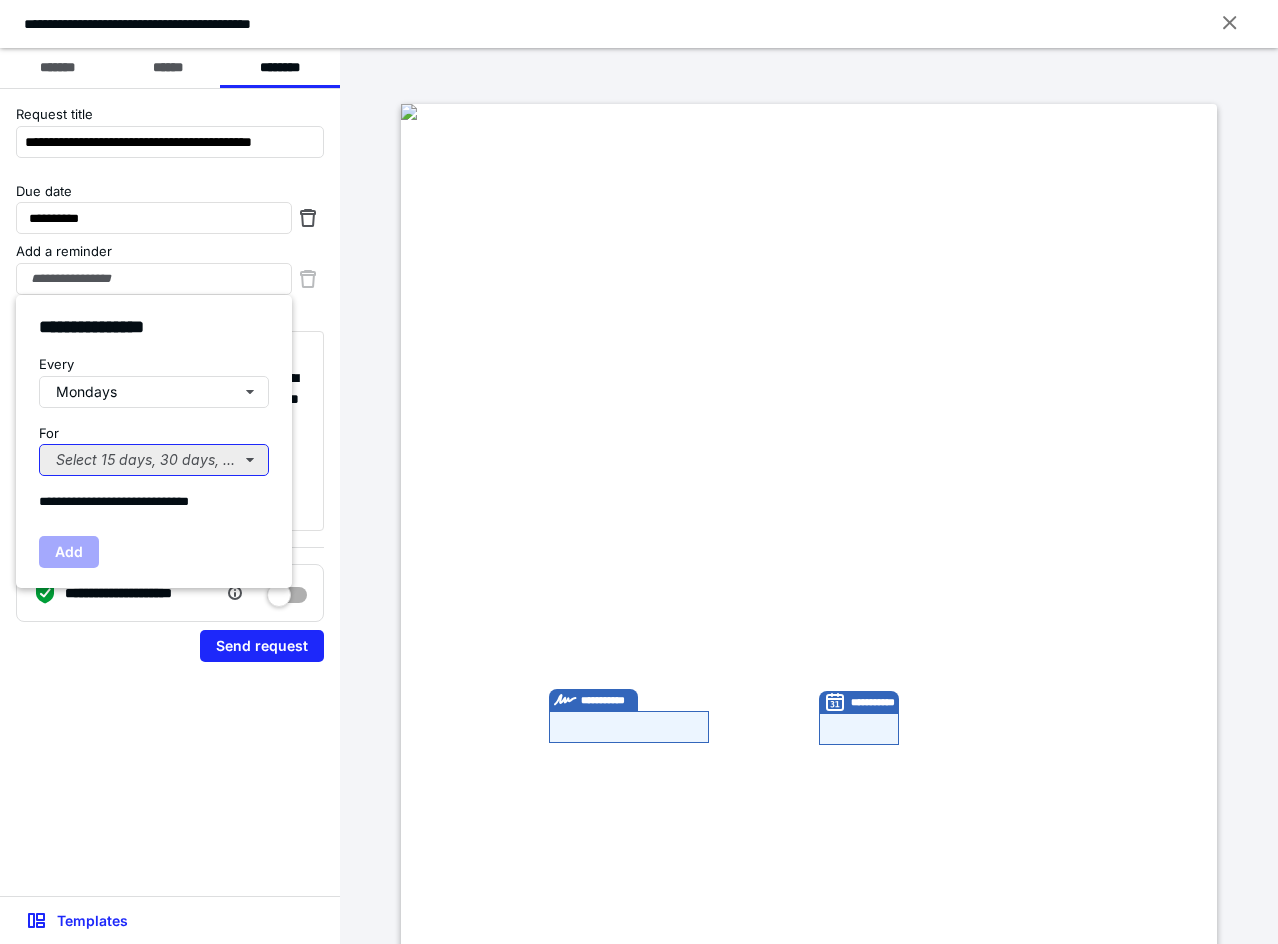 click on "Select 15 days, 30 days, or 45 days..." at bounding box center (154, 460) 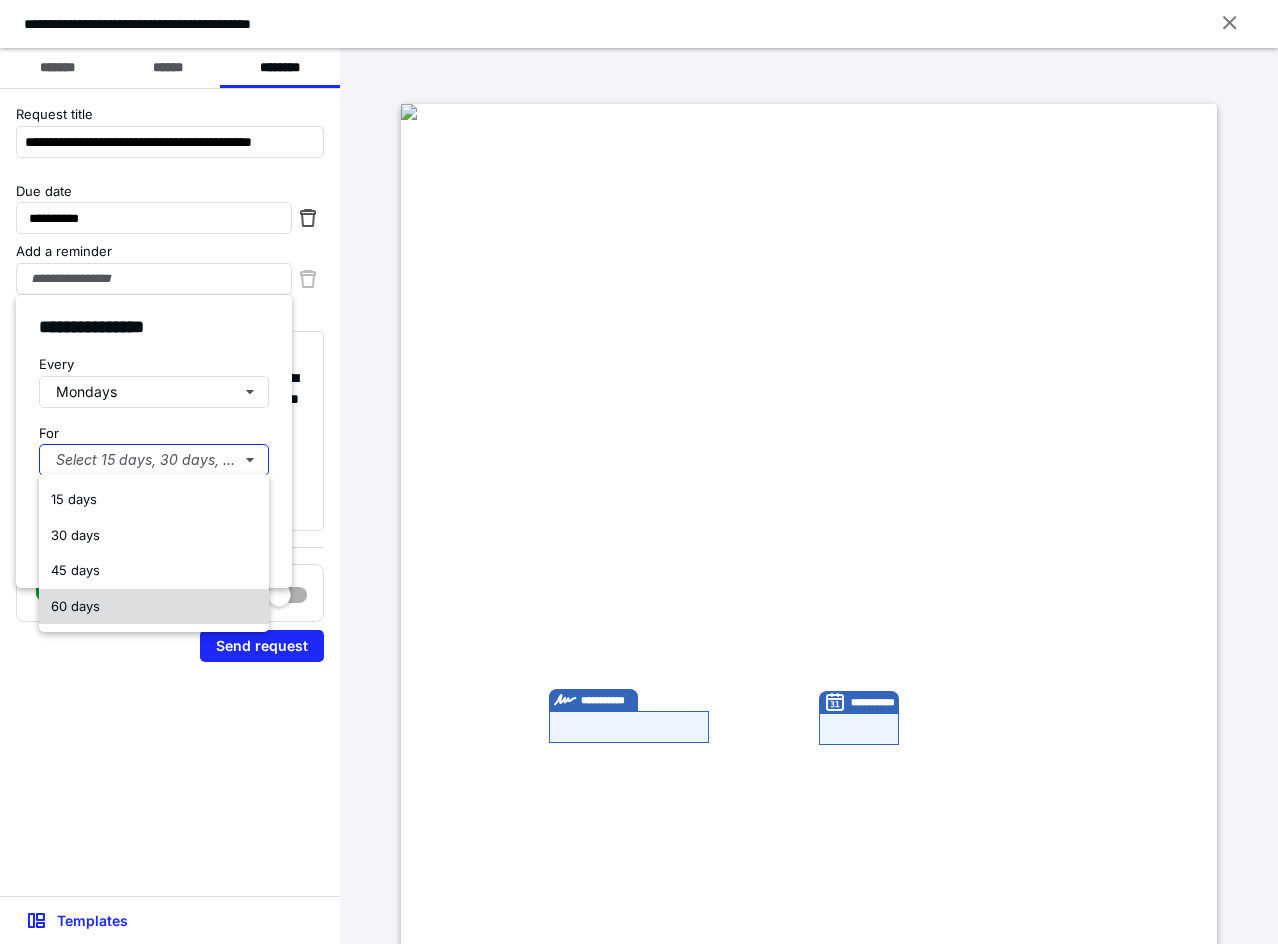 click on "60 days" at bounding box center [75, 606] 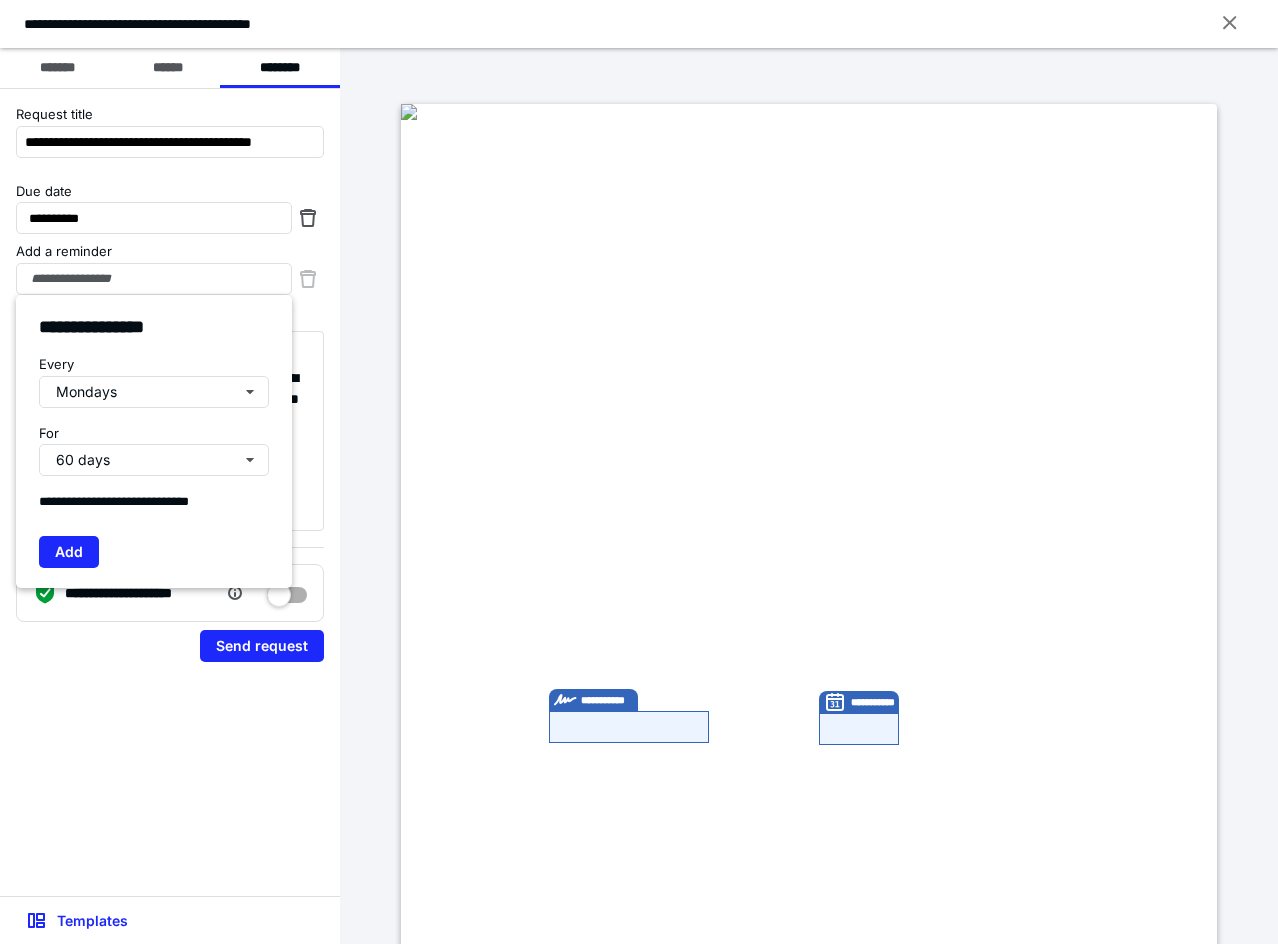 click on "**********" at bounding box center [154, 441] 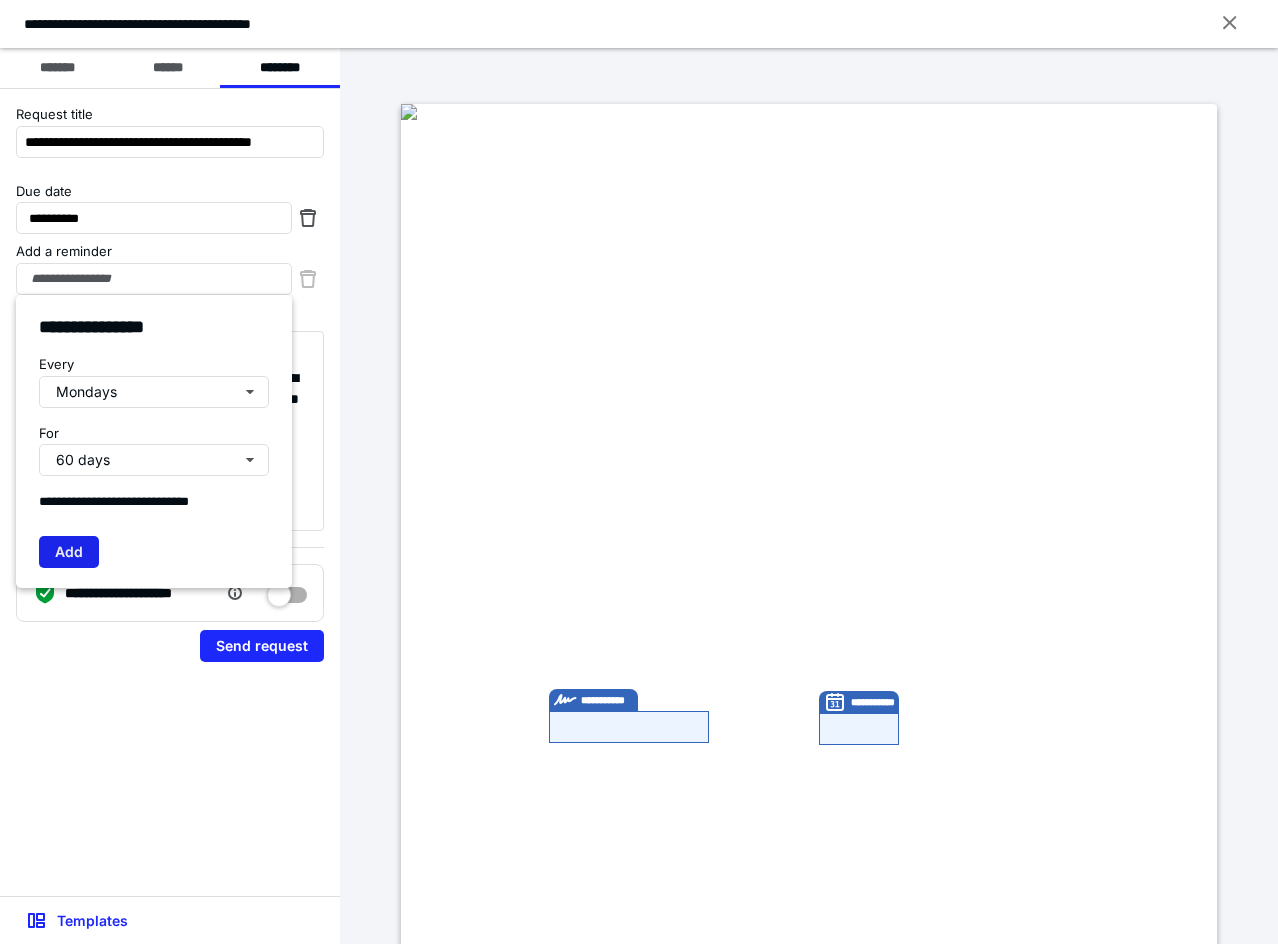 click on "Add" at bounding box center (69, 552) 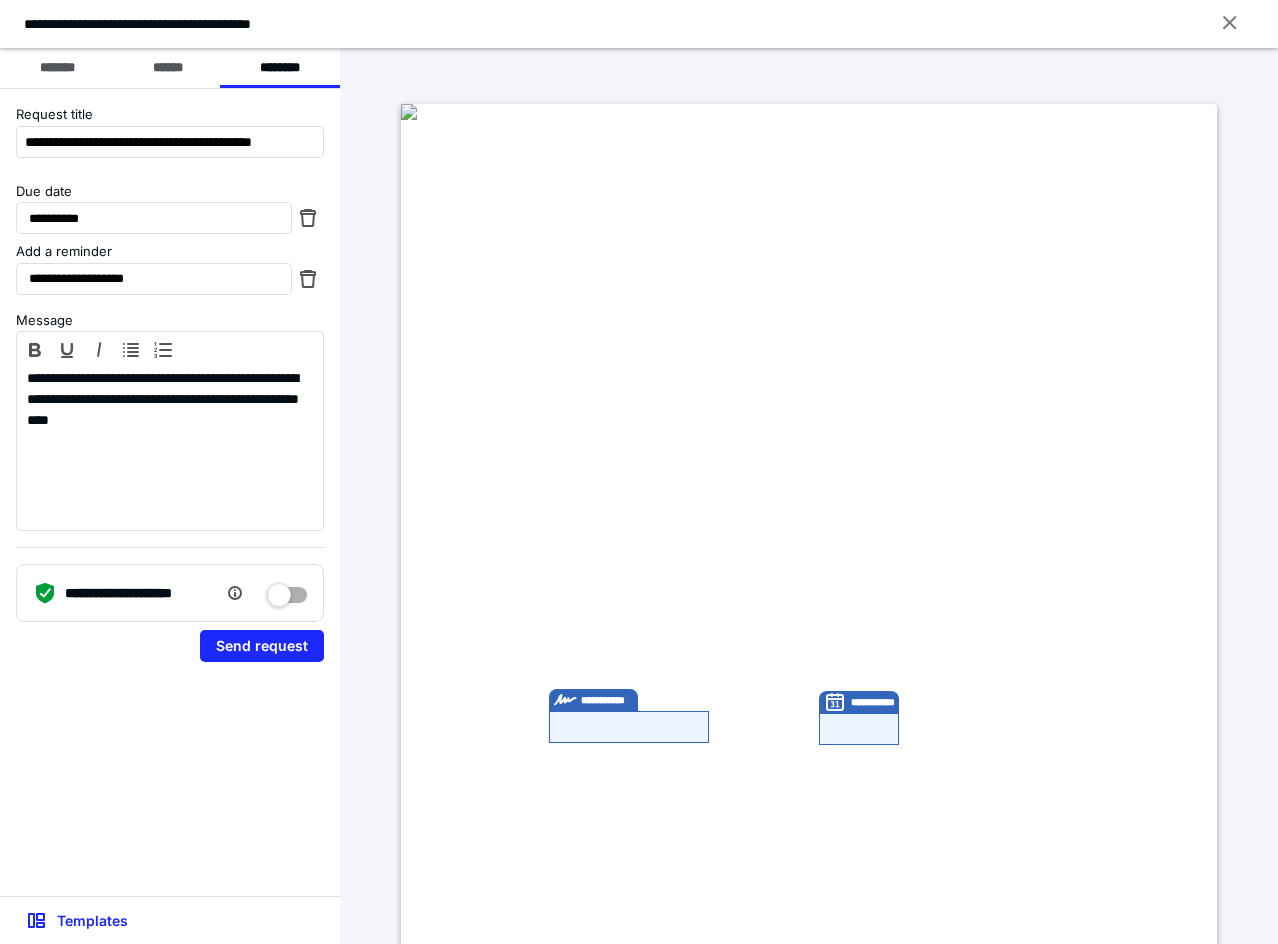 drag, startPoint x: 257, startPoint y: 641, endPoint x: 264, endPoint y: 555, distance: 86.28442 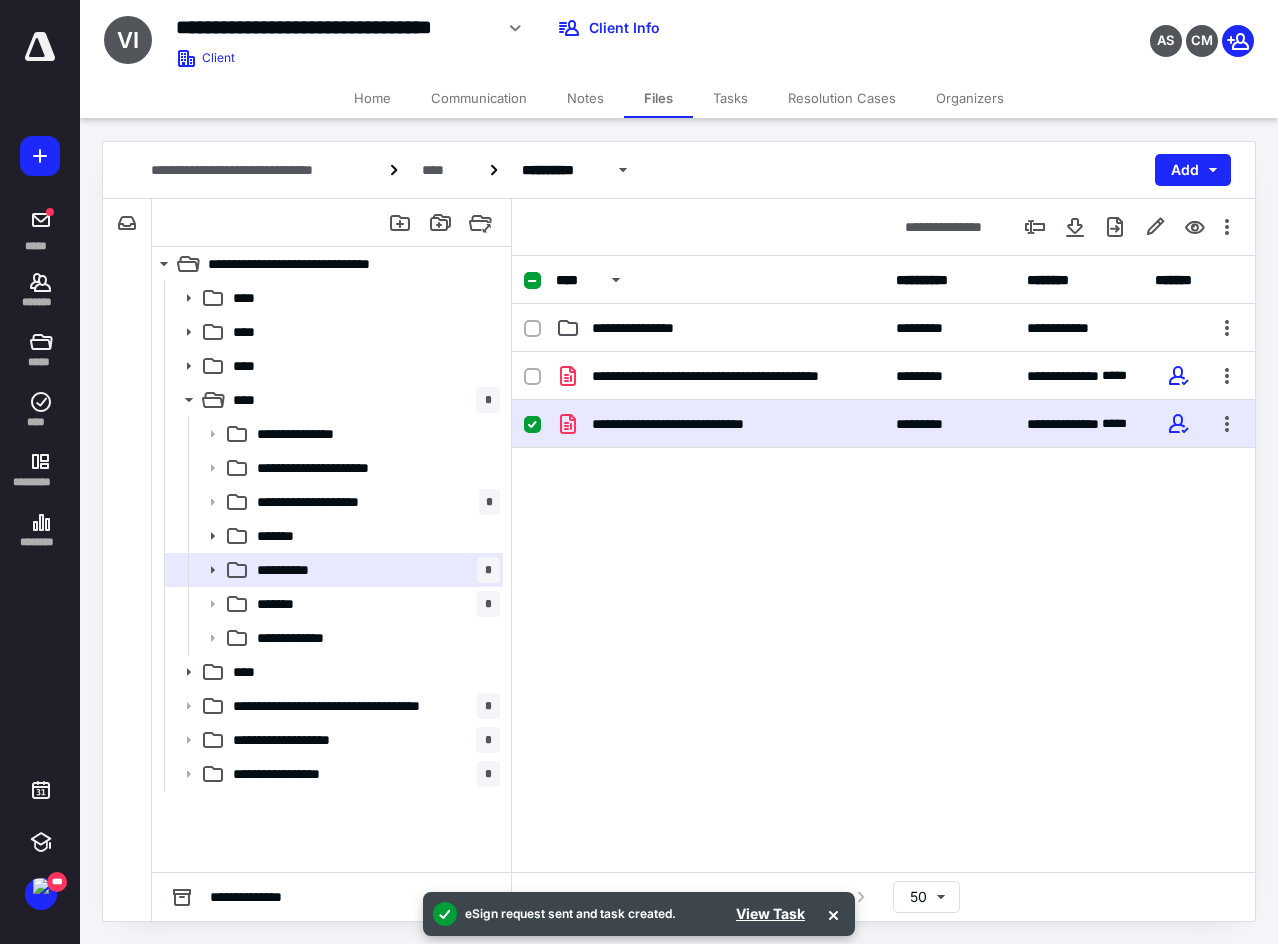 click on "Tasks" at bounding box center [730, 98] 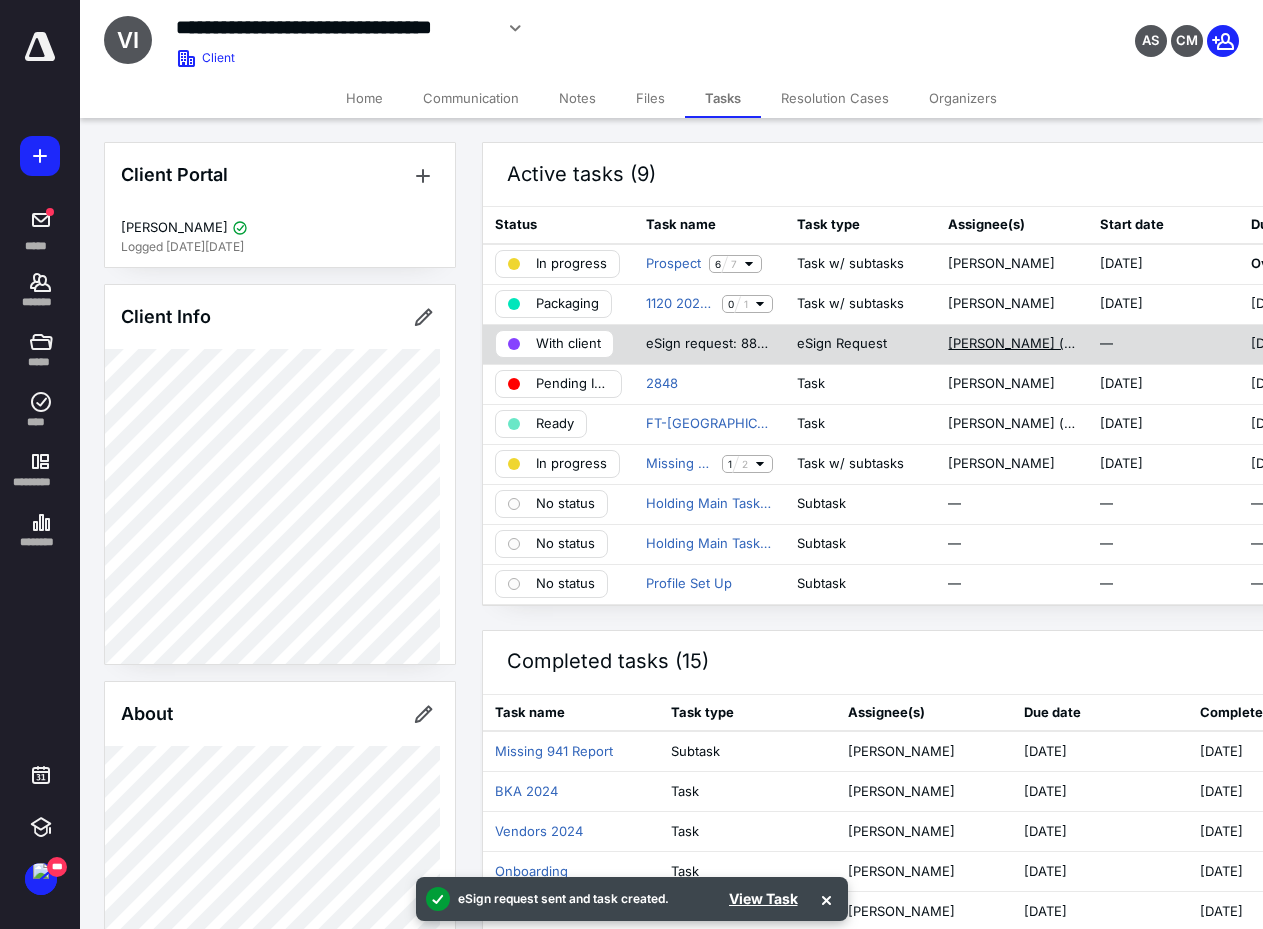 click on "Patrick Parham (me)" at bounding box center (1011, 344) 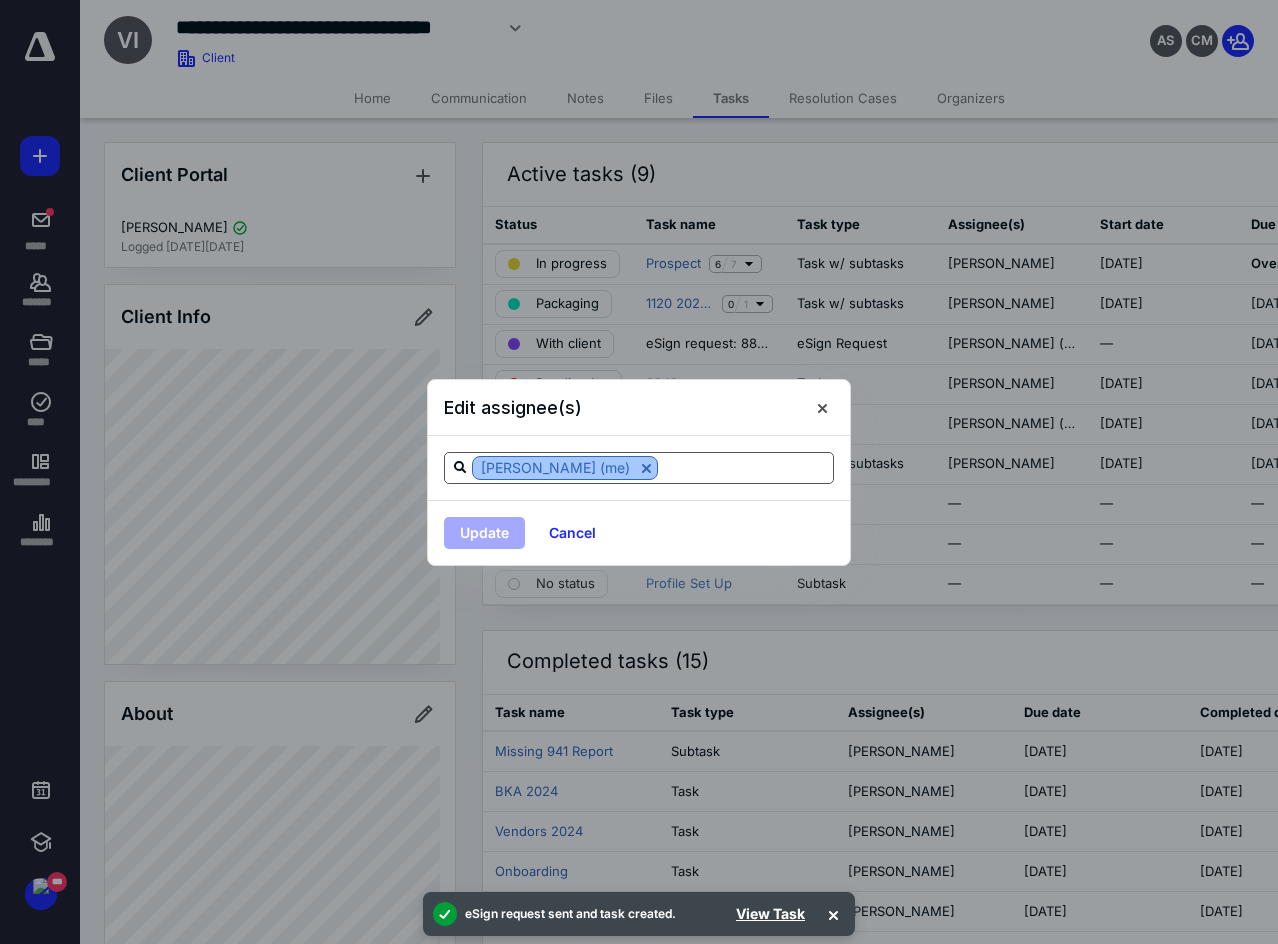 click at bounding box center (646, 468) 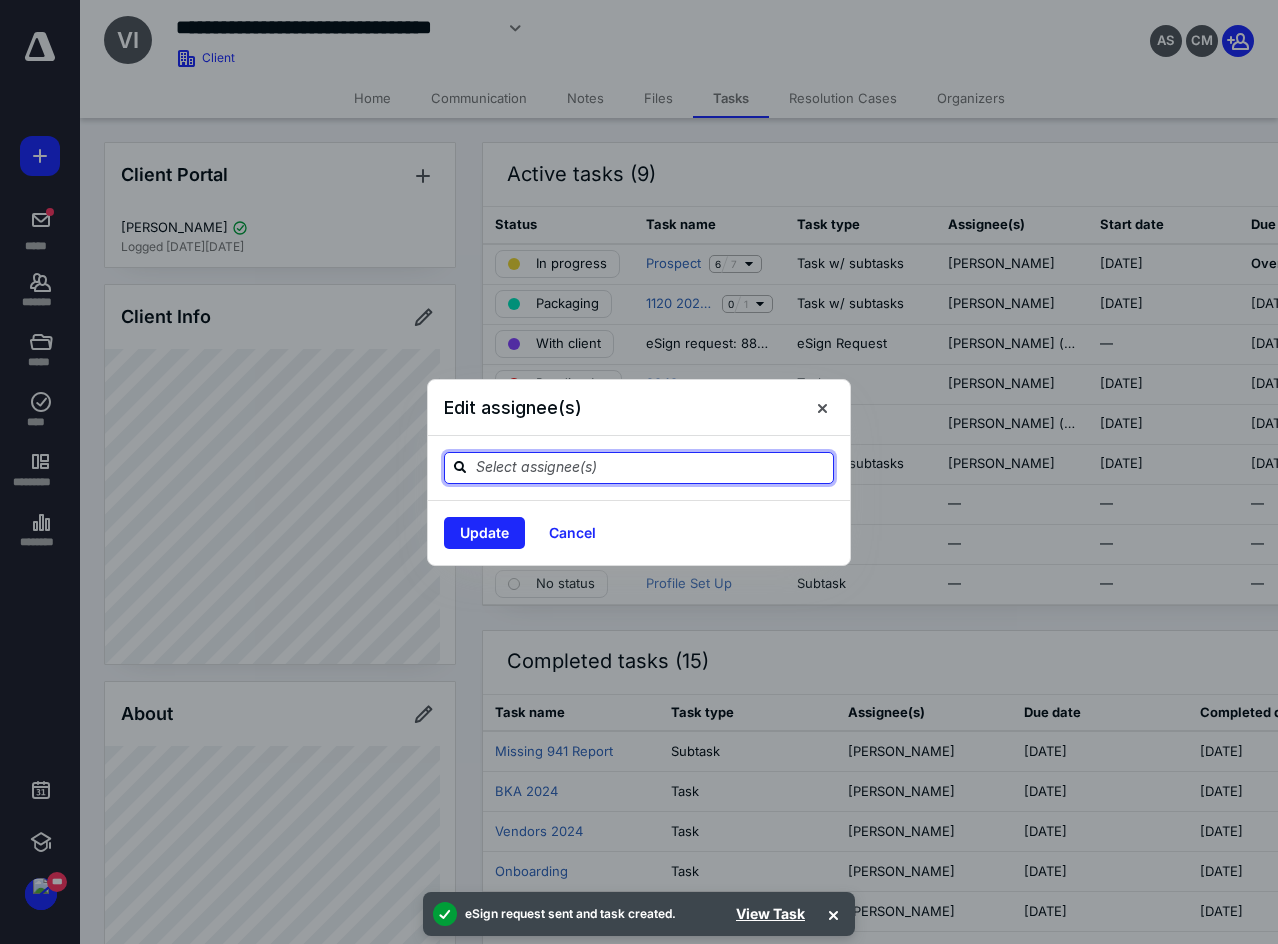 click at bounding box center (651, 467) 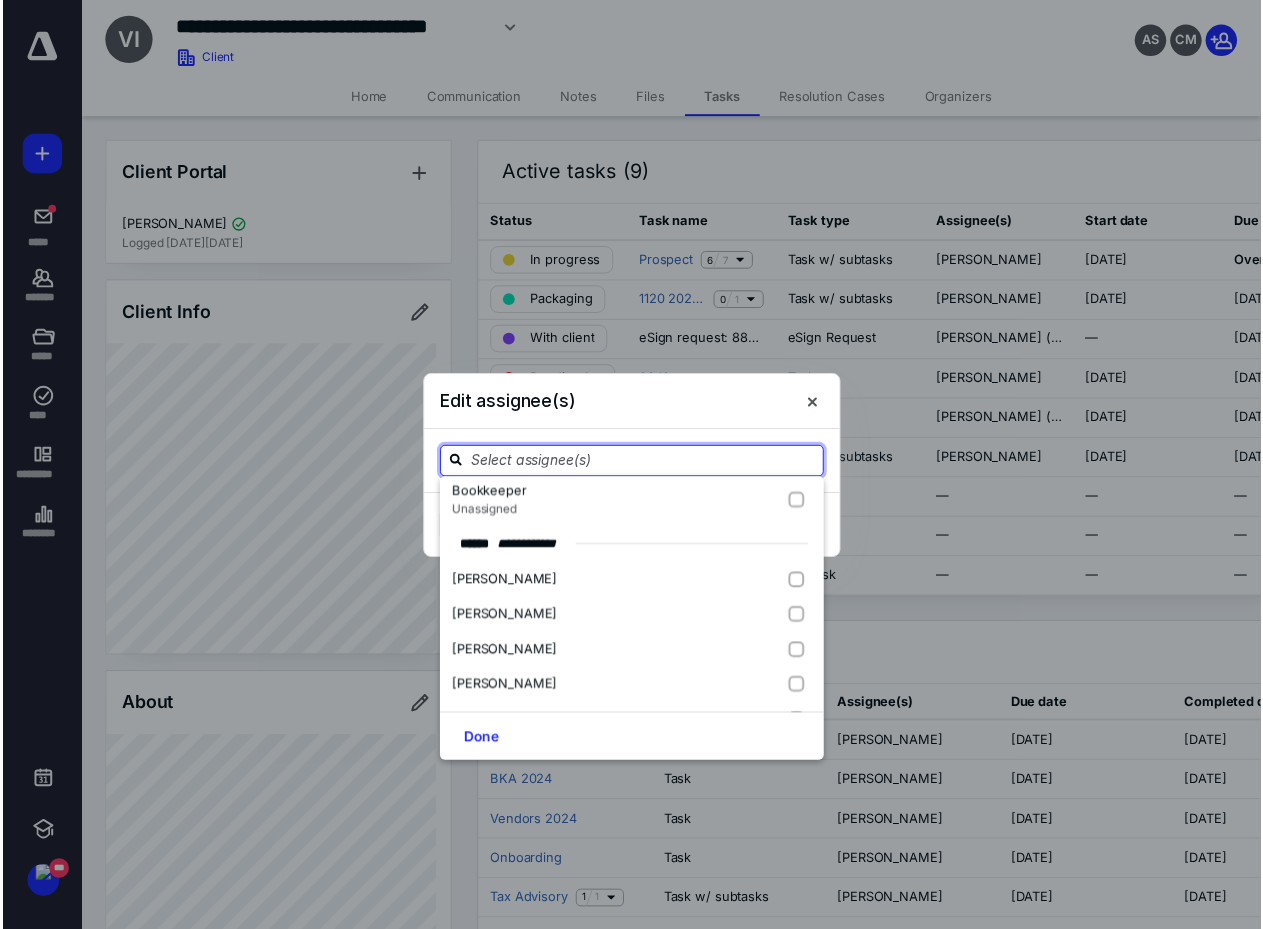 scroll, scrollTop: 300, scrollLeft: 0, axis: vertical 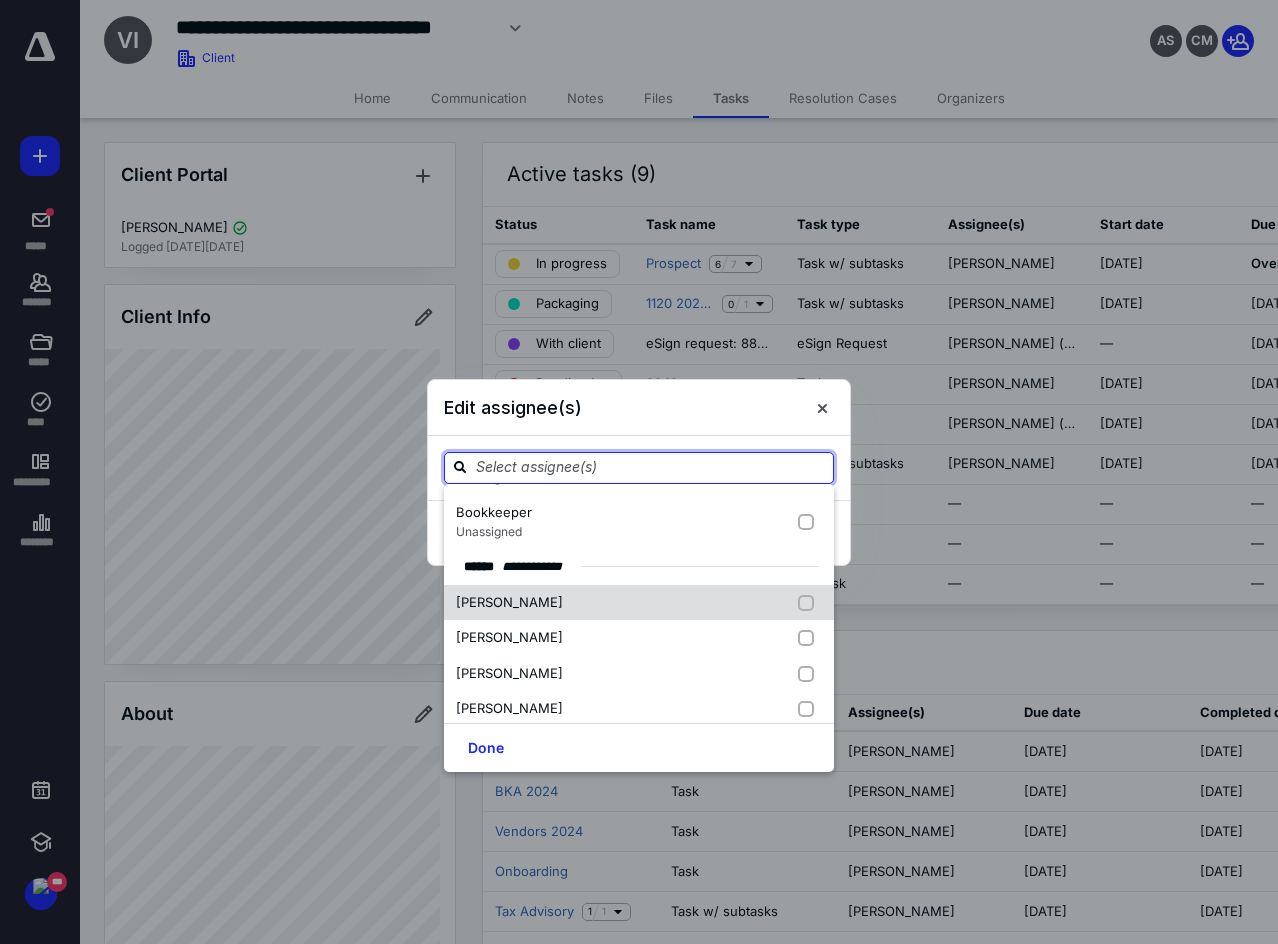 click on "Alexceia Smith" at bounding box center (639, 603) 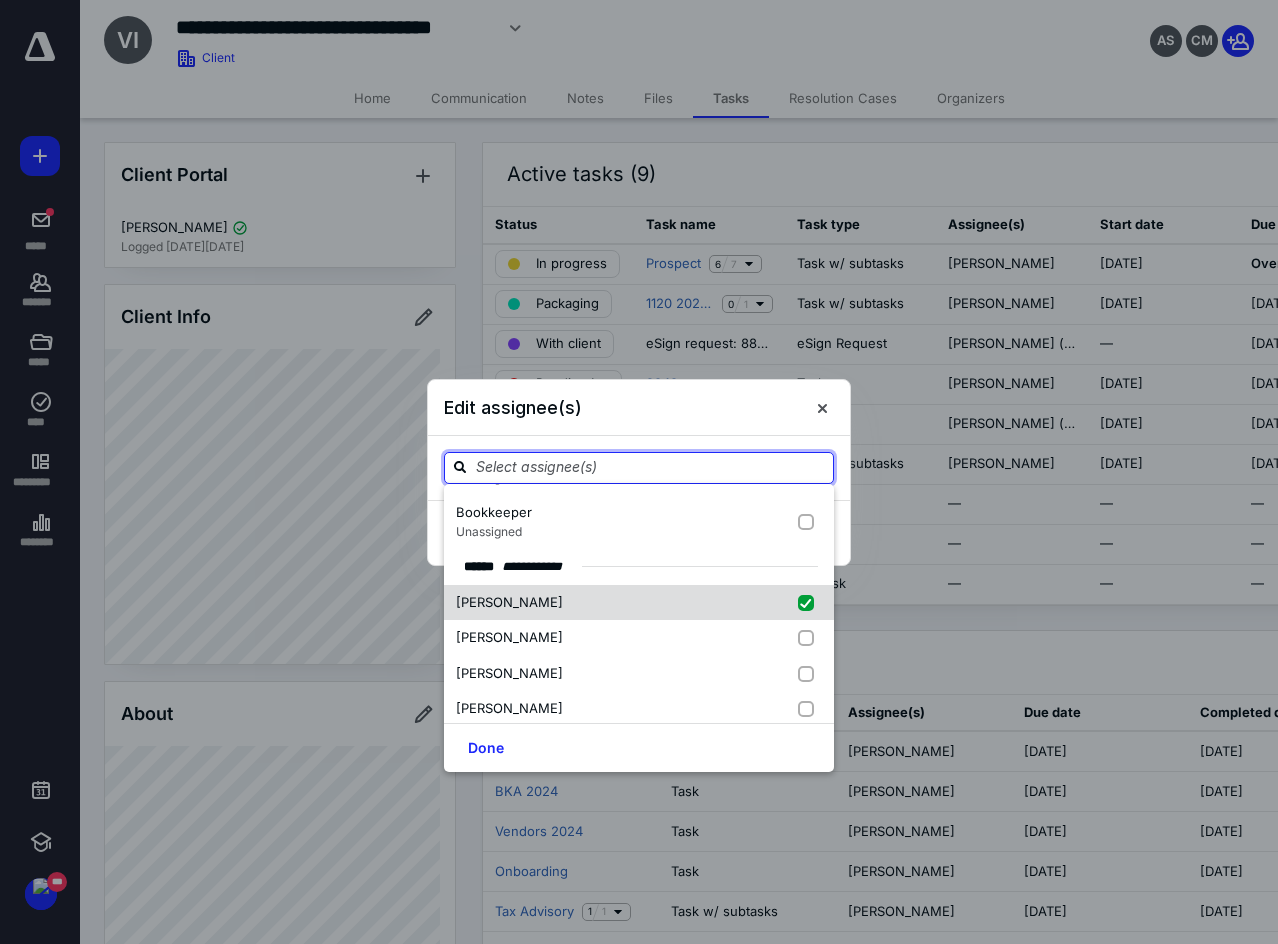 checkbox on "true" 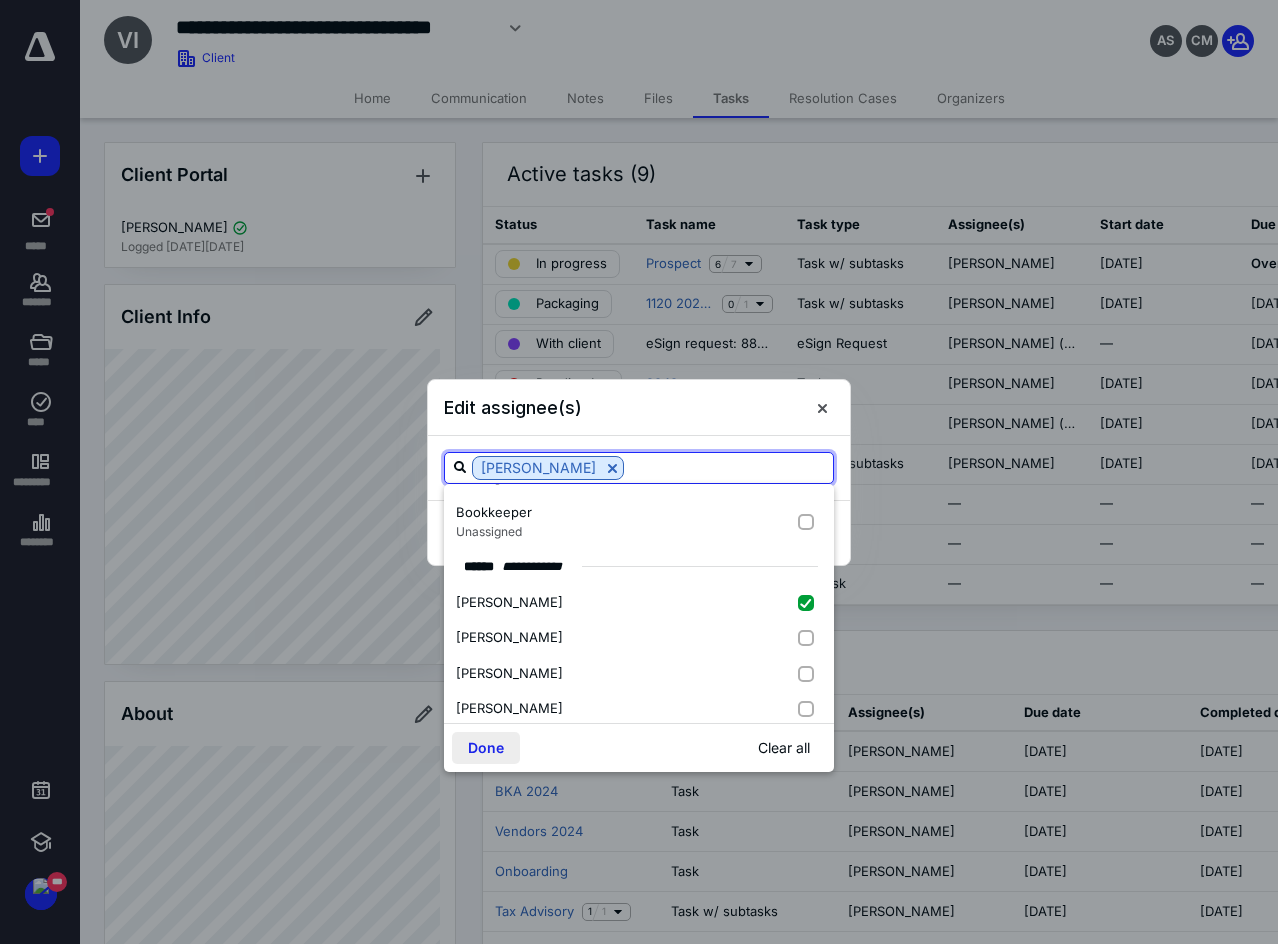 click on "Done" at bounding box center [486, 748] 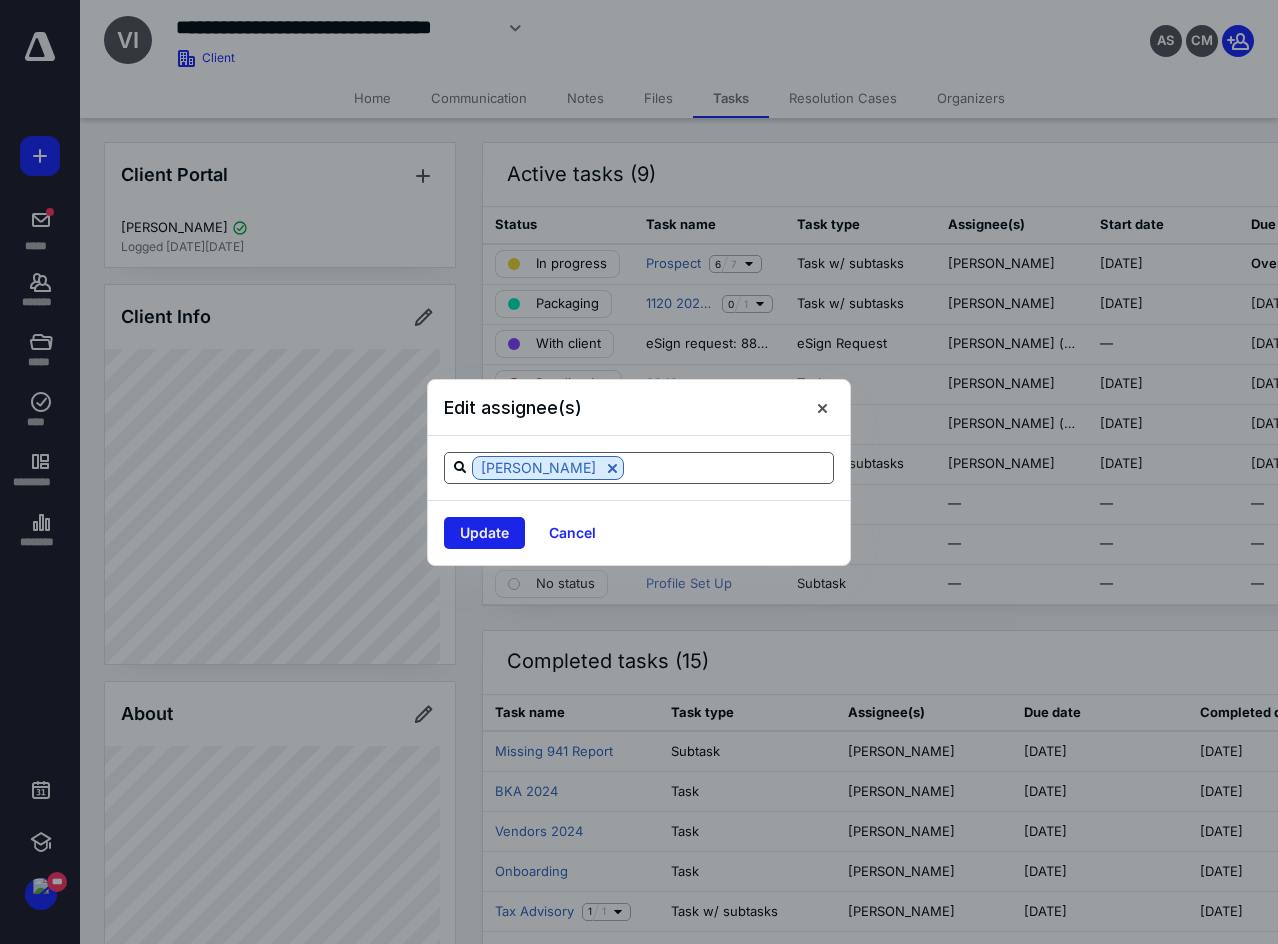 click on "Update" at bounding box center (484, 533) 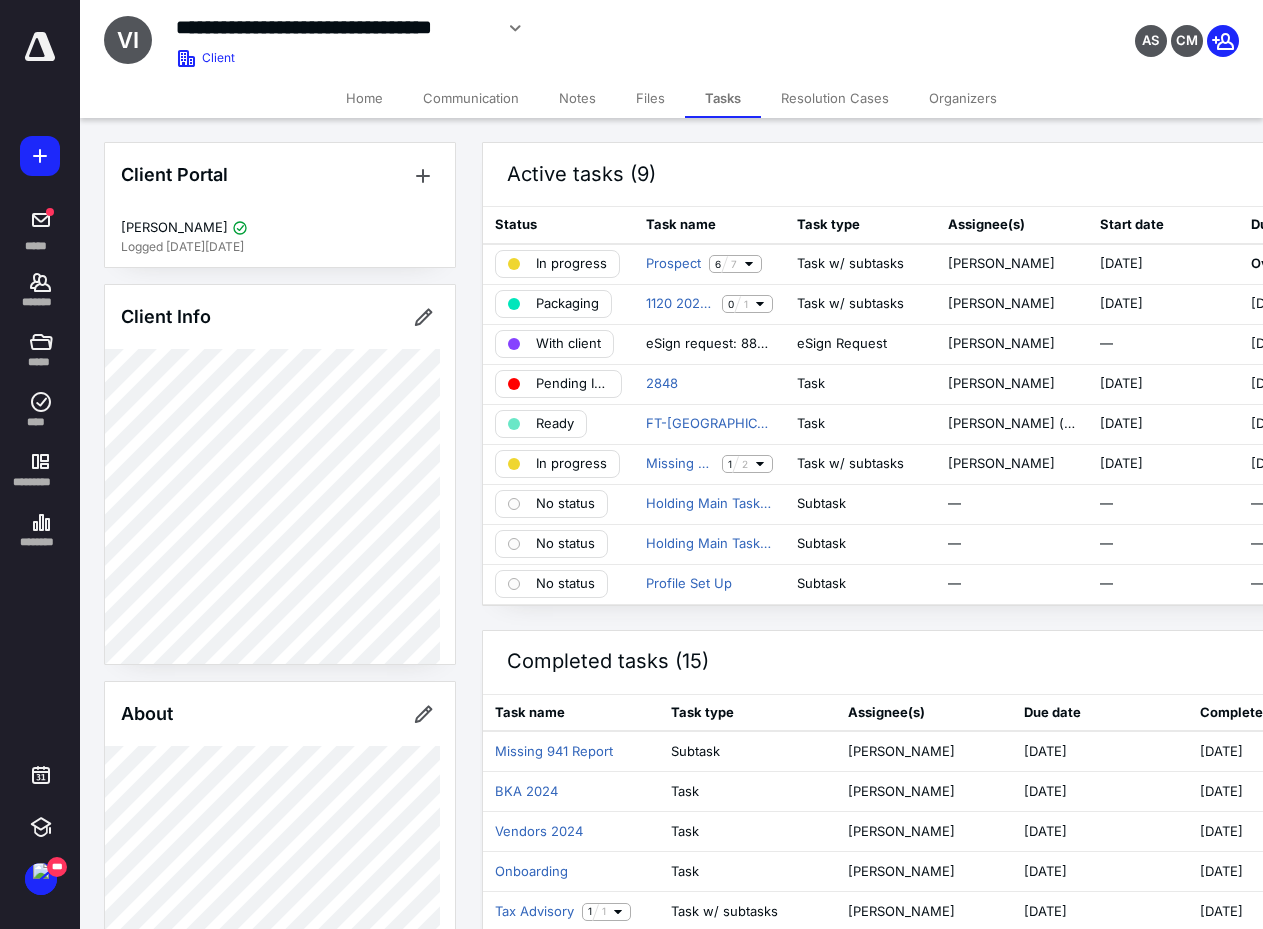 click on "Packaging" at bounding box center (567, 304) 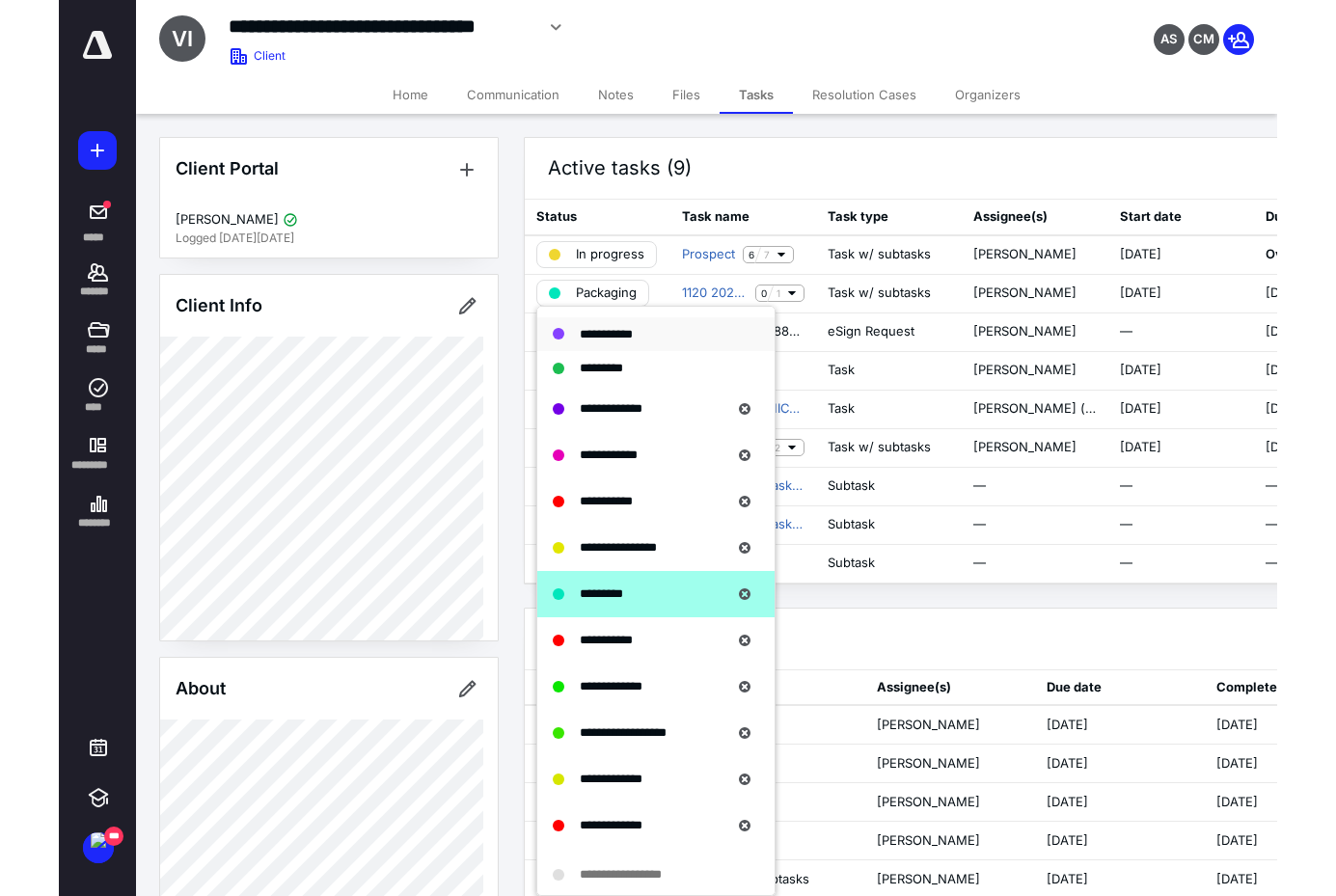 scroll, scrollTop: 289, scrollLeft: 0, axis: vertical 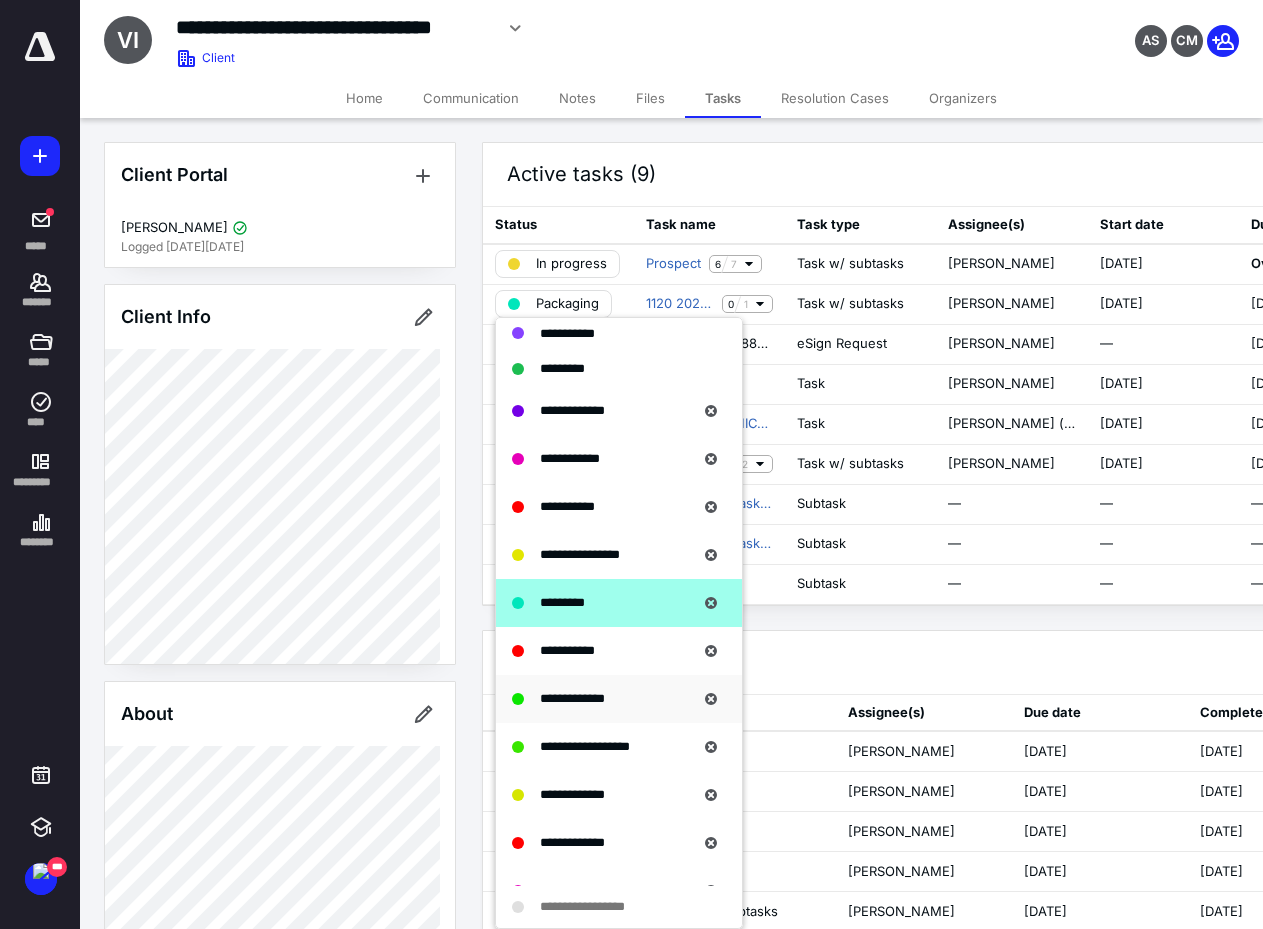 click on "**********" at bounding box center (572, 698) 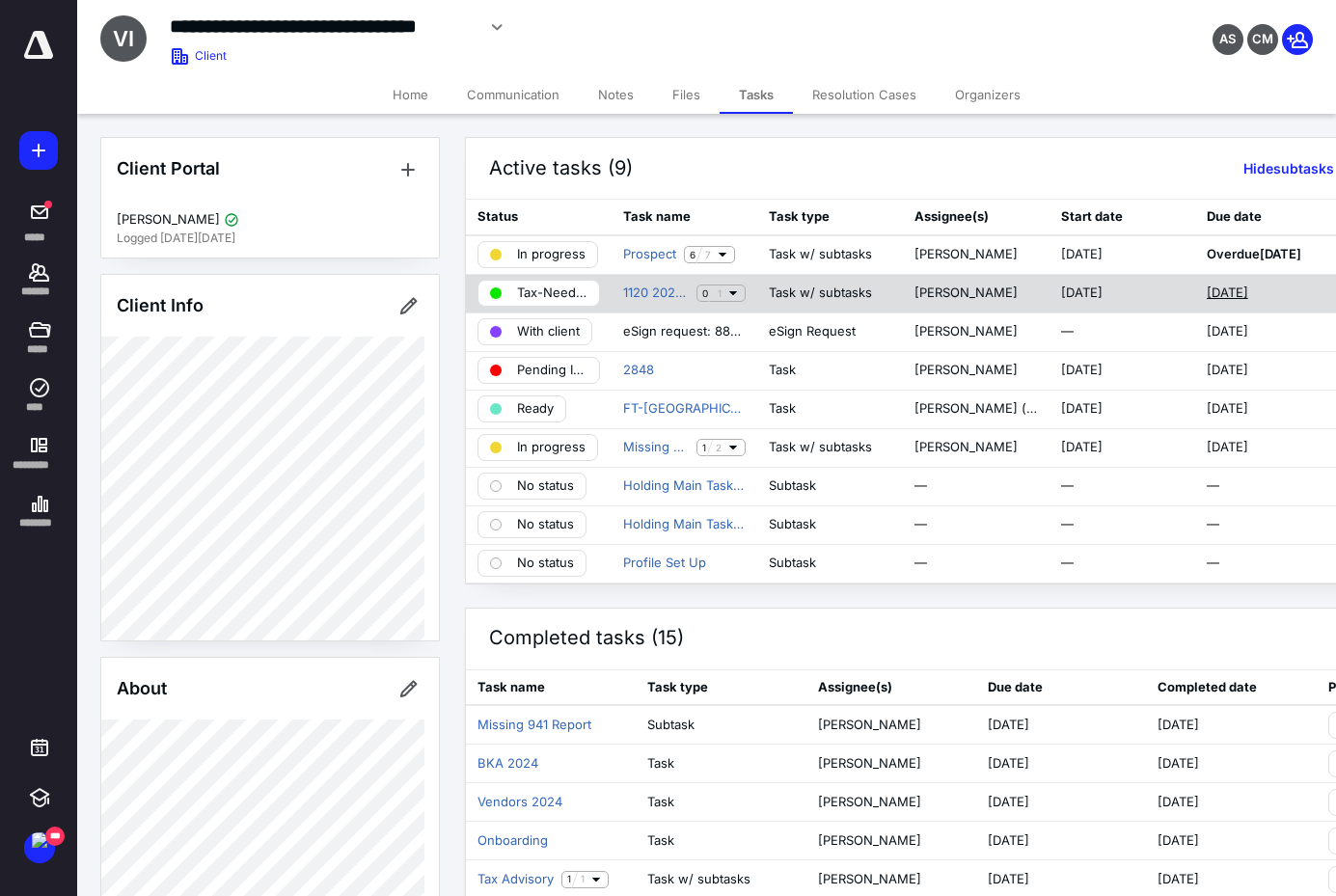 click on "7/11/2025" at bounding box center [1227, 293] 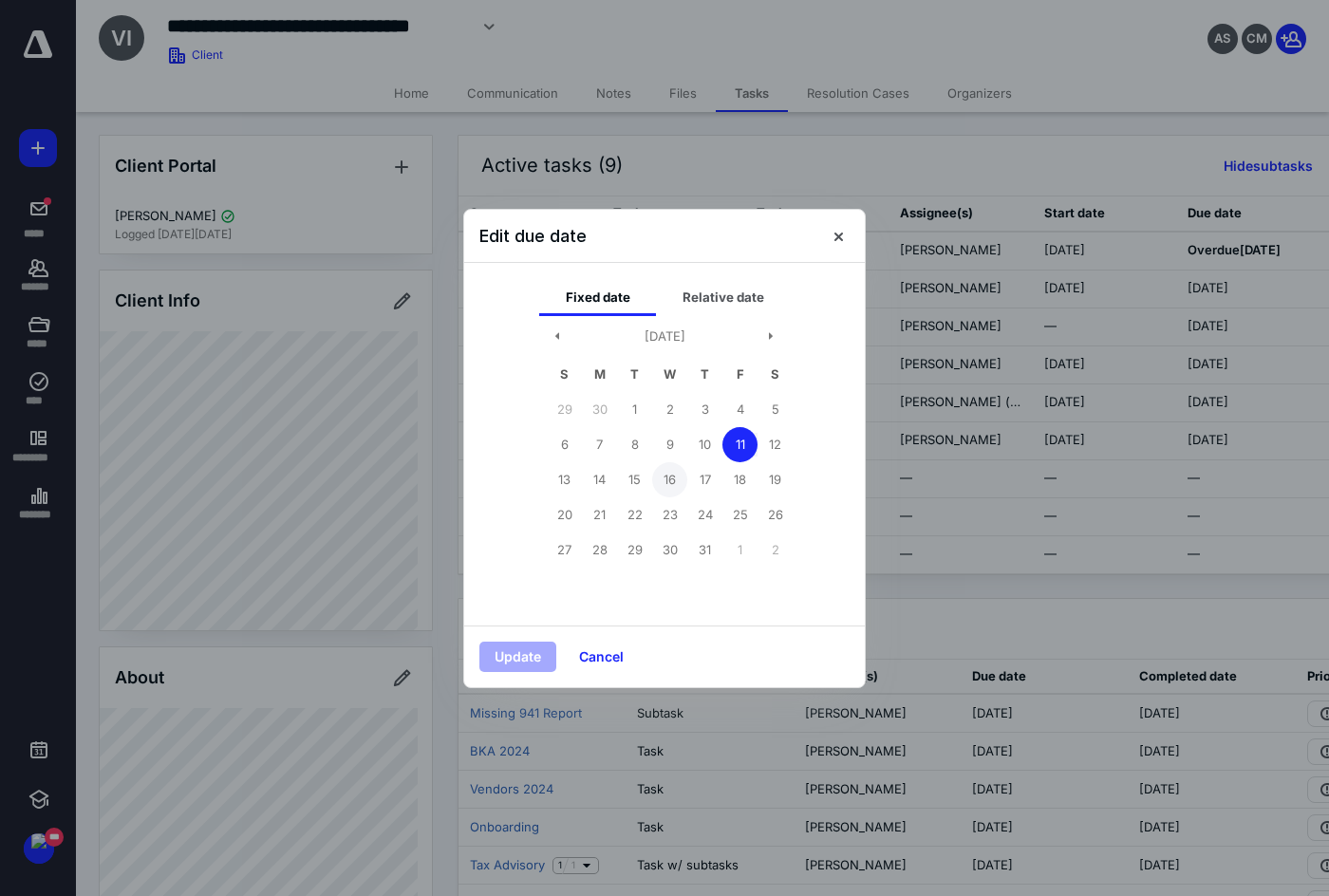 click on "16" at bounding box center [669, 479] 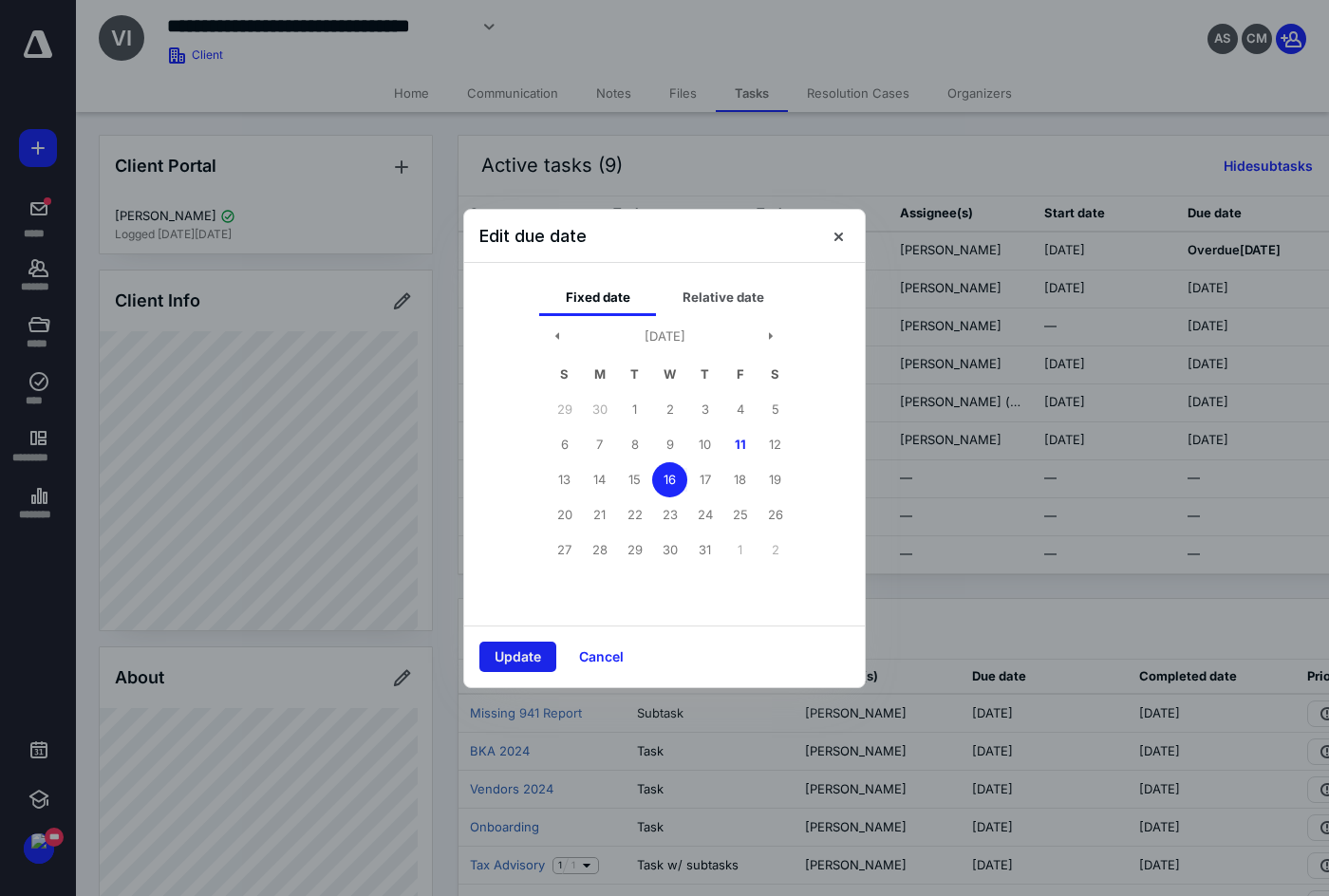 click on "Update" at bounding box center (517, 657) 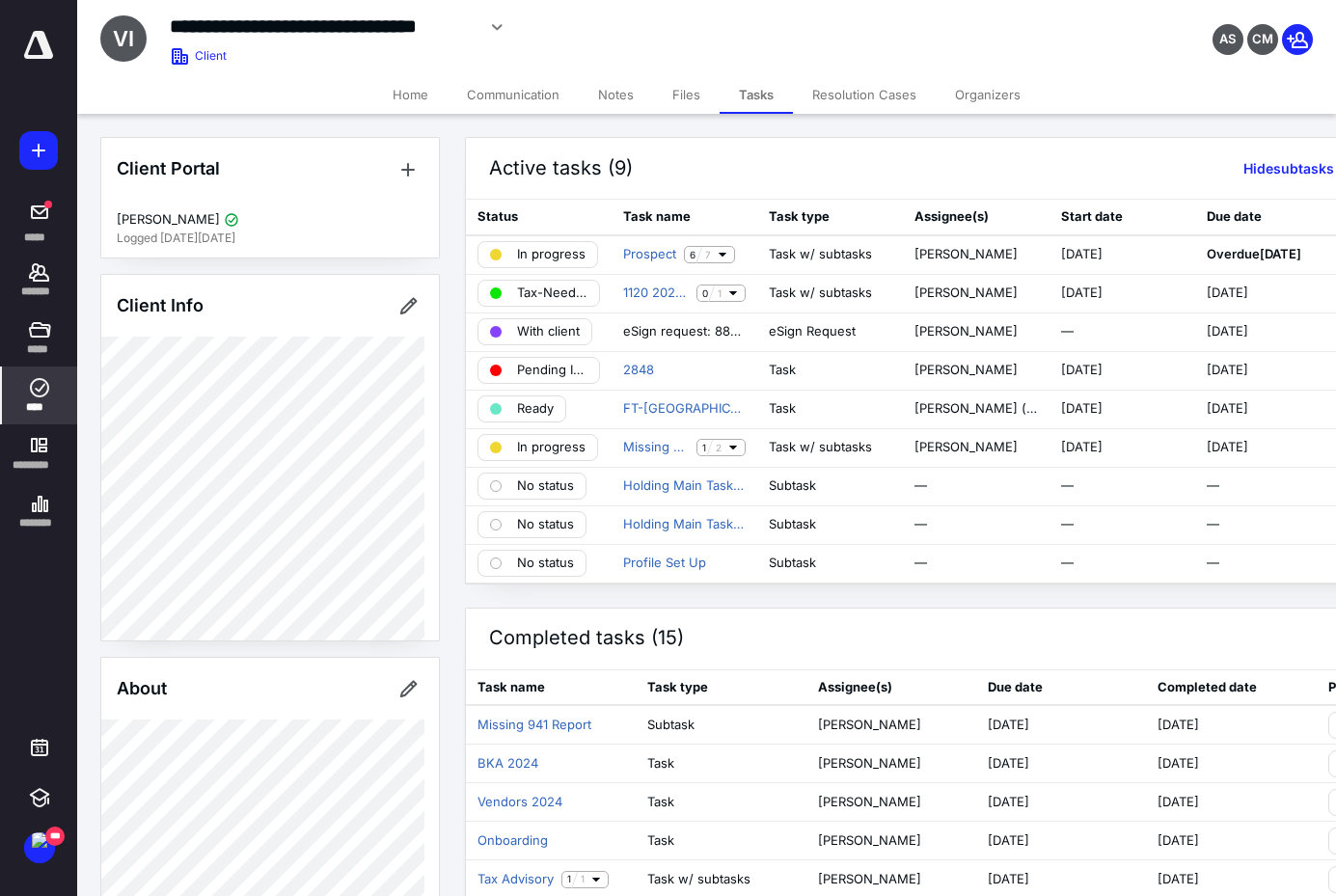click 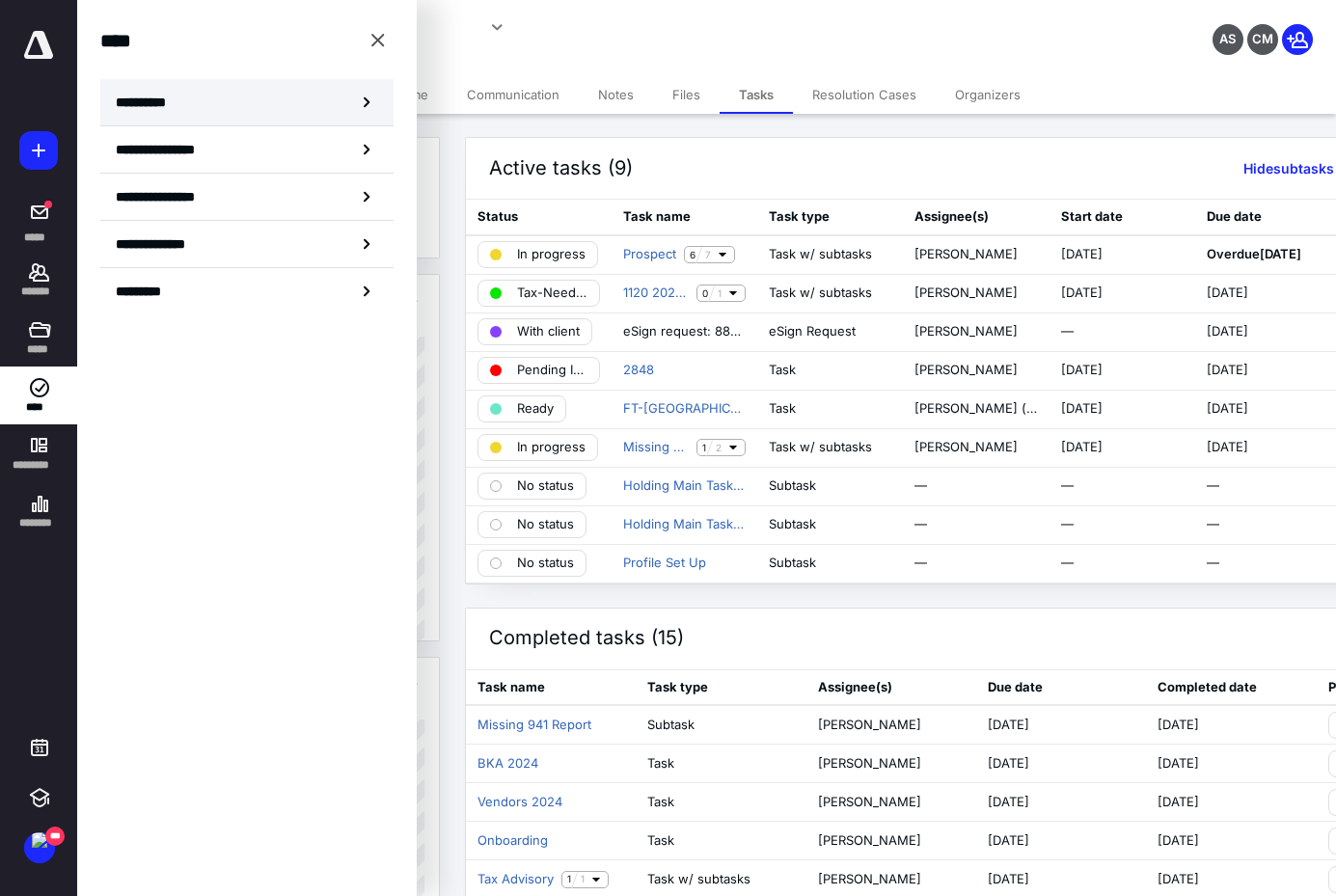 click on "**********" at bounding box center (148, 102) 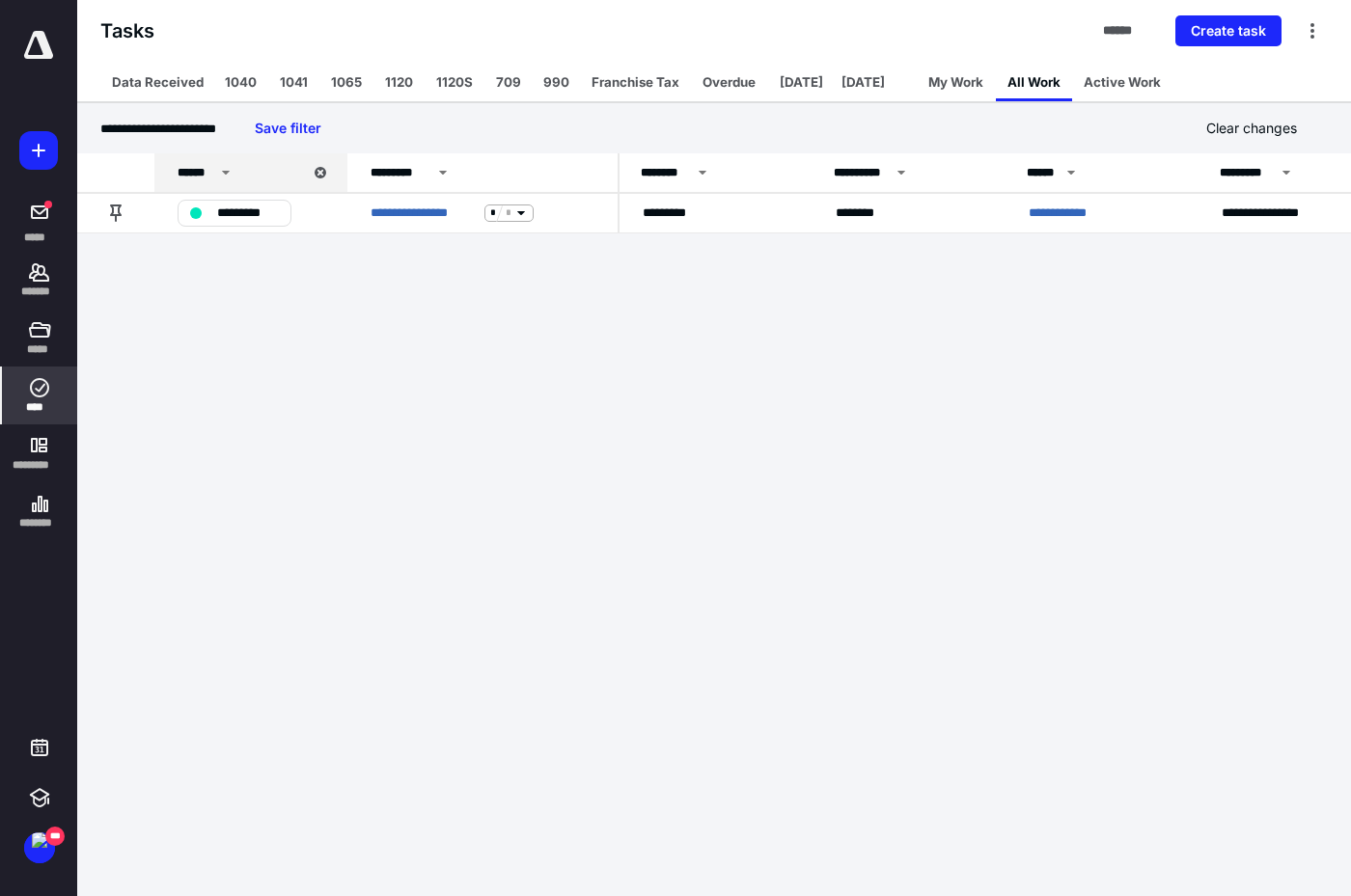 click on "****" at bounding box center (40, 407) 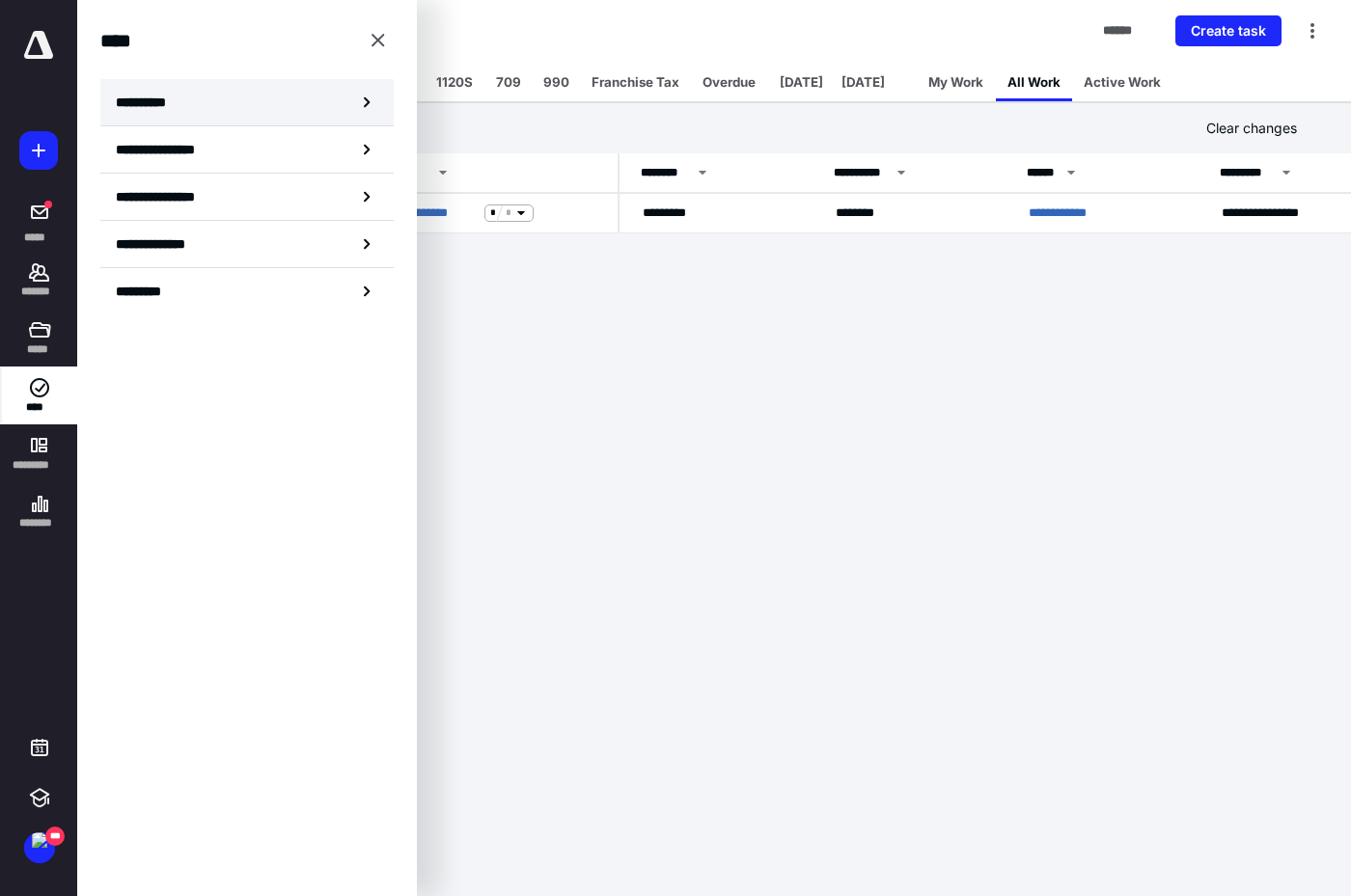 click on "**********" at bounding box center (148, 102) 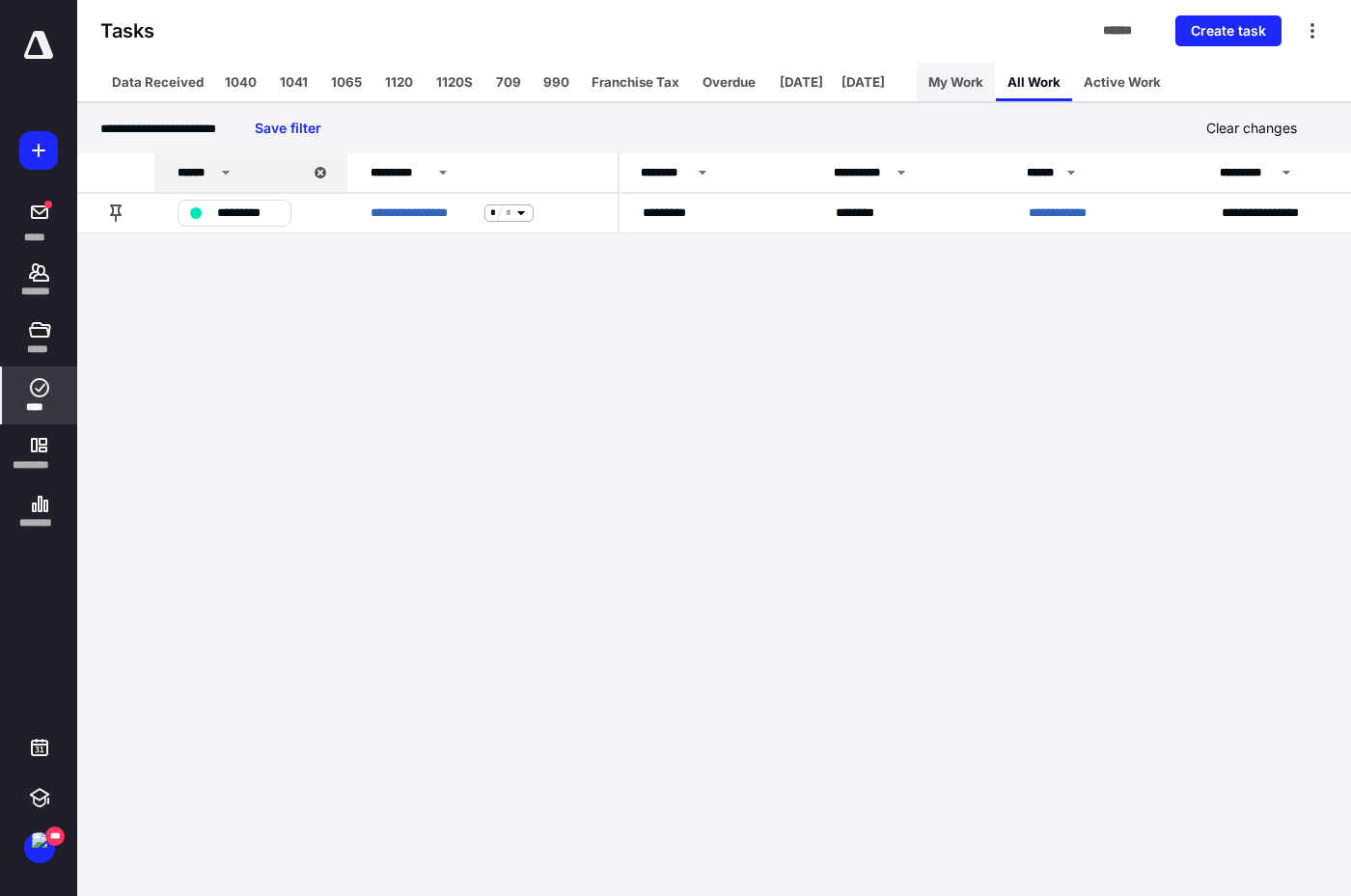 click on "My Work" at bounding box center [955, 82] 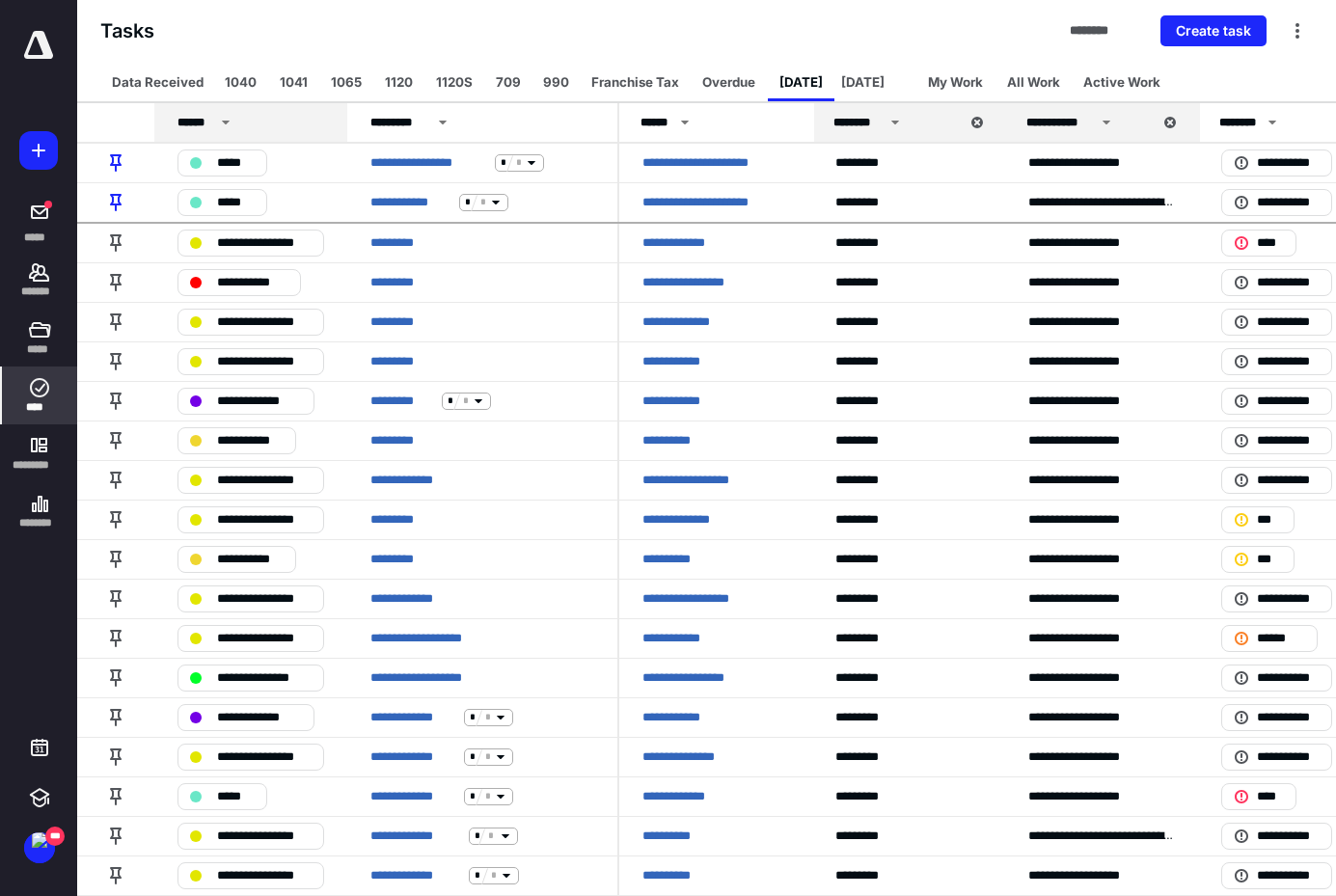 click on "******" at bounding box center (254, 122) 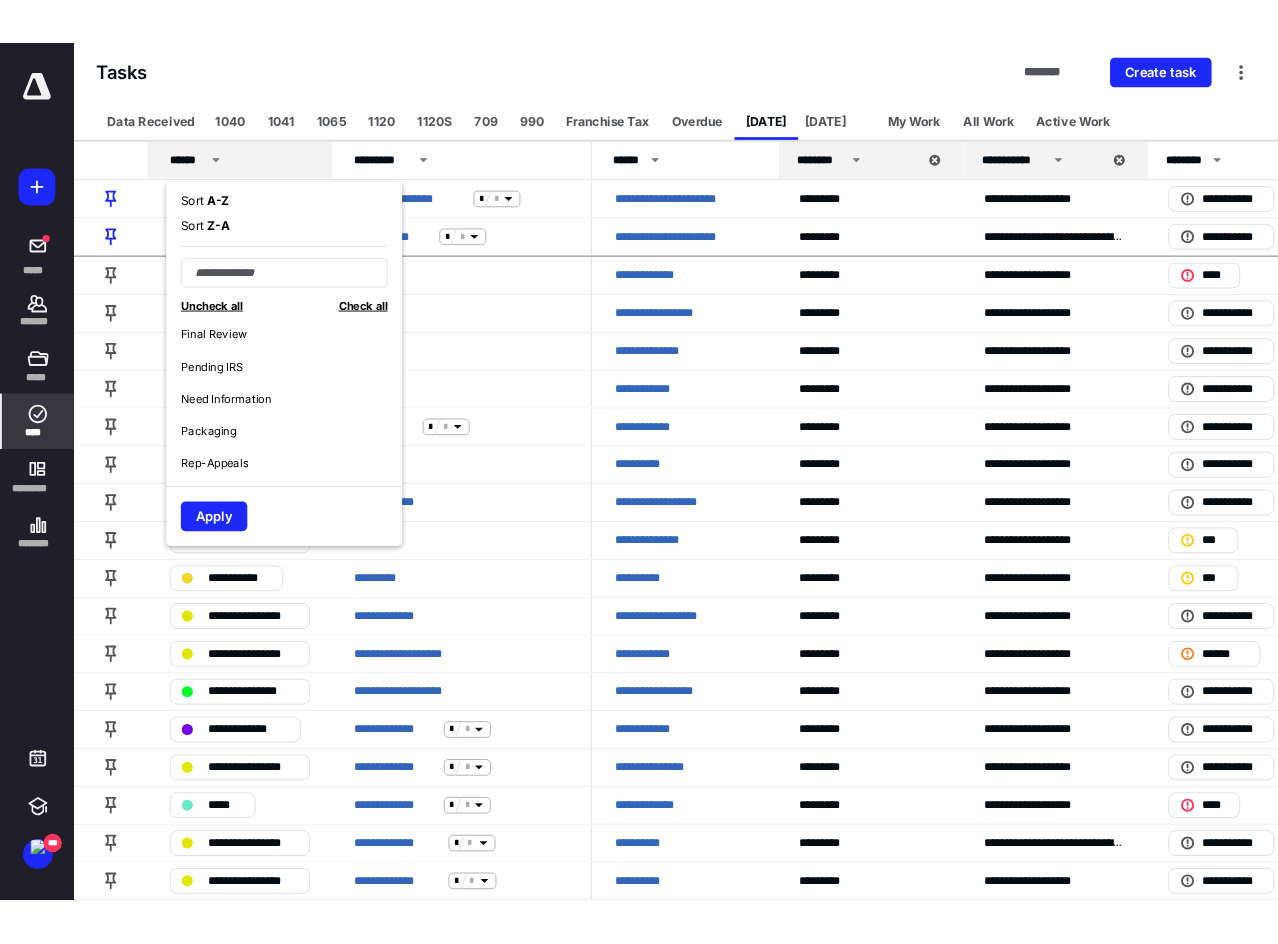 scroll, scrollTop: 400, scrollLeft: 0, axis: vertical 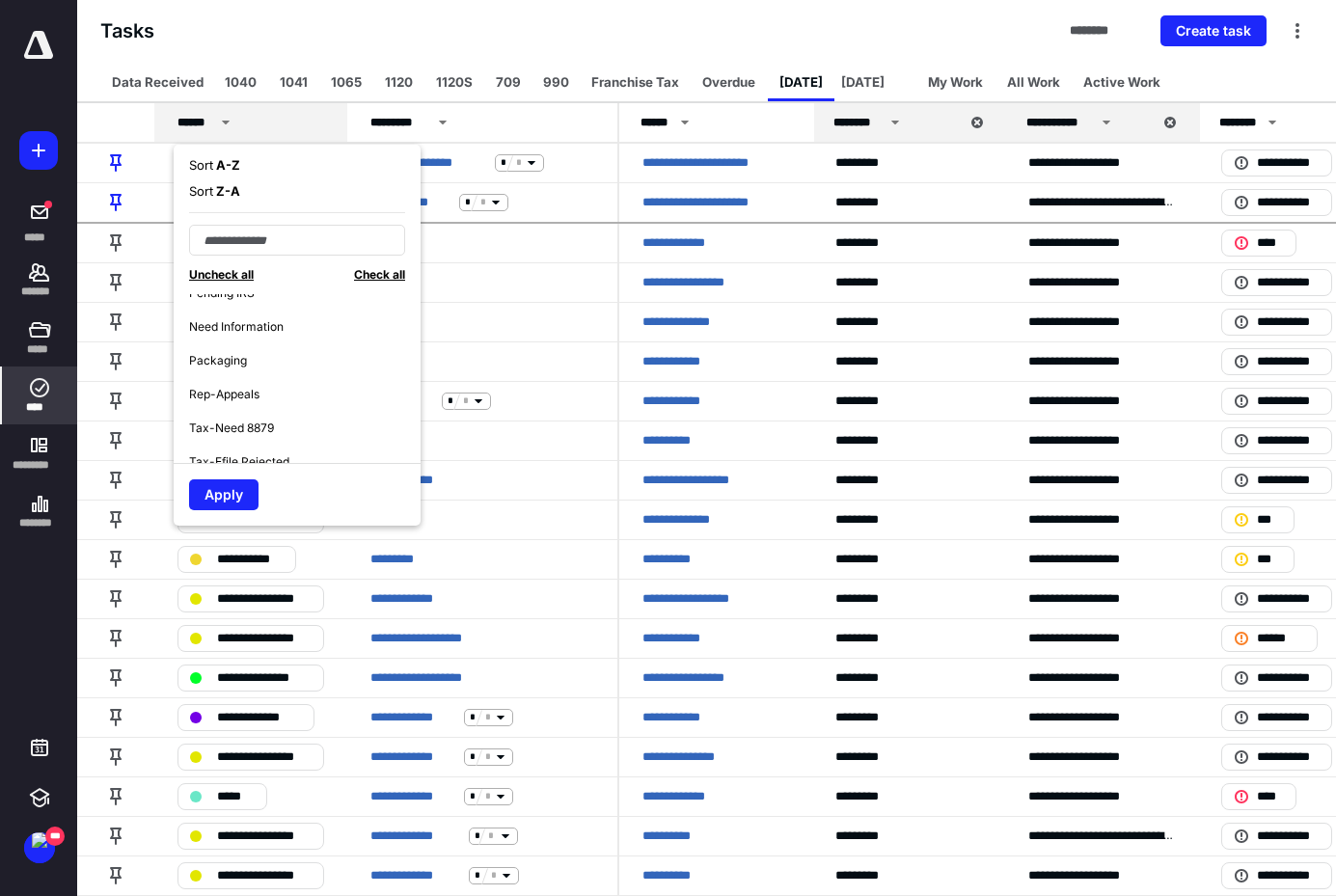 click on "Need Information" at bounding box center (236, 327) 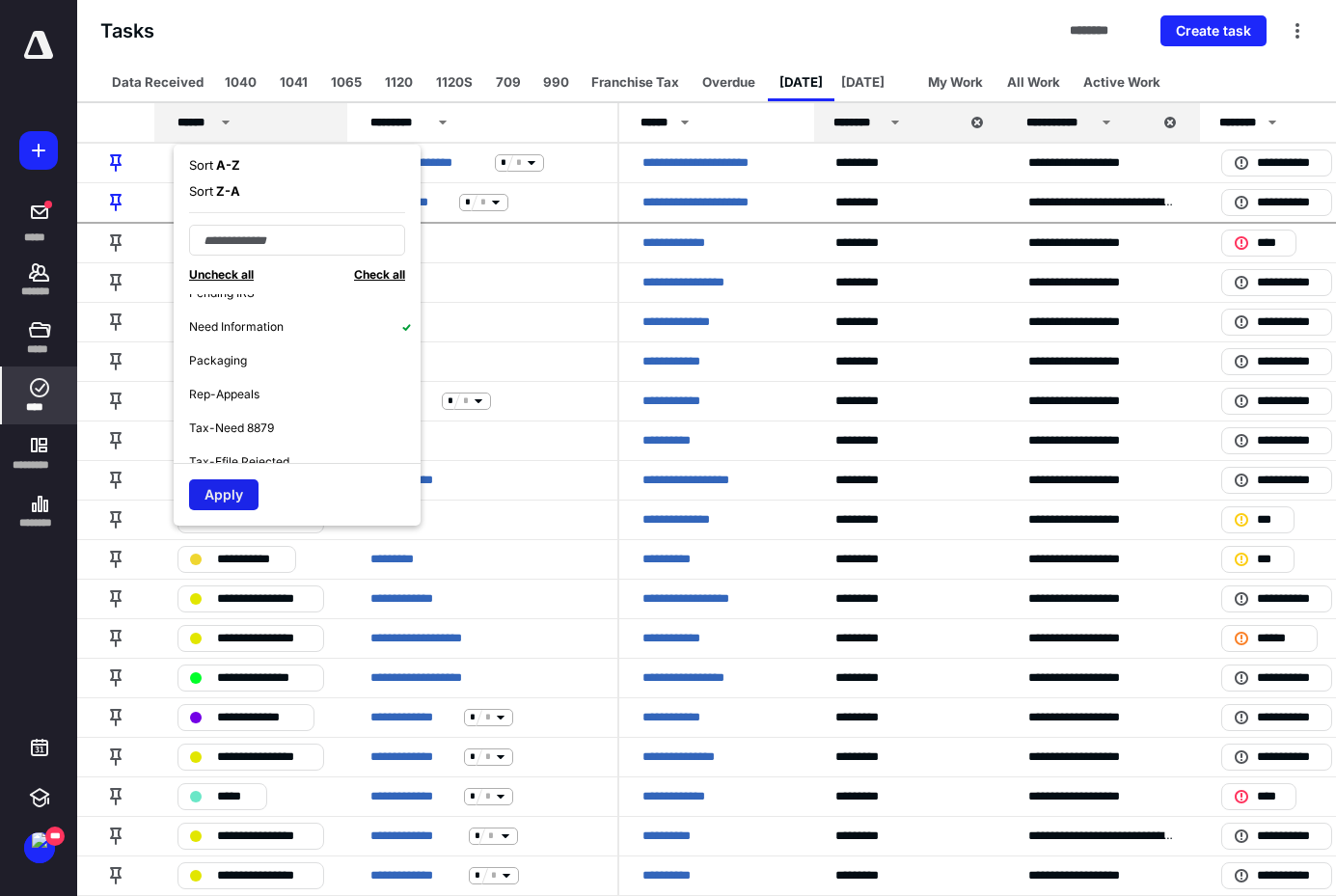 click on "Apply" at bounding box center [224, 495] 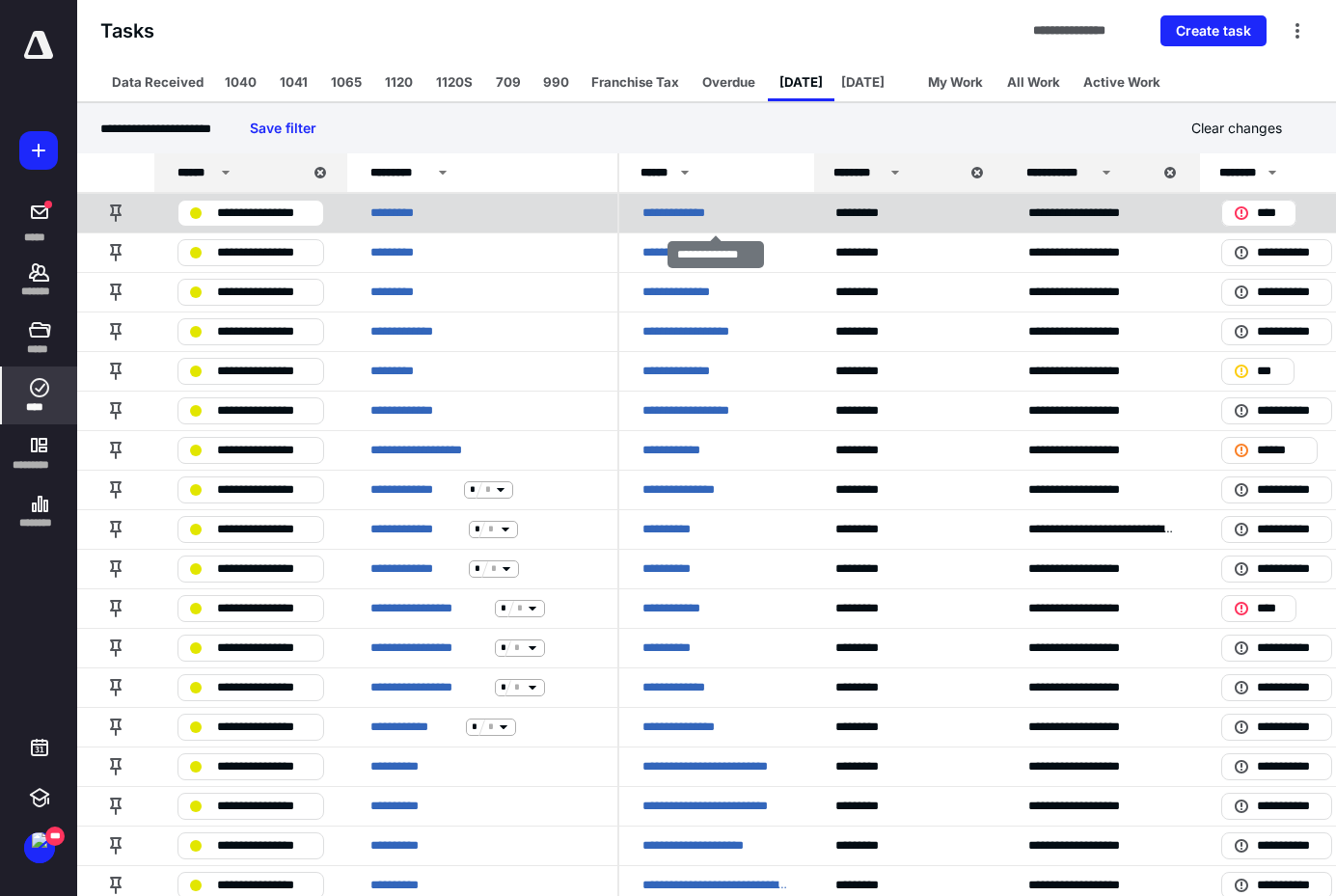 click on "**********" at bounding box center (684, 213) 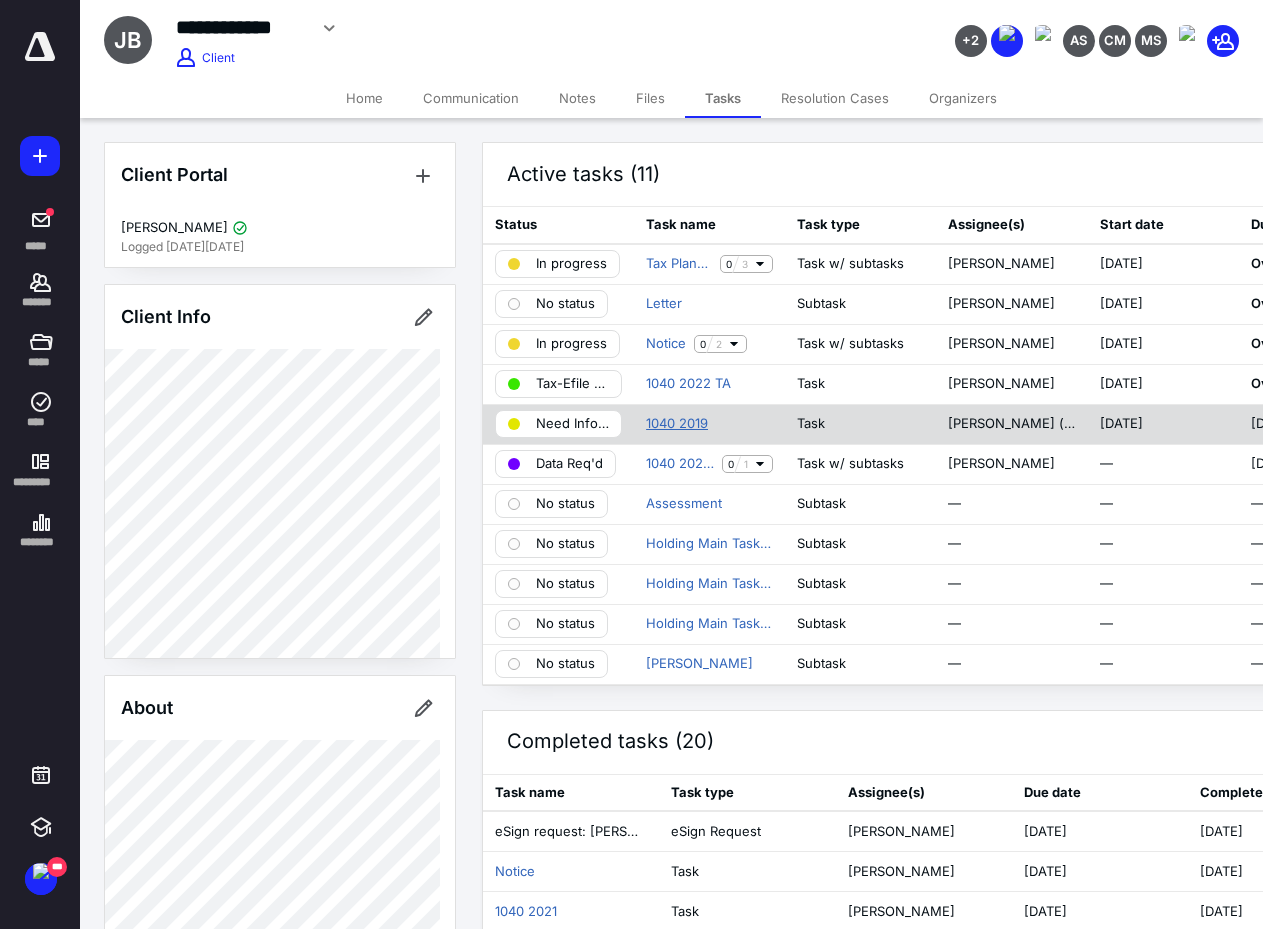 click on "1040 2019" at bounding box center (677, 424) 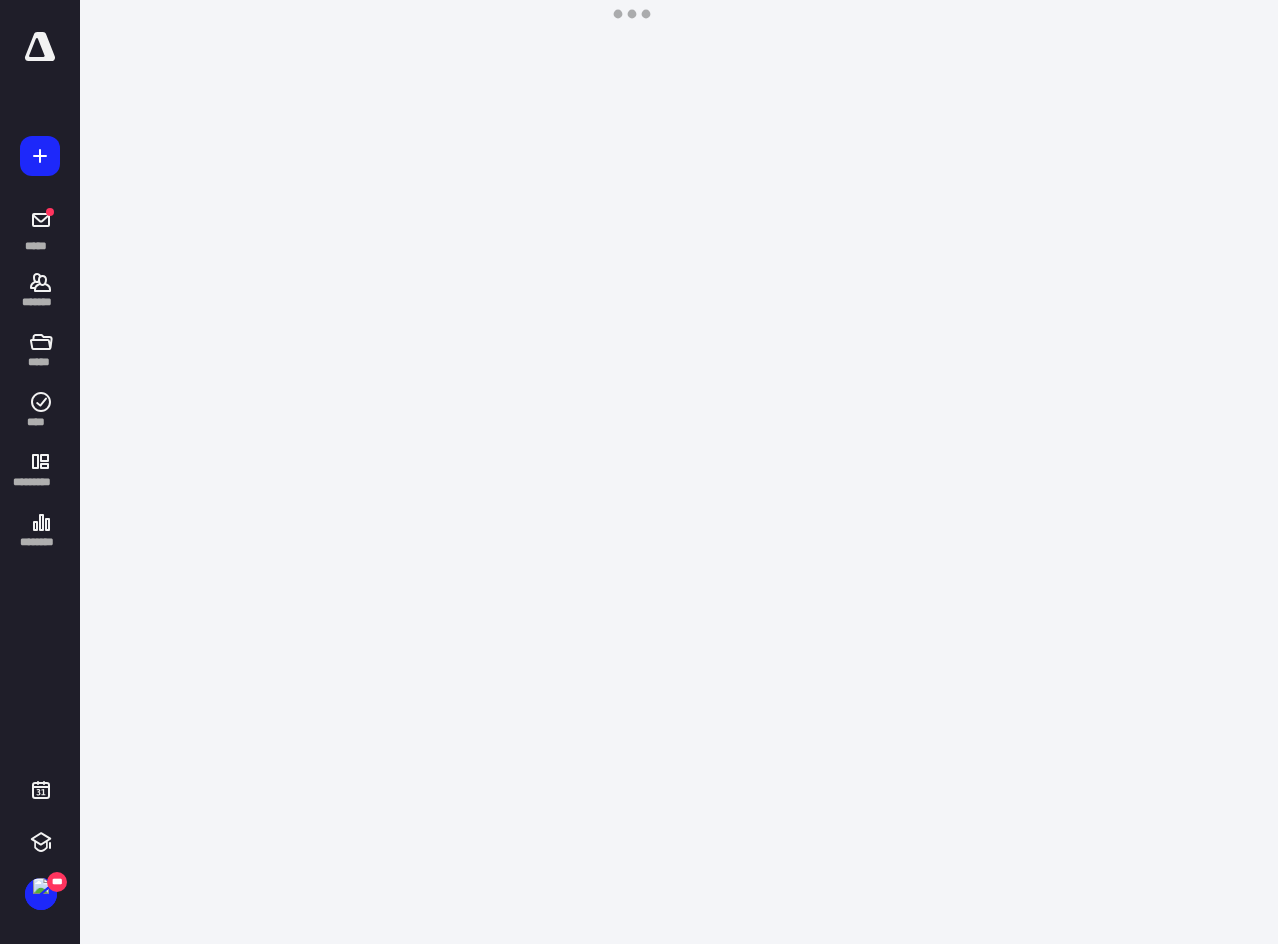 click on "**********" at bounding box center [631, 464] 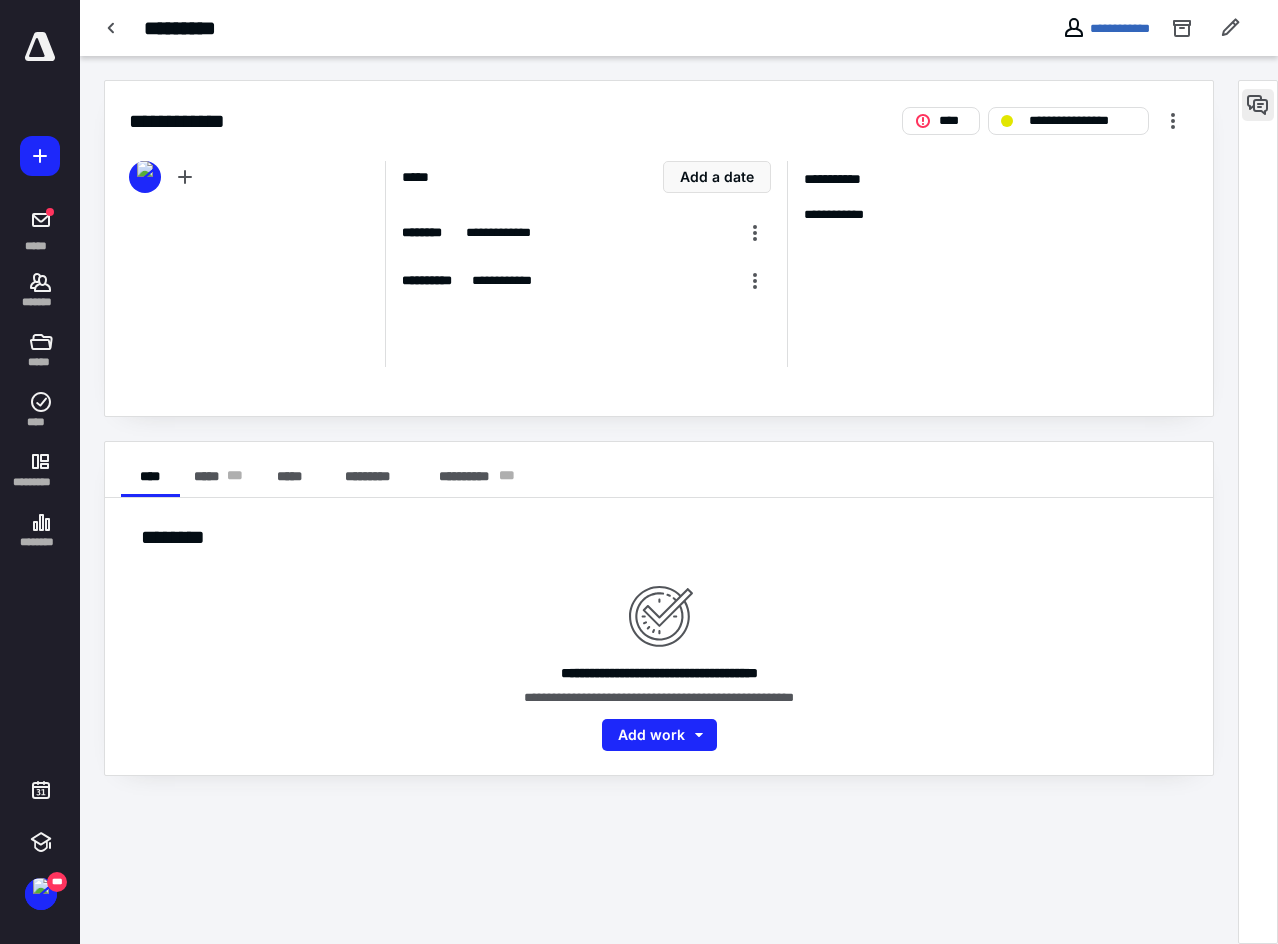 click at bounding box center (1258, 105) 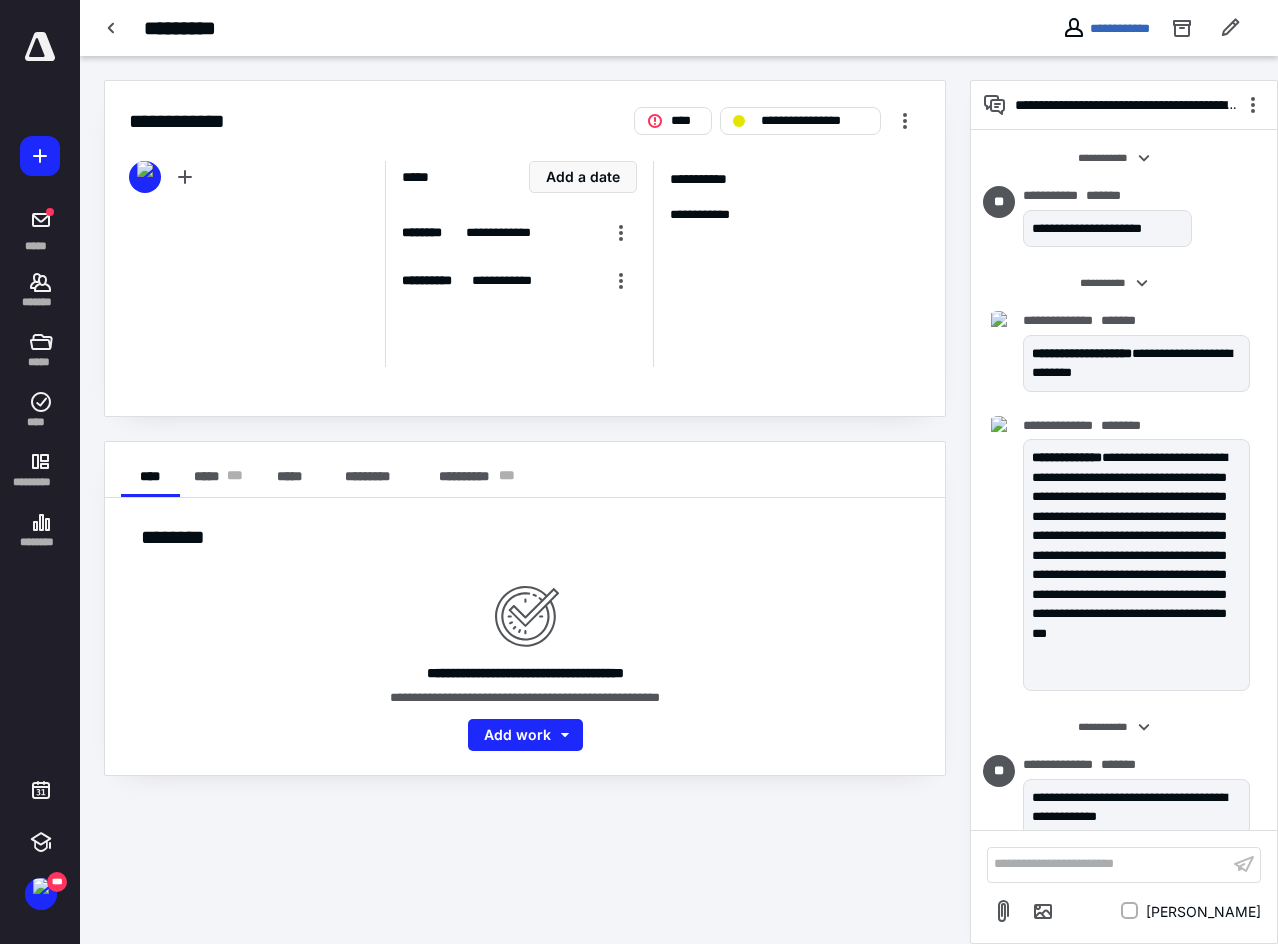 scroll, scrollTop: 1170, scrollLeft: 0, axis: vertical 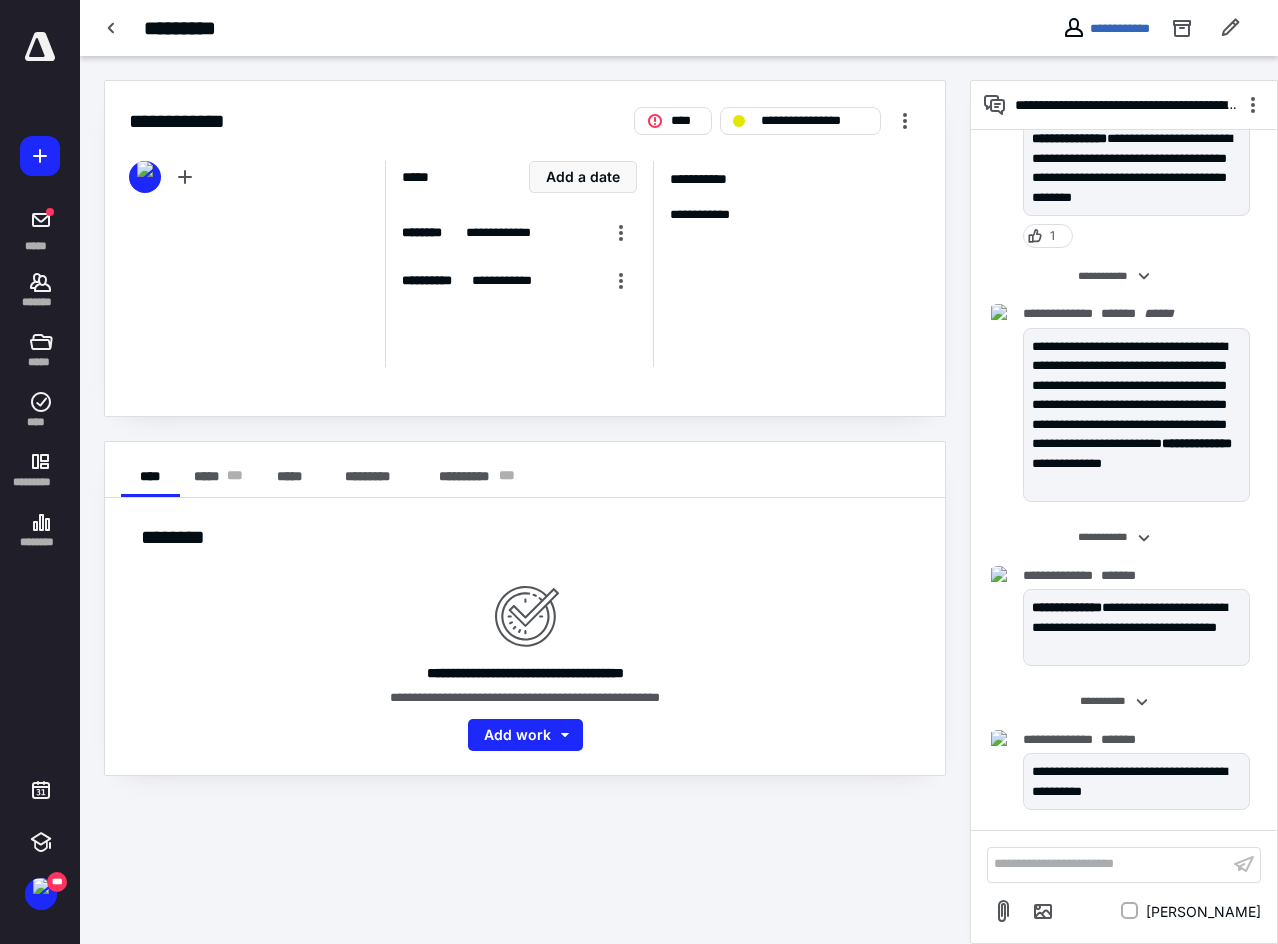 click on "**********" at bounding box center (1108, 864) 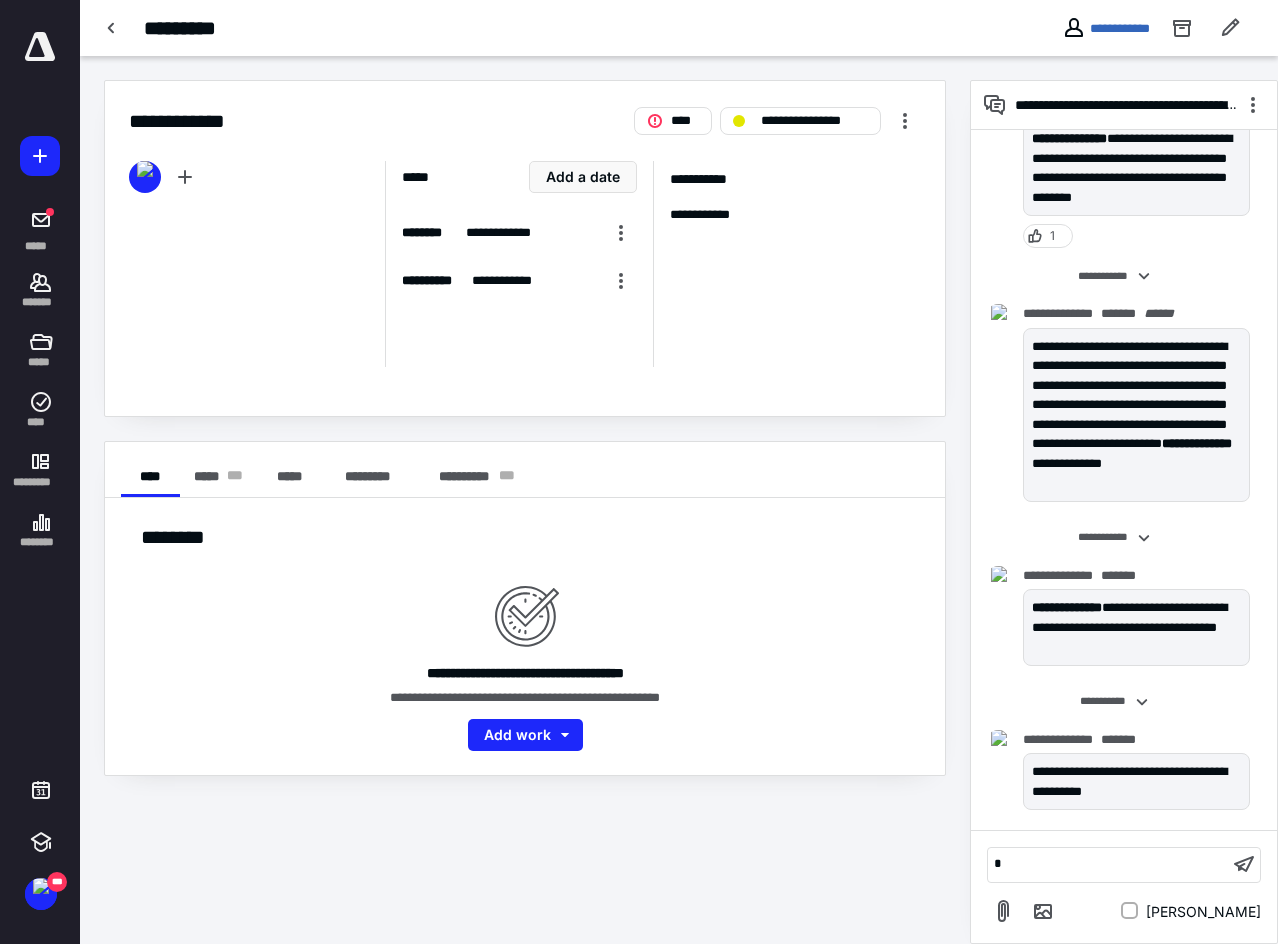type 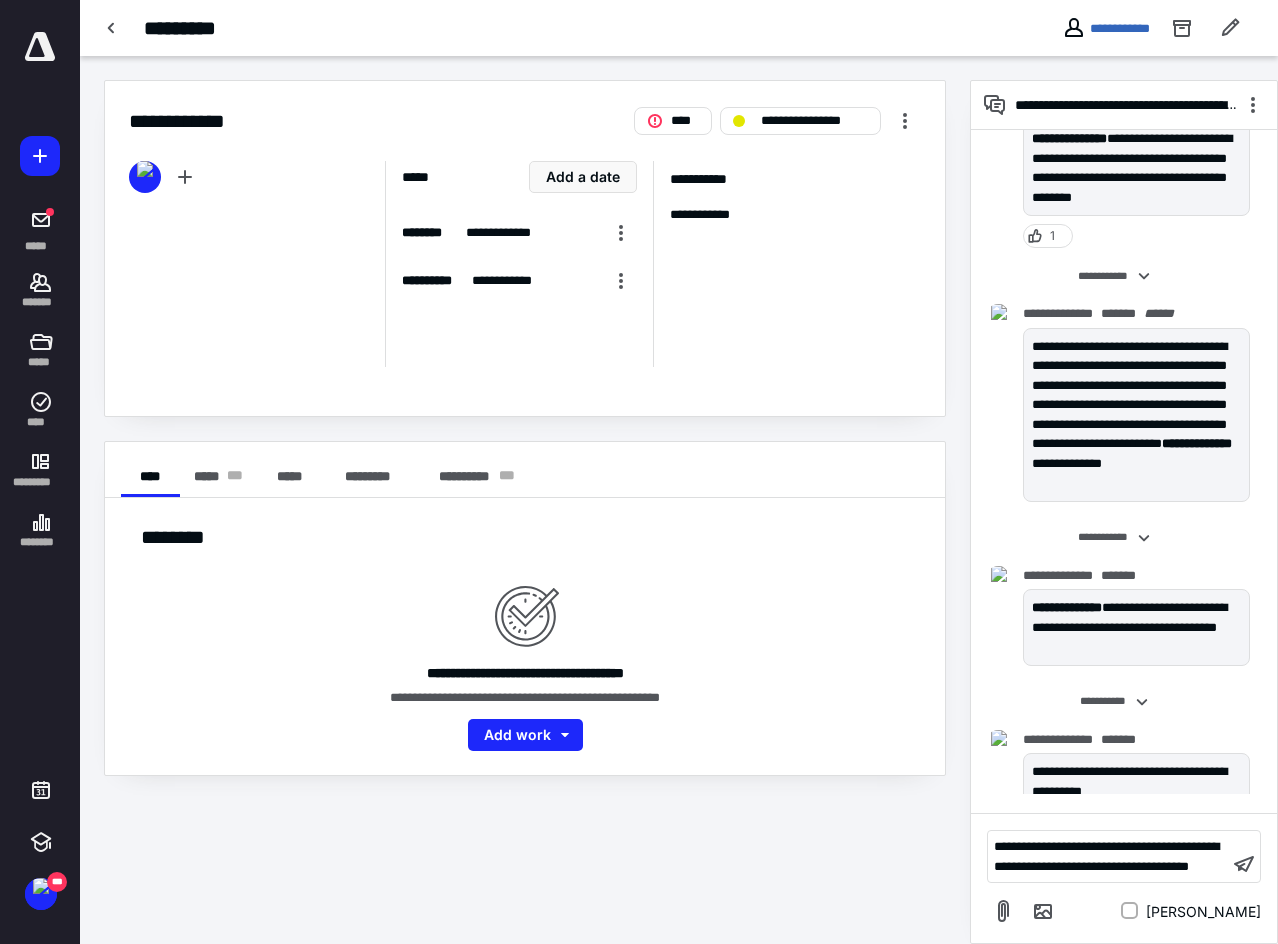 scroll, scrollTop: 1334, scrollLeft: 0, axis: vertical 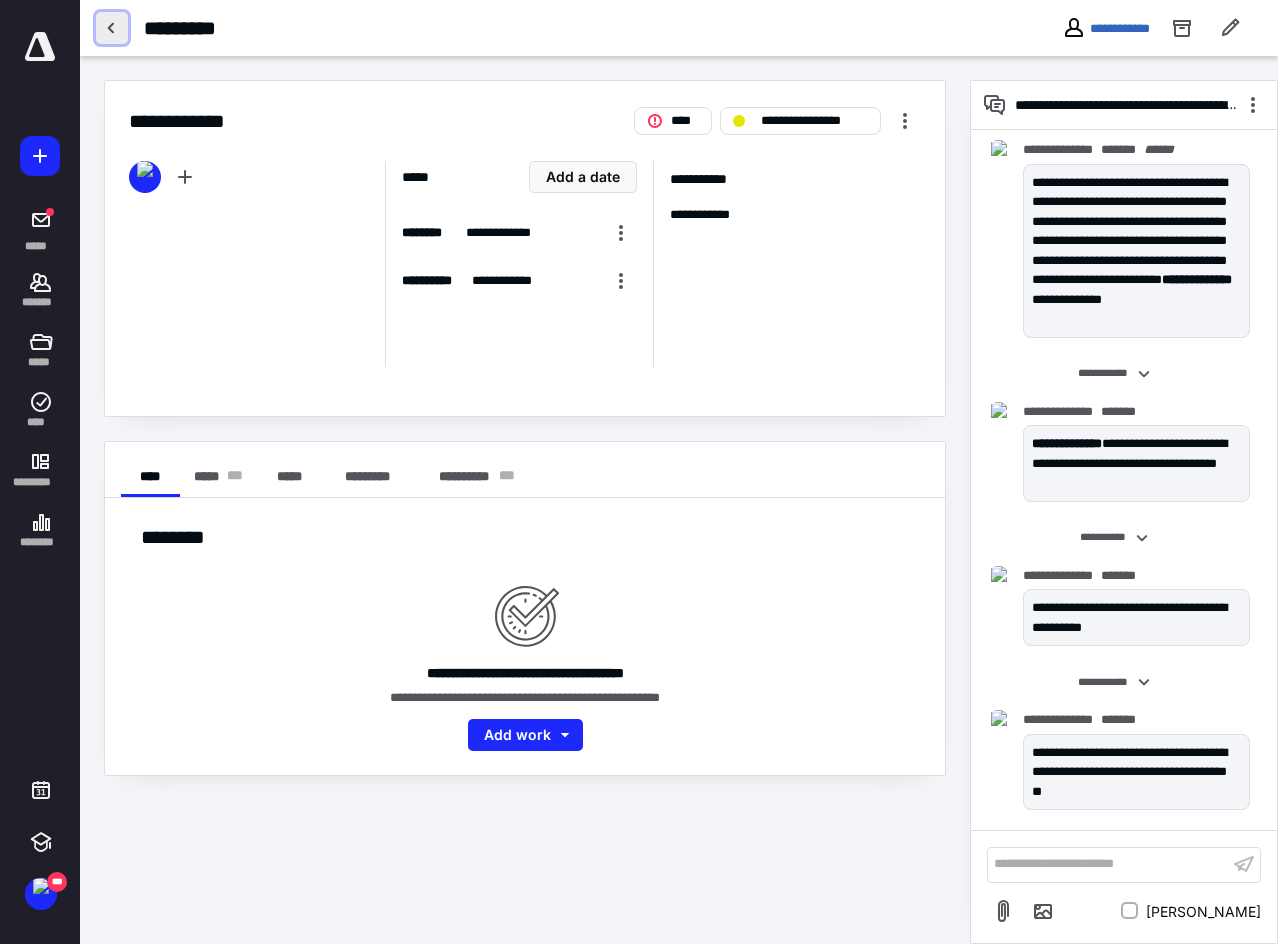 click at bounding box center (112, 28) 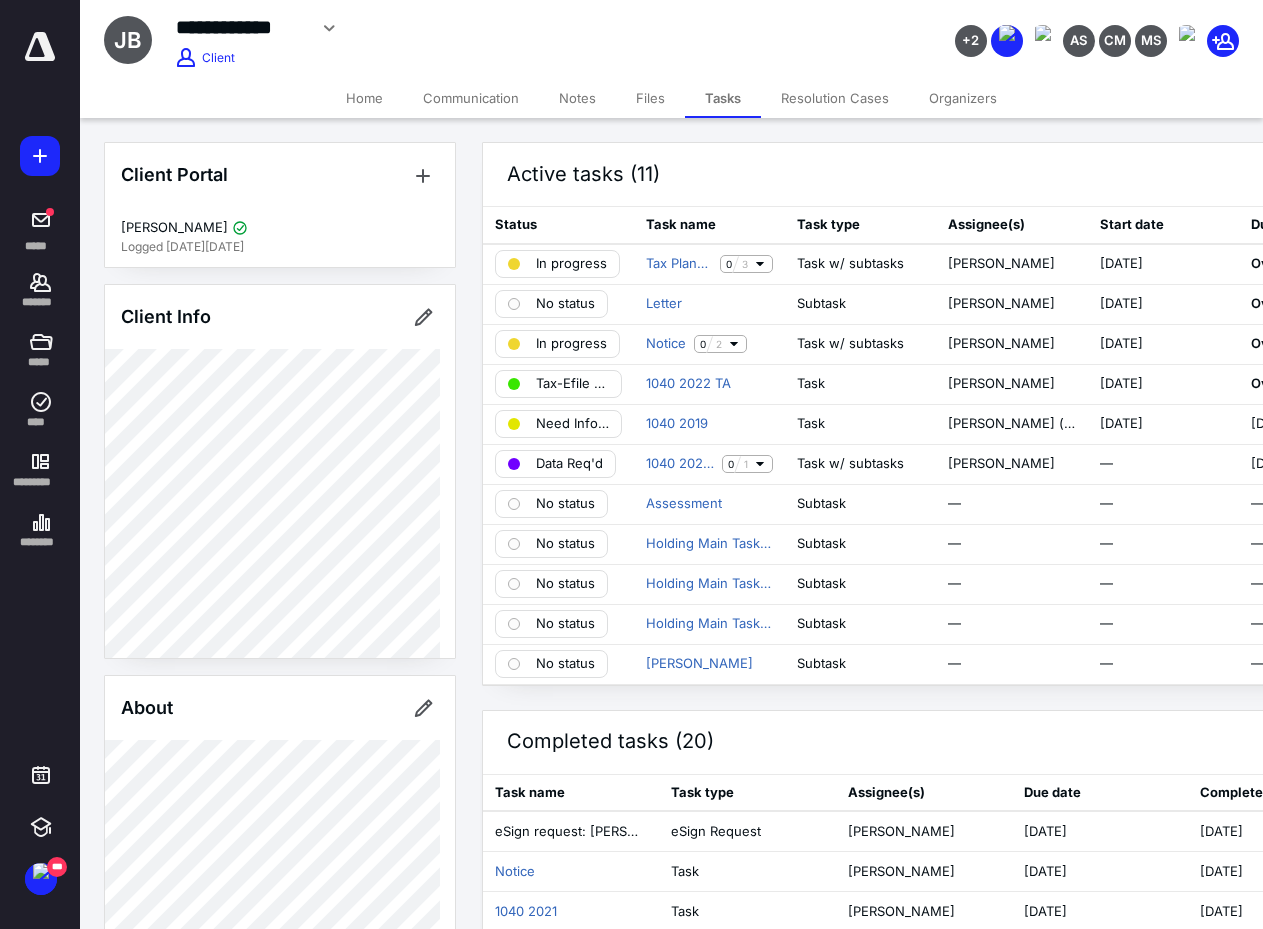 click on "Files" at bounding box center [650, 98] 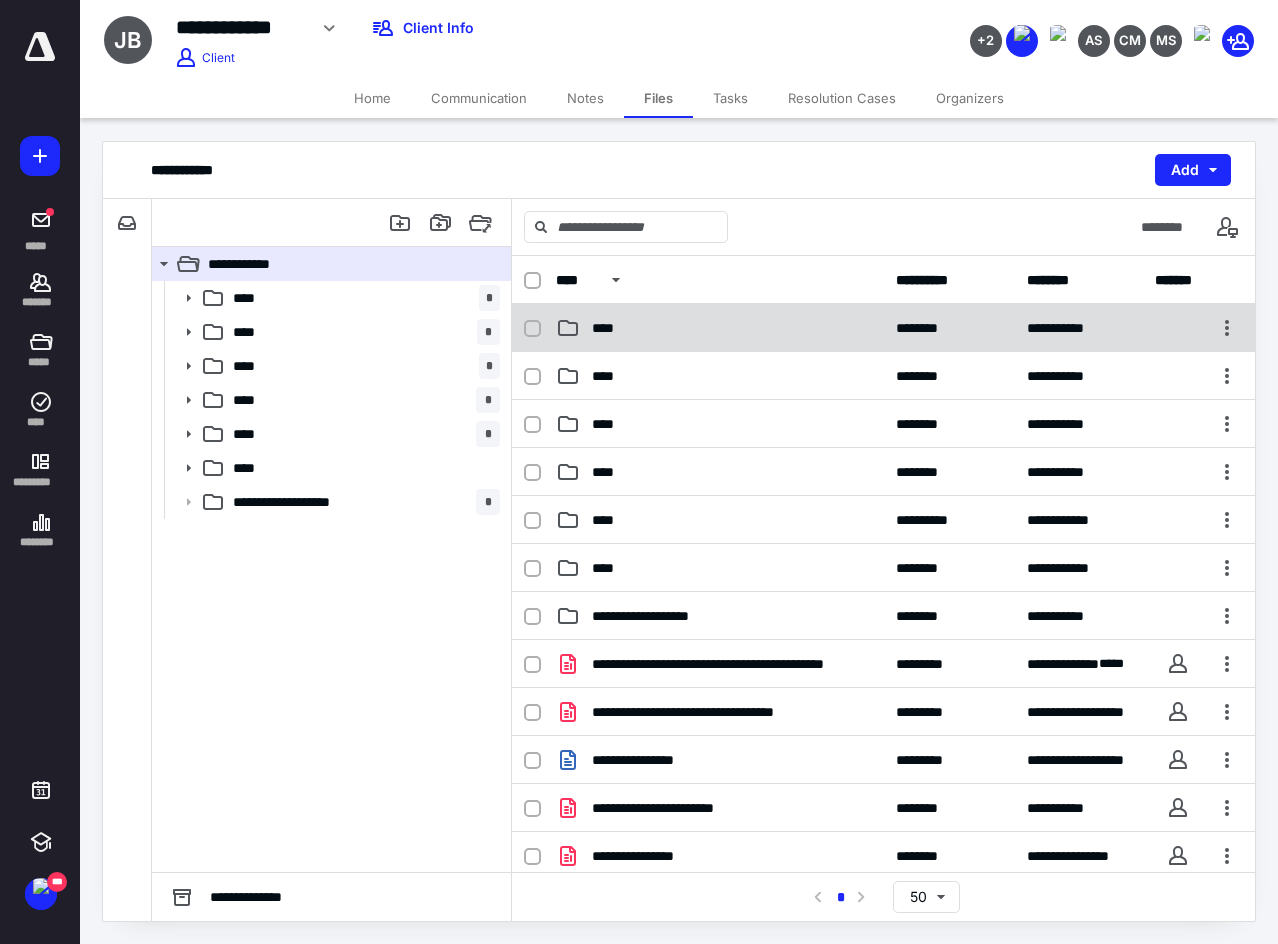 click on "****" at bounding box center (720, 328) 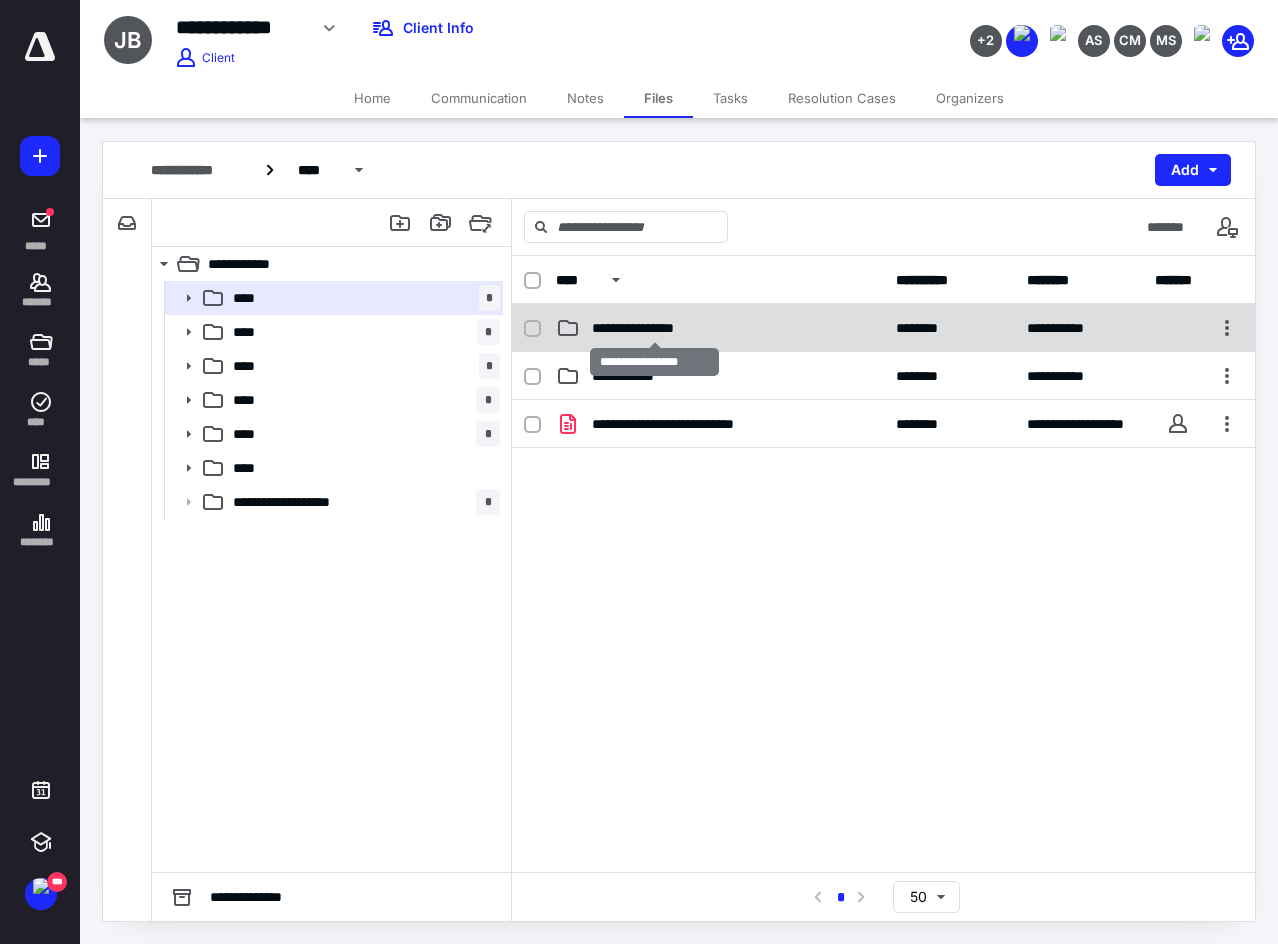 click on "**********" at bounding box center [655, 328] 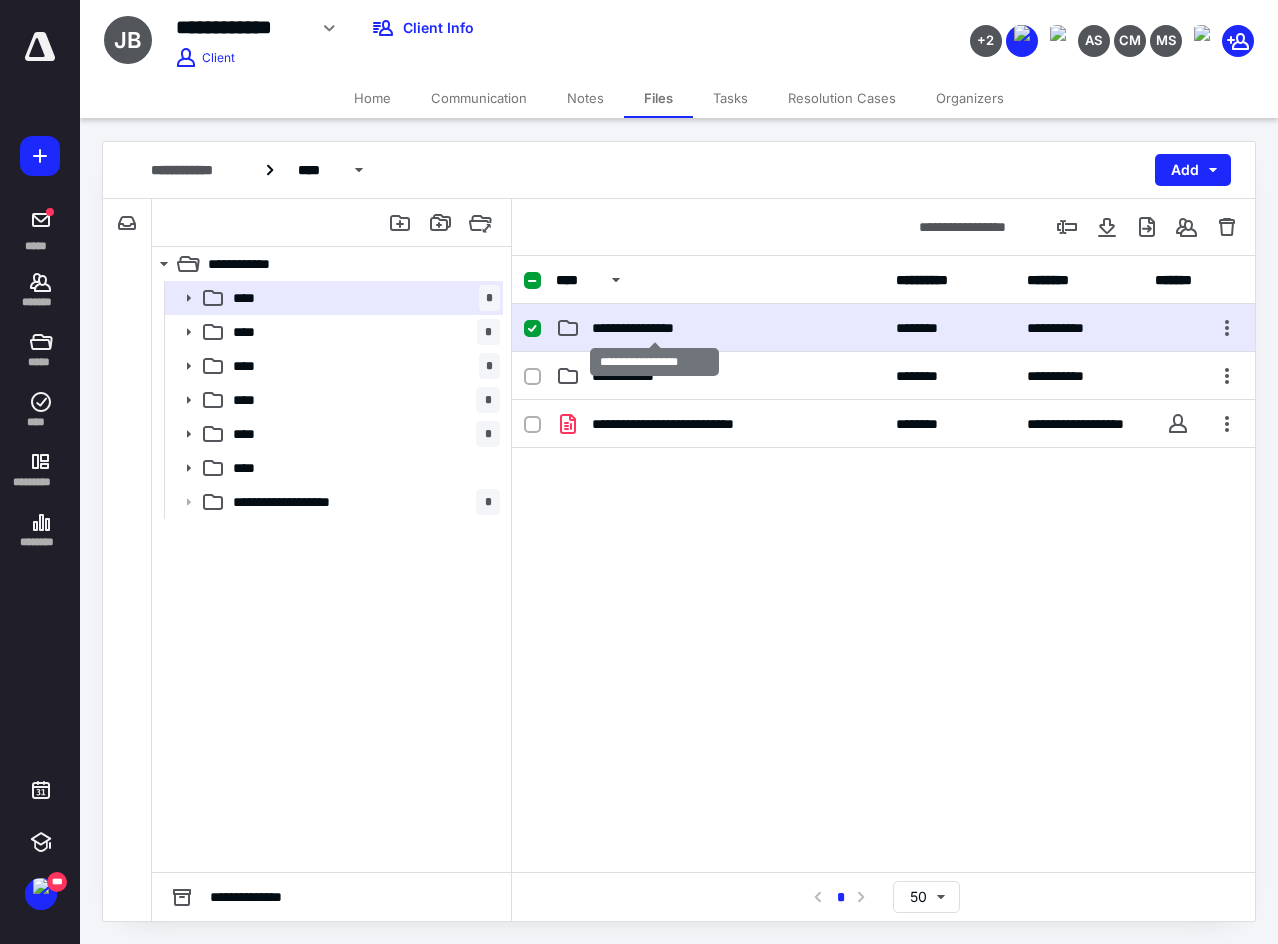 click on "**********" at bounding box center (655, 328) 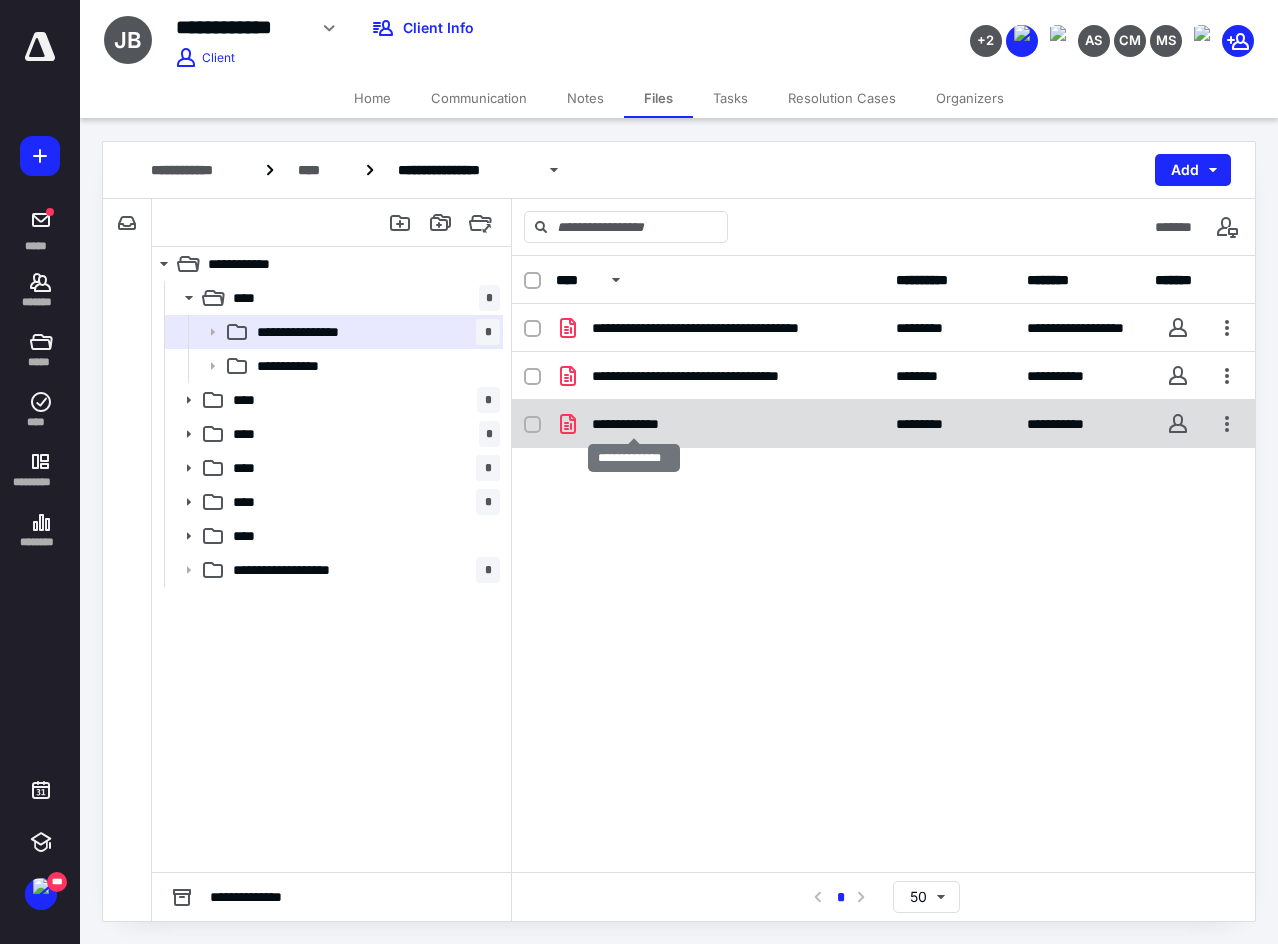 click on "**********" at bounding box center [633, 424] 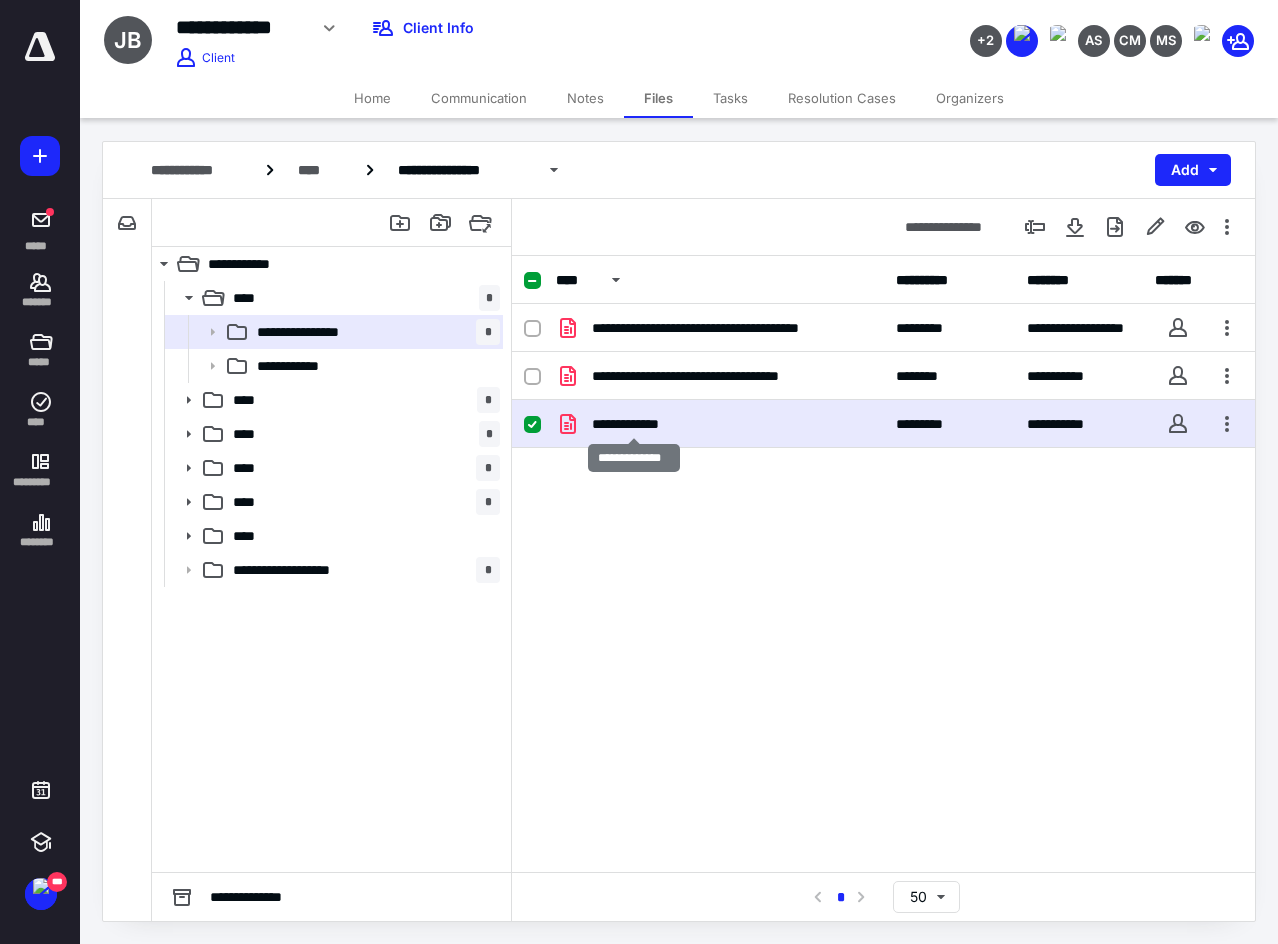 click on "**********" at bounding box center [633, 424] 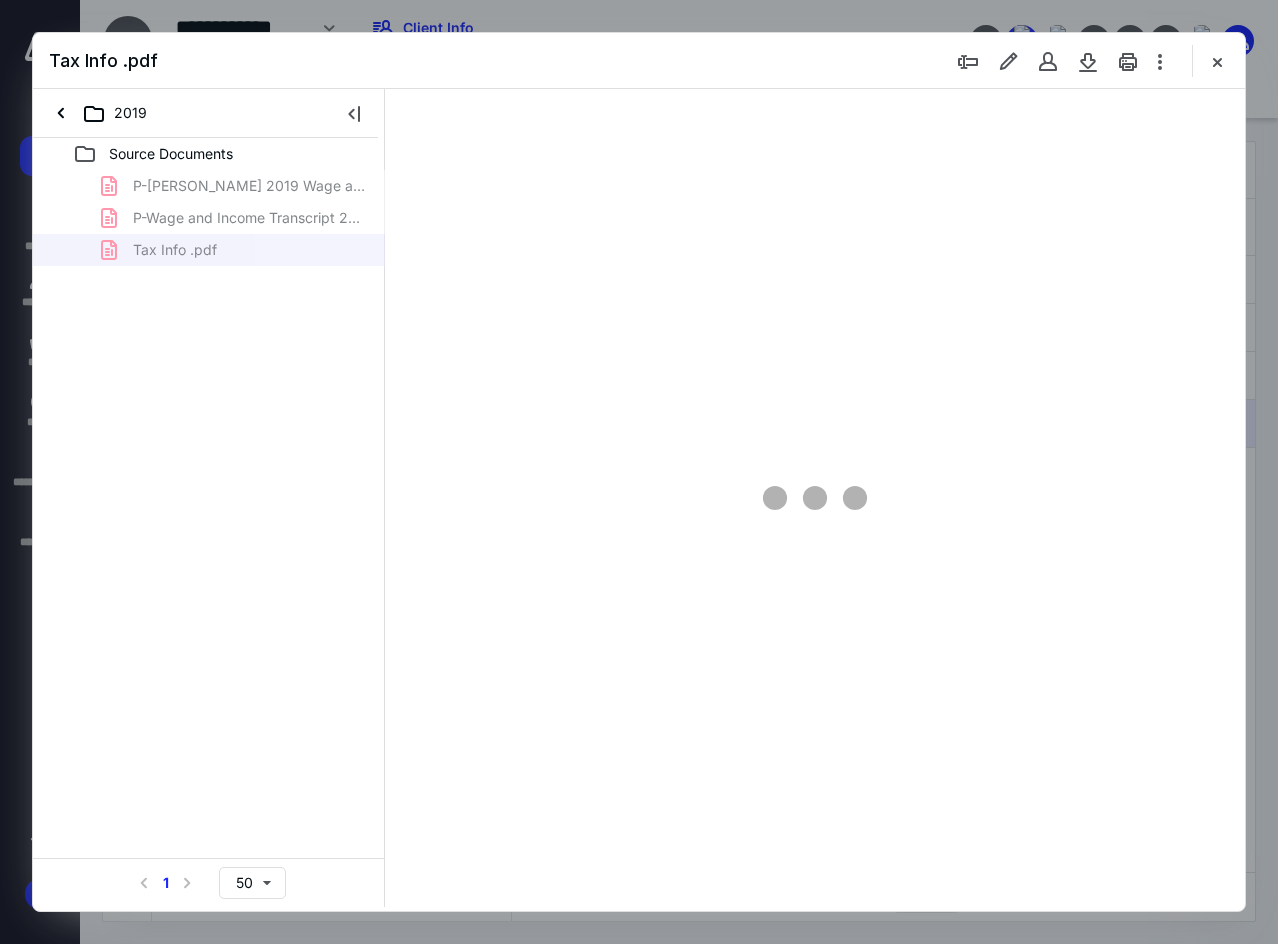 scroll, scrollTop: 0, scrollLeft: 0, axis: both 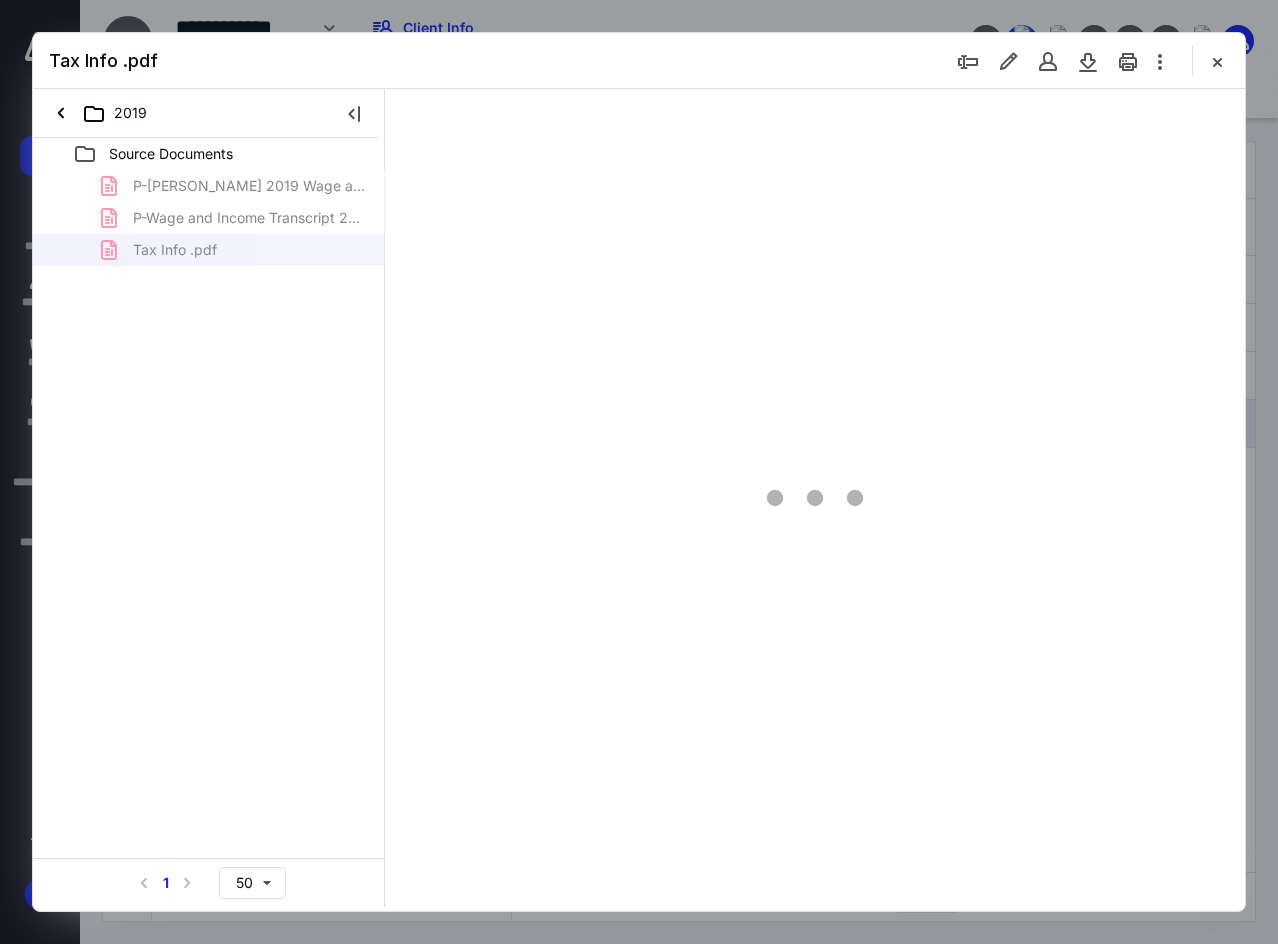 type on "137" 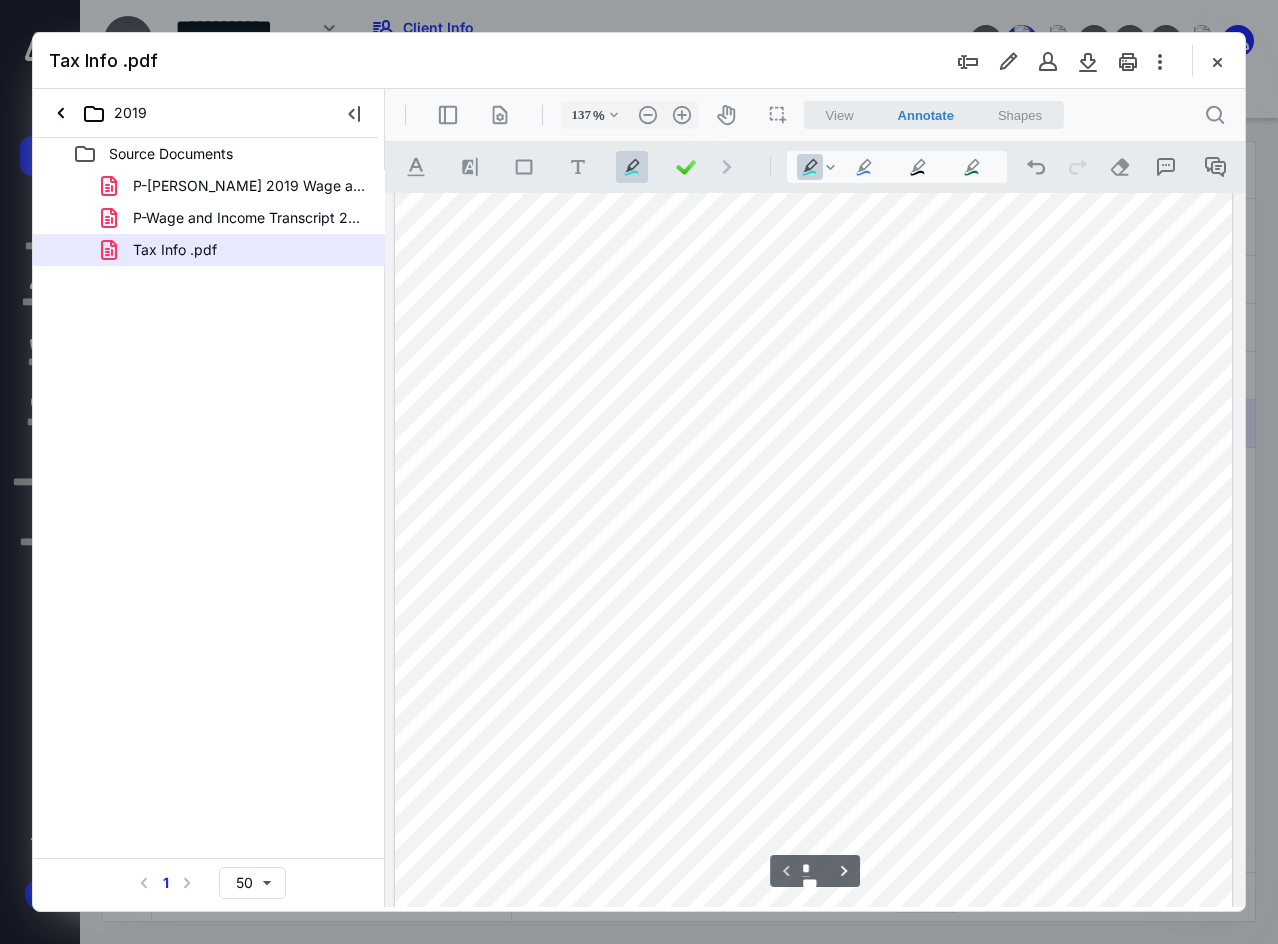 scroll, scrollTop: 9, scrollLeft: 0, axis: vertical 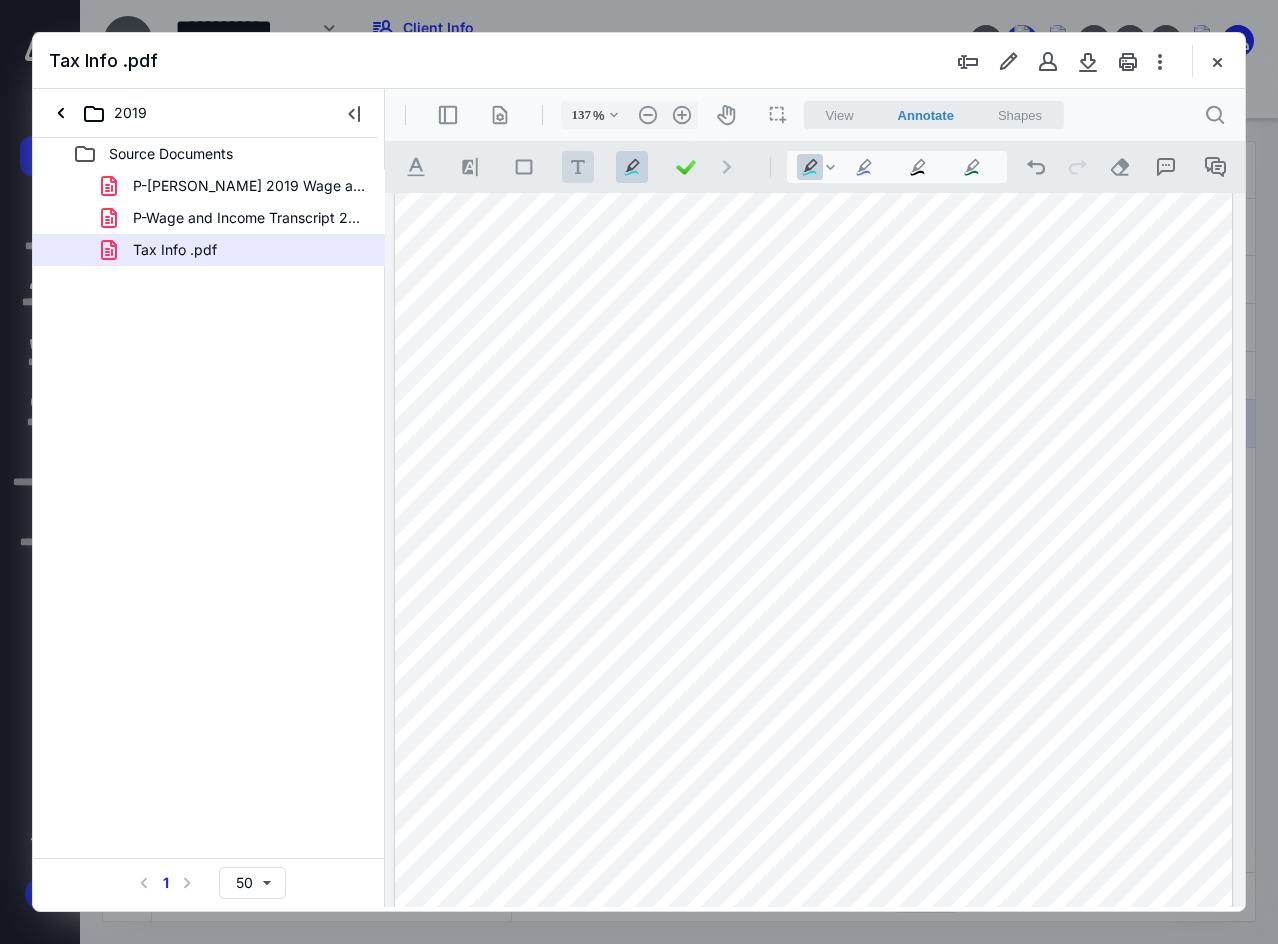 click on ".cls-1{fill:#abb0c4;} icon - tool - text - free text" at bounding box center (578, 167) 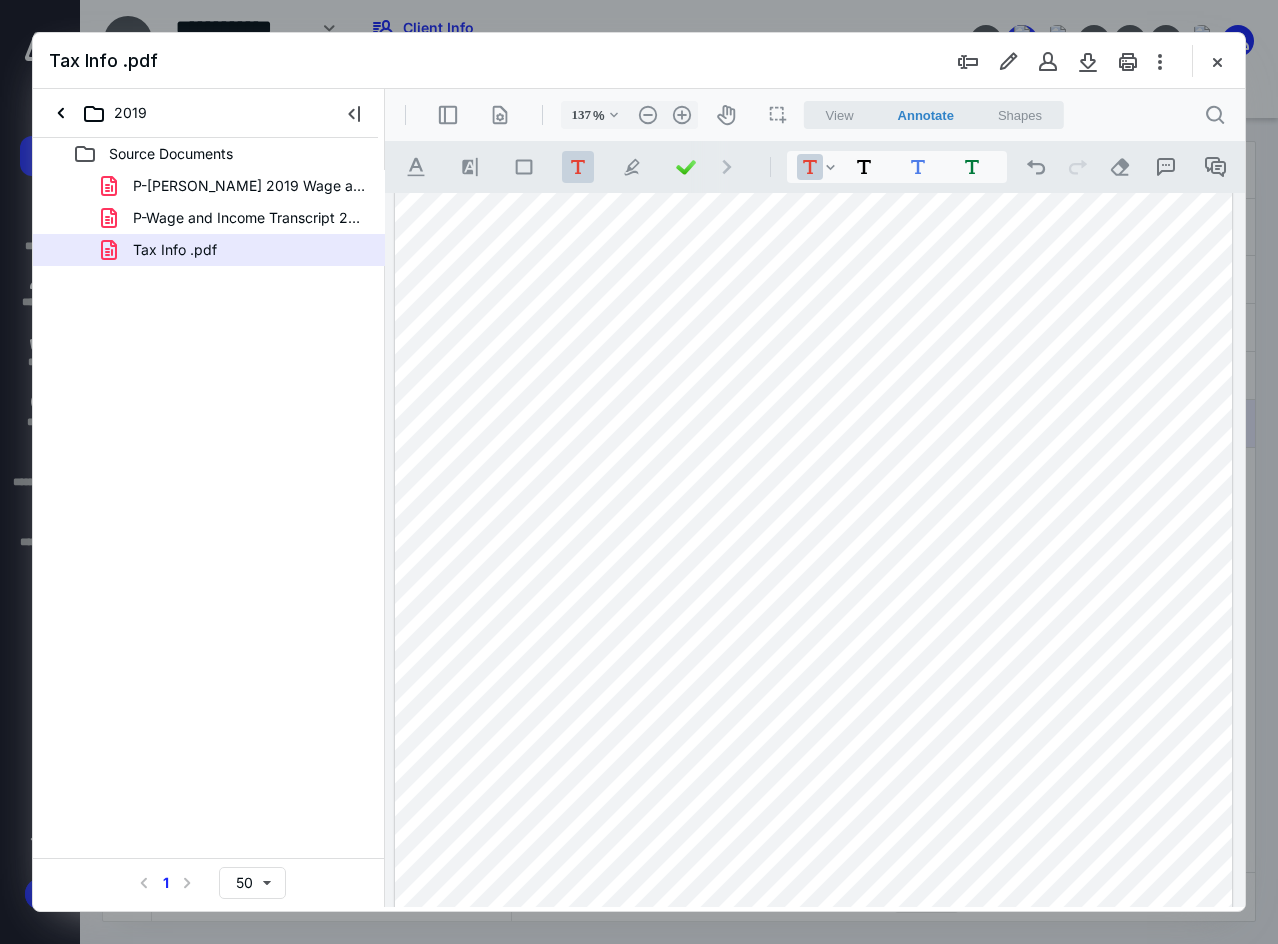 click at bounding box center [814, 731] 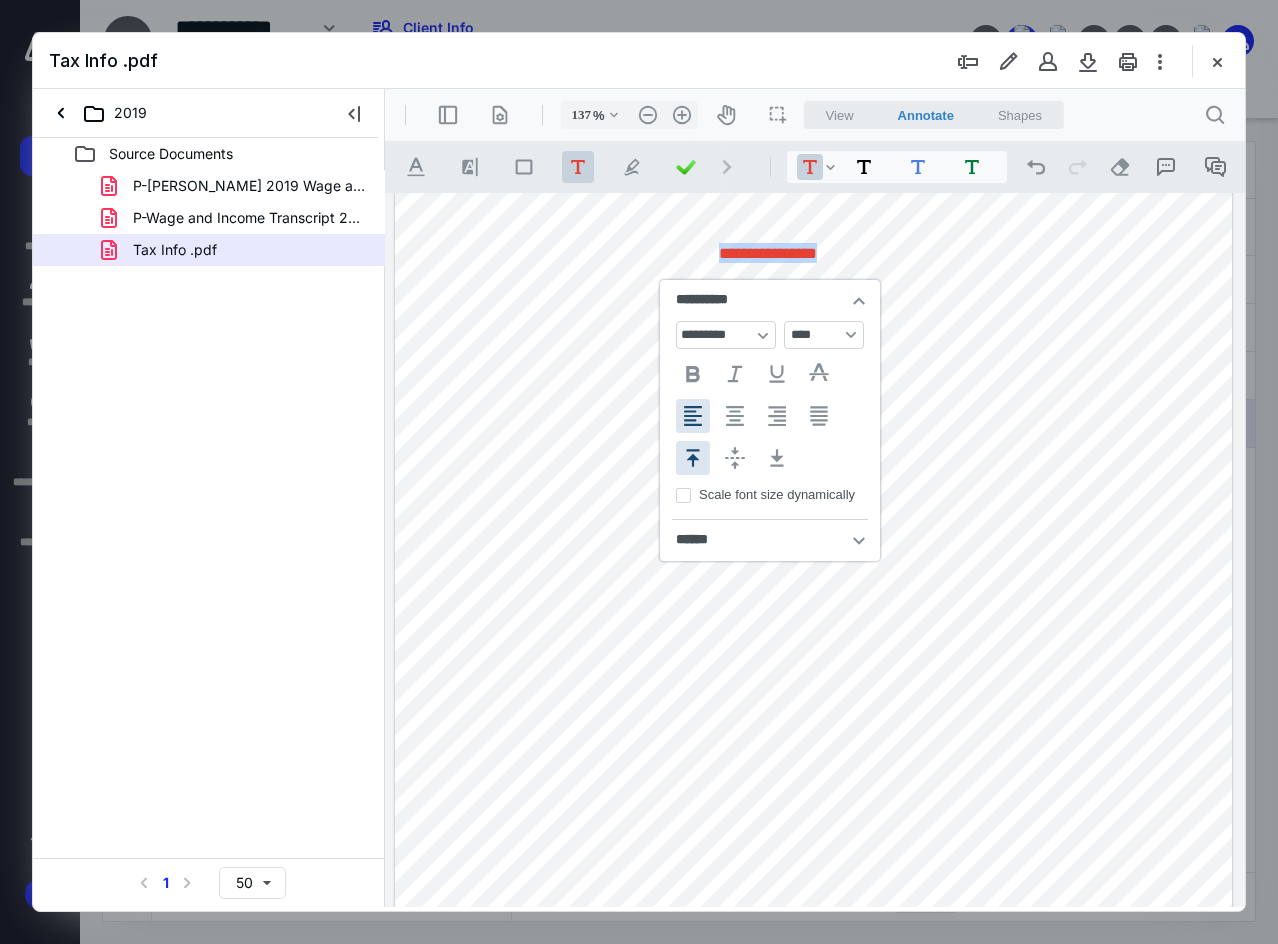 type 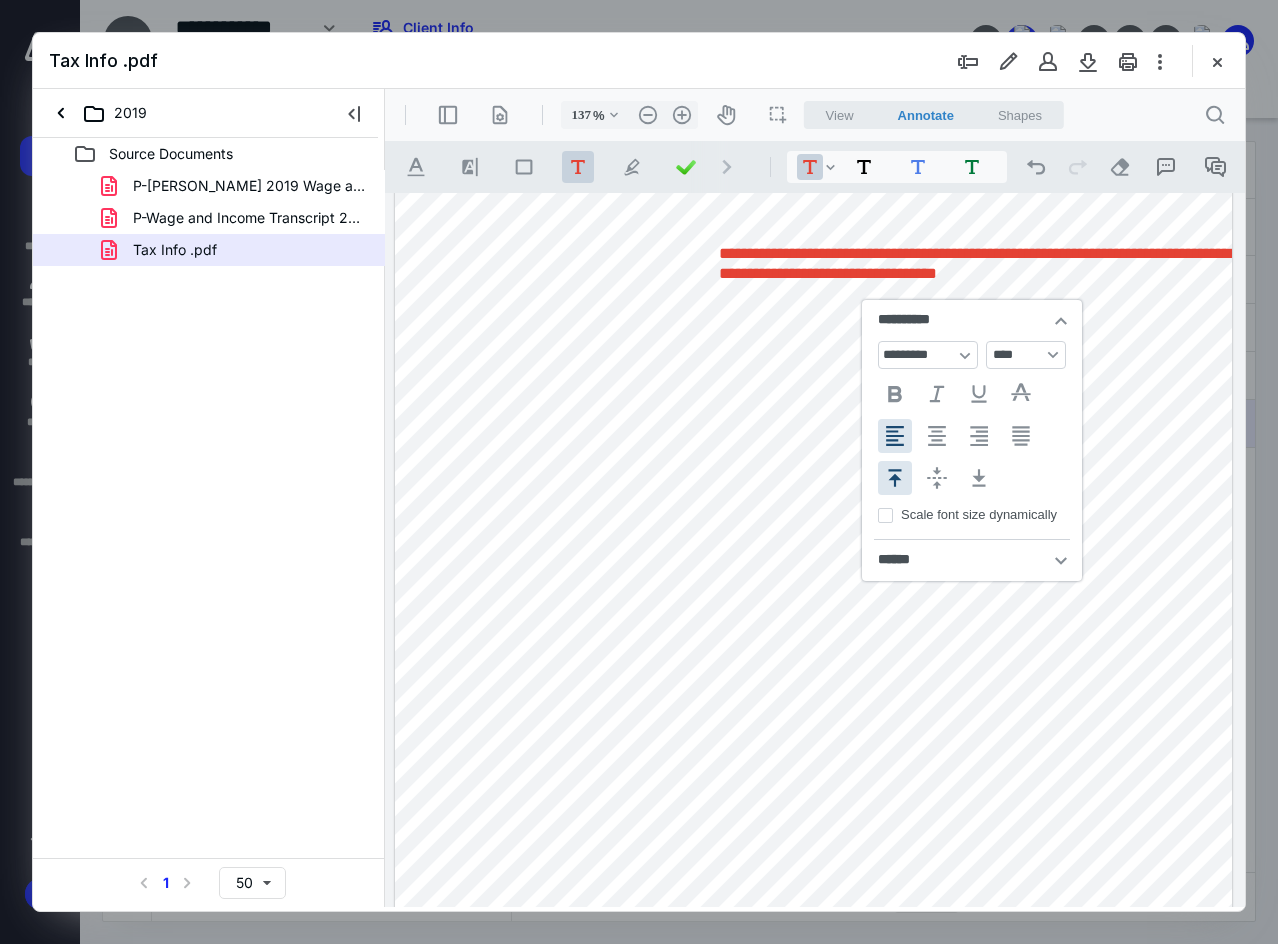 click on "**********" at bounding box center (814, 731) 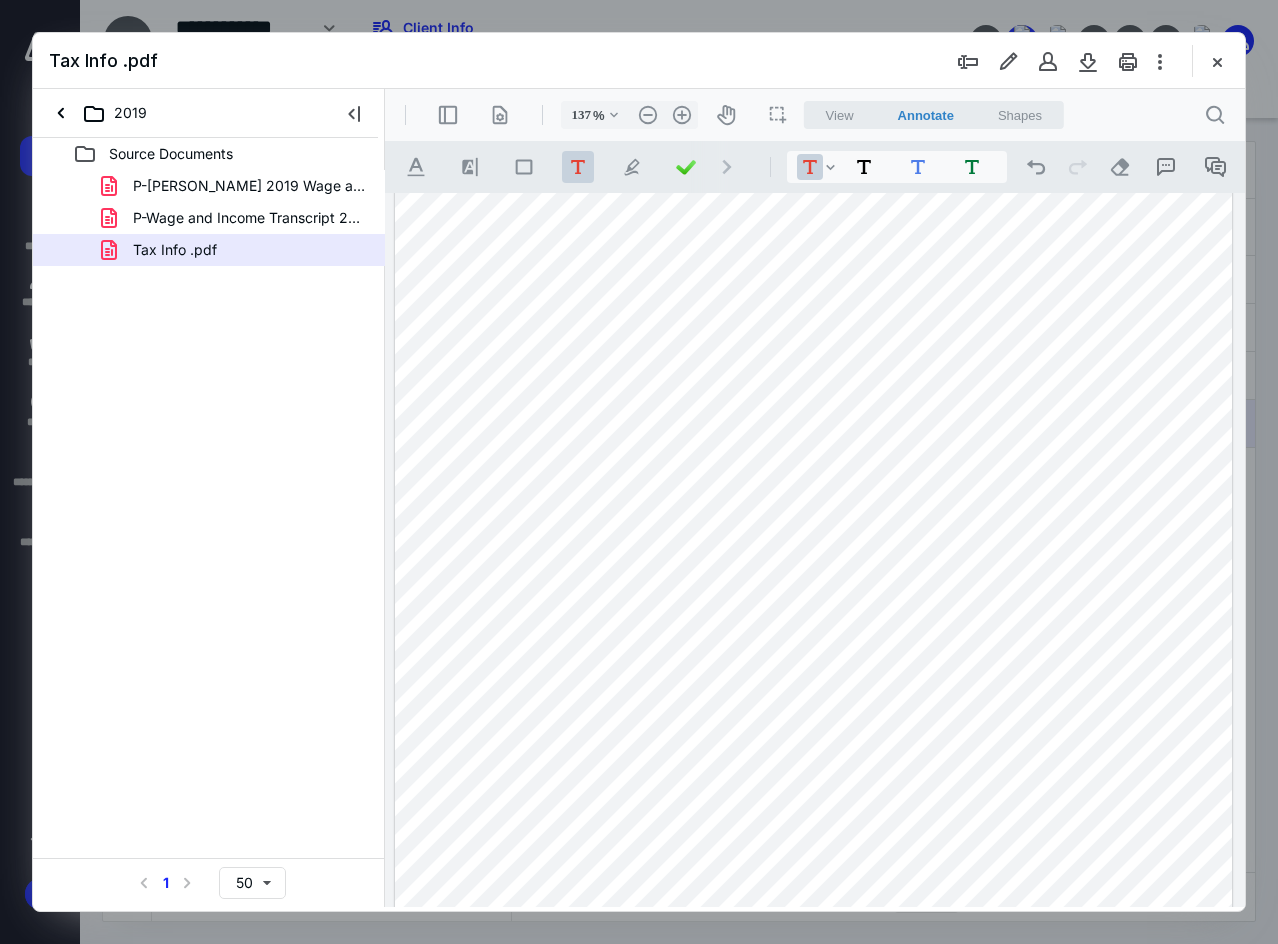 drag, startPoint x: 908, startPoint y: 255, endPoint x: 869, endPoint y: 544, distance: 291.61963 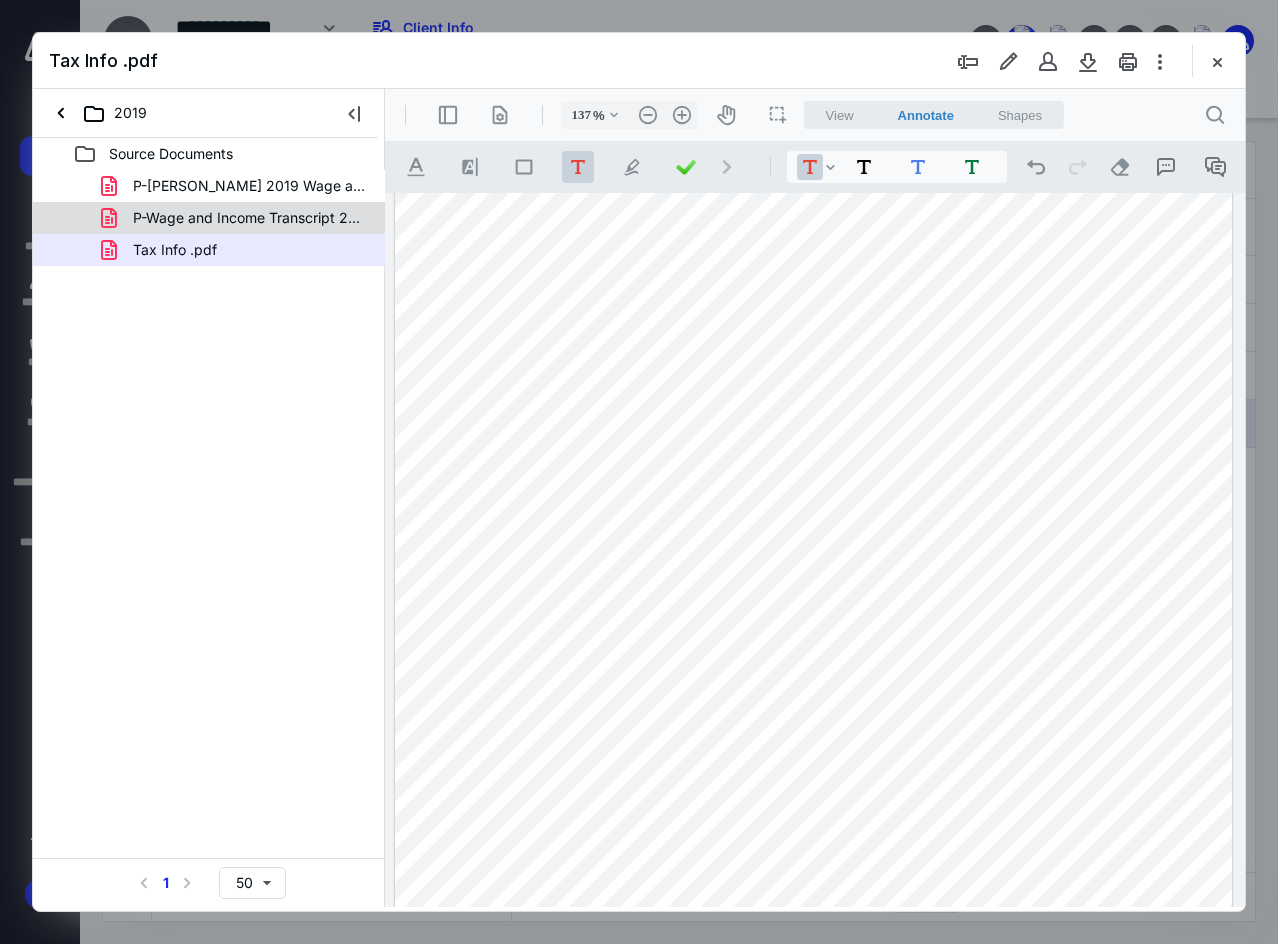 click on "P-Wage and Income Transcript 2019.pdf" at bounding box center (249, 218) 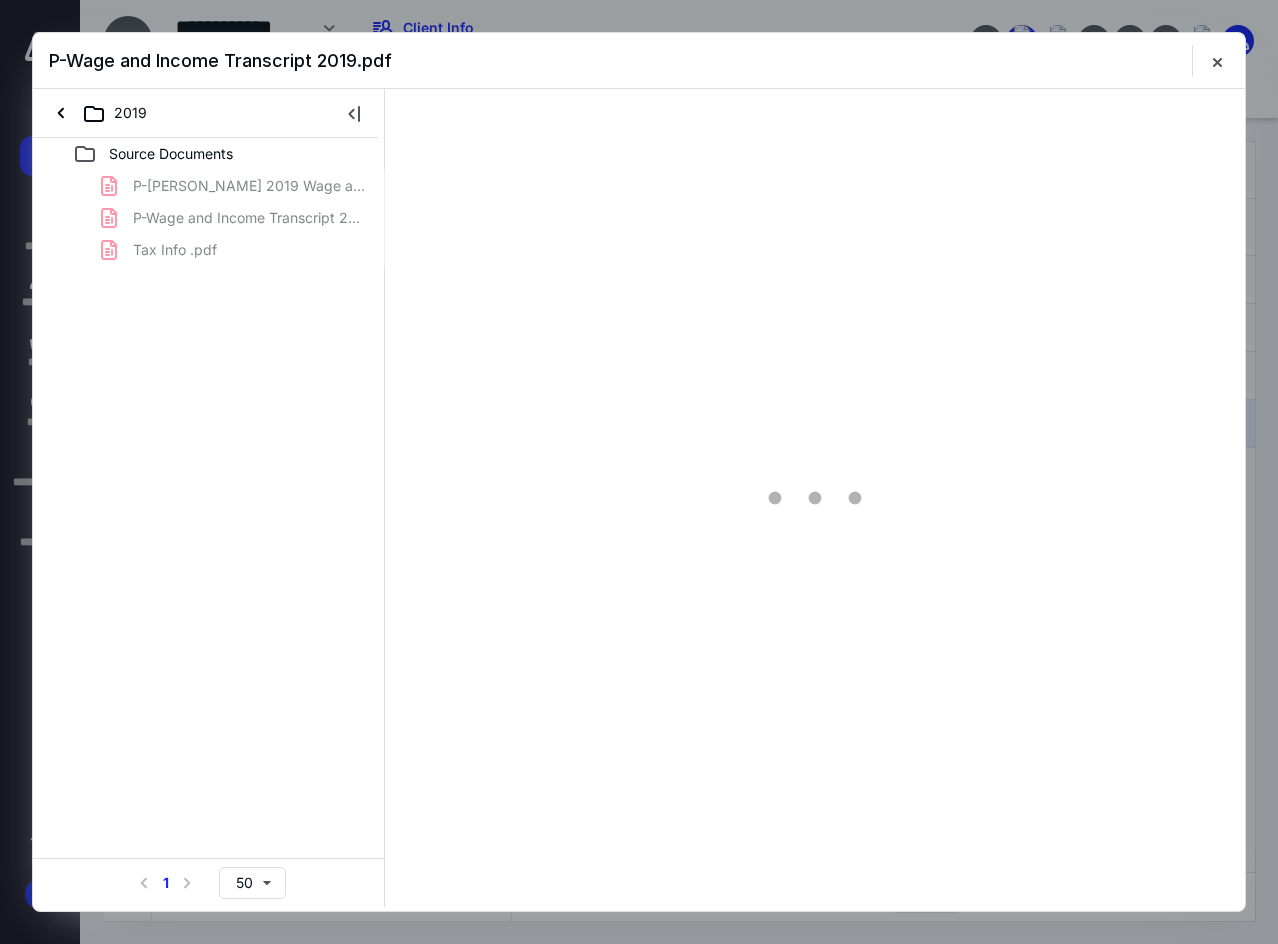 click on "P-Shontel Begley 2019 Wage and Income.pdf P-Wage and Income Transcript 2019.pdf Tax Info .pdf" at bounding box center [209, 218] 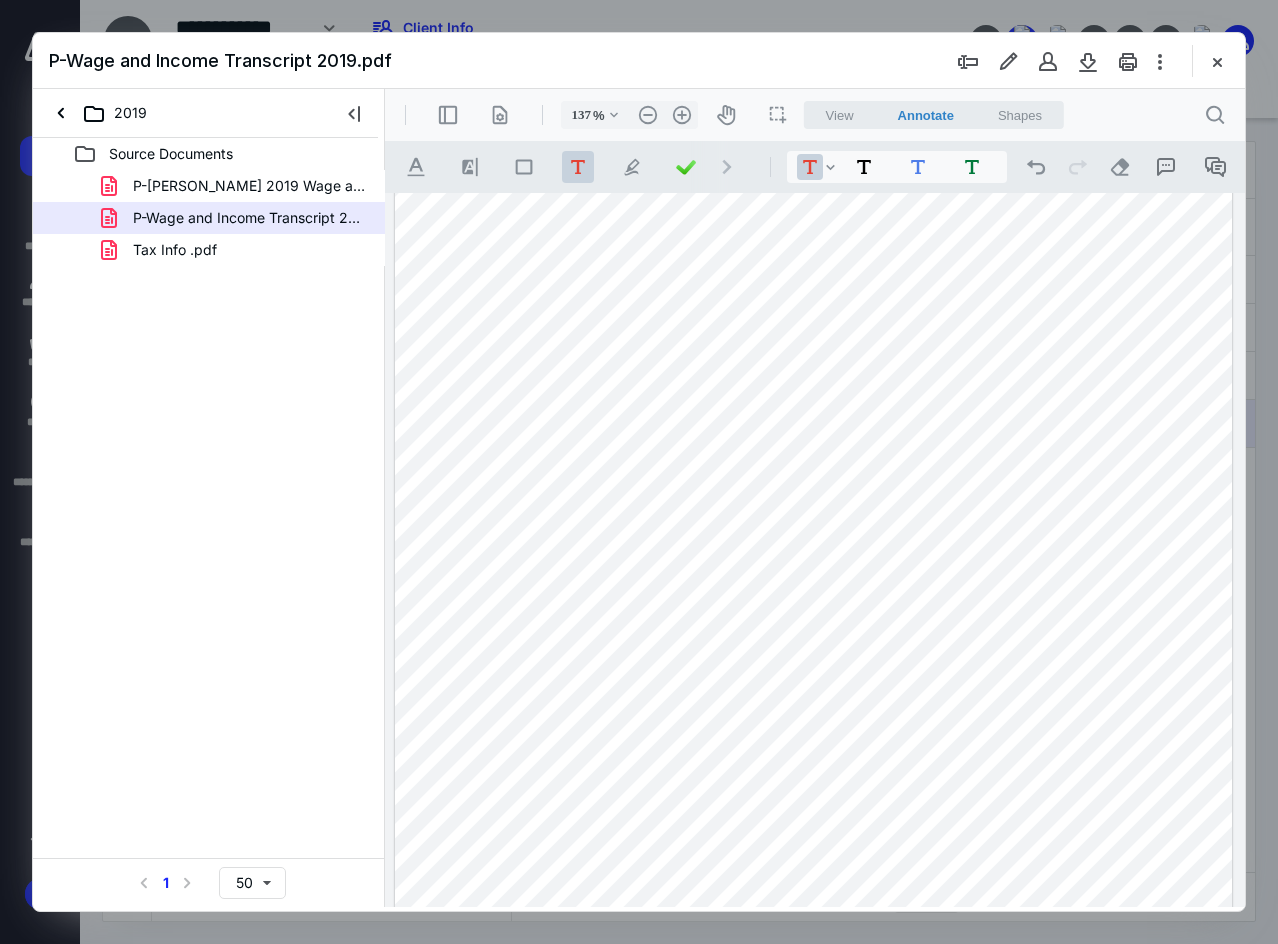 scroll, scrollTop: 380, scrollLeft: 0, axis: vertical 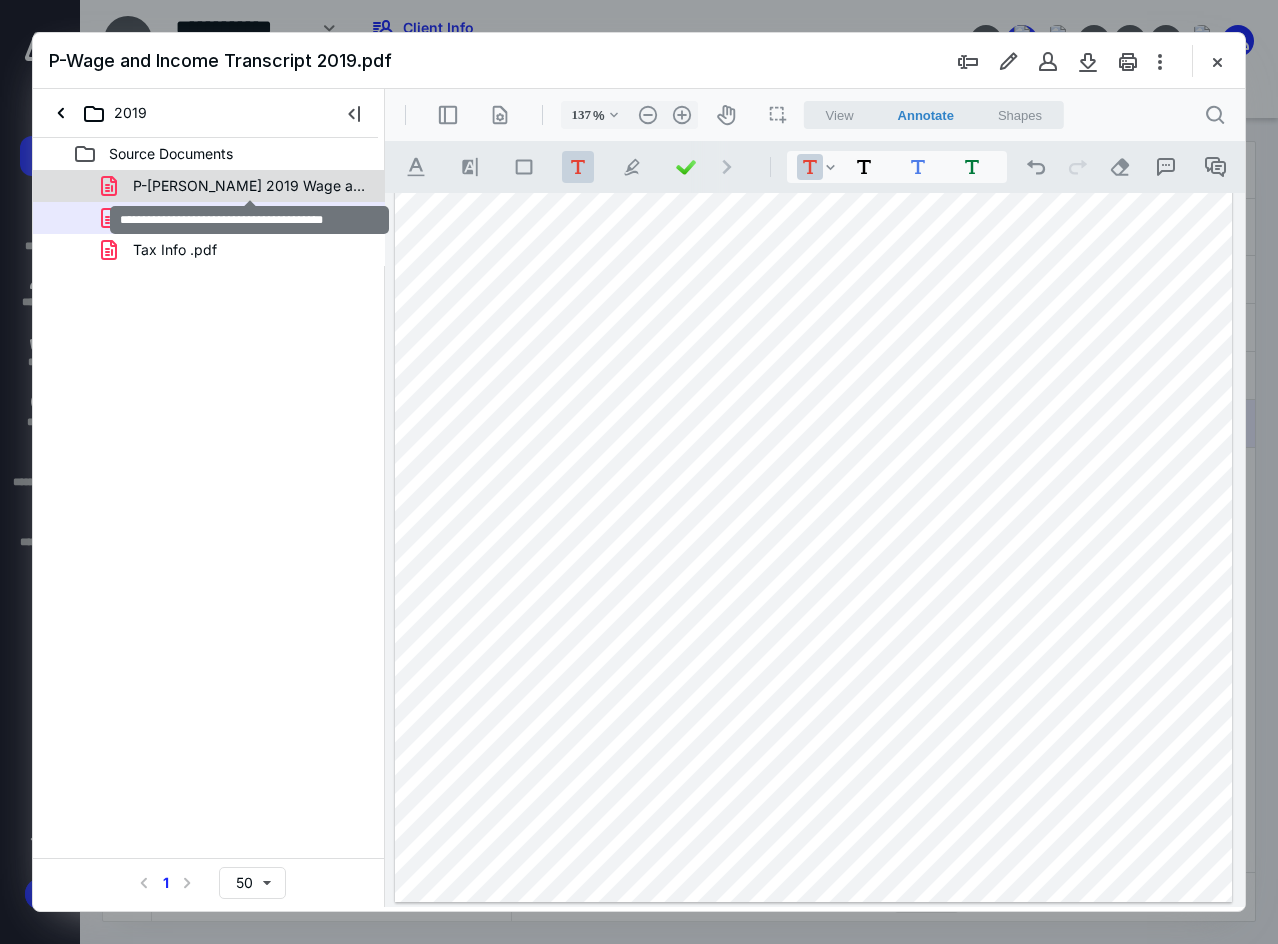 click on "P-Shontel Begley 2019 Wage and Income.pdf" at bounding box center (249, 186) 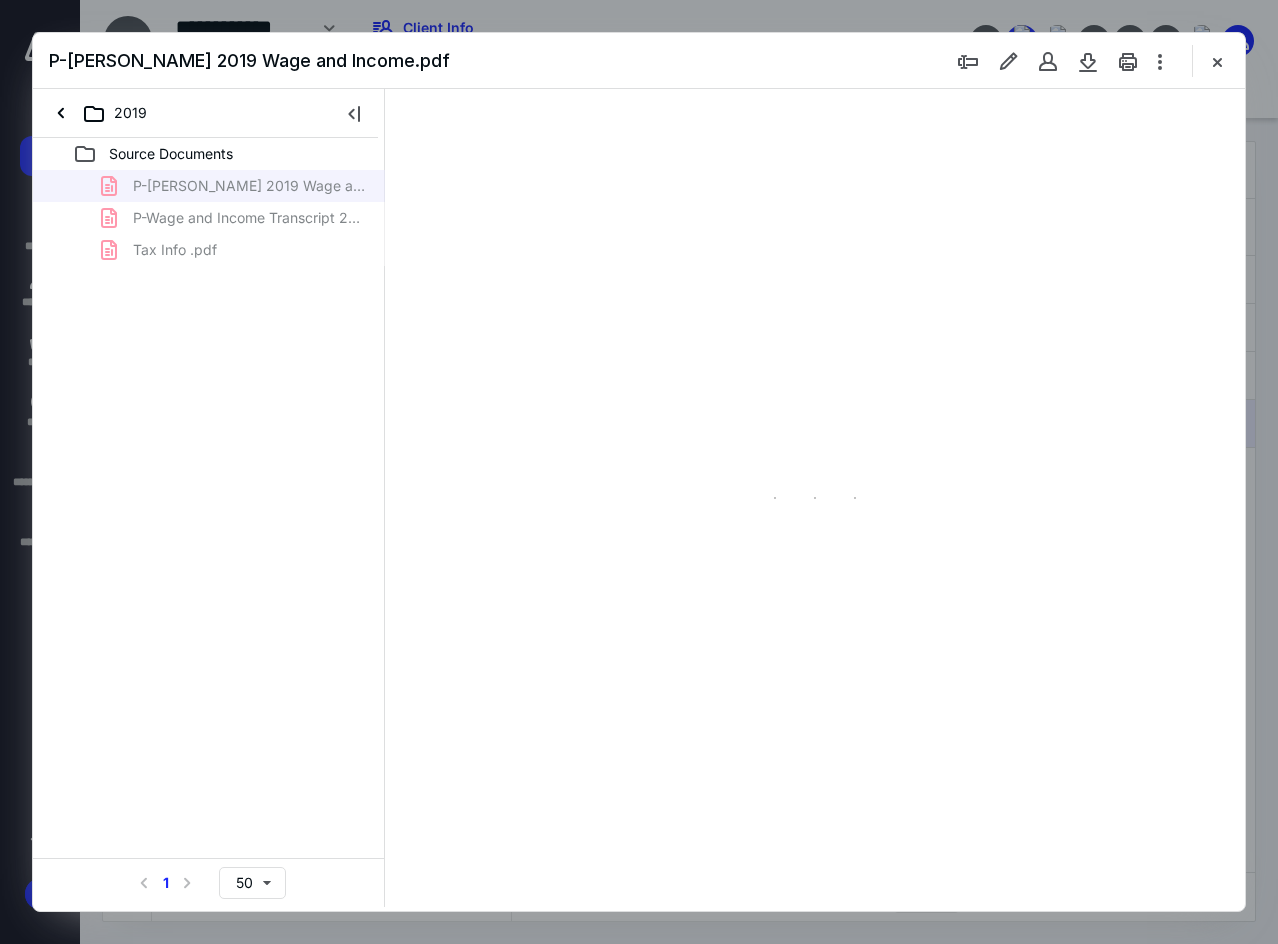 type on "137" 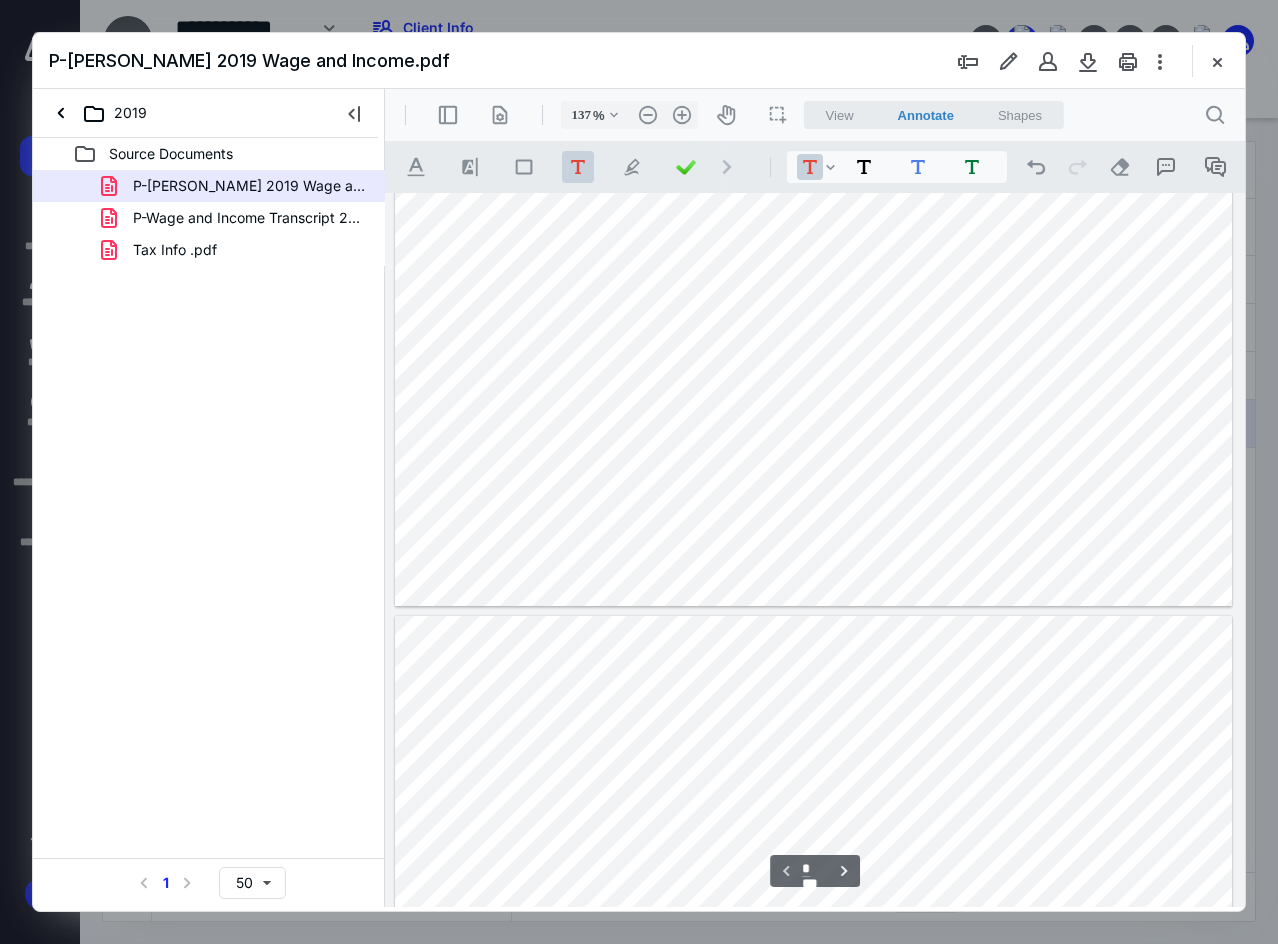 scroll, scrollTop: 709, scrollLeft: 0, axis: vertical 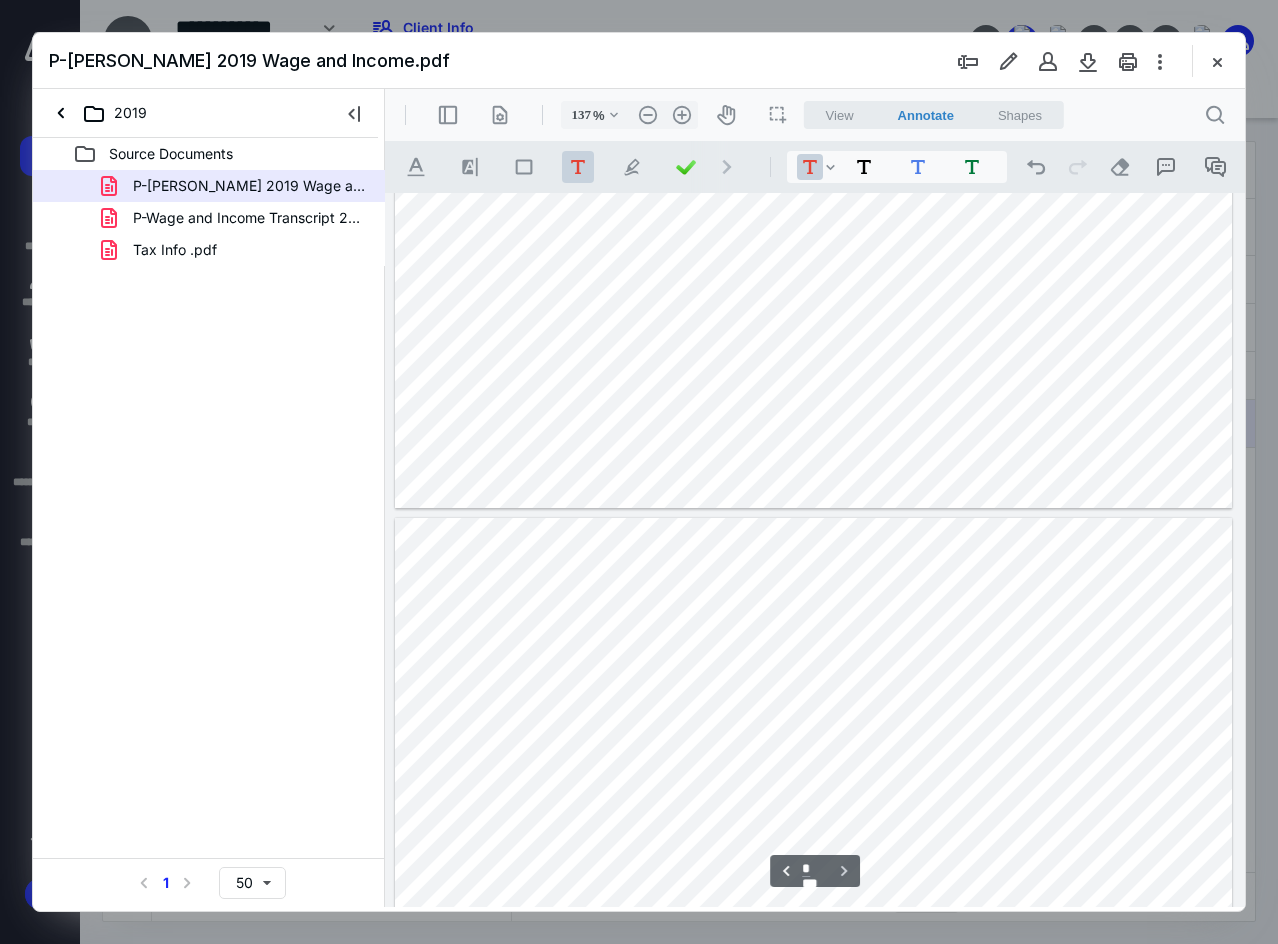 type on "*" 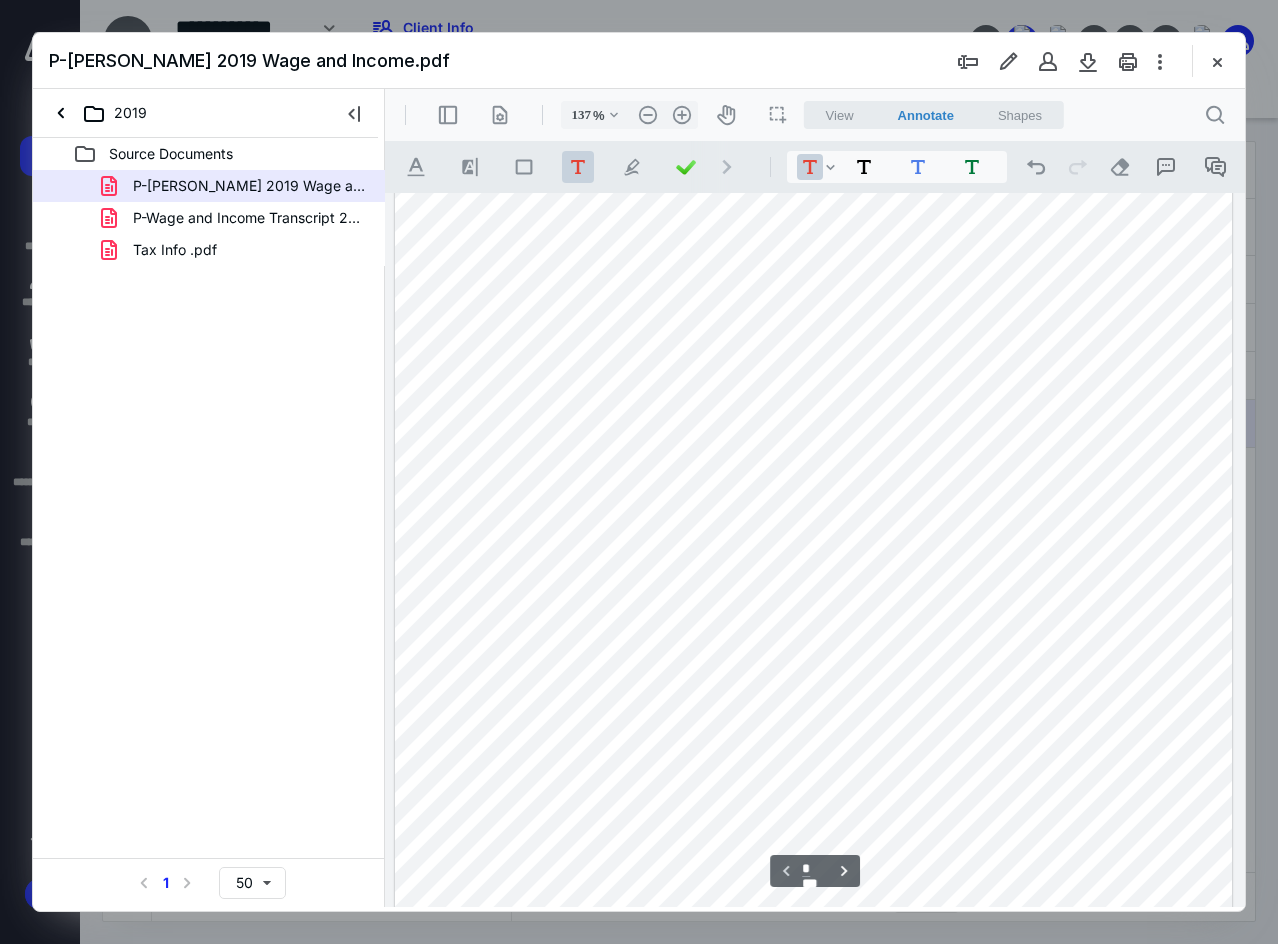 scroll, scrollTop: 0, scrollLeft: 0, axis: both 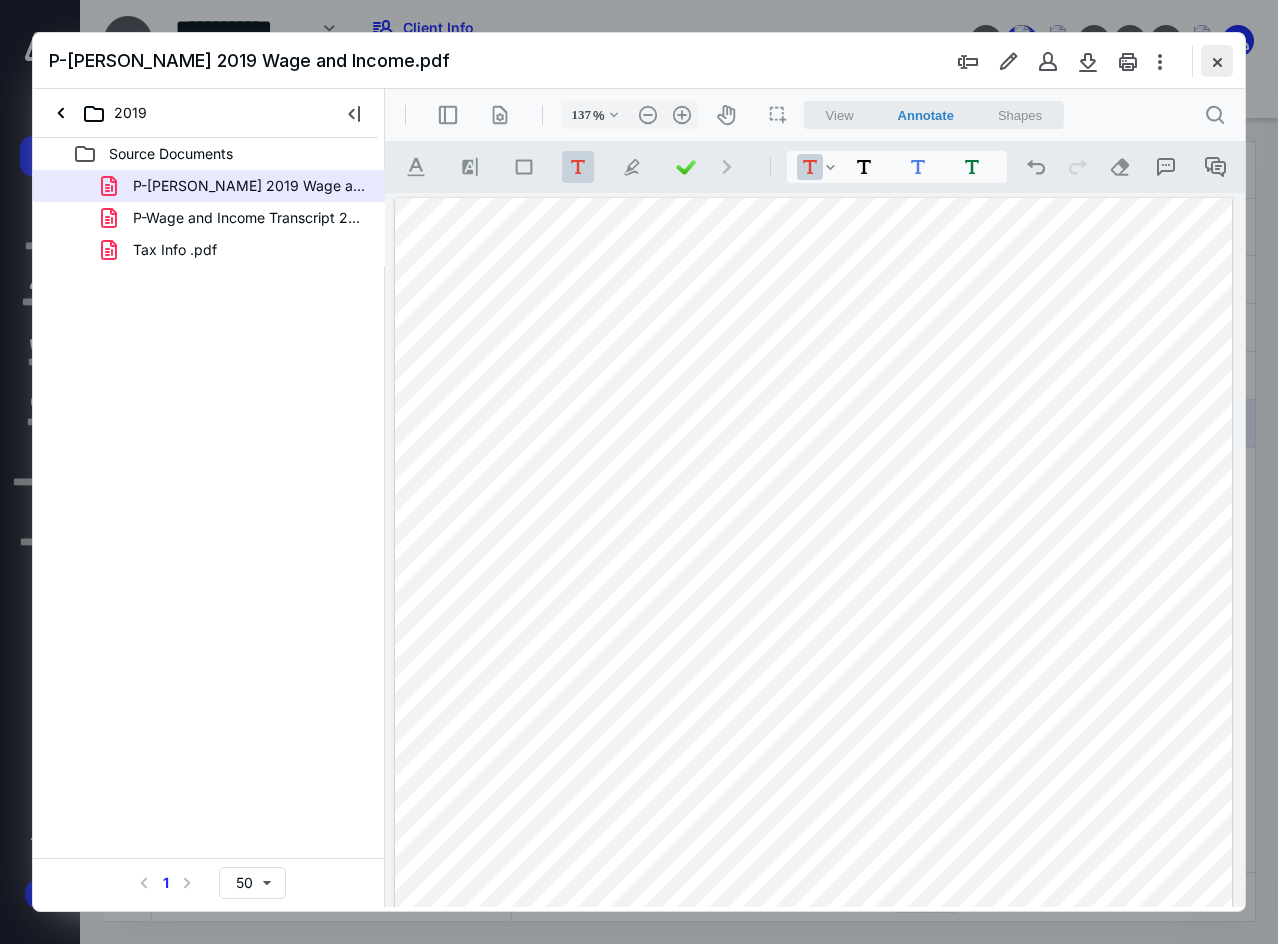 click at bounding box center (1217, 61) 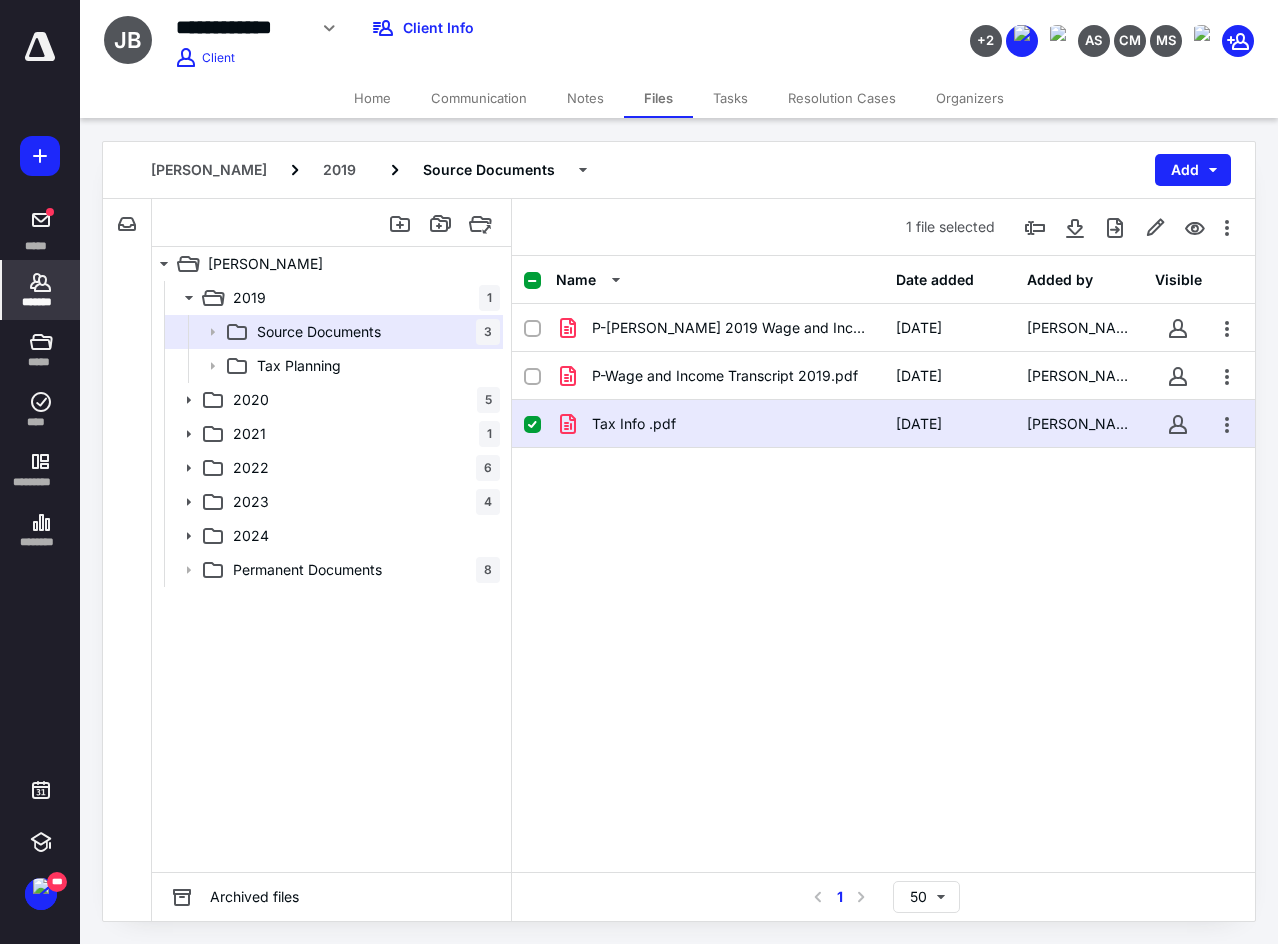 click on "*******" at bounding box center (41, 302) 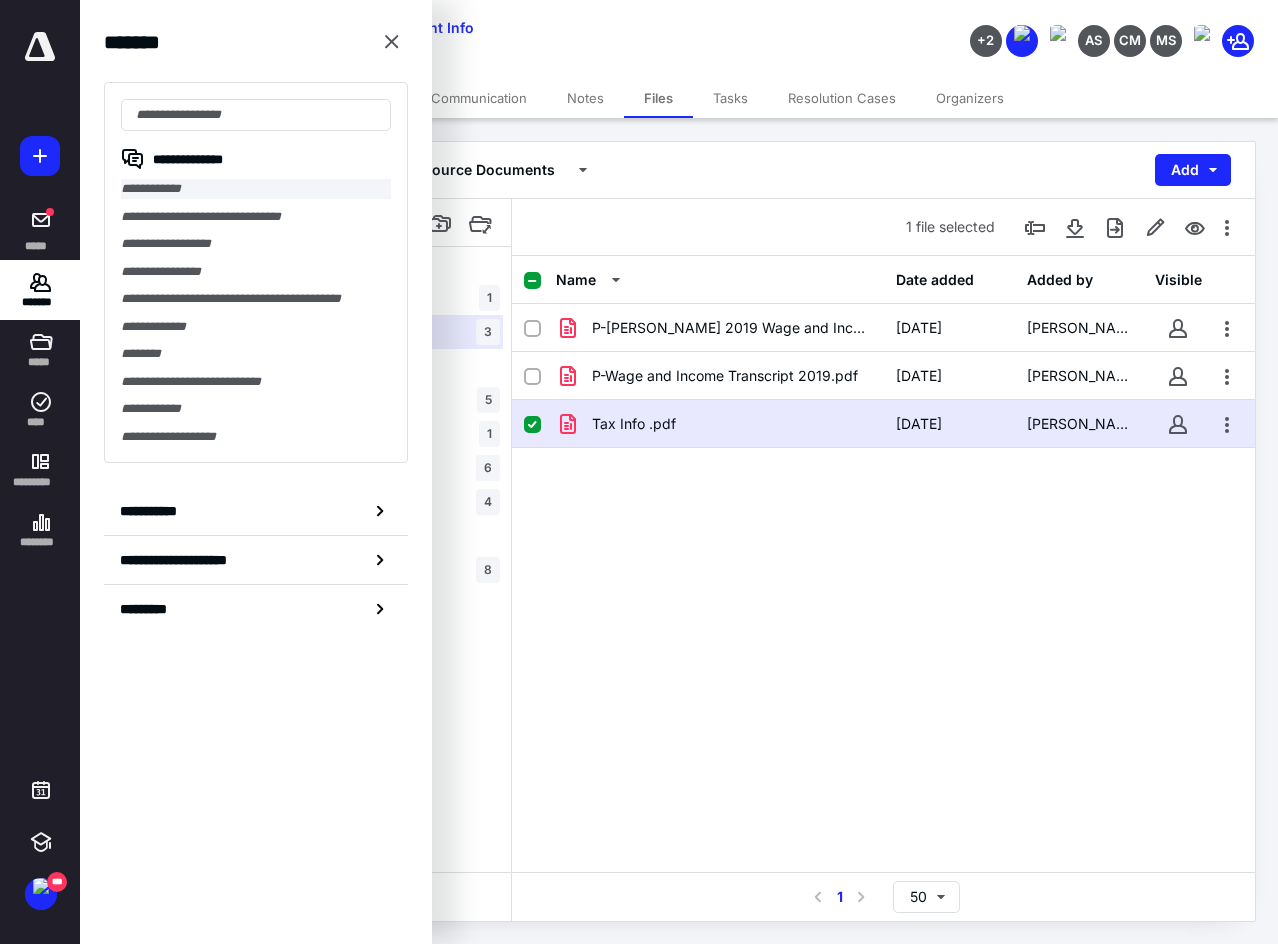 click on "**********" at bounding box center (256, 189) 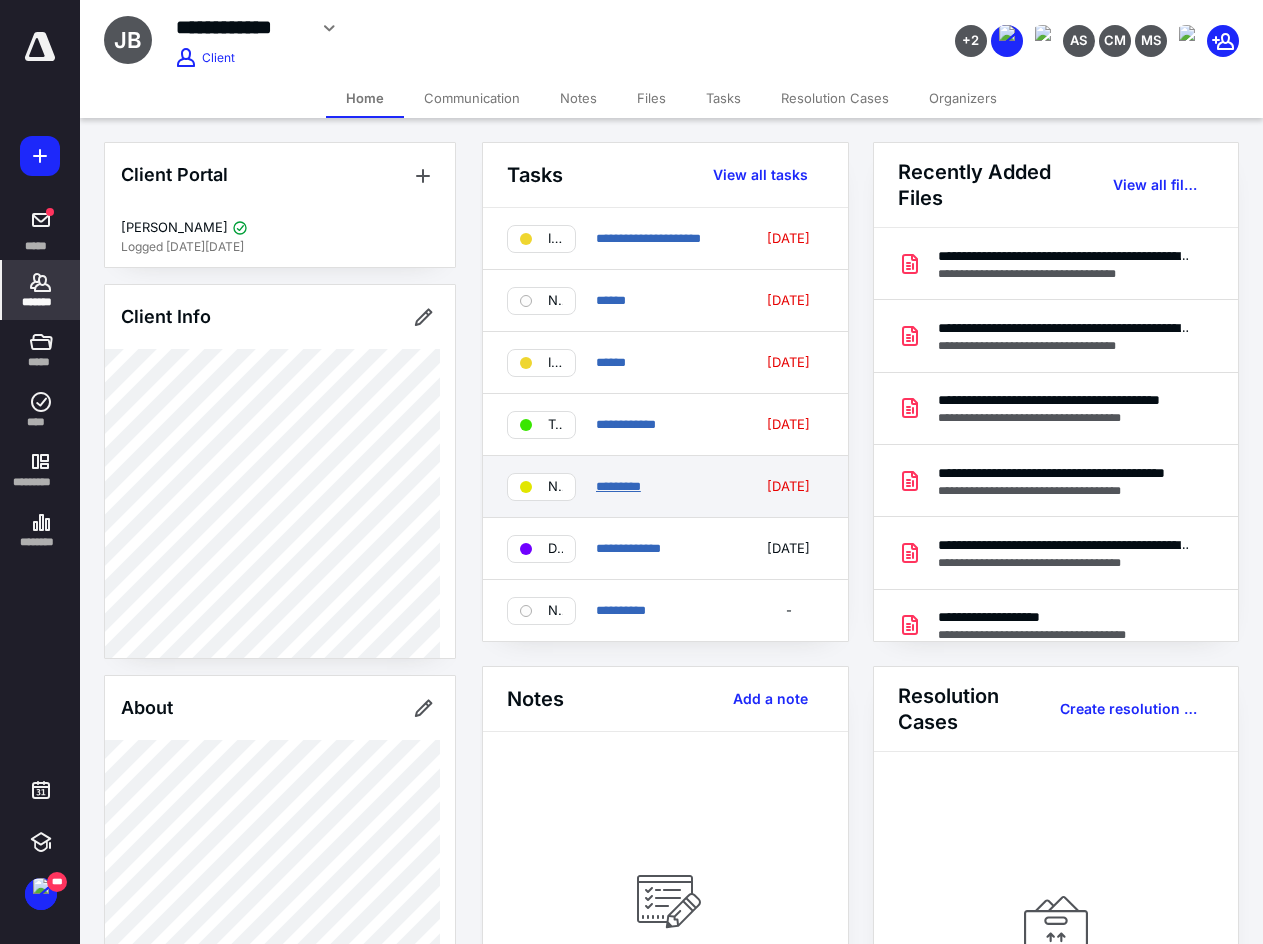 click on "*********" at bounding box center [618, 486] 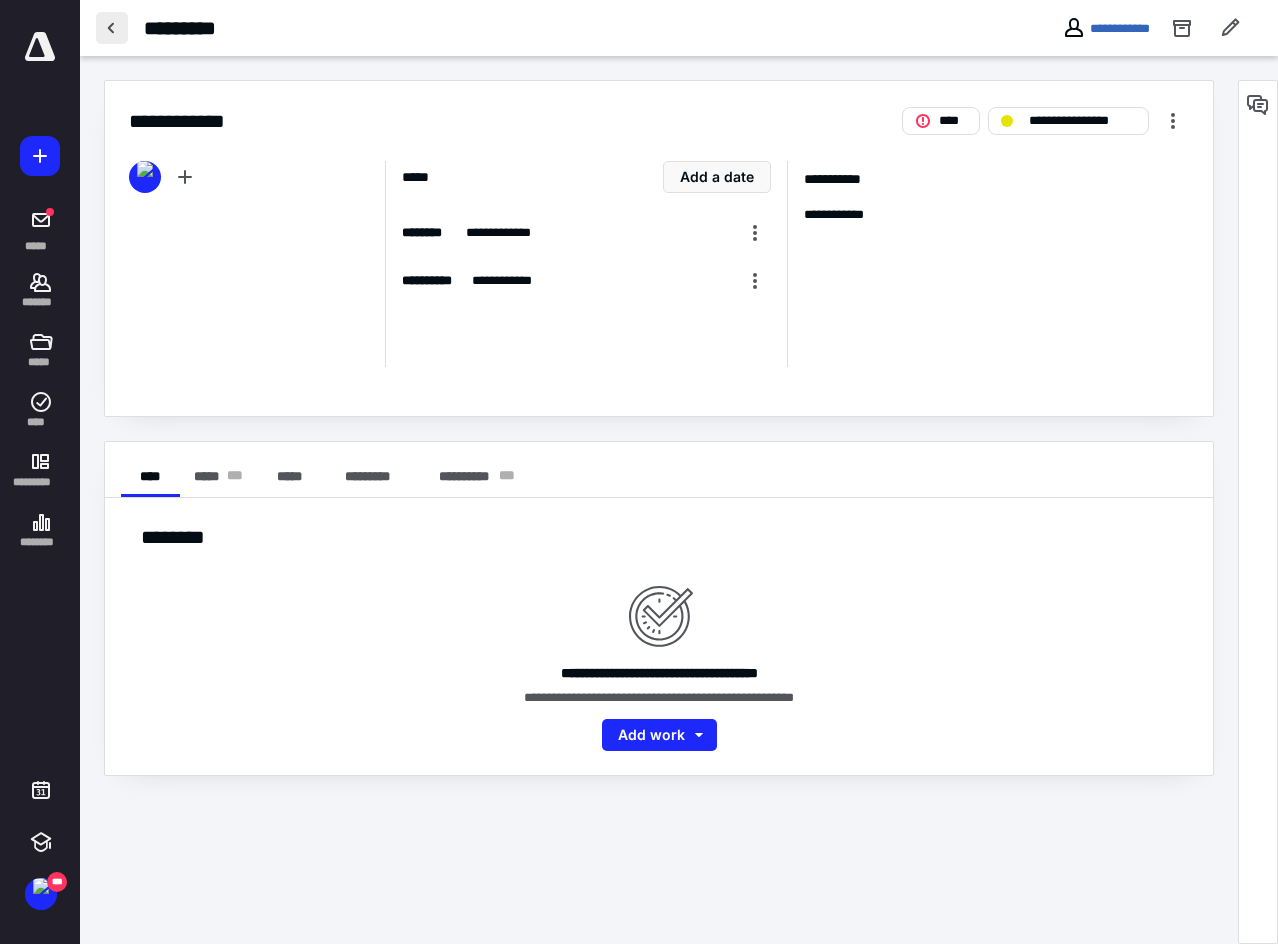 click at bounding box center [112, 28] 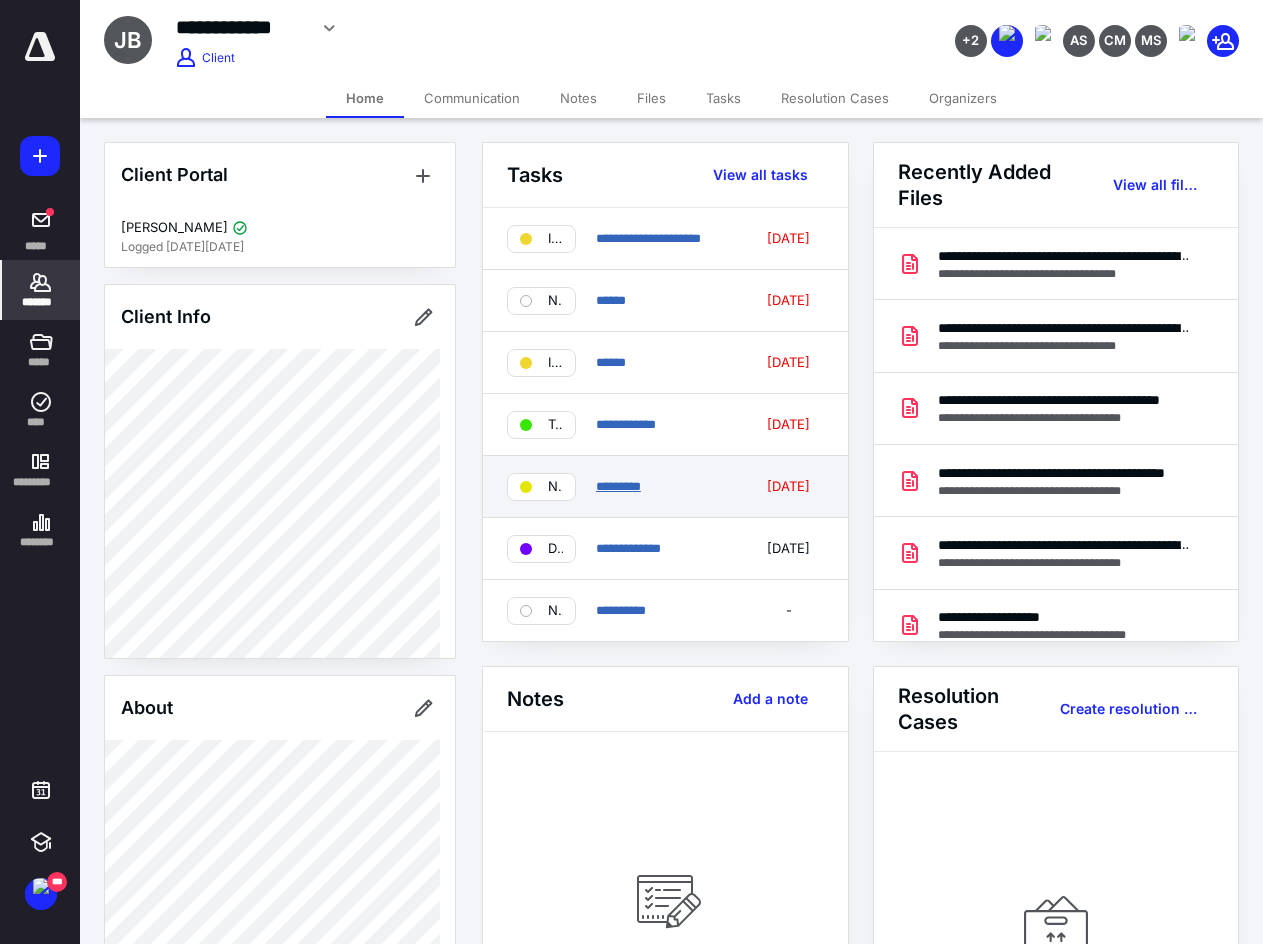 click on "*********" at bounding box center [618, 486] 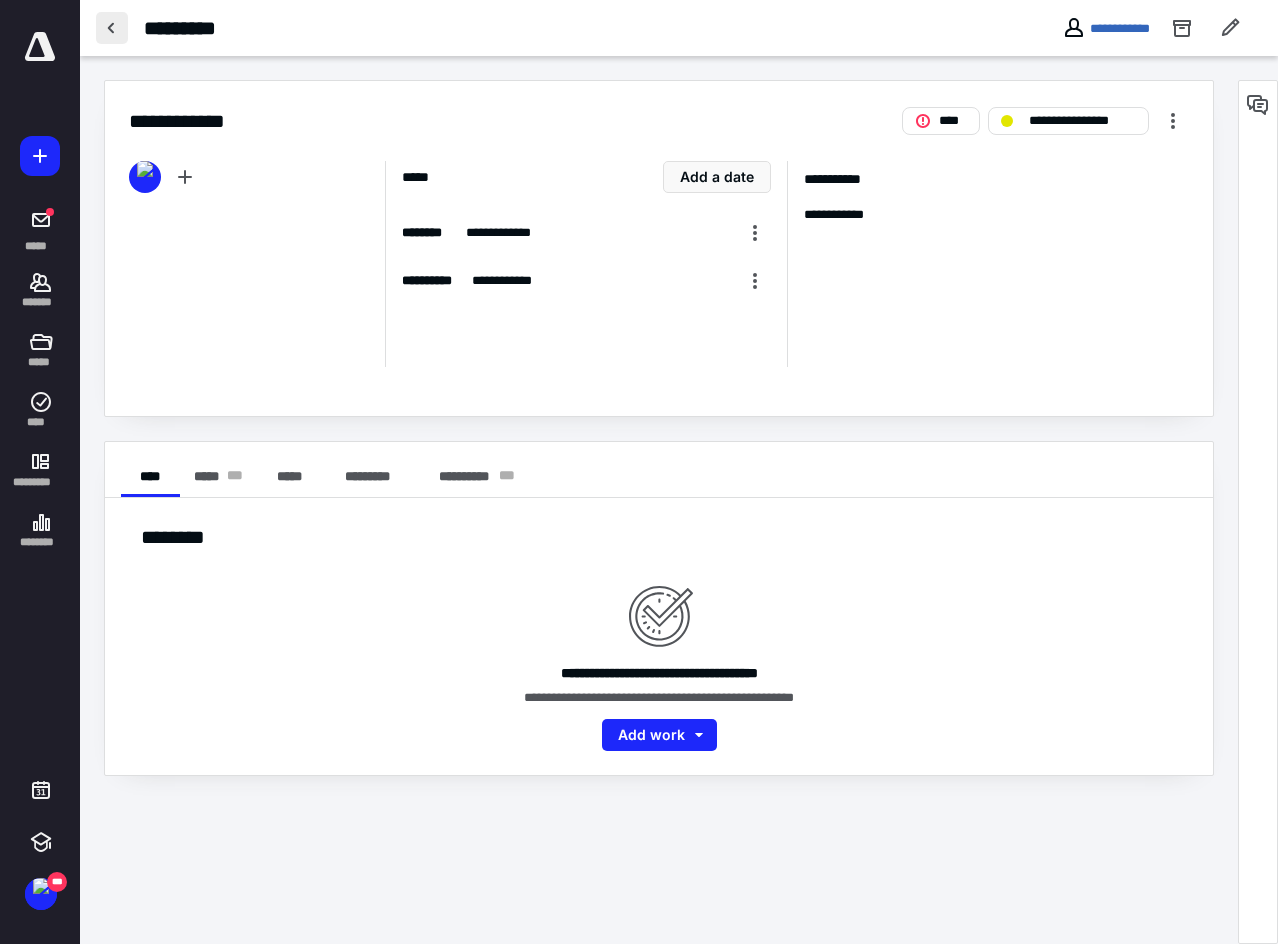 click at bounding box center (112, 28) 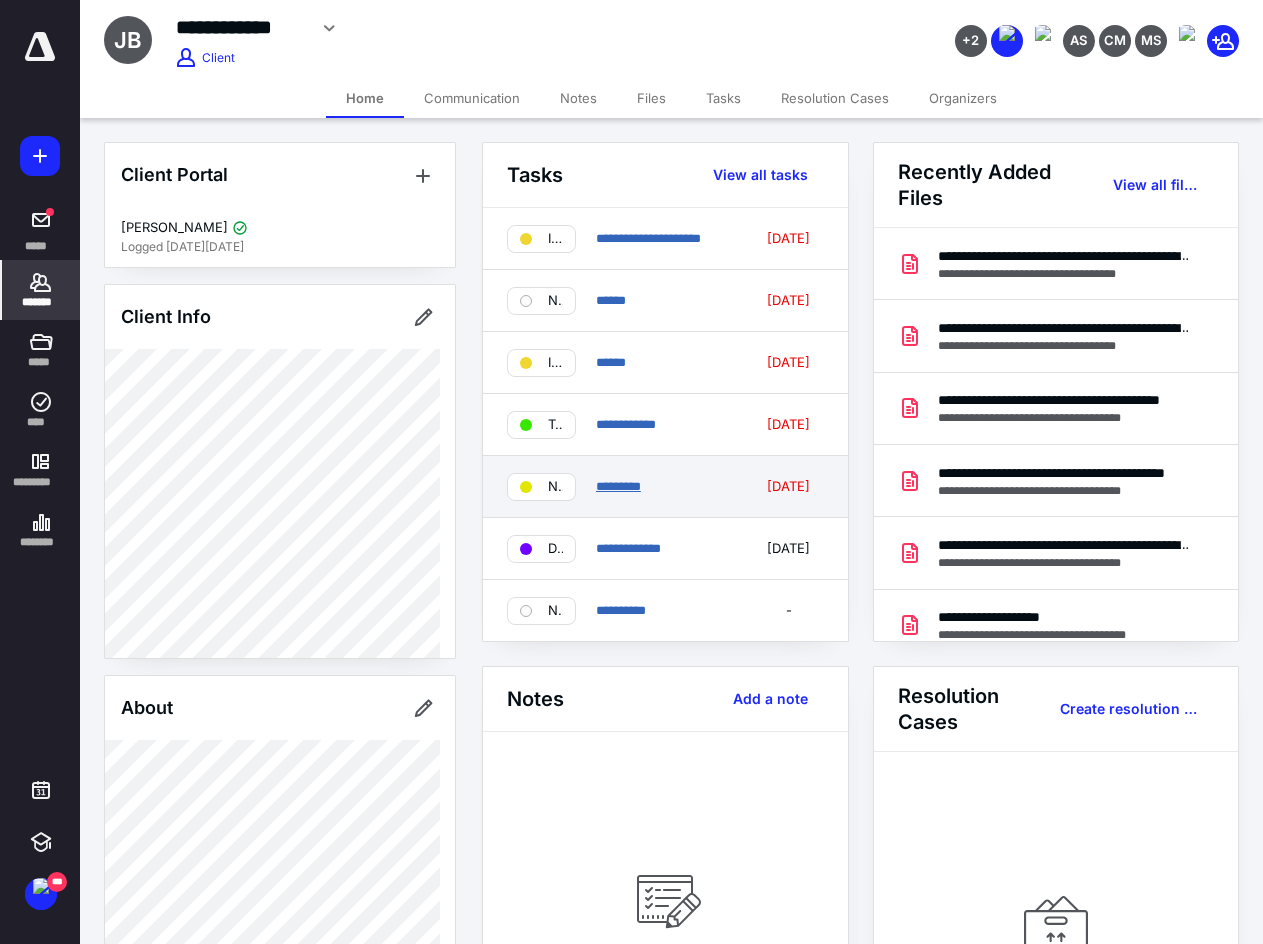 click on "*********" at bounding box center [618, 486] 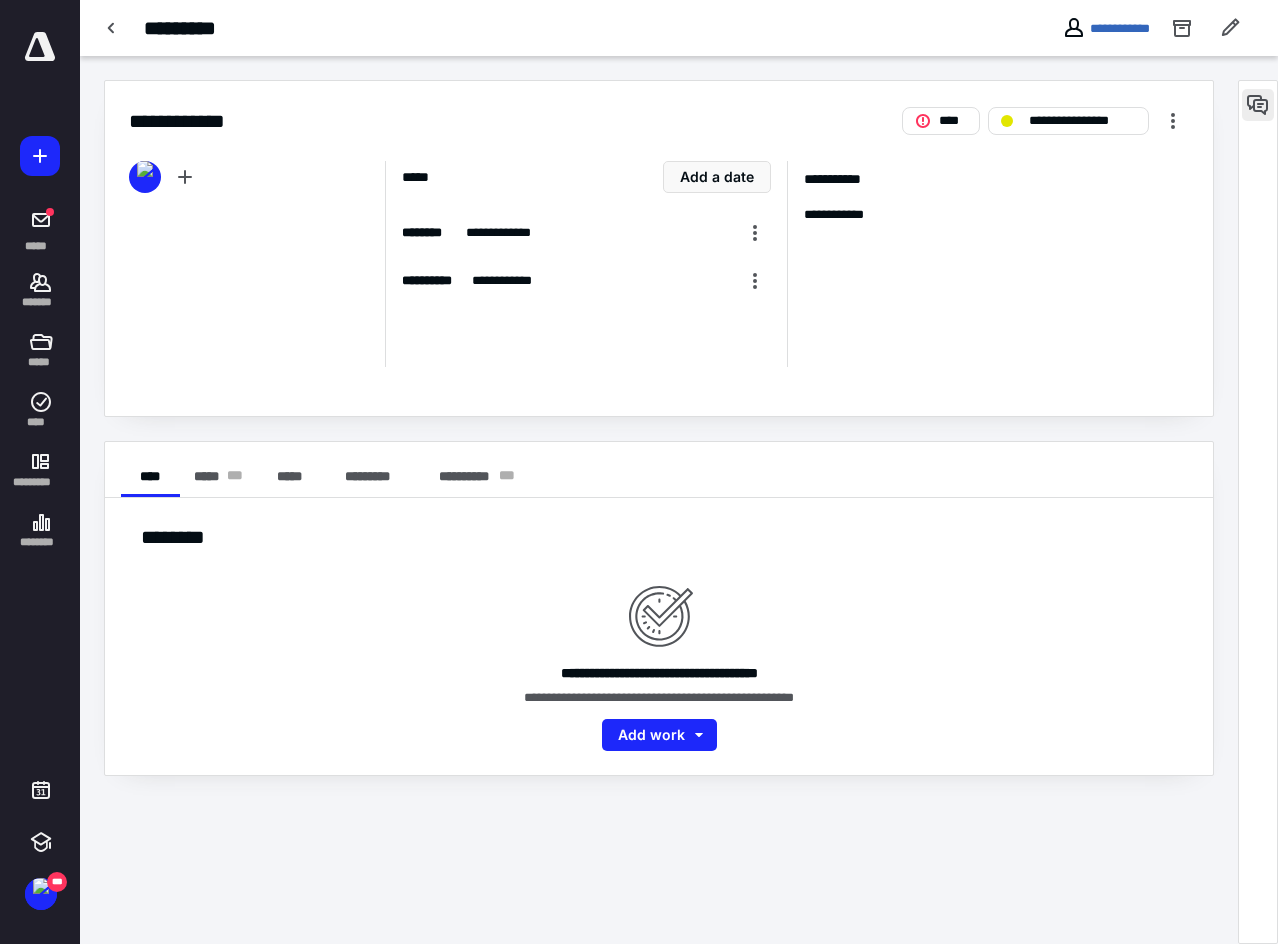 click at bounding box center [1258, 105] 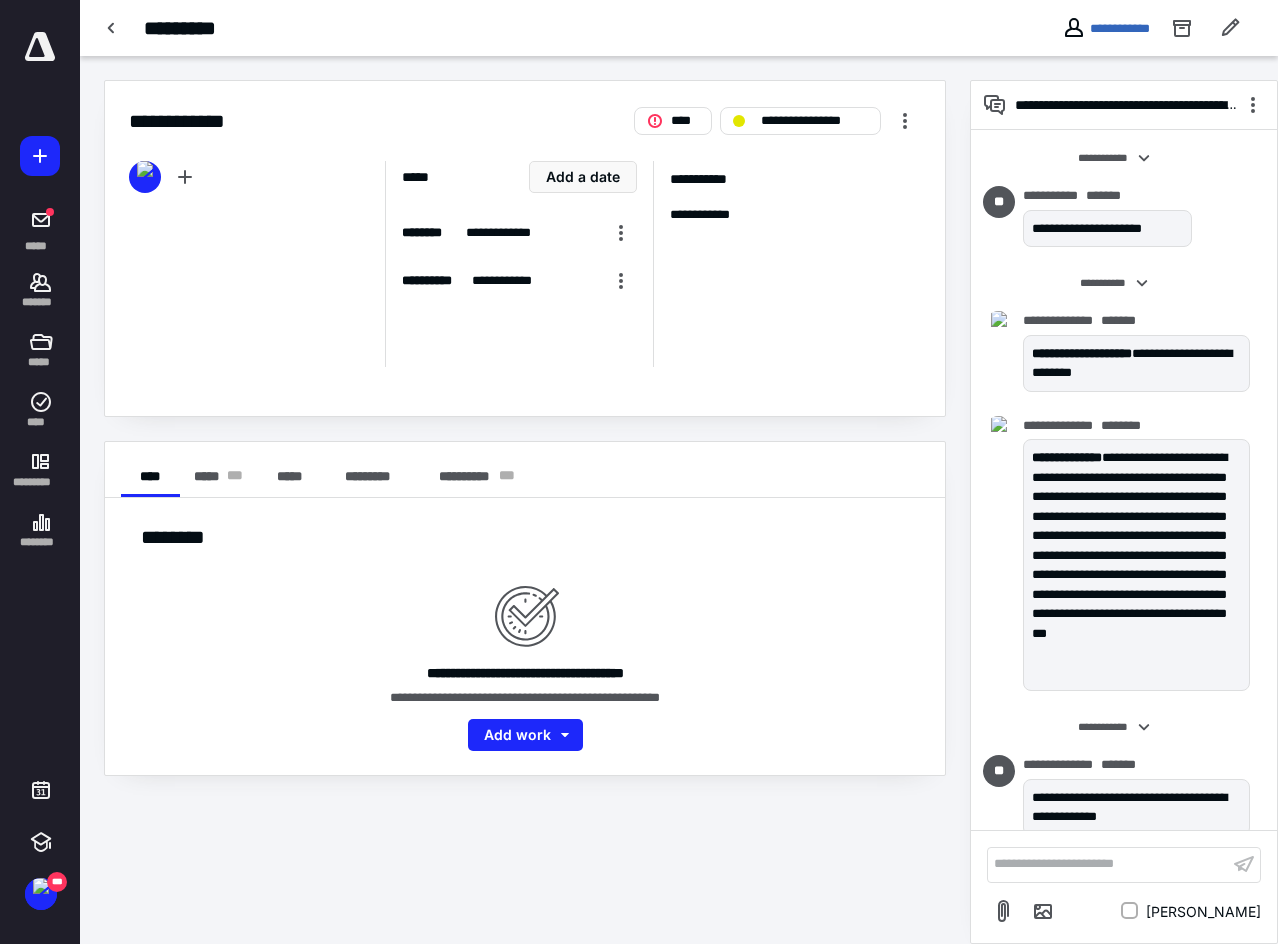 scroll, scrollTop: 1334, scrollLeft: 0, axis: vertical 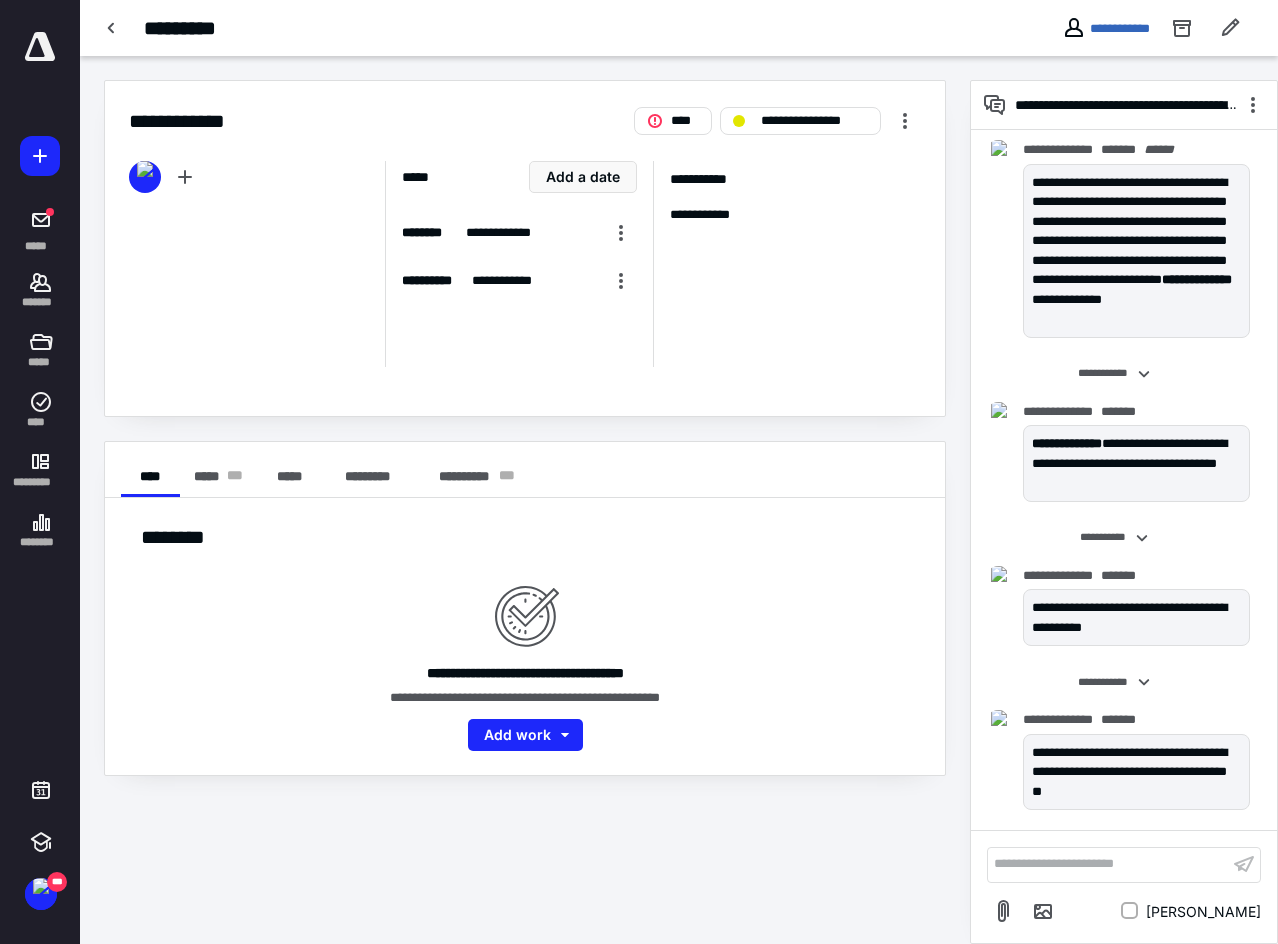 click on "**********" at bounding box center (1108, 864) 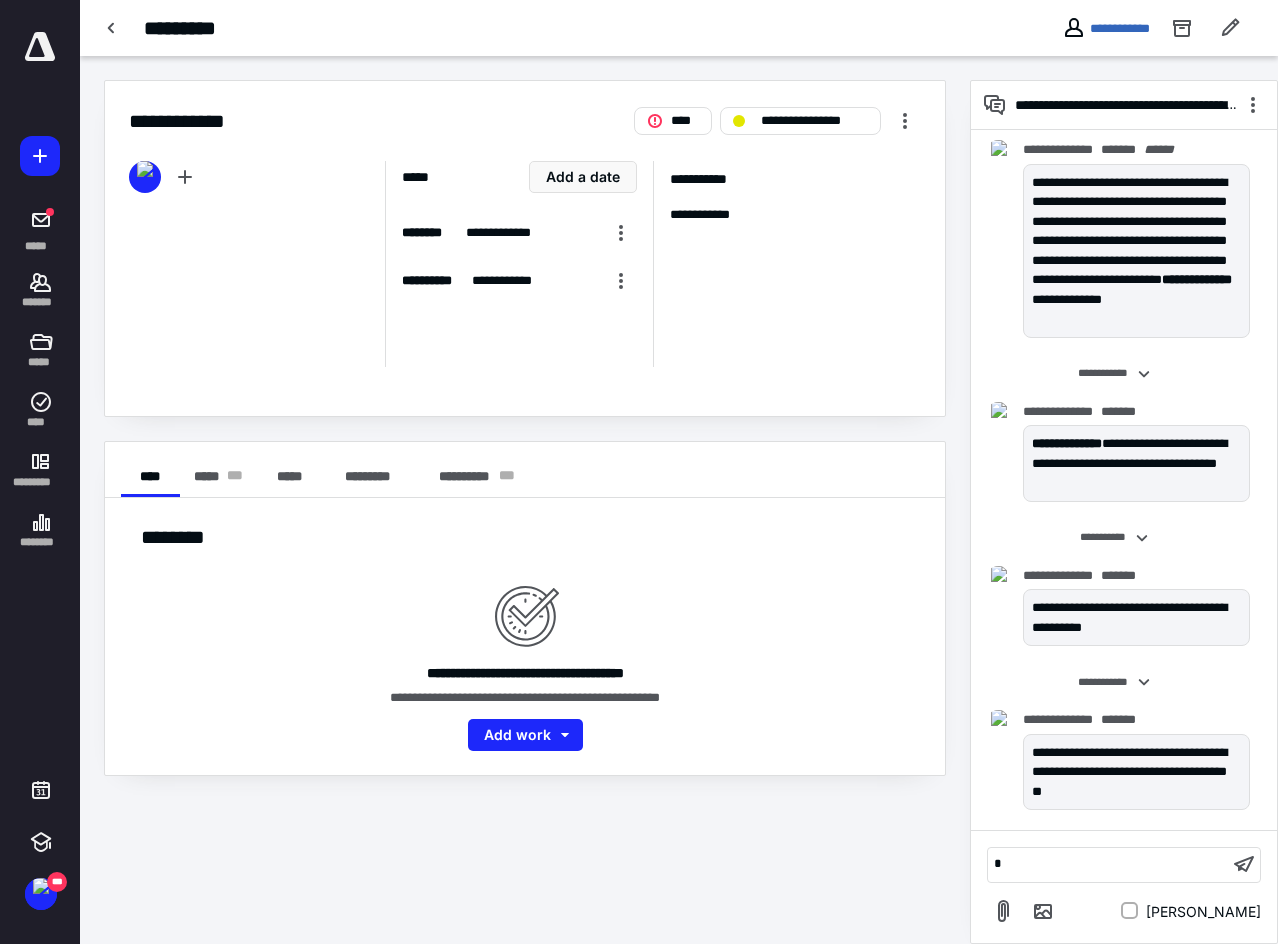 type 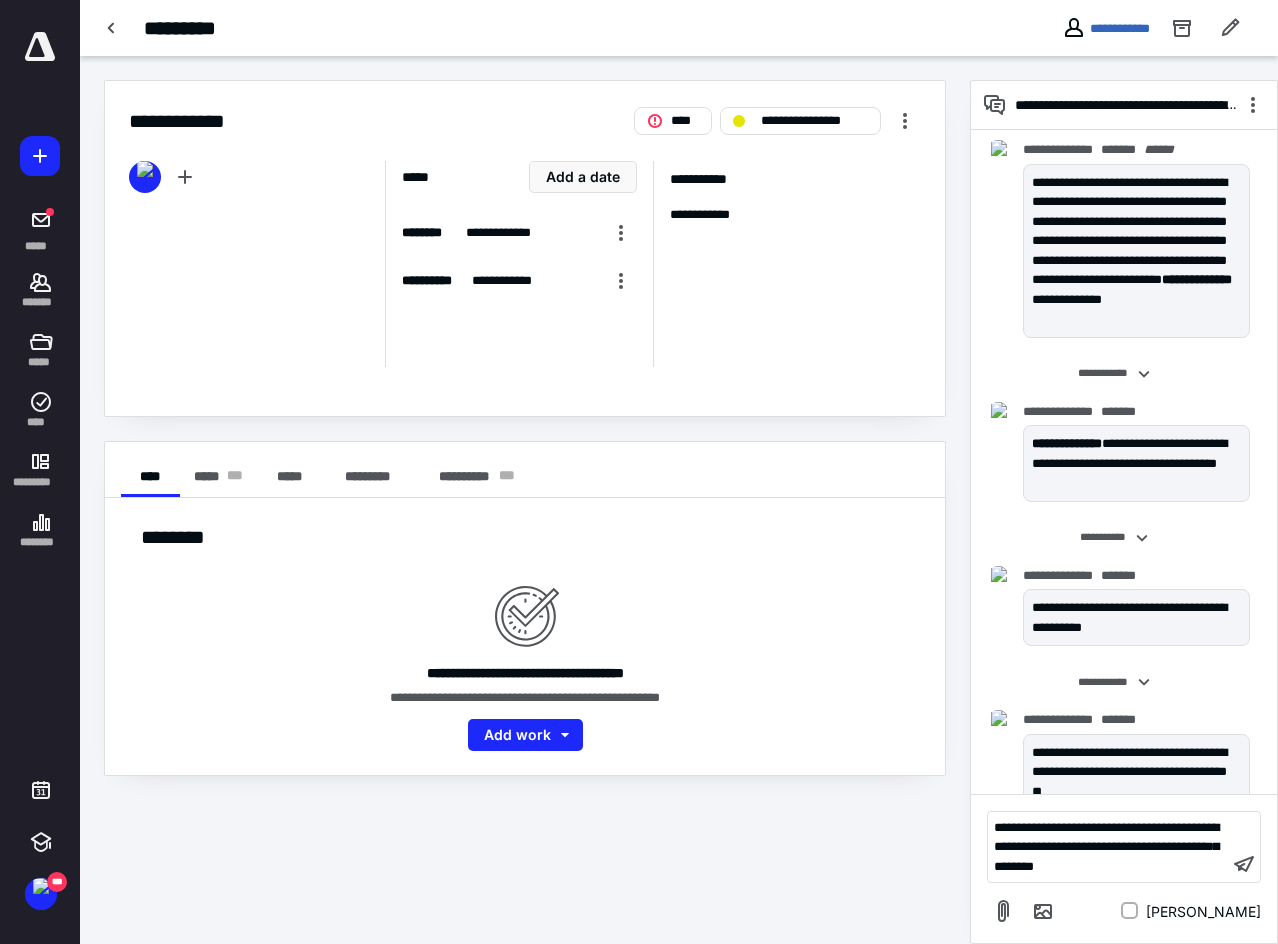 scroll, scrollTop: 1458, scrollLeft: 0, axis: vertical 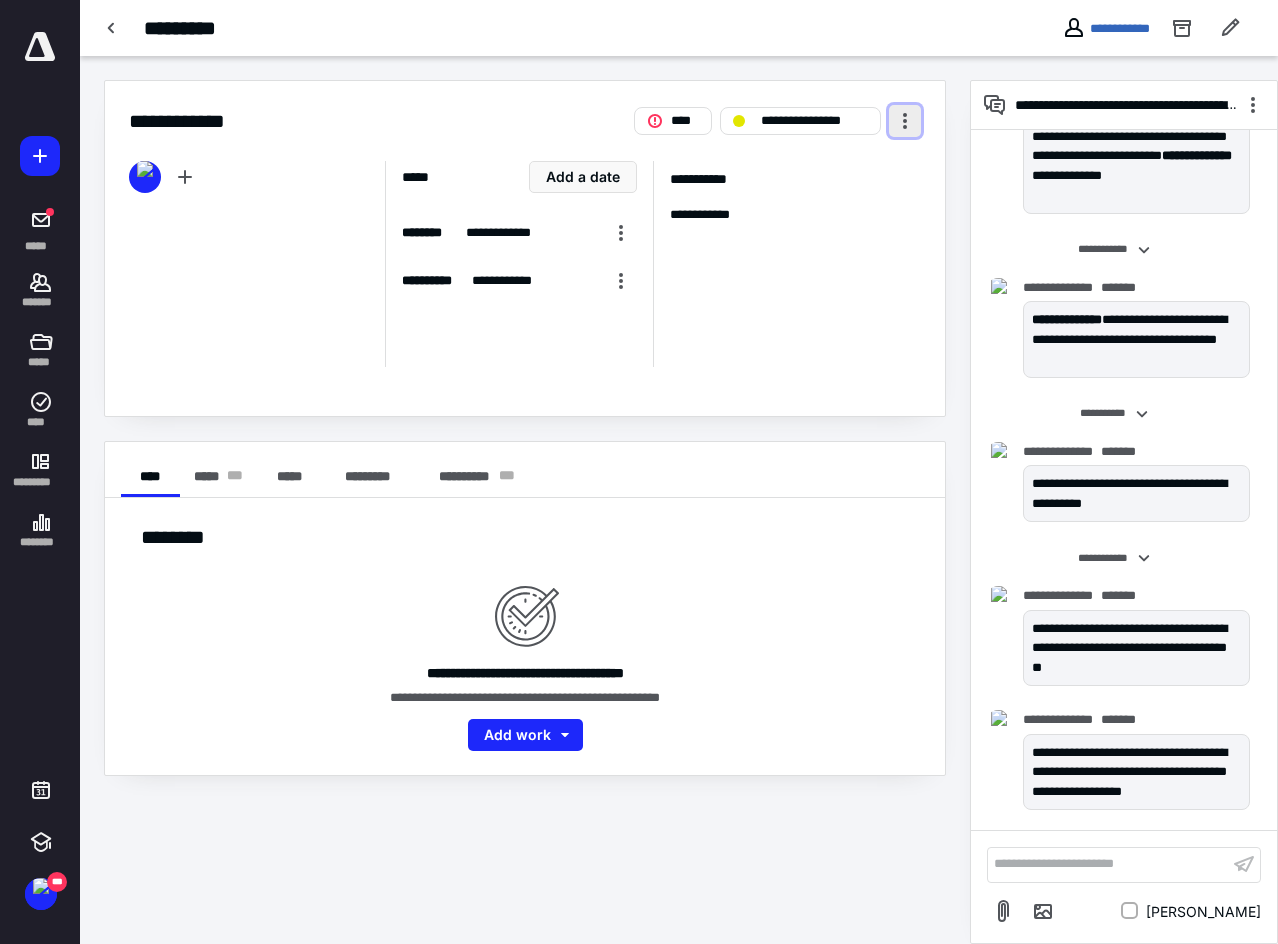 click at bounding box center (905, 121) 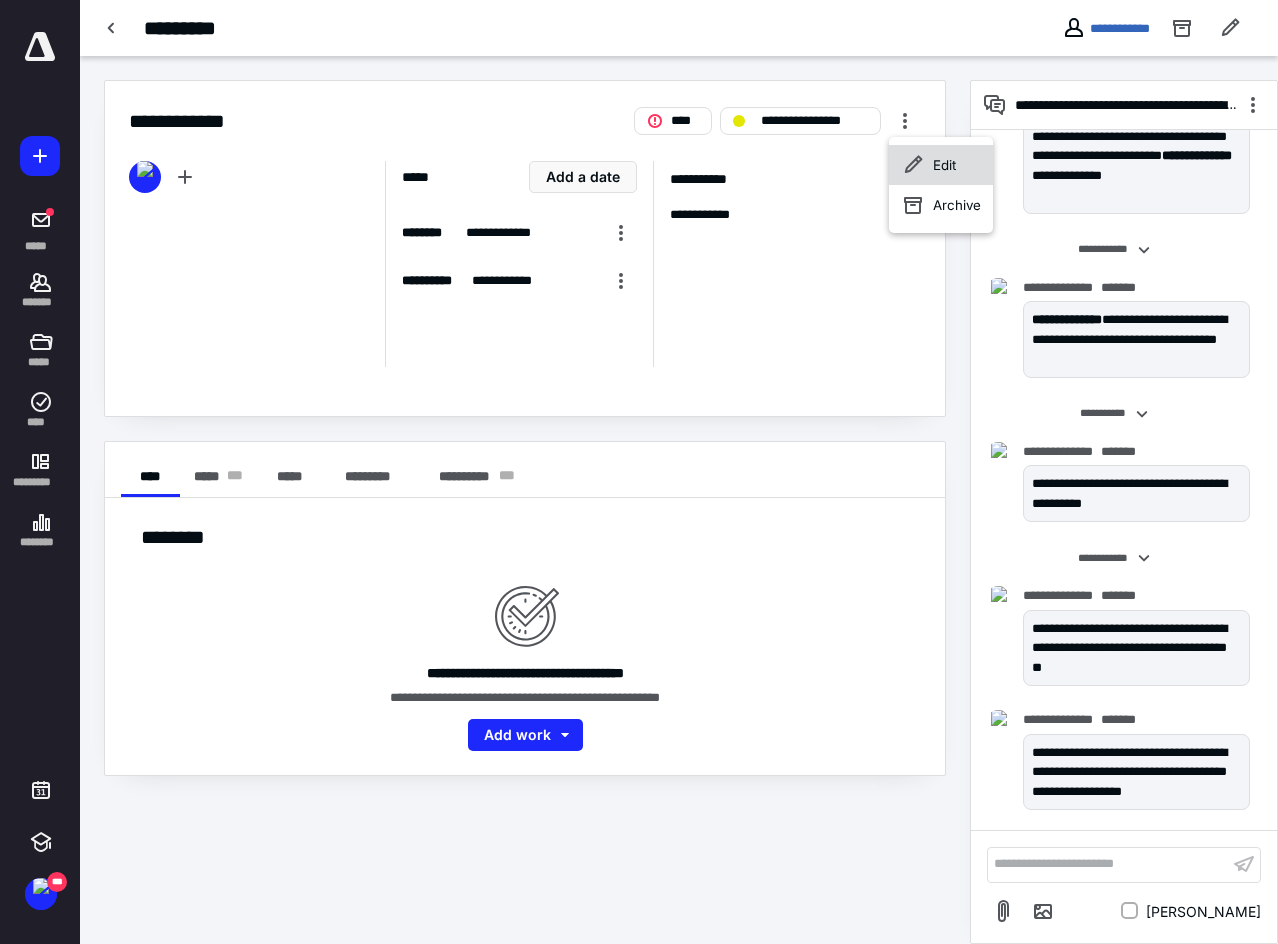 click on "Edit" at bounding box center [944, 165] 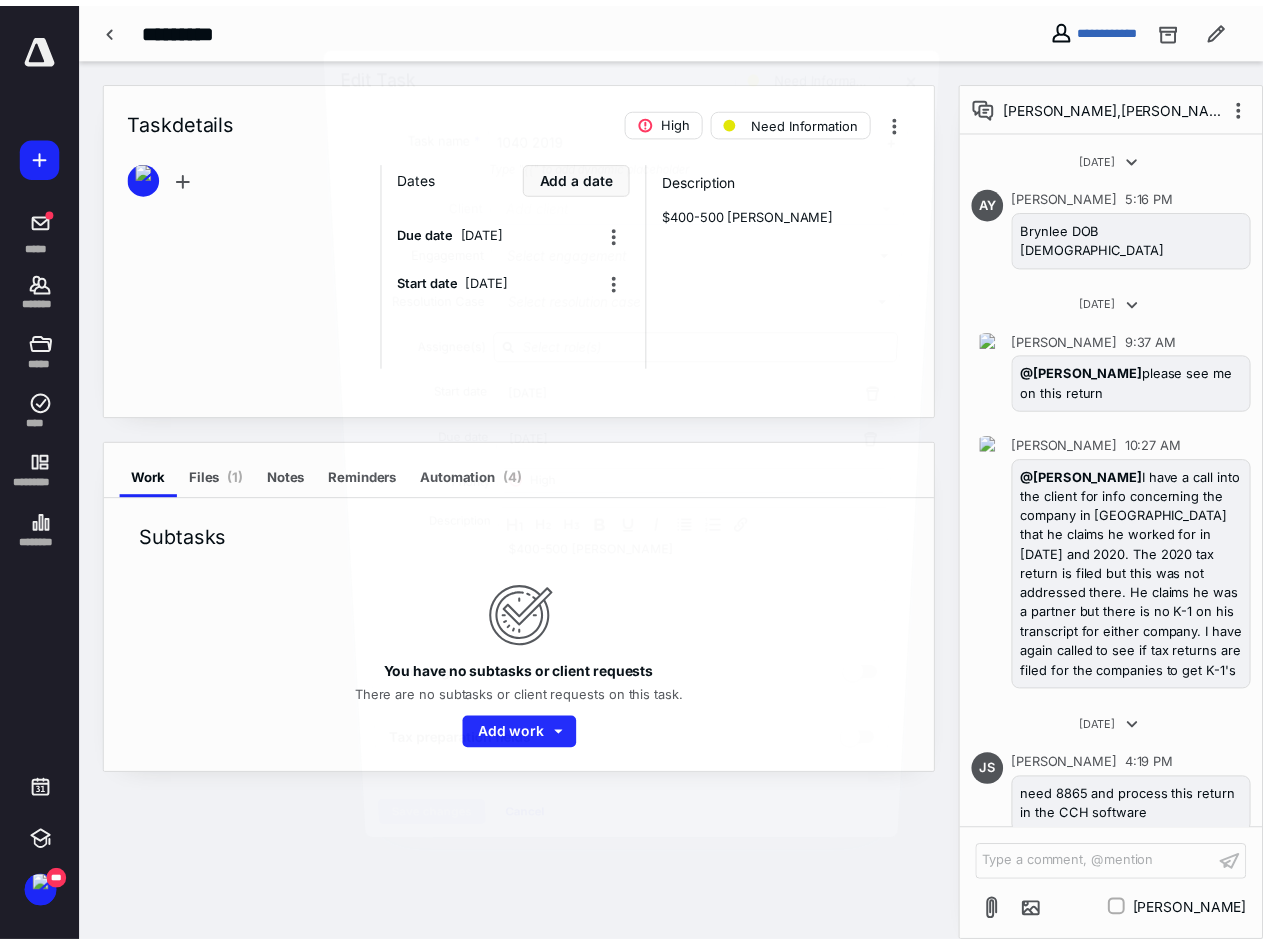 scroll, scrollTop: 1458, scrollLeft: 0, axis: vertical 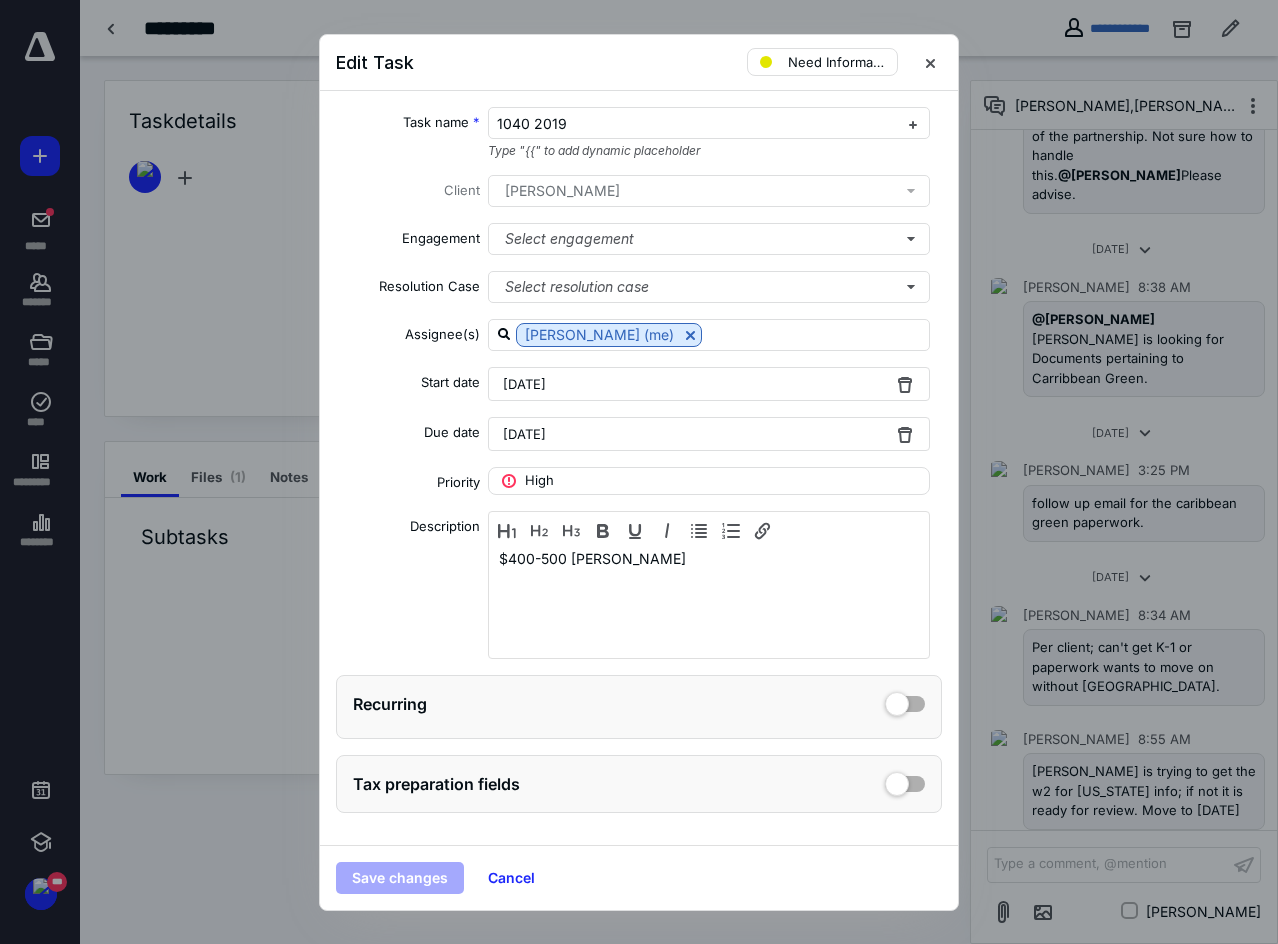 click on "July 11, 2025" at bounding box center (524, 434) 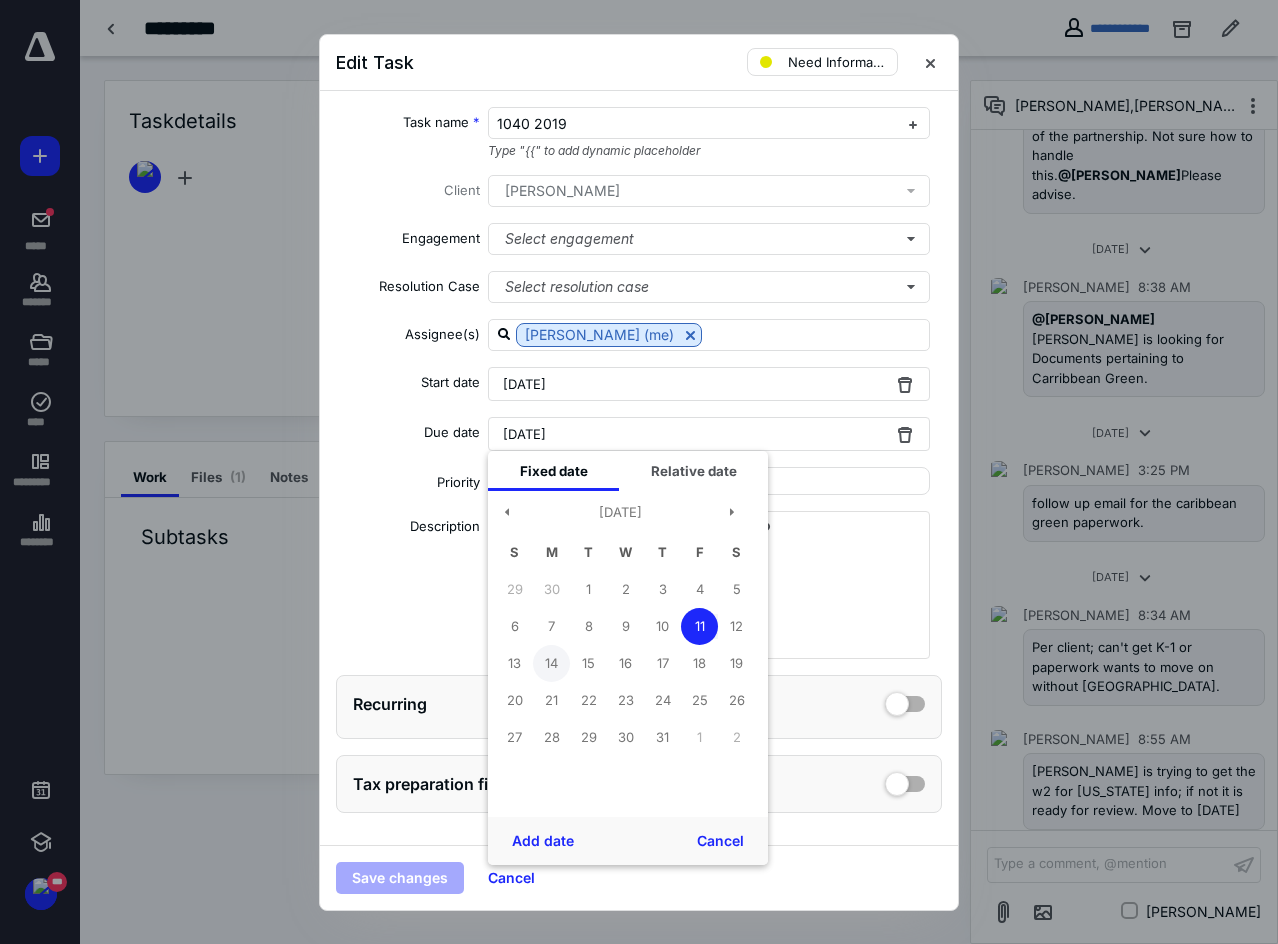 click on "14" at bounding box center (551, 663) 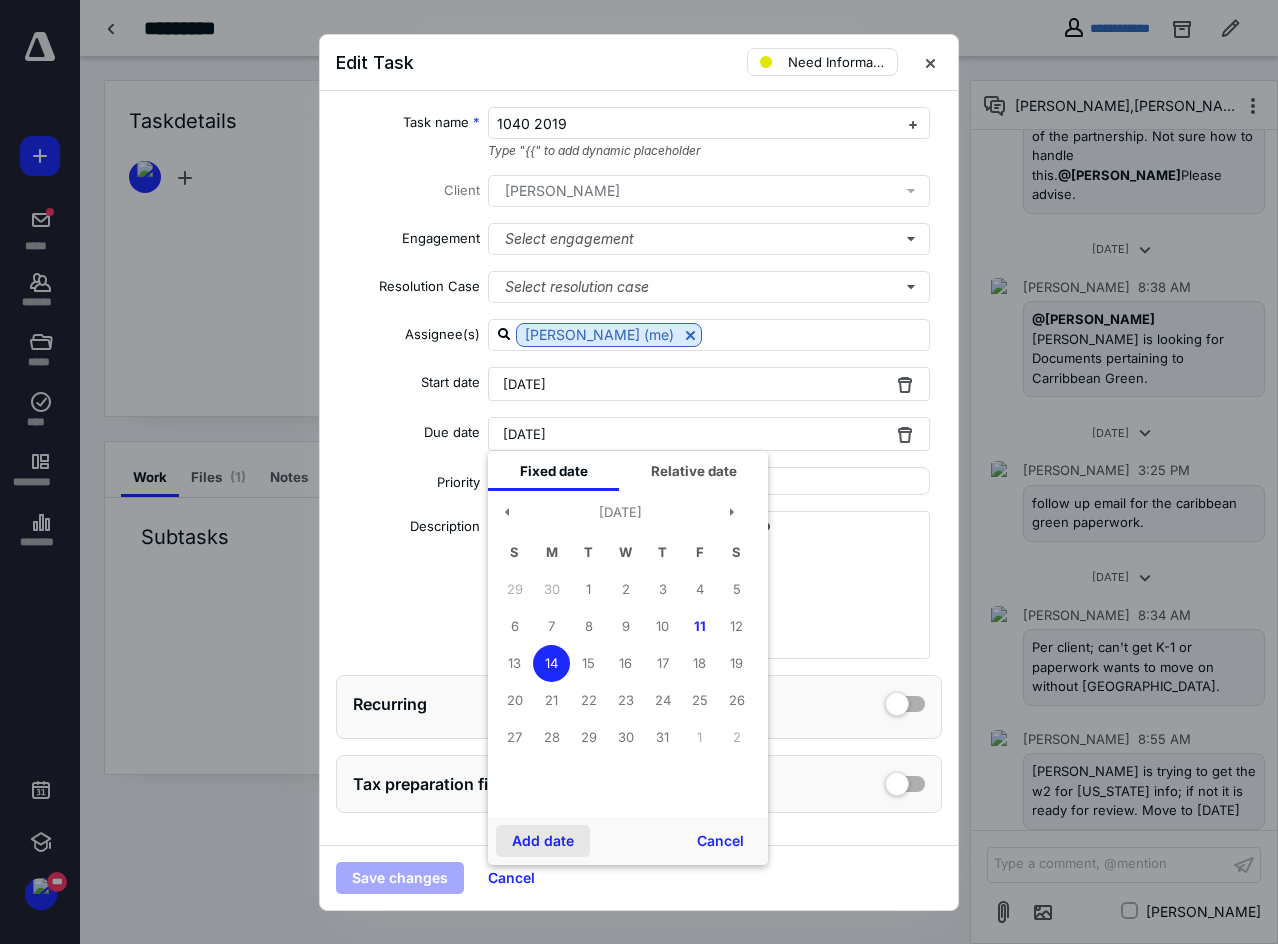 click on "Add date" at bounding box center [543, 841] 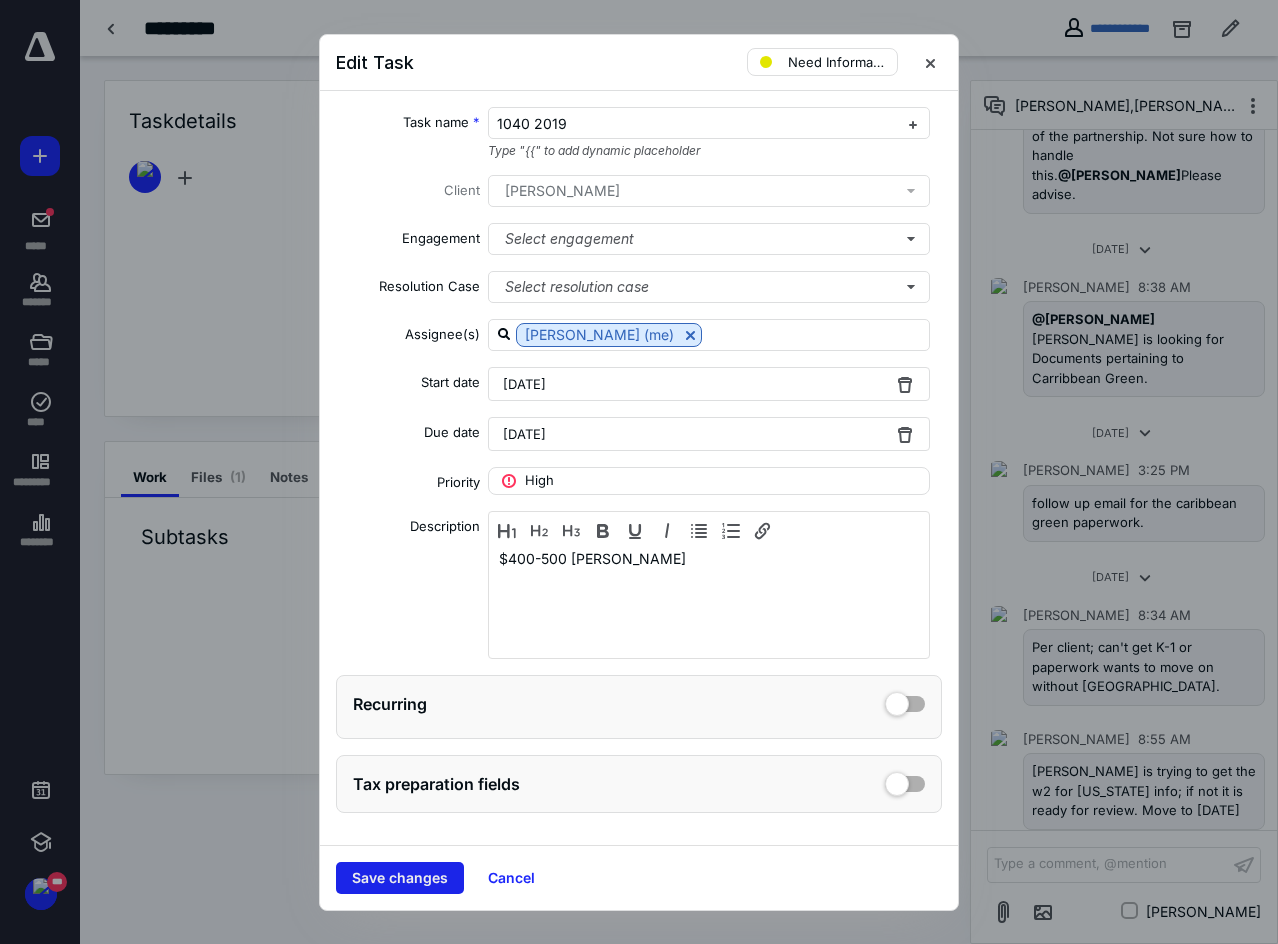 click on "Save changes" at bounding box center (400, 878) 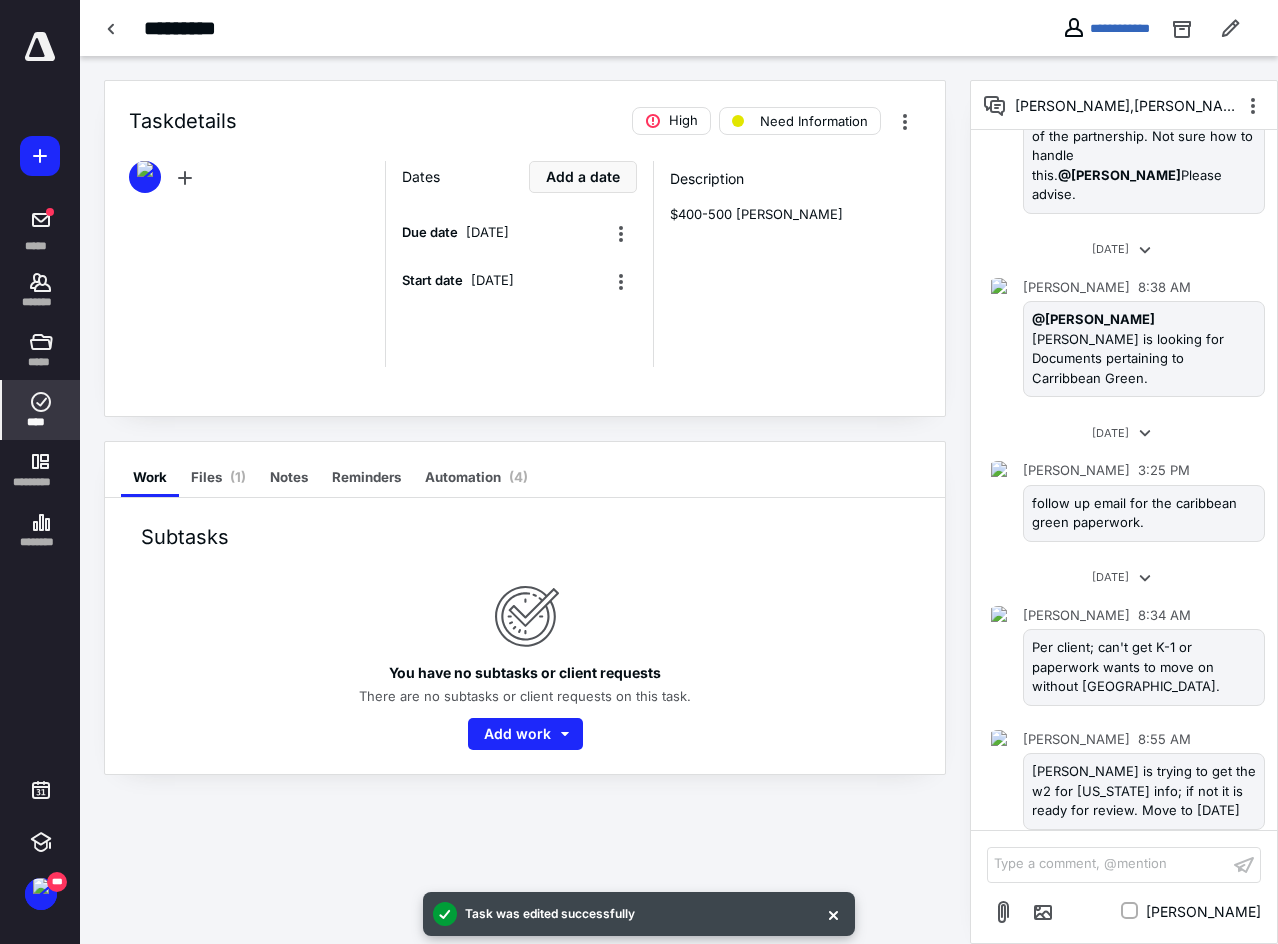 click on "****" at bounding box center (41, 422) 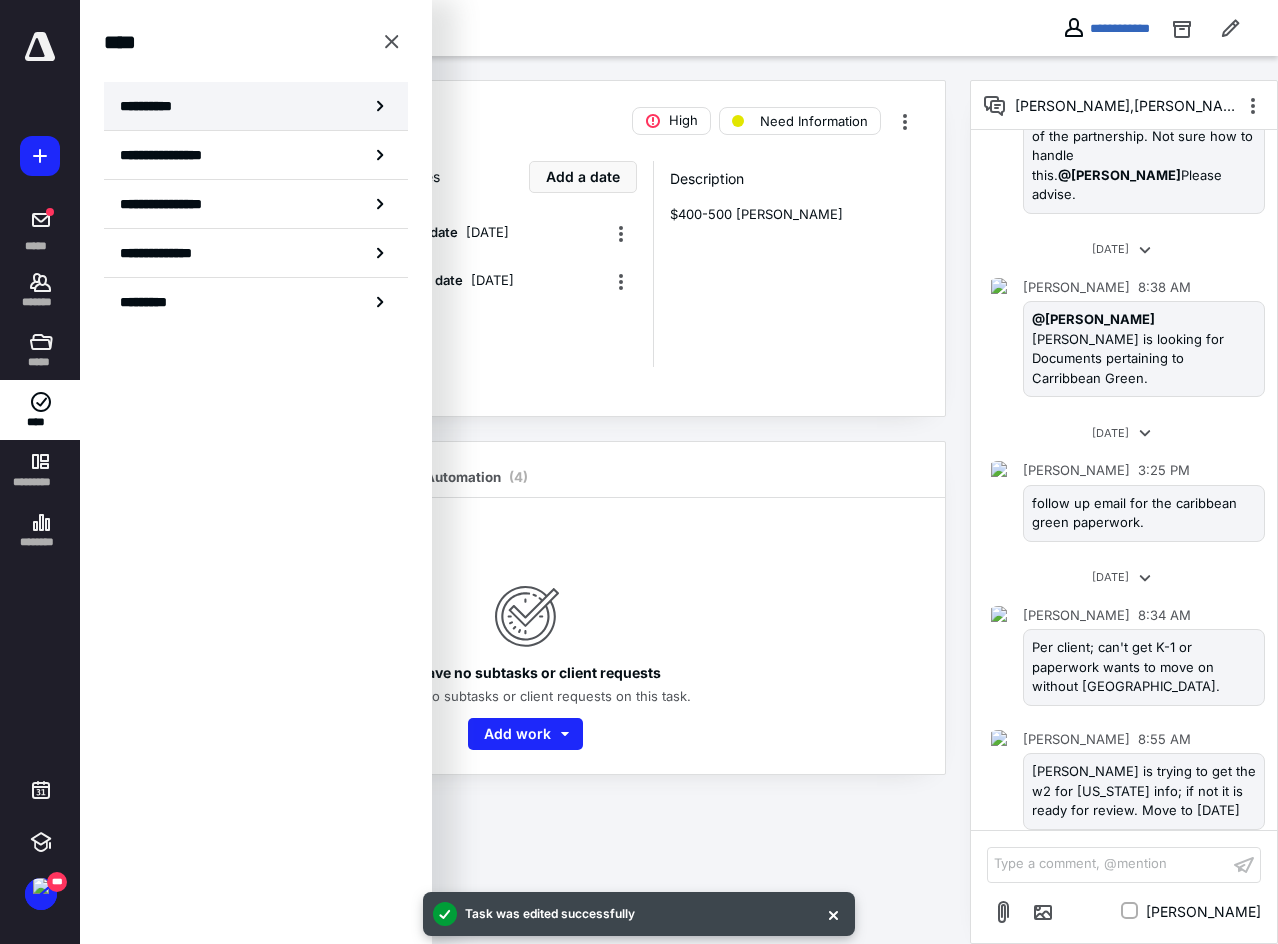 click on "**********" at bounding box center (256, 106) 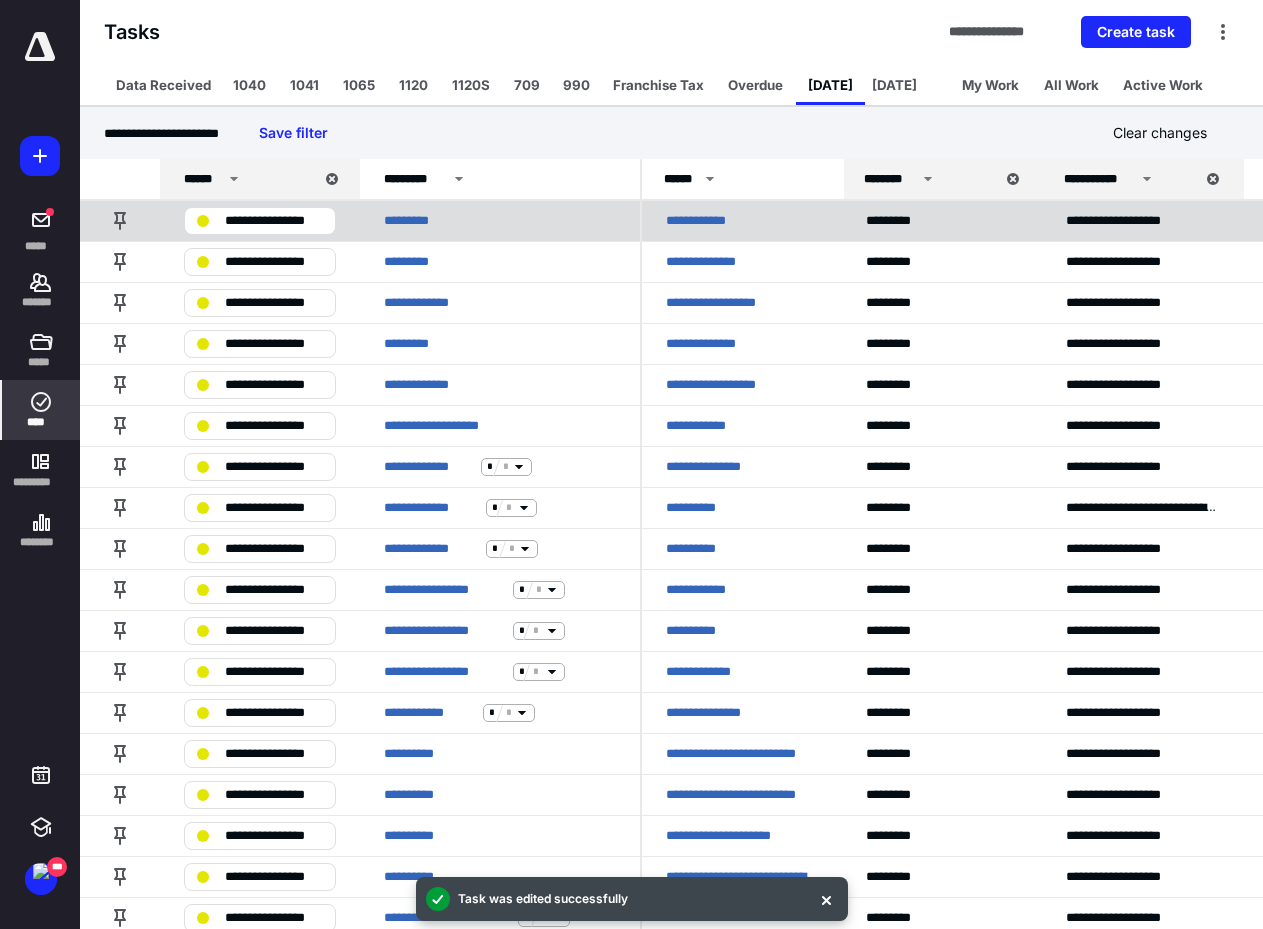 click on "**********" at bounding box center [707, 221] 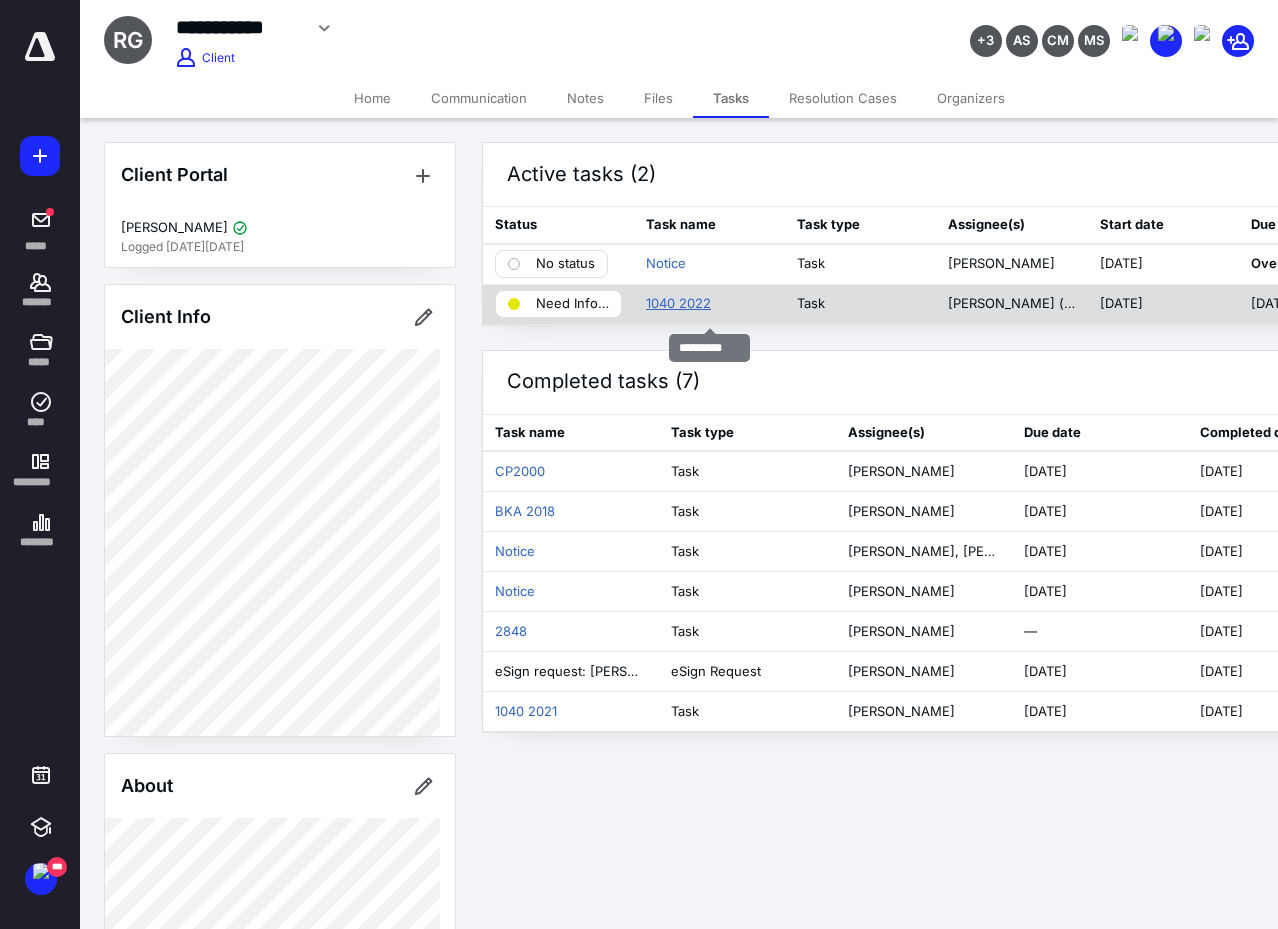 click on "1040 2022" at bounding box center (678, 304) 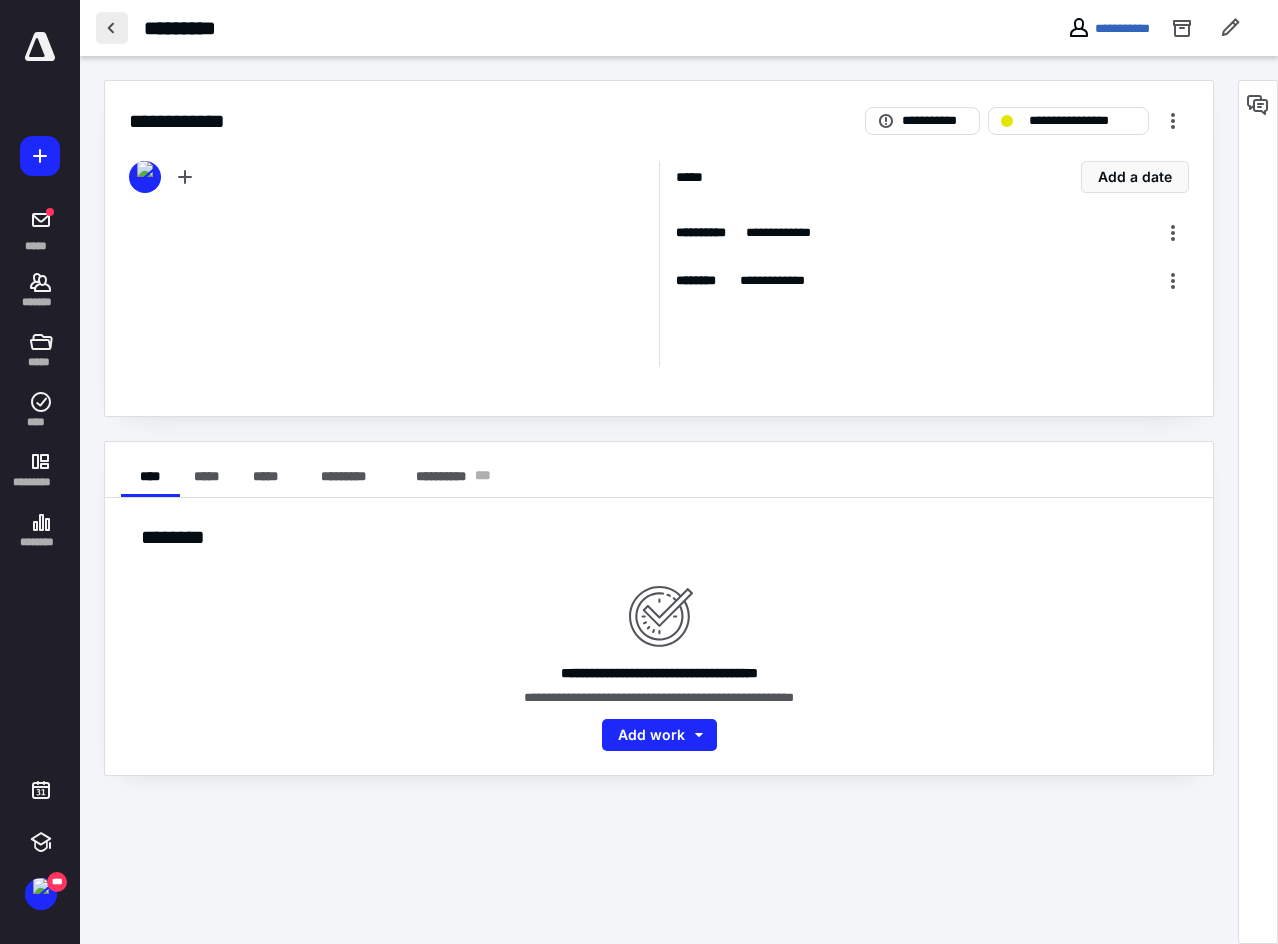 click at bounding box center (112, 28) 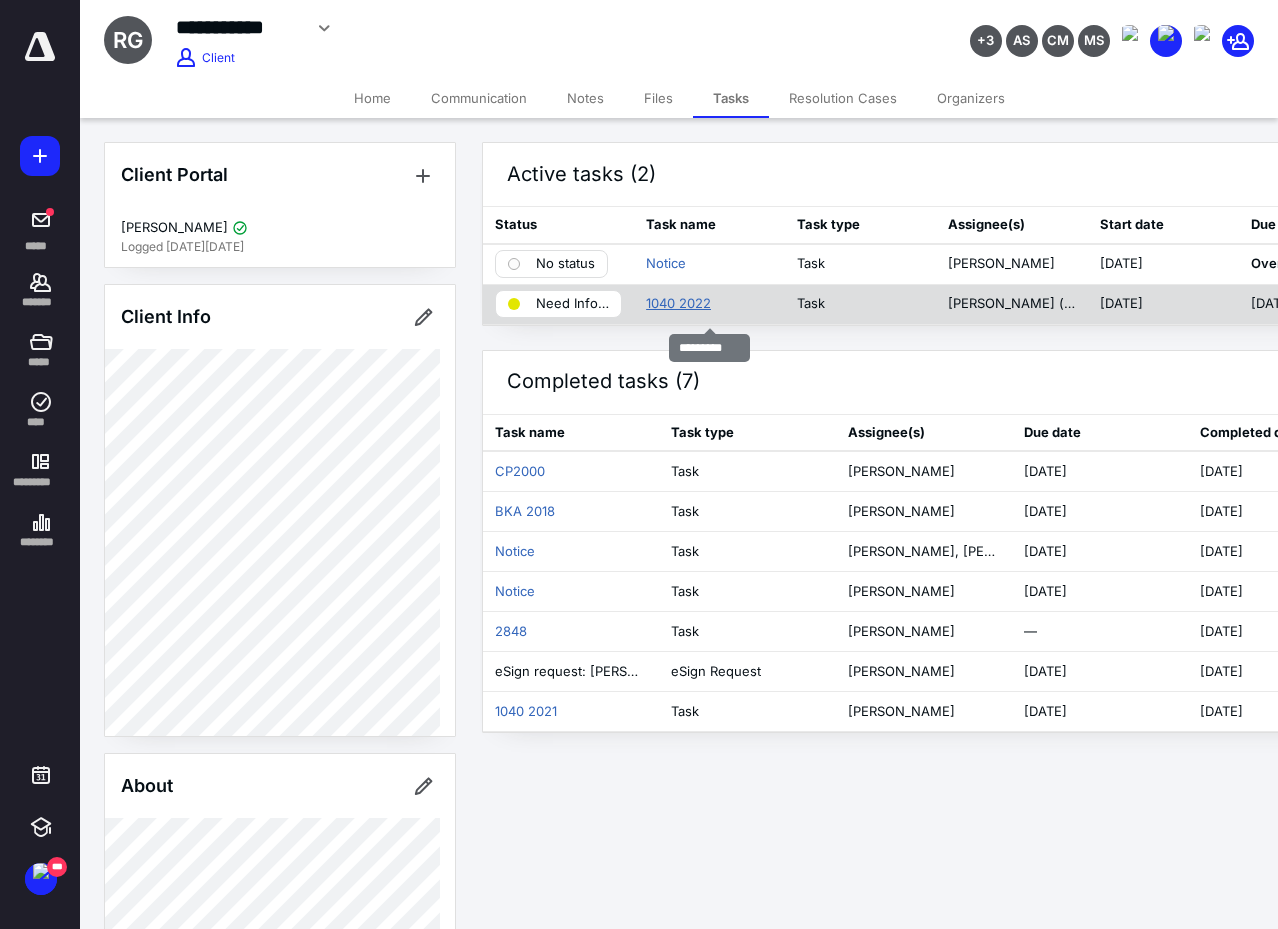 click on "1040 2022" at bounding box center [678, 304] 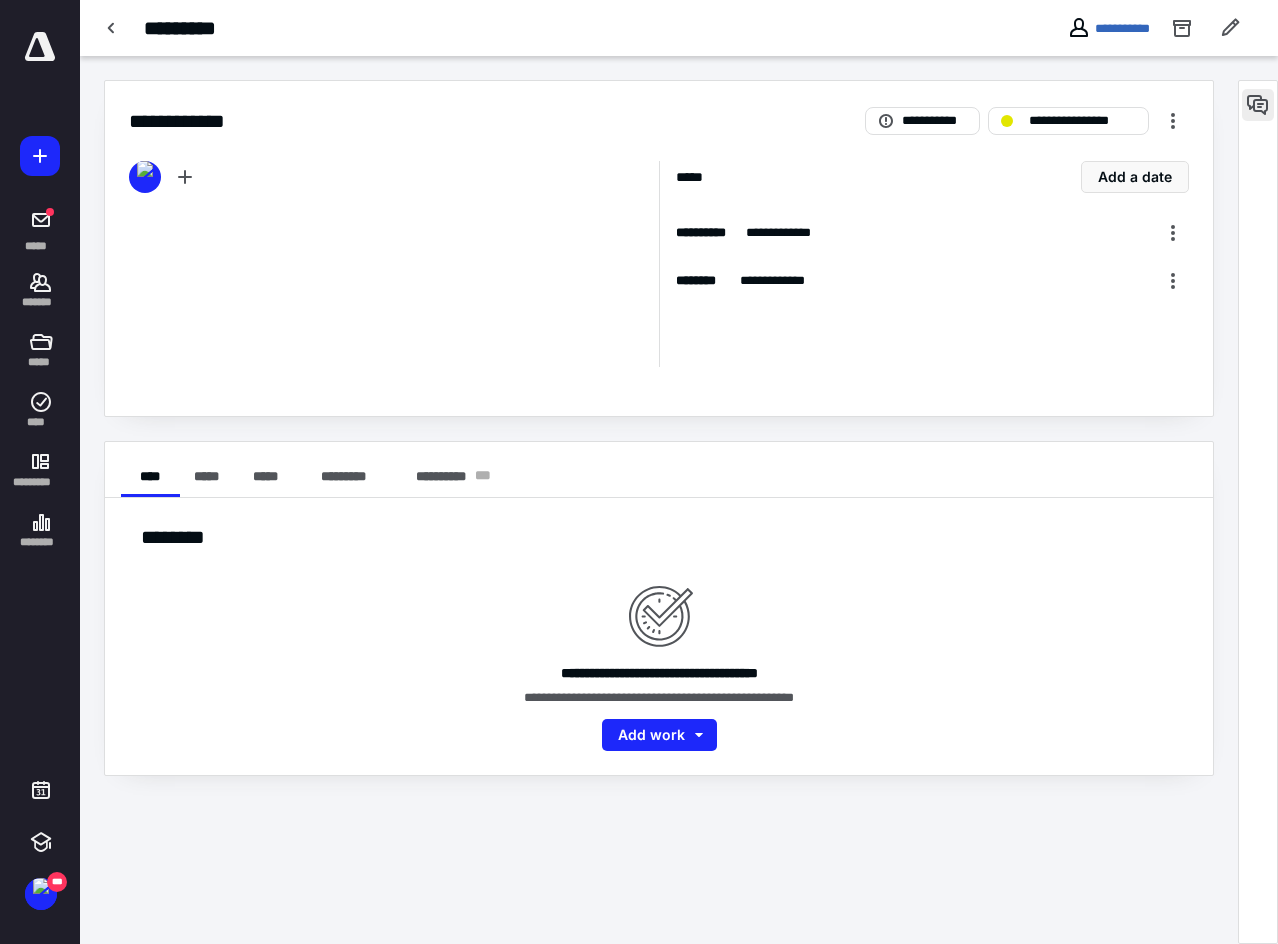 click at bounding box center (1258, 105) 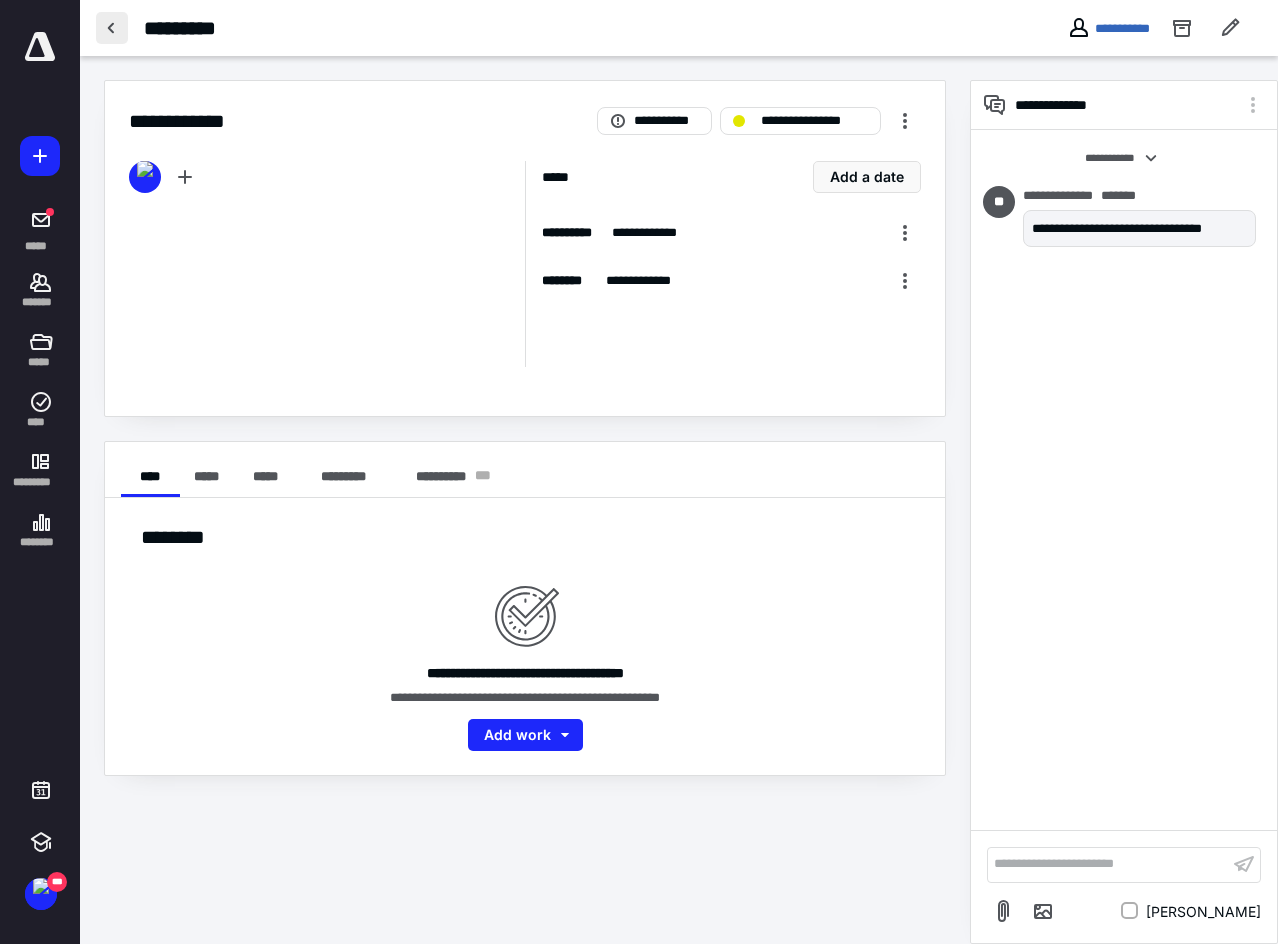 click at bounding box center (112, 28) 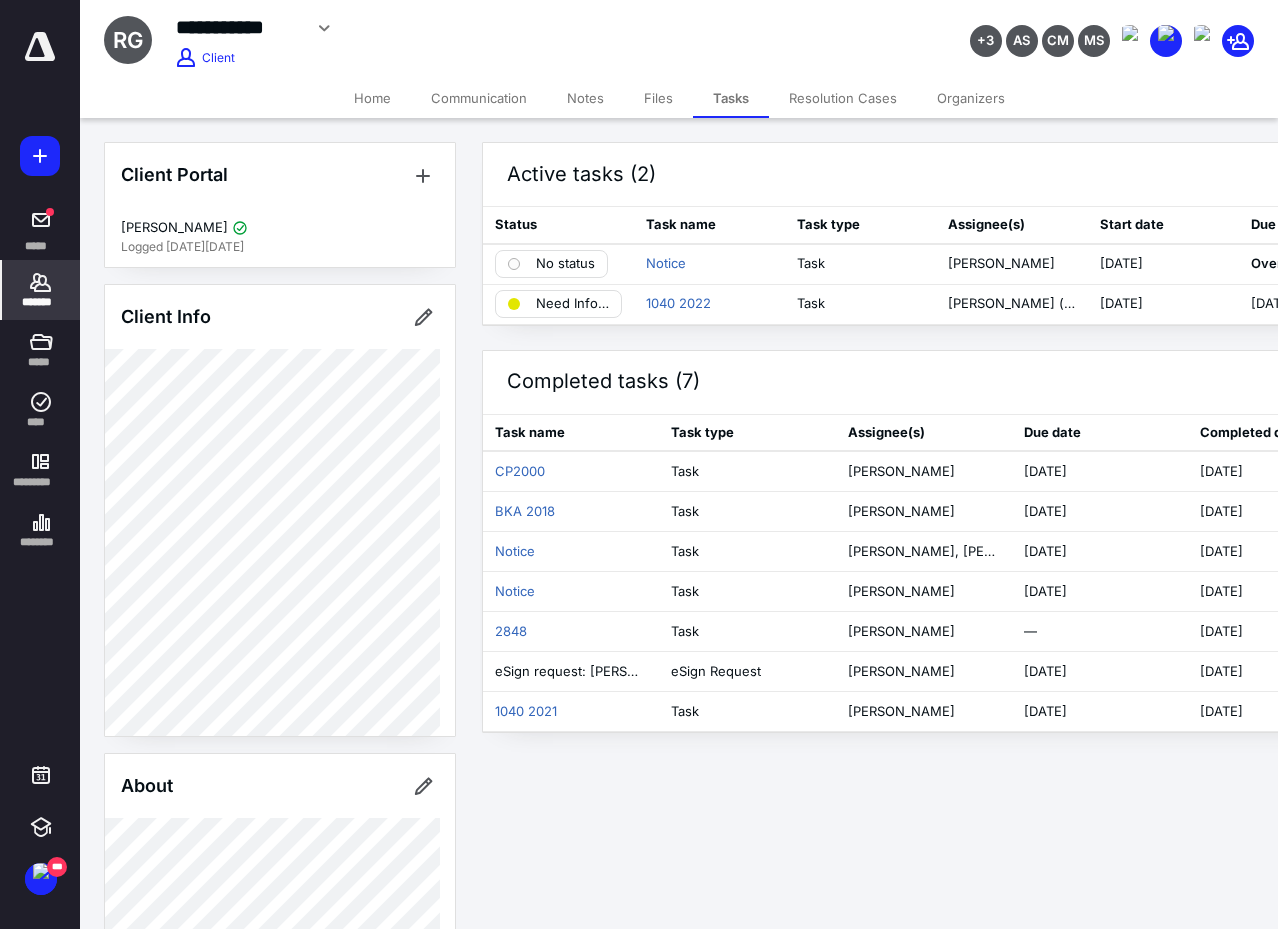 click 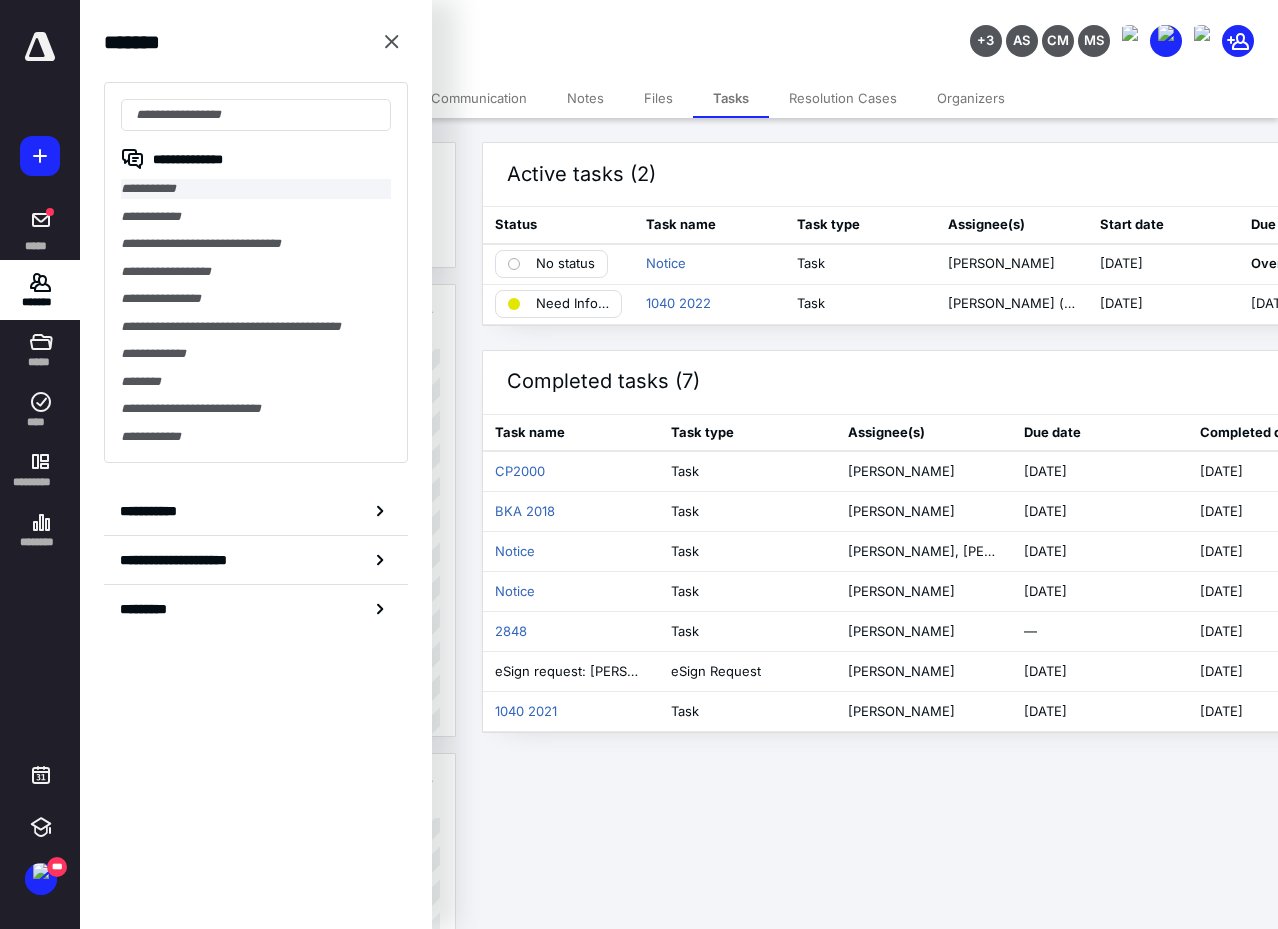click on "**********" at bounding box center (256, 189) 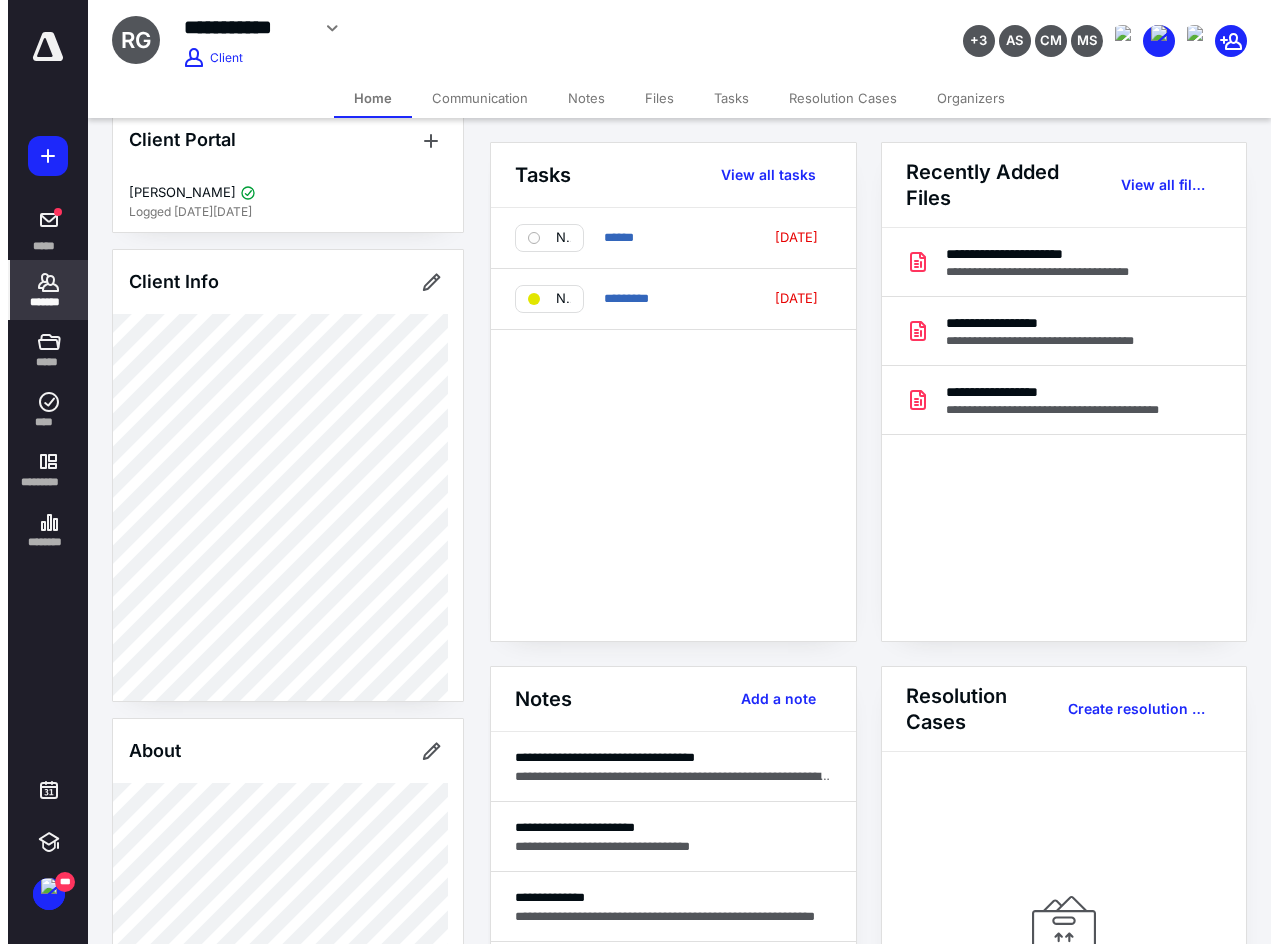 scroll, scrollTop: 0, scrollLeft: 0, axis: both 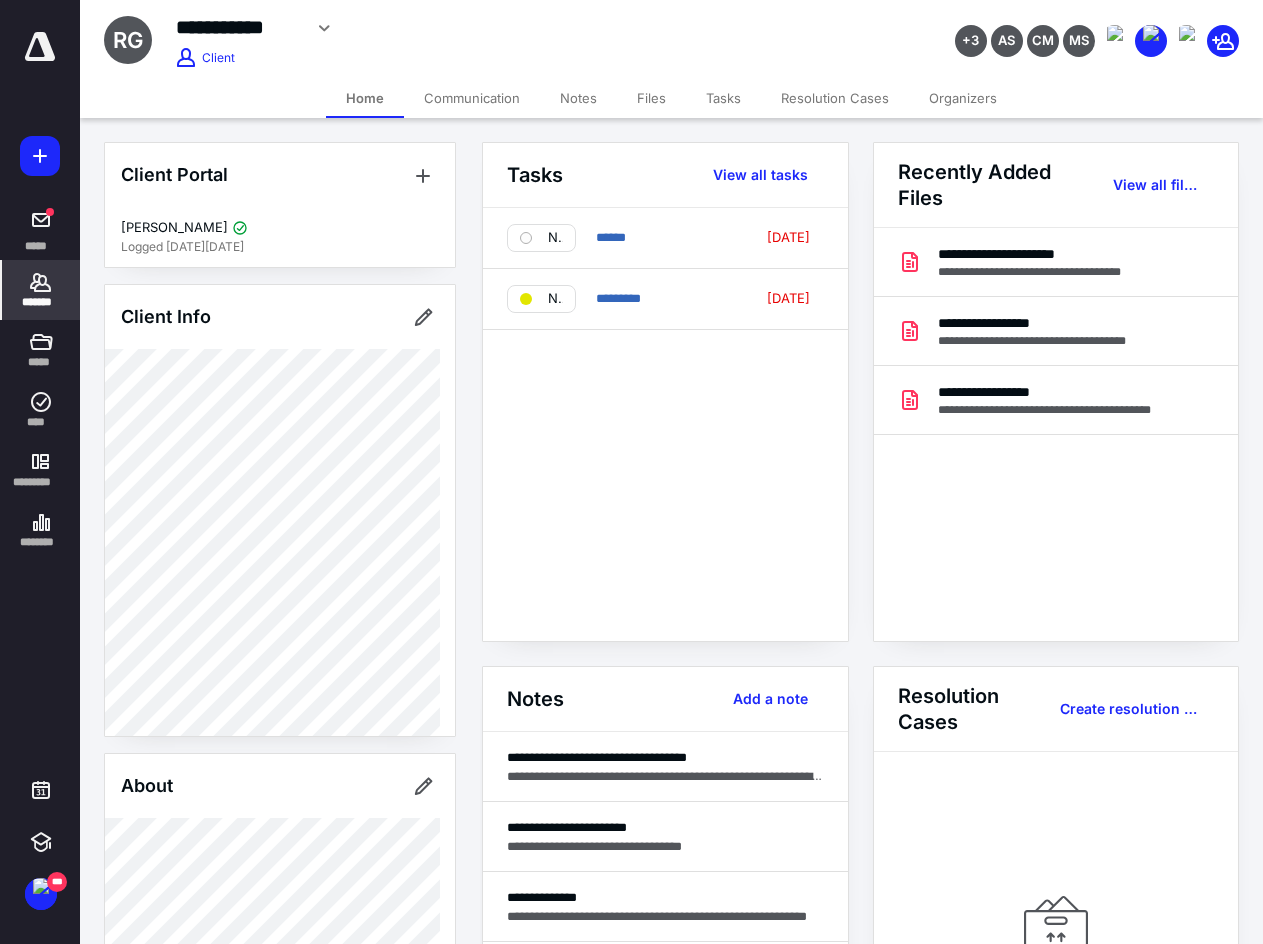 click on "Files" at bounding box center (651, 98) 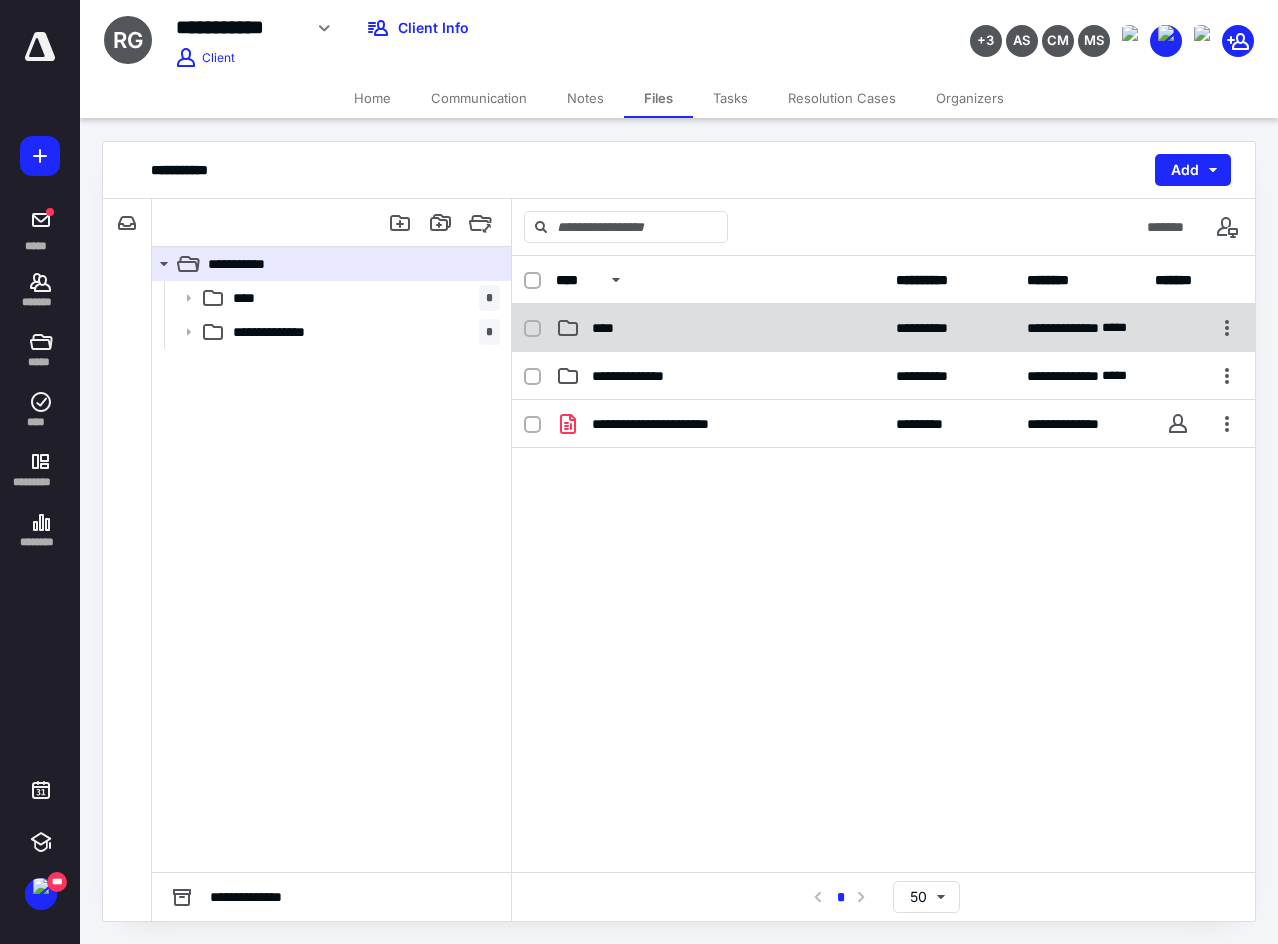 click on "****" at bounding box center [608, 328] 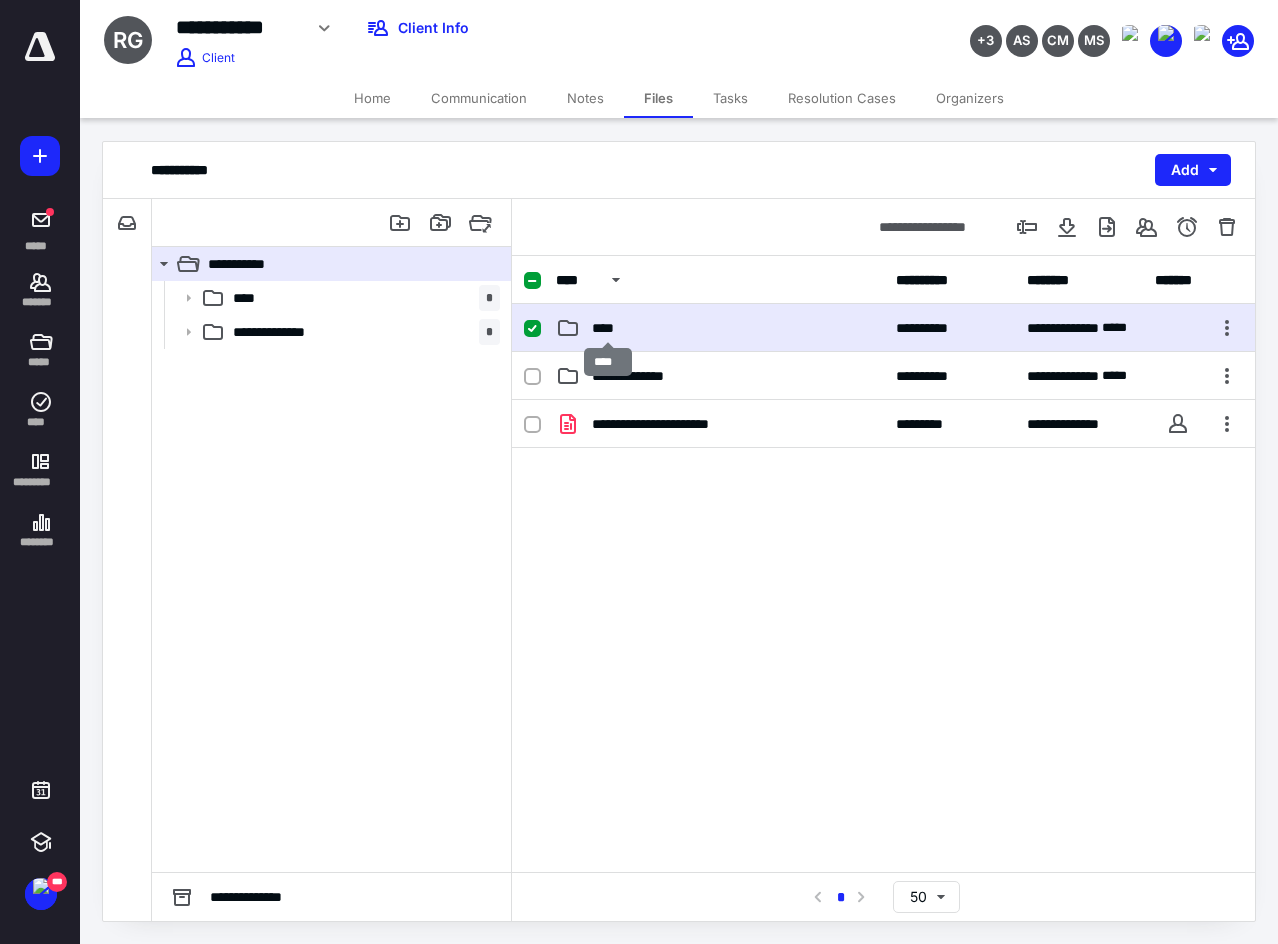click on "****" at bounding box center (608, 328) 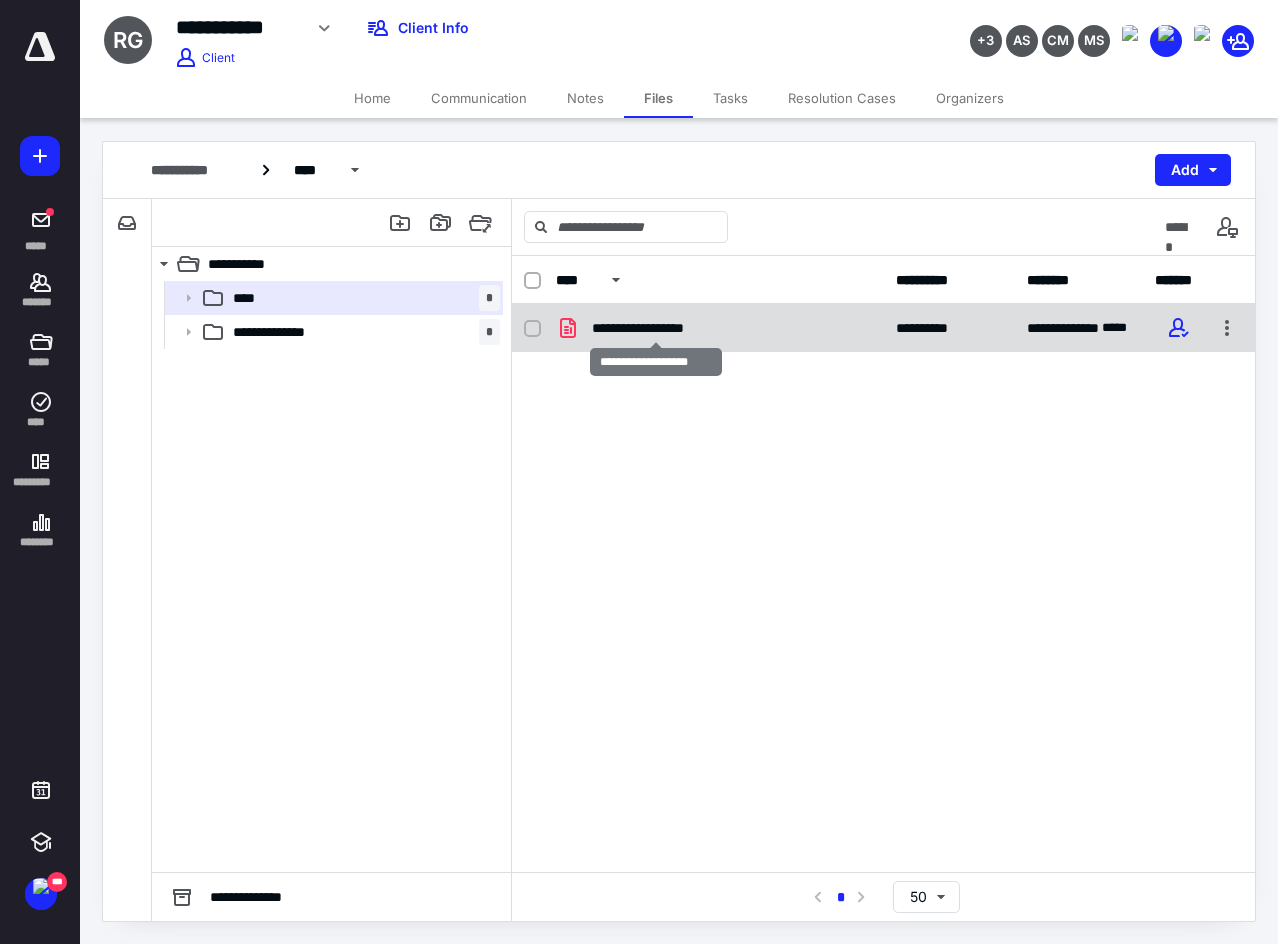 click on "**********" at bounding box center [656, 328] 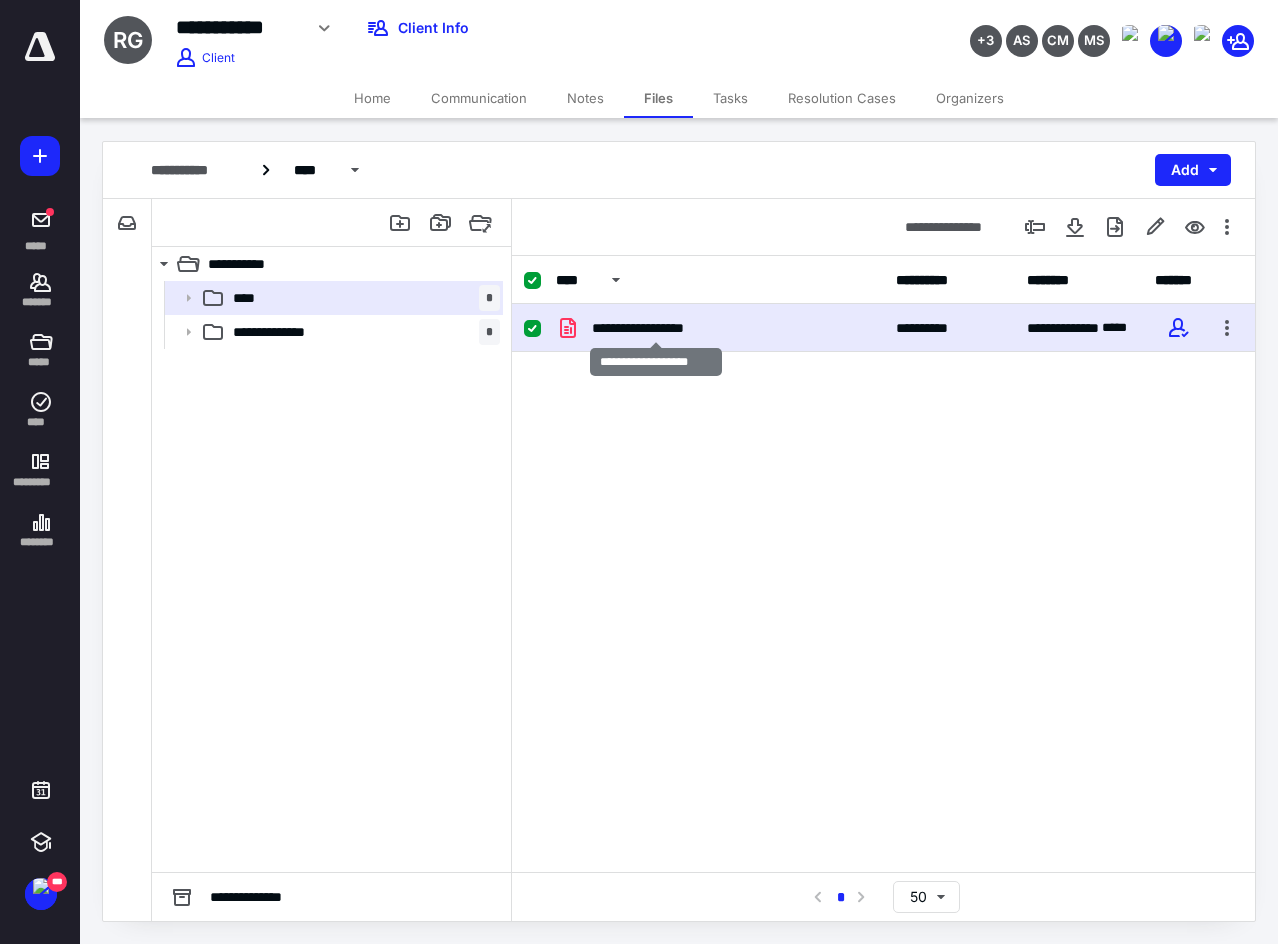 click on "**********" at bounding box center [656, 328] 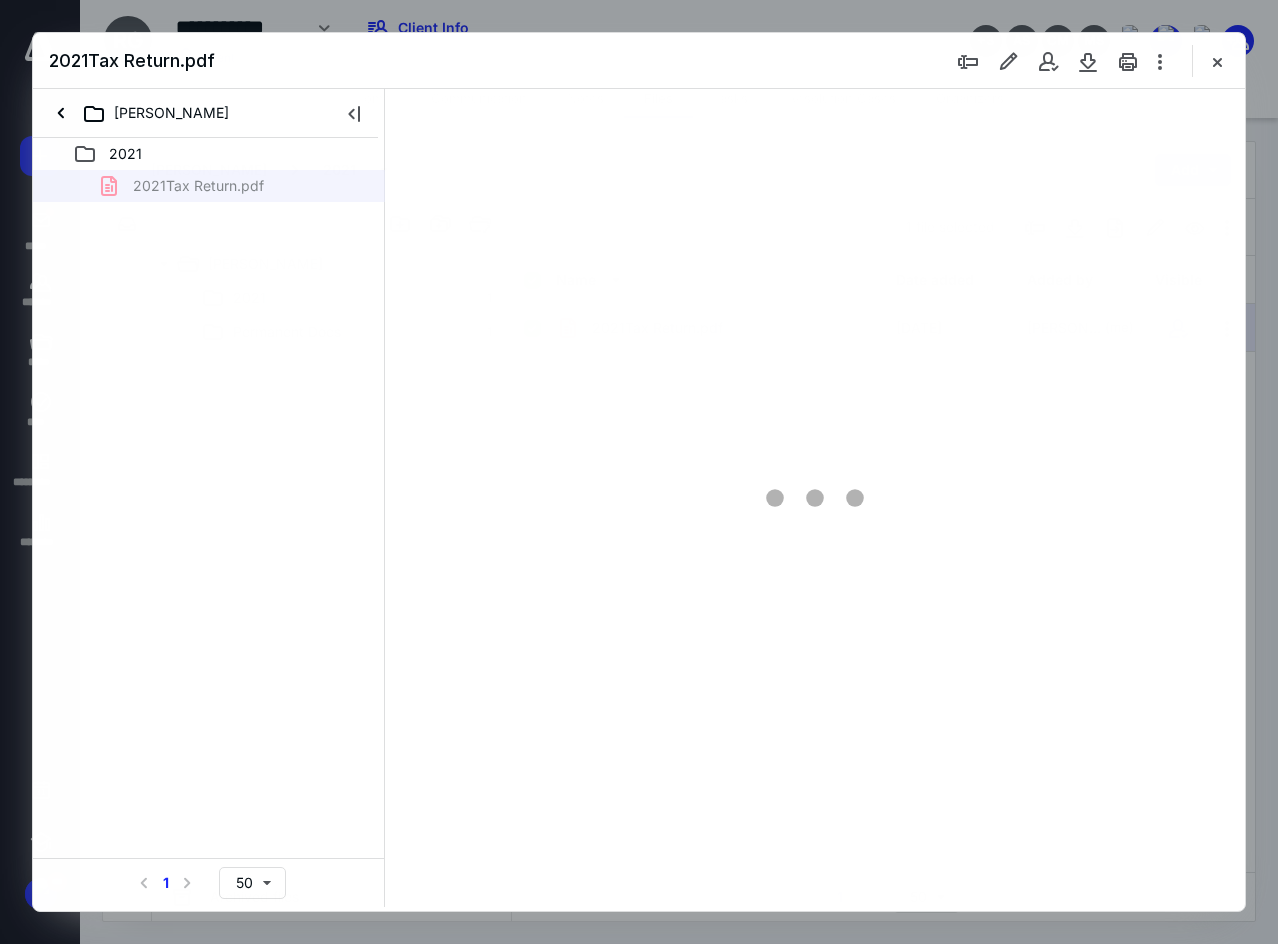 scroll, scrollTop: 0, scrollLeft: 0, axis: both 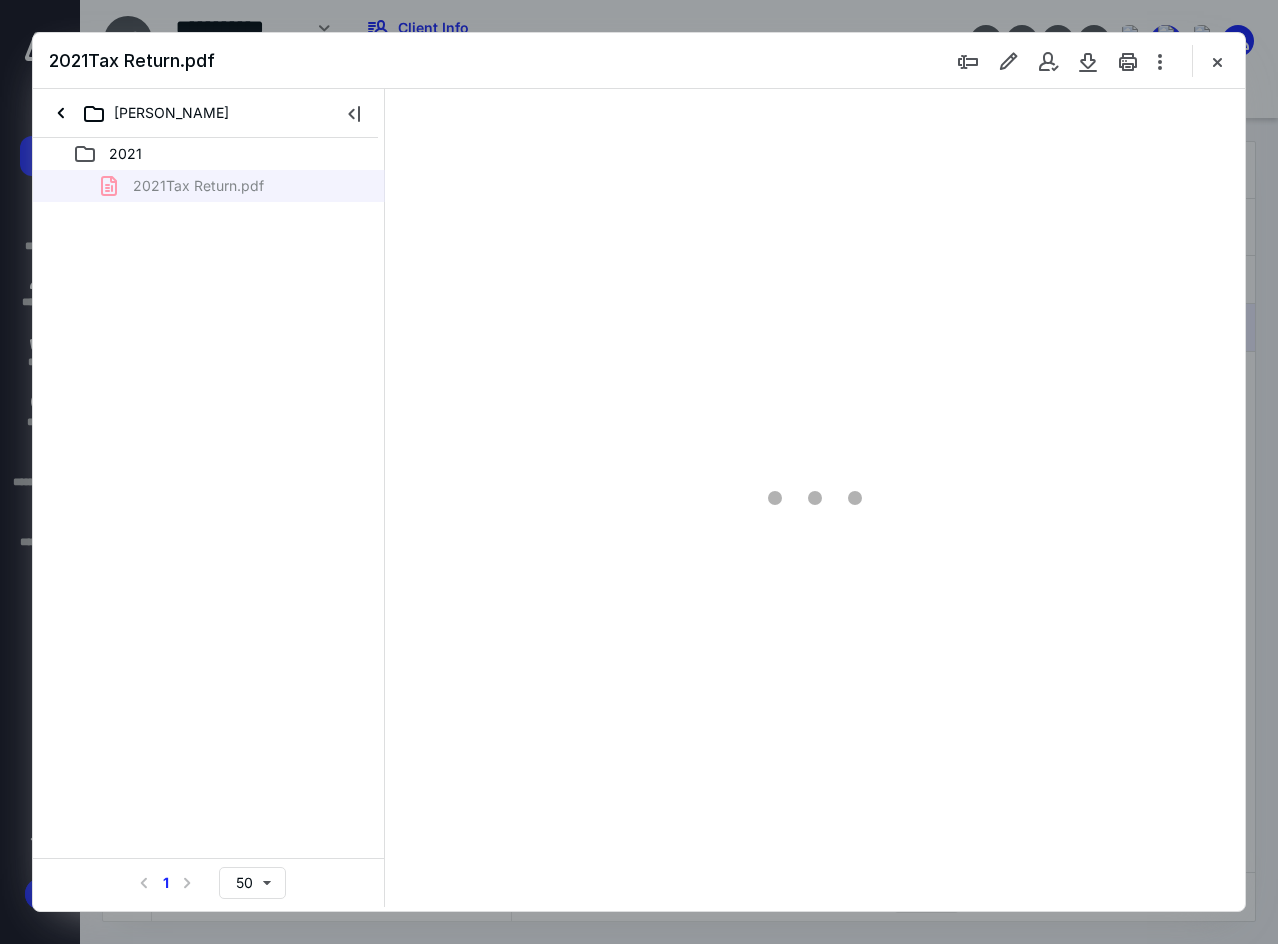 type on "137" 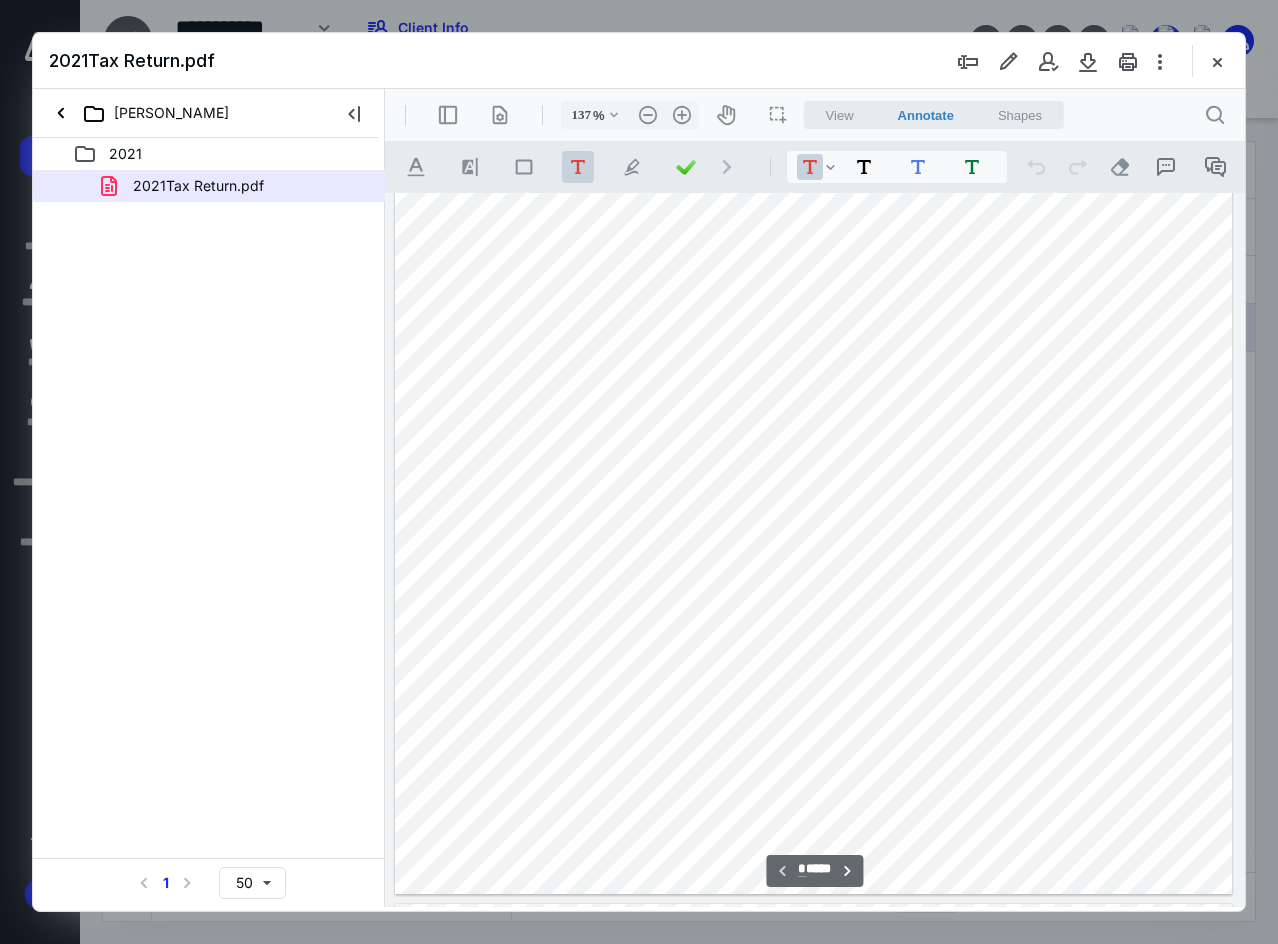 scroll, scrollTop: 409, scrollLeft: 0, axis: vertical 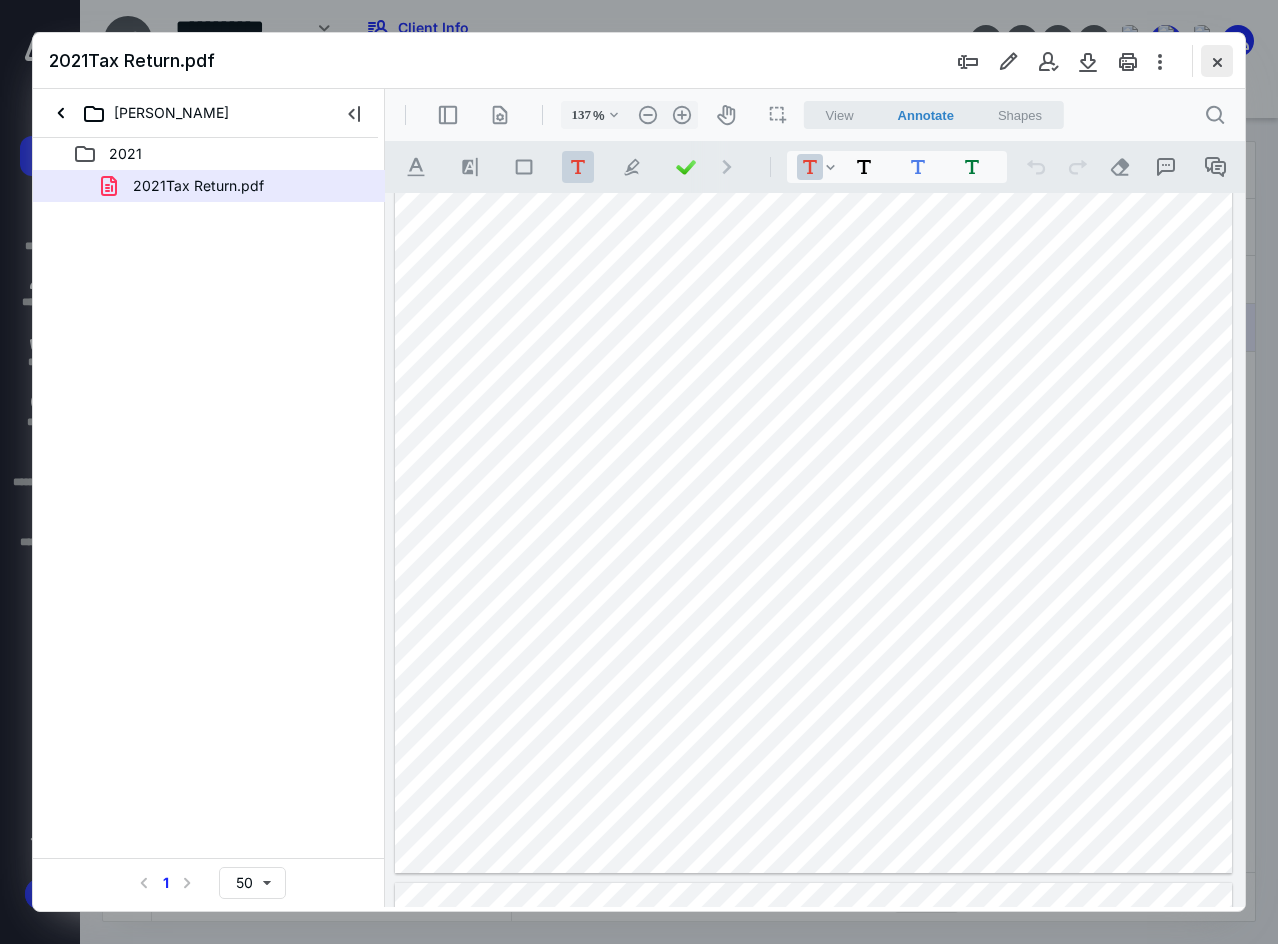 click at bounding box center [1217, 61] 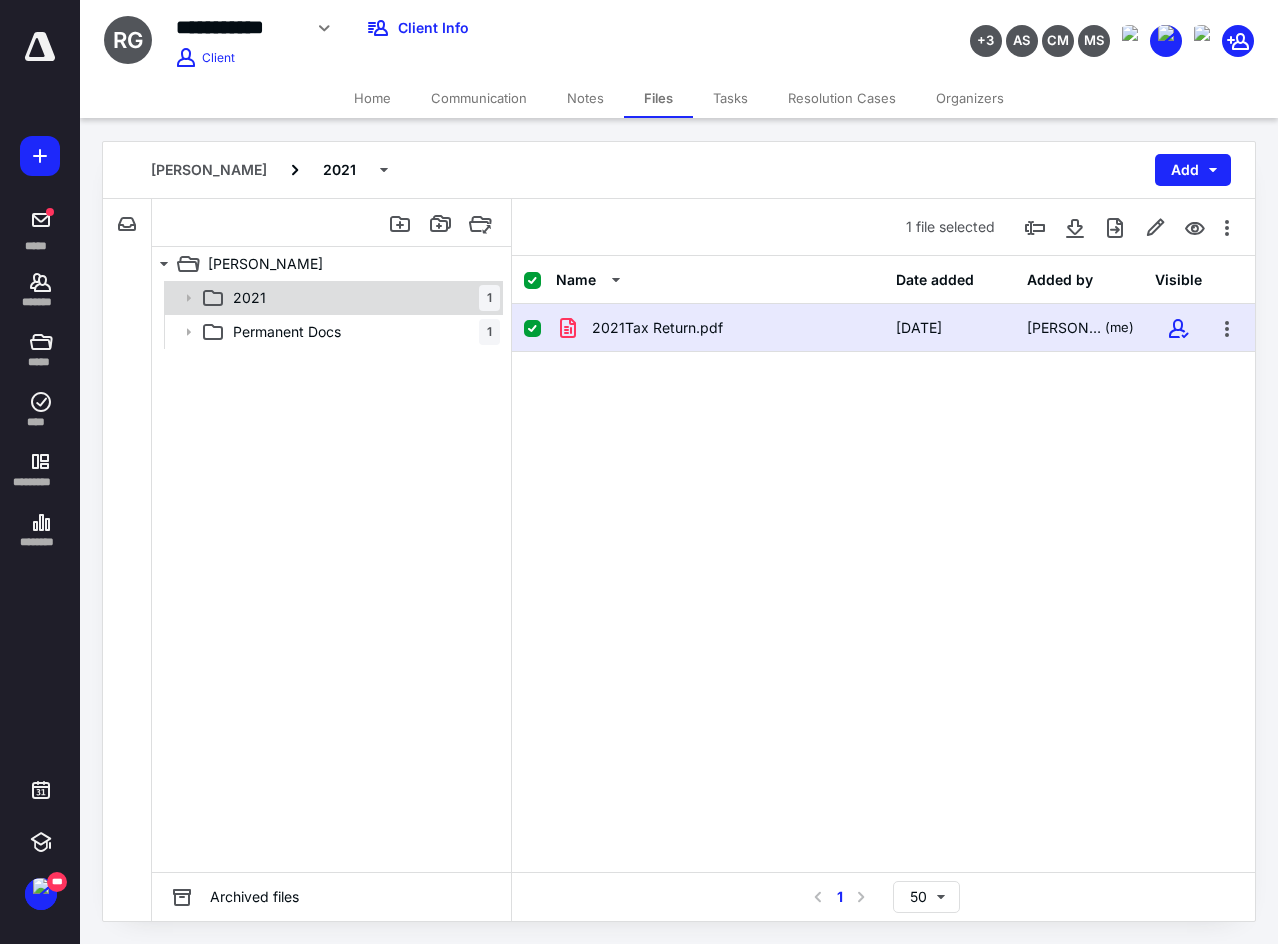 click 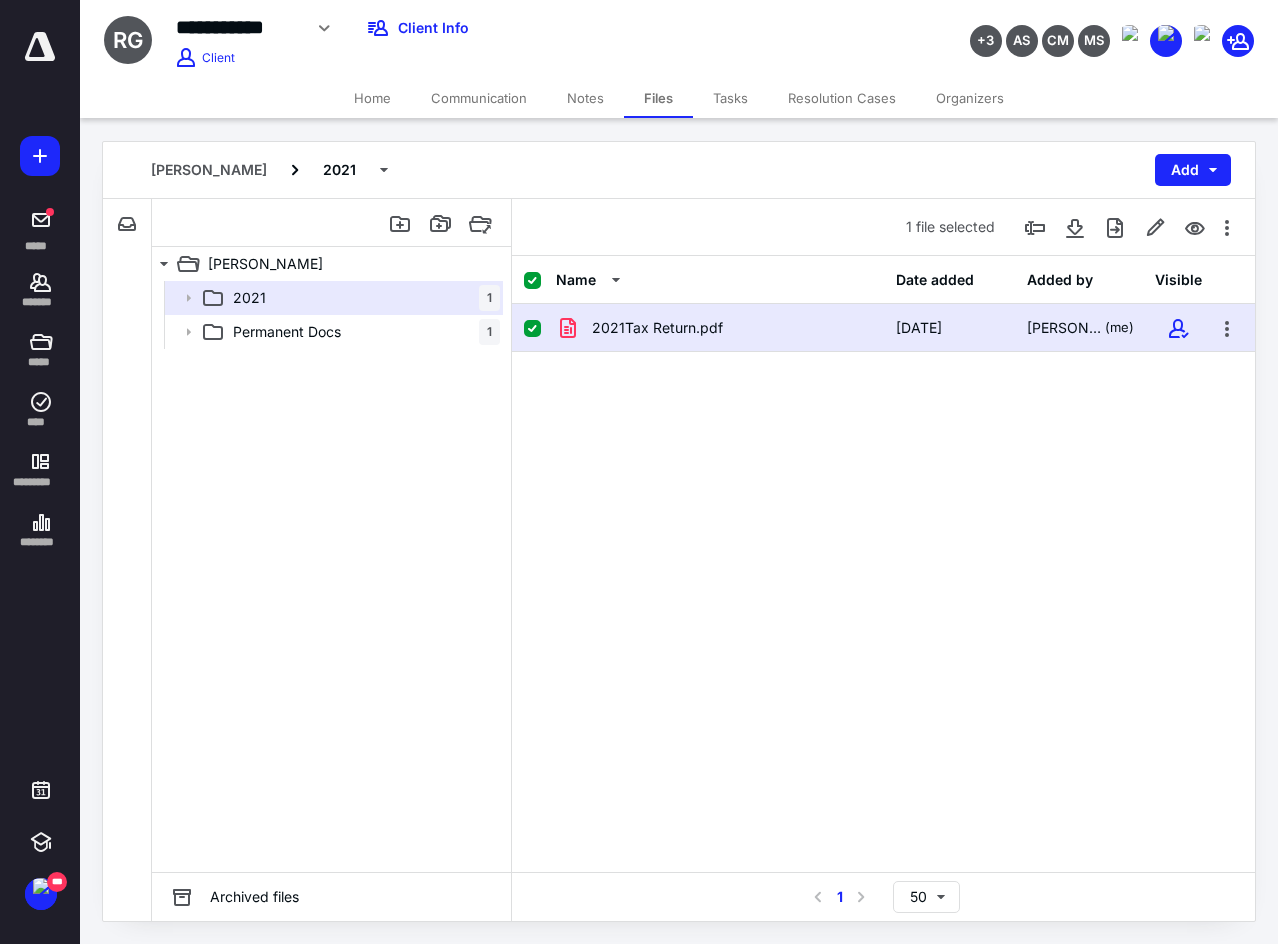 click on "2021Tax Return.pdf 12/26/2024 Patrick Parham  (me)" at bounding box center [883, 454] 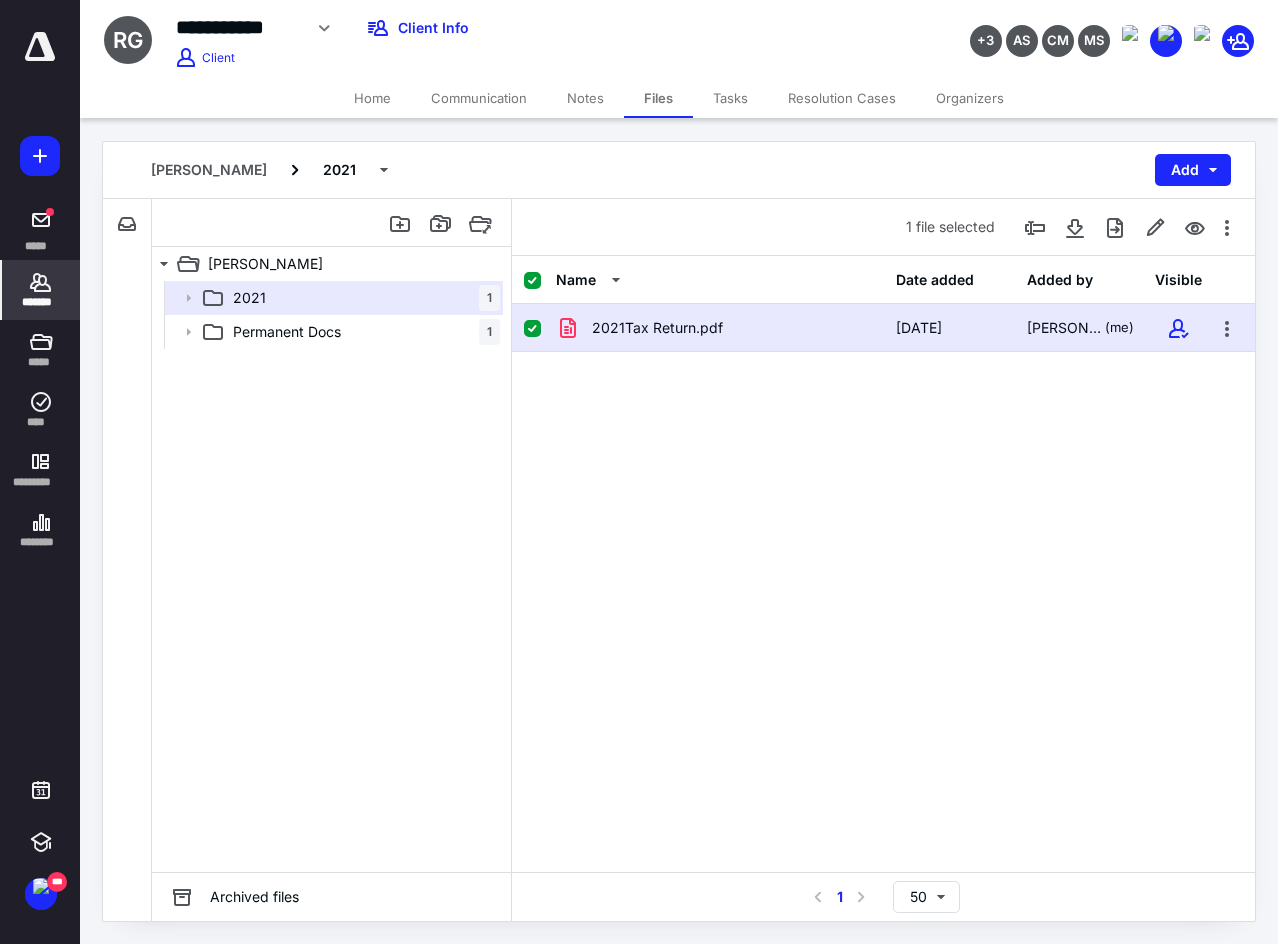 click 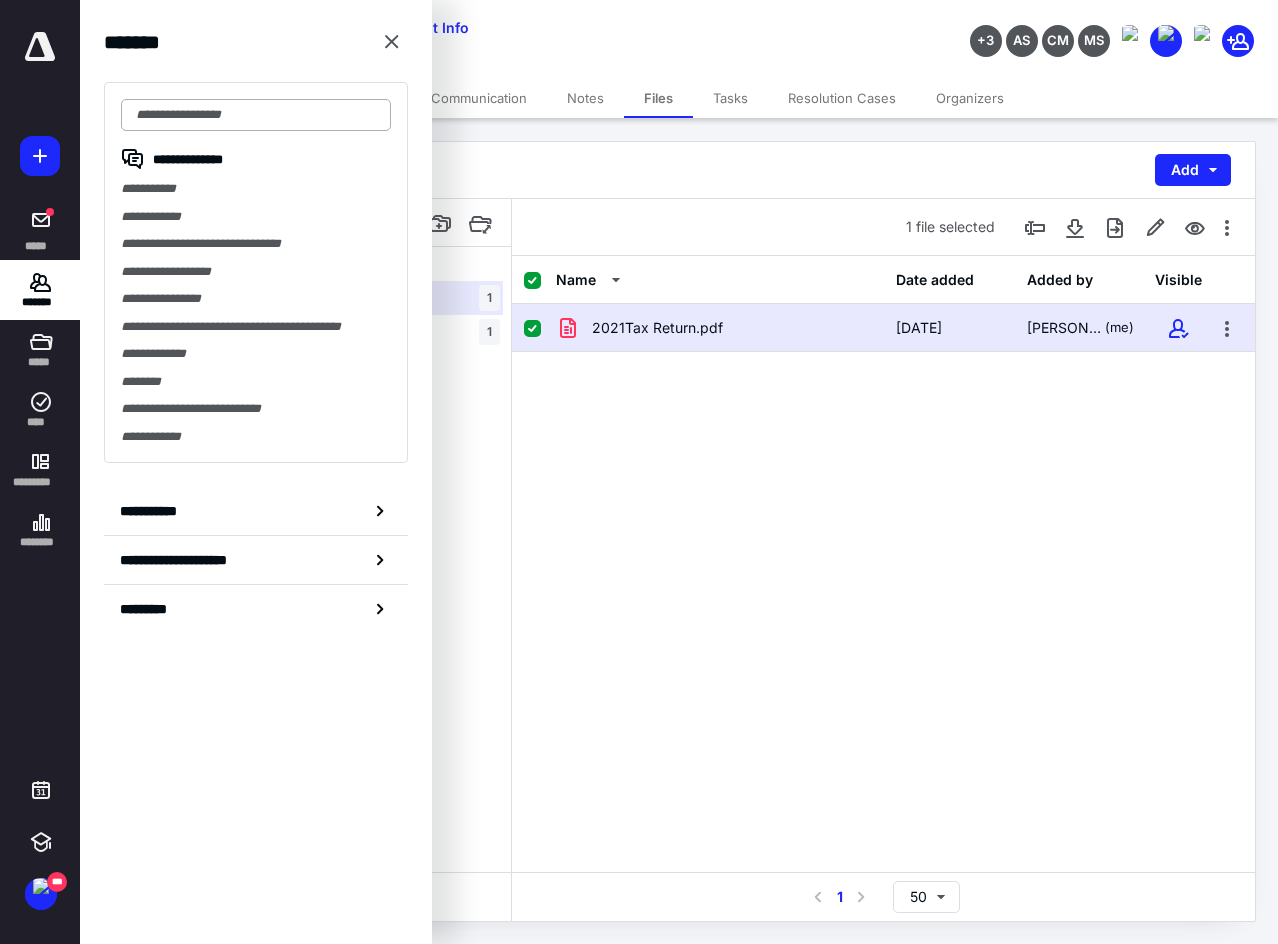 click at bounding box center [256, 115] 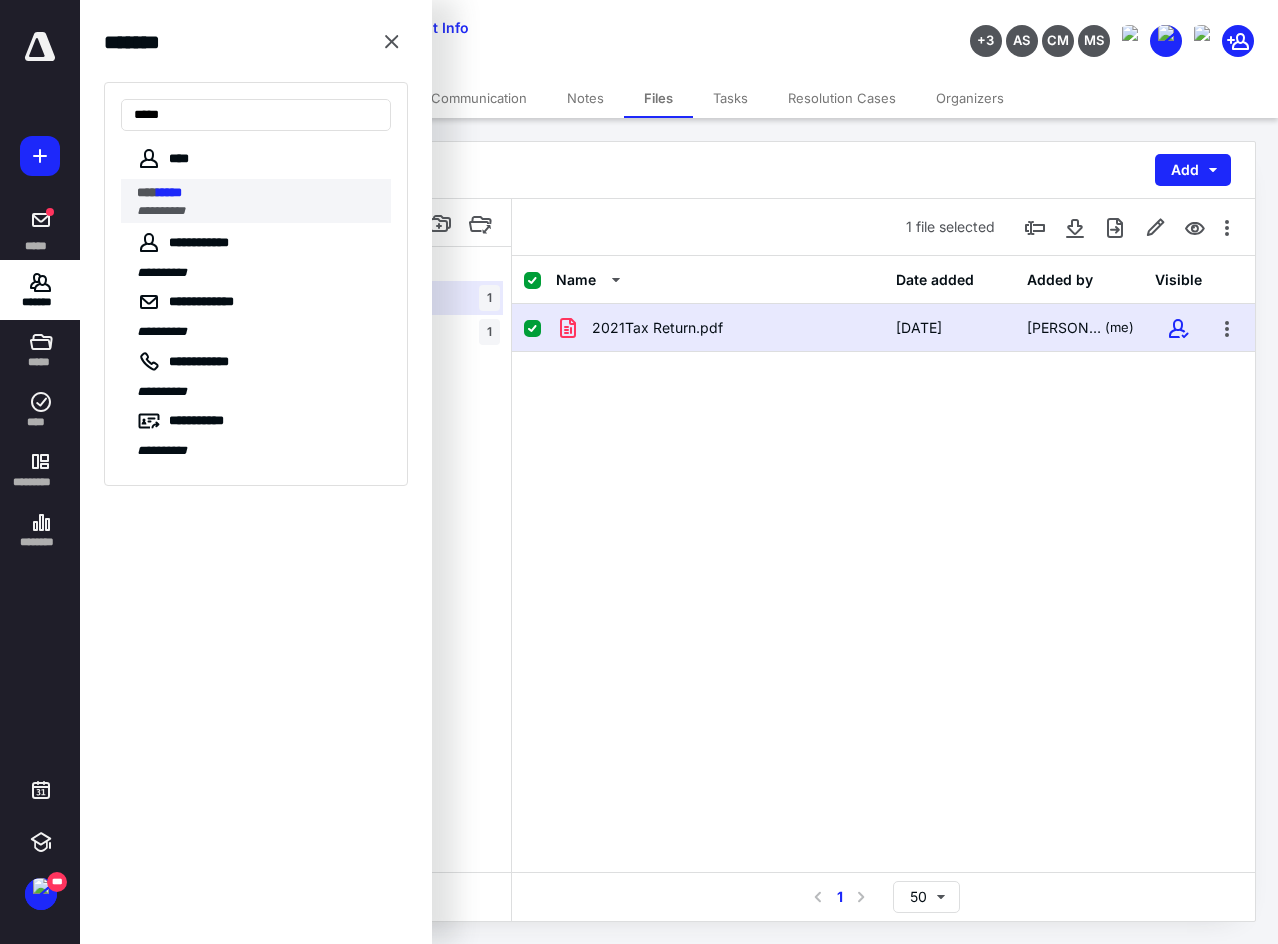 type on "*****" 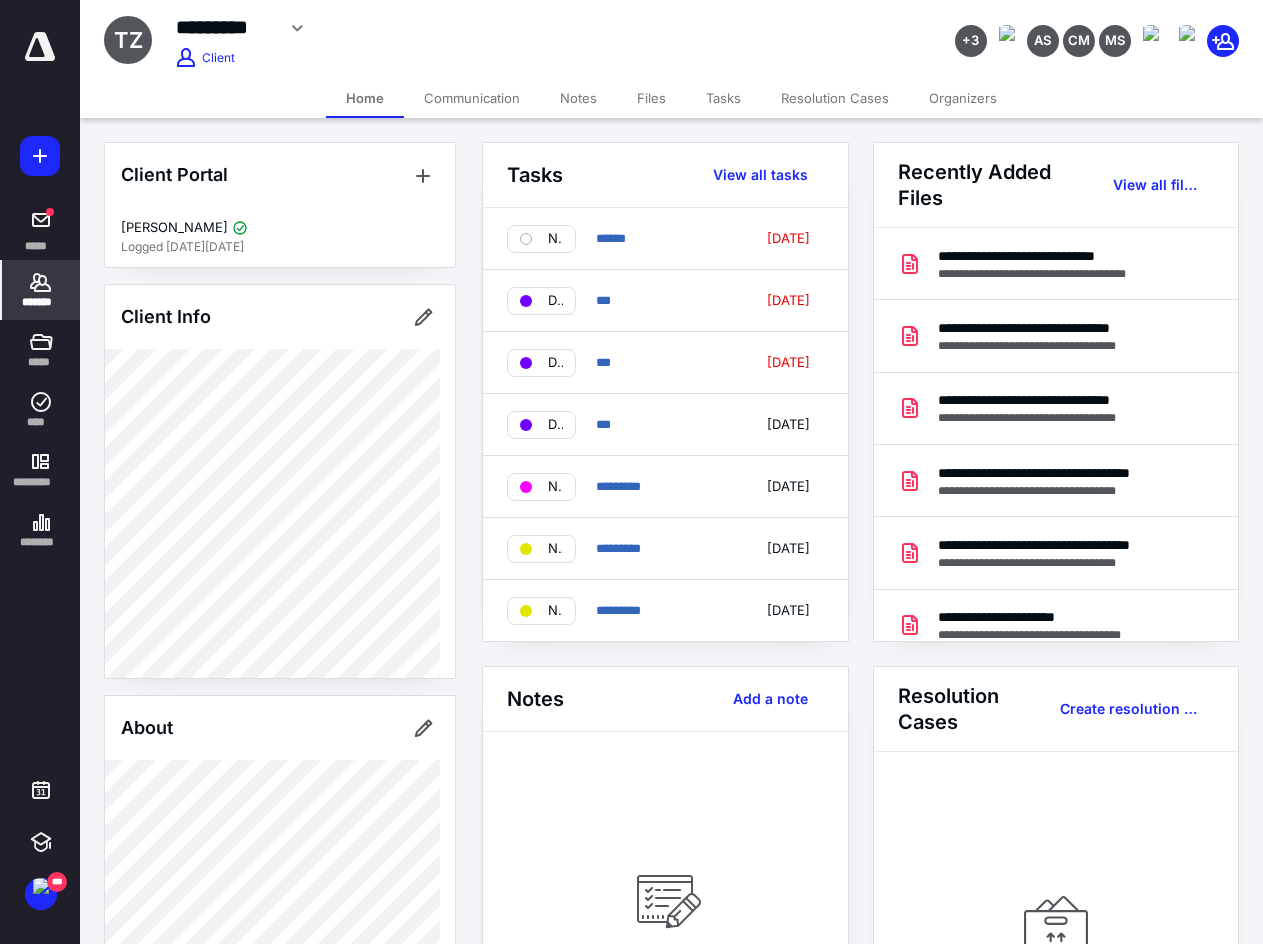 click on "Files" at bounding box center [651, 98] 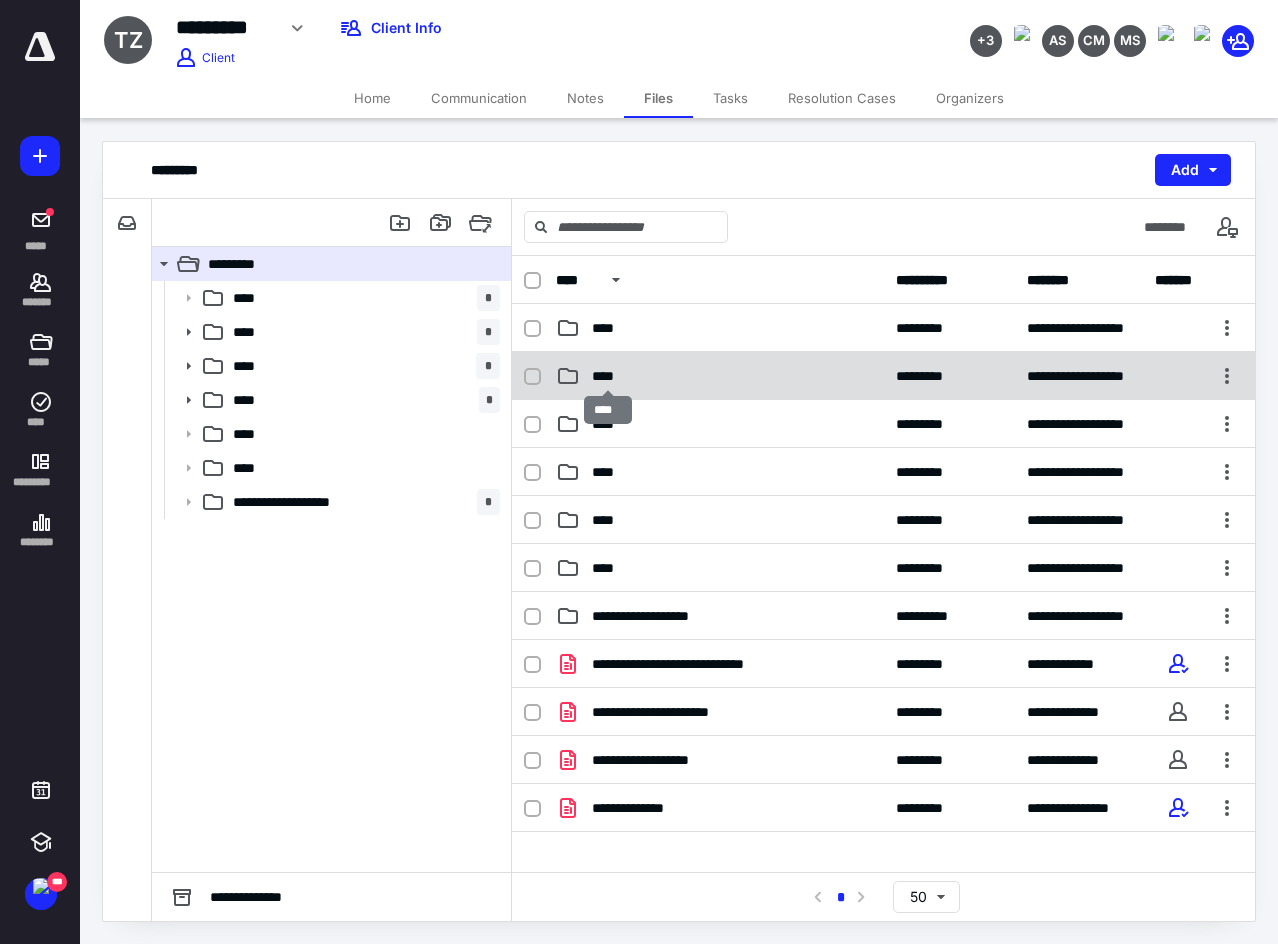 click on "****" at bounding box center [608, 376] 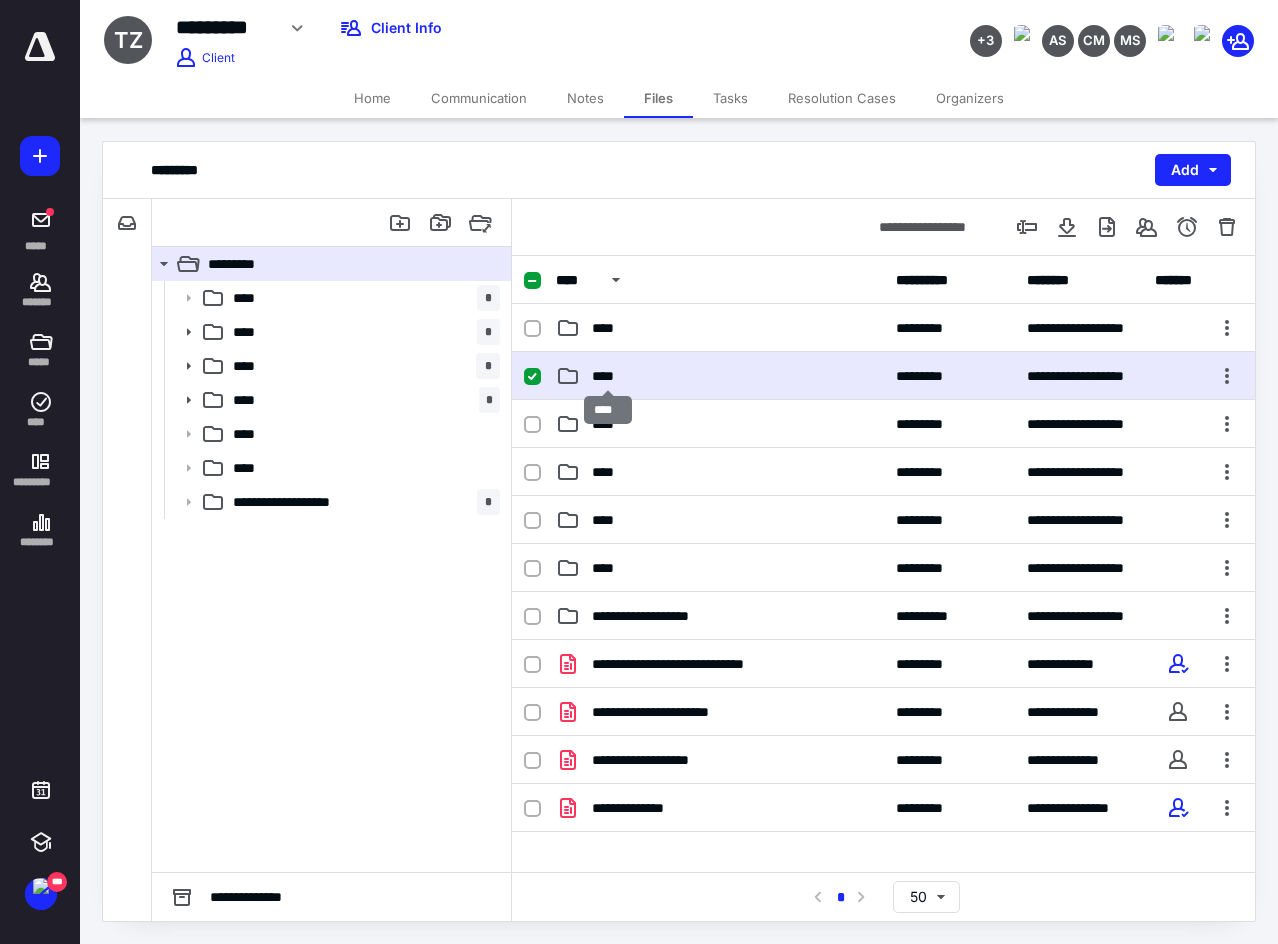 click on "****" at bounding box center (608, 376) 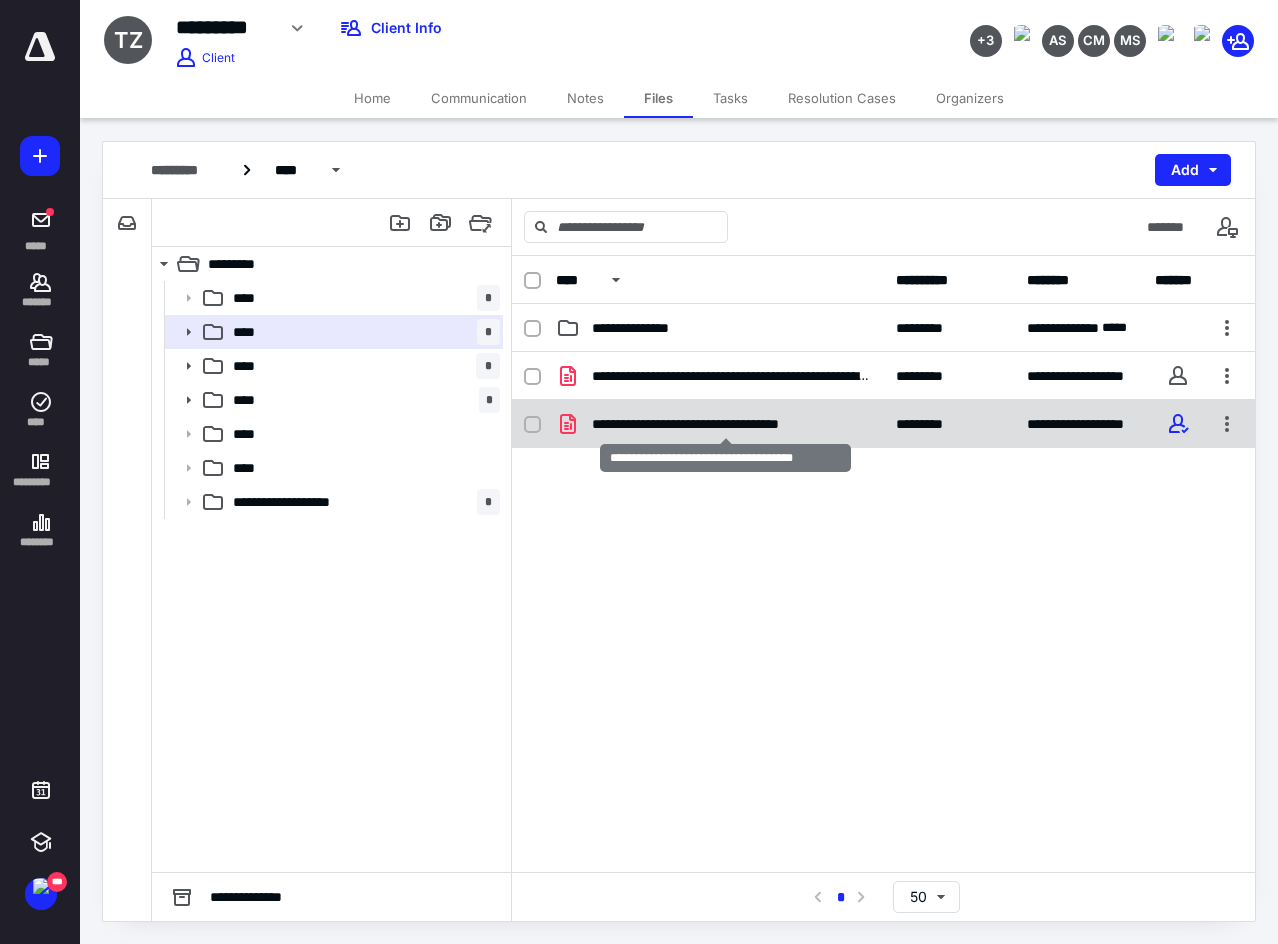 click on "**********" at bounding box center [725, 424] 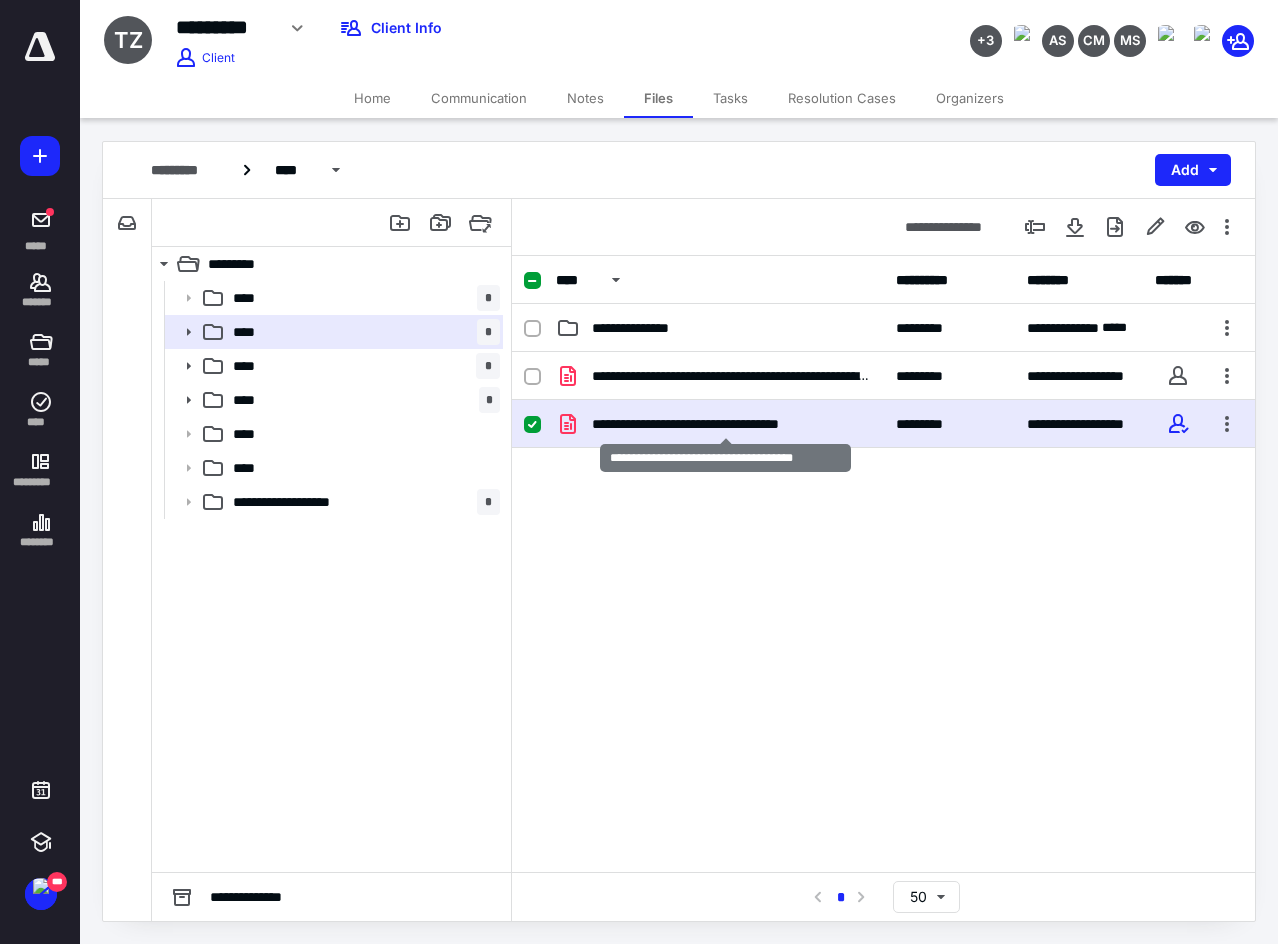 click on "**********" at bounding box center [725, 424] 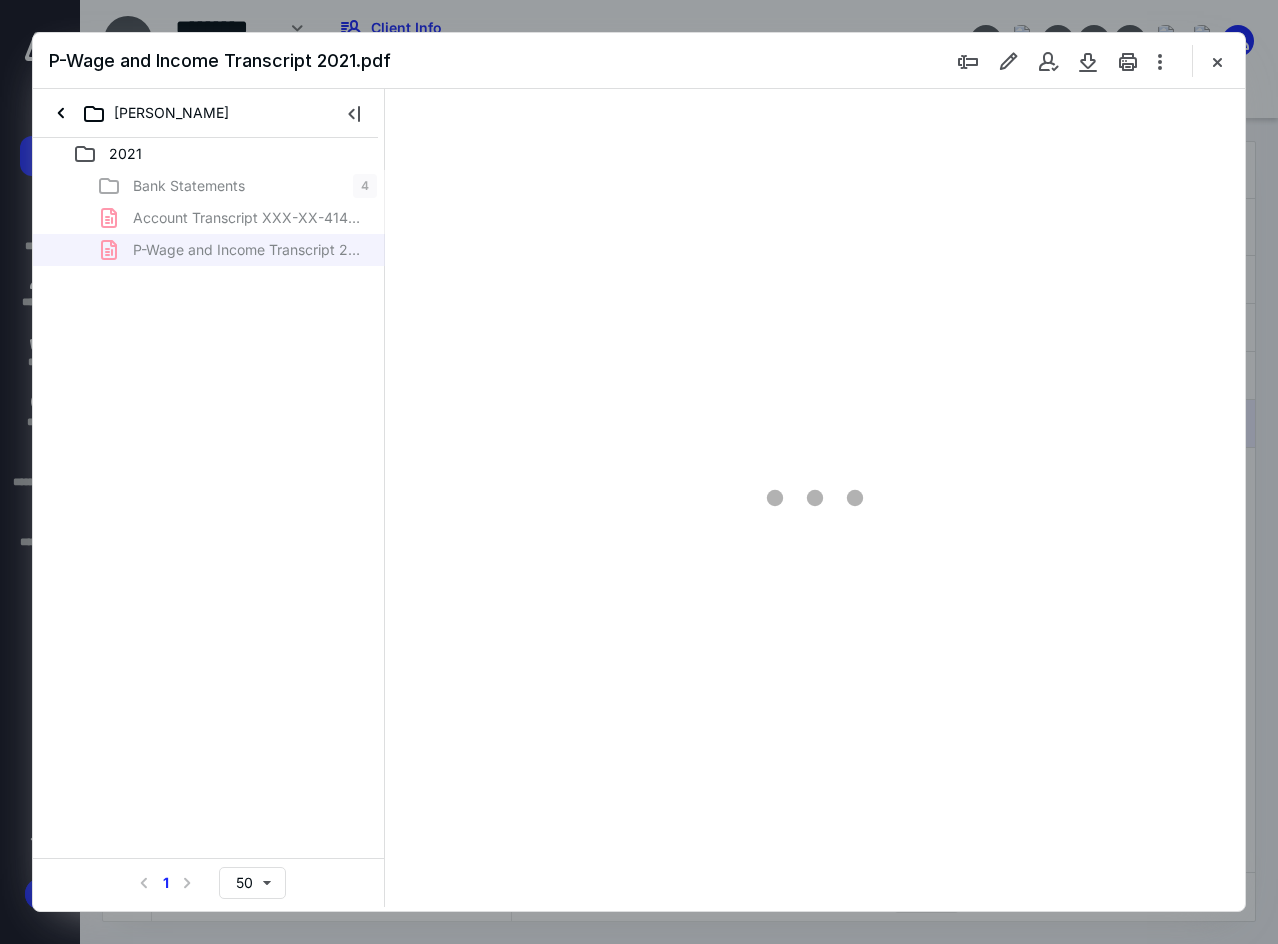 scroll, scrollTop: 0, scrollLeft: 0, axis: both 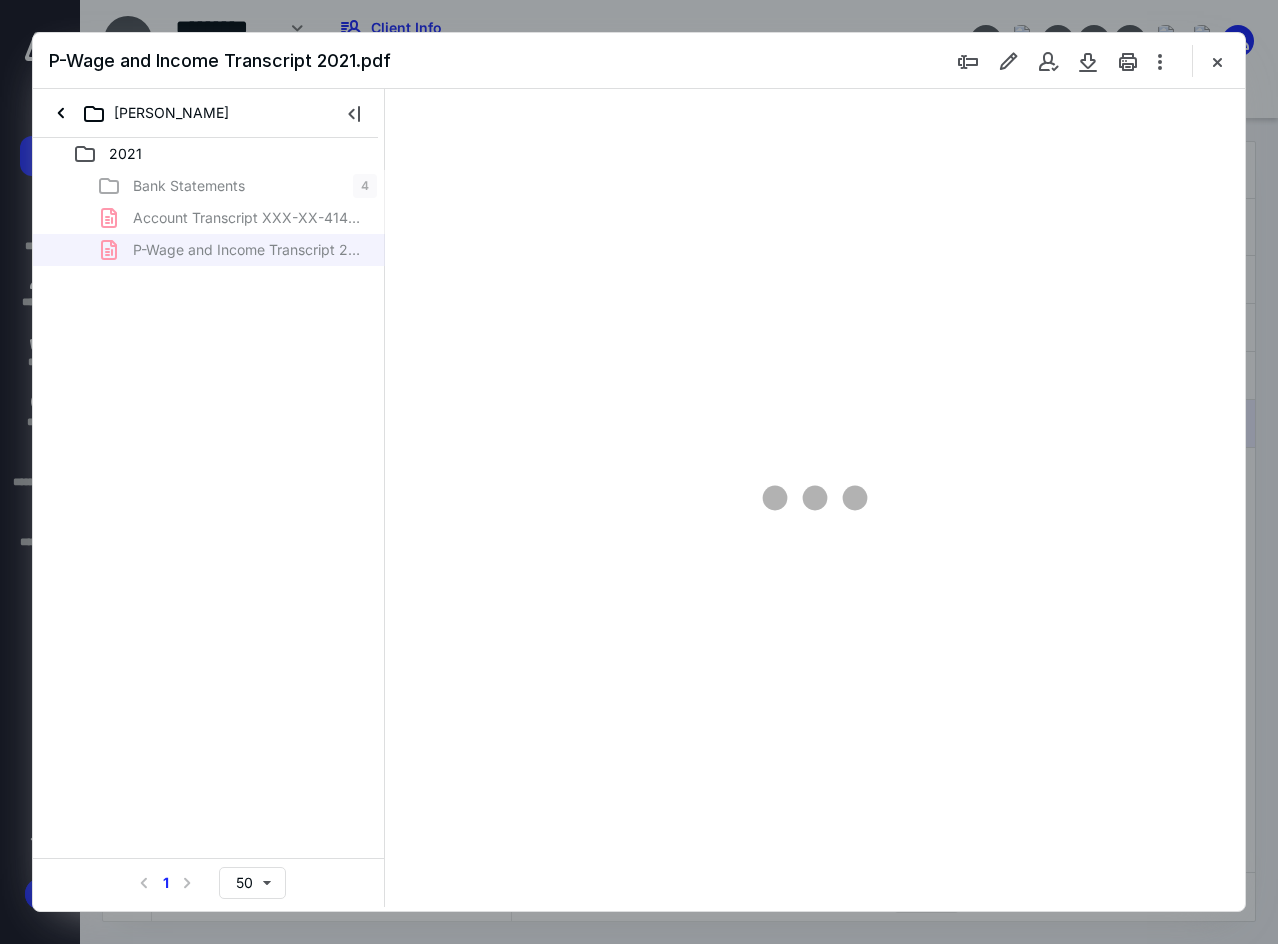 type on "137" 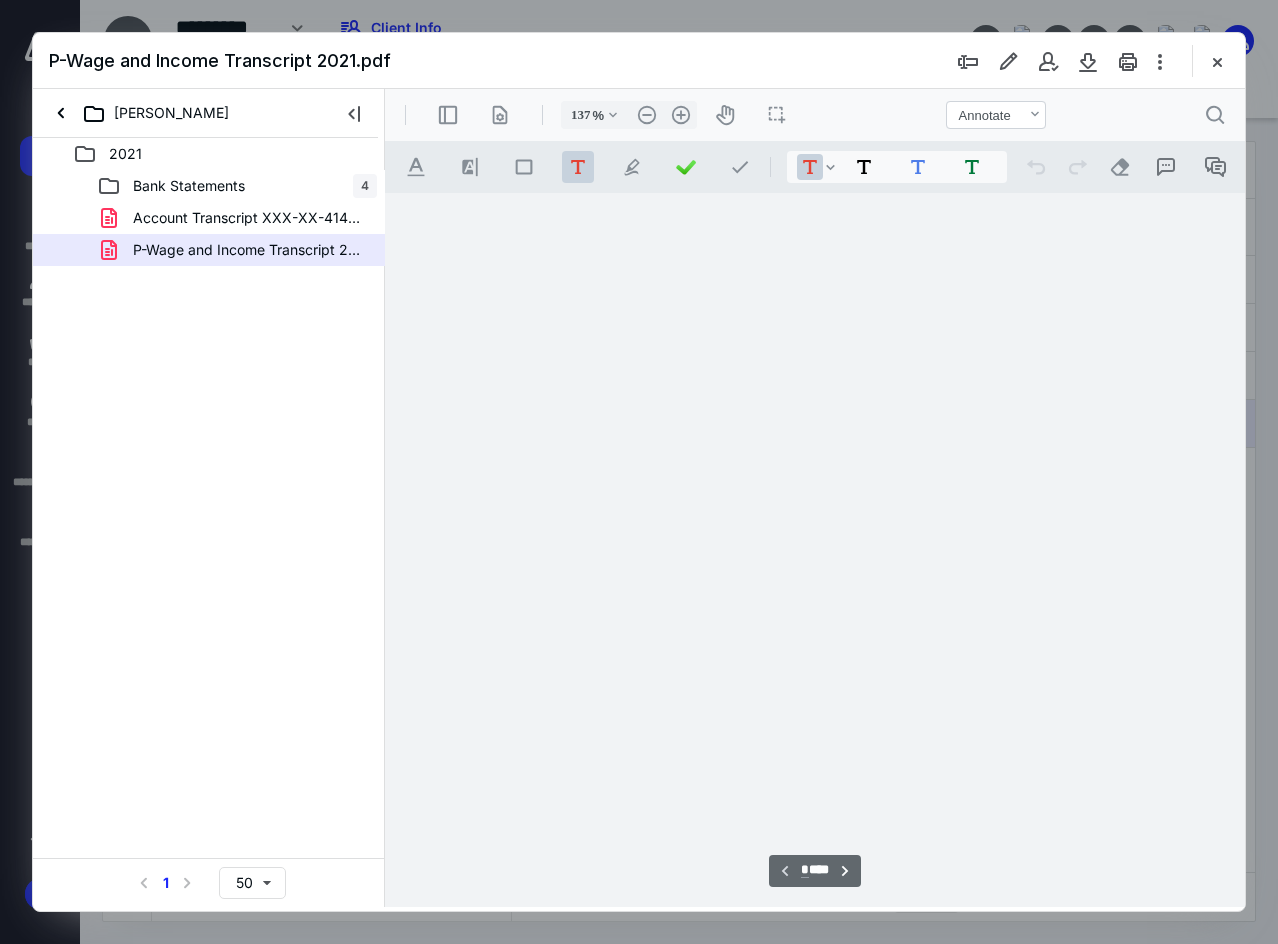scroll, scrollTop: 109, scrollLeft: 0, axis: vertical 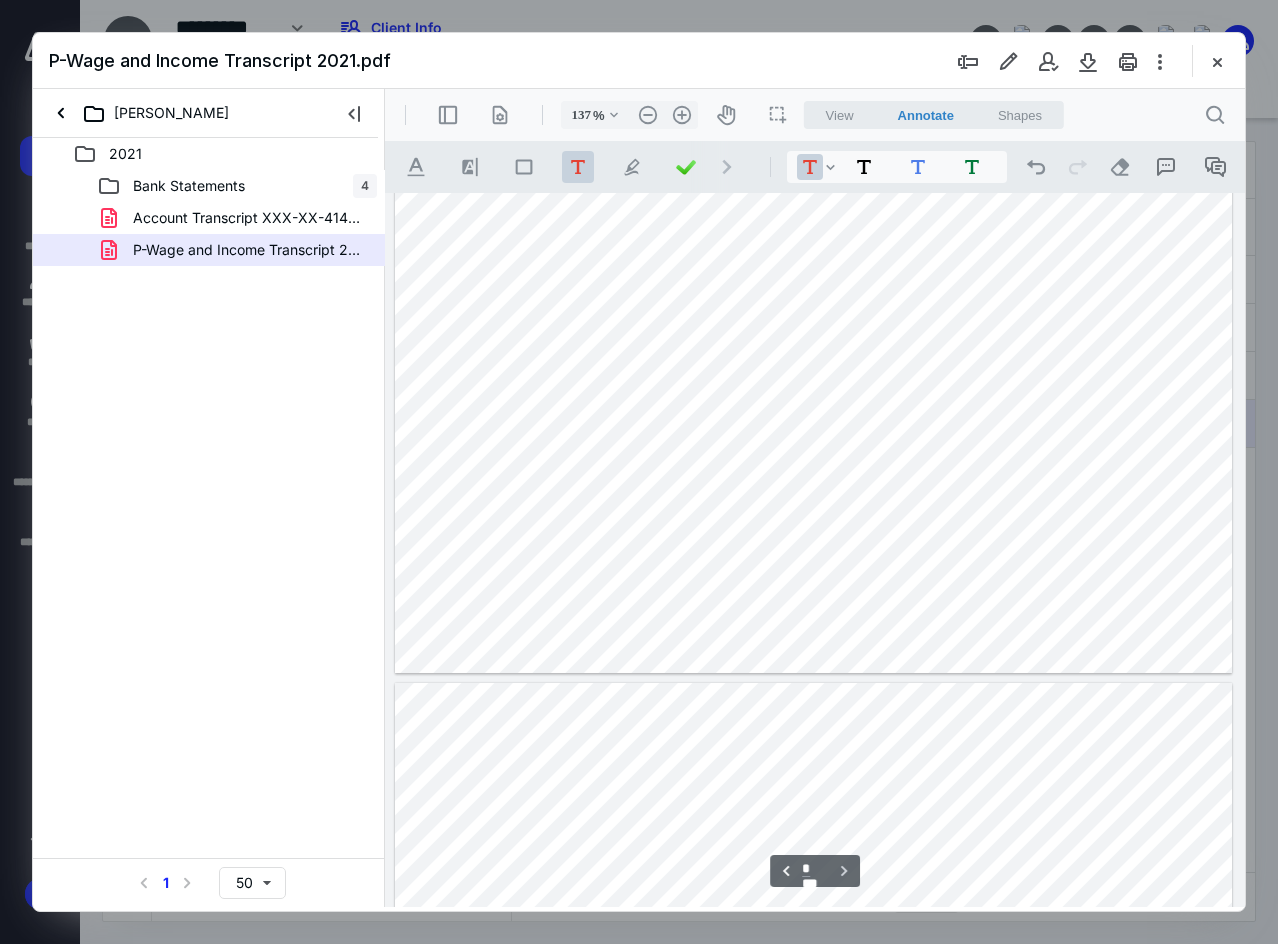 type on "*" 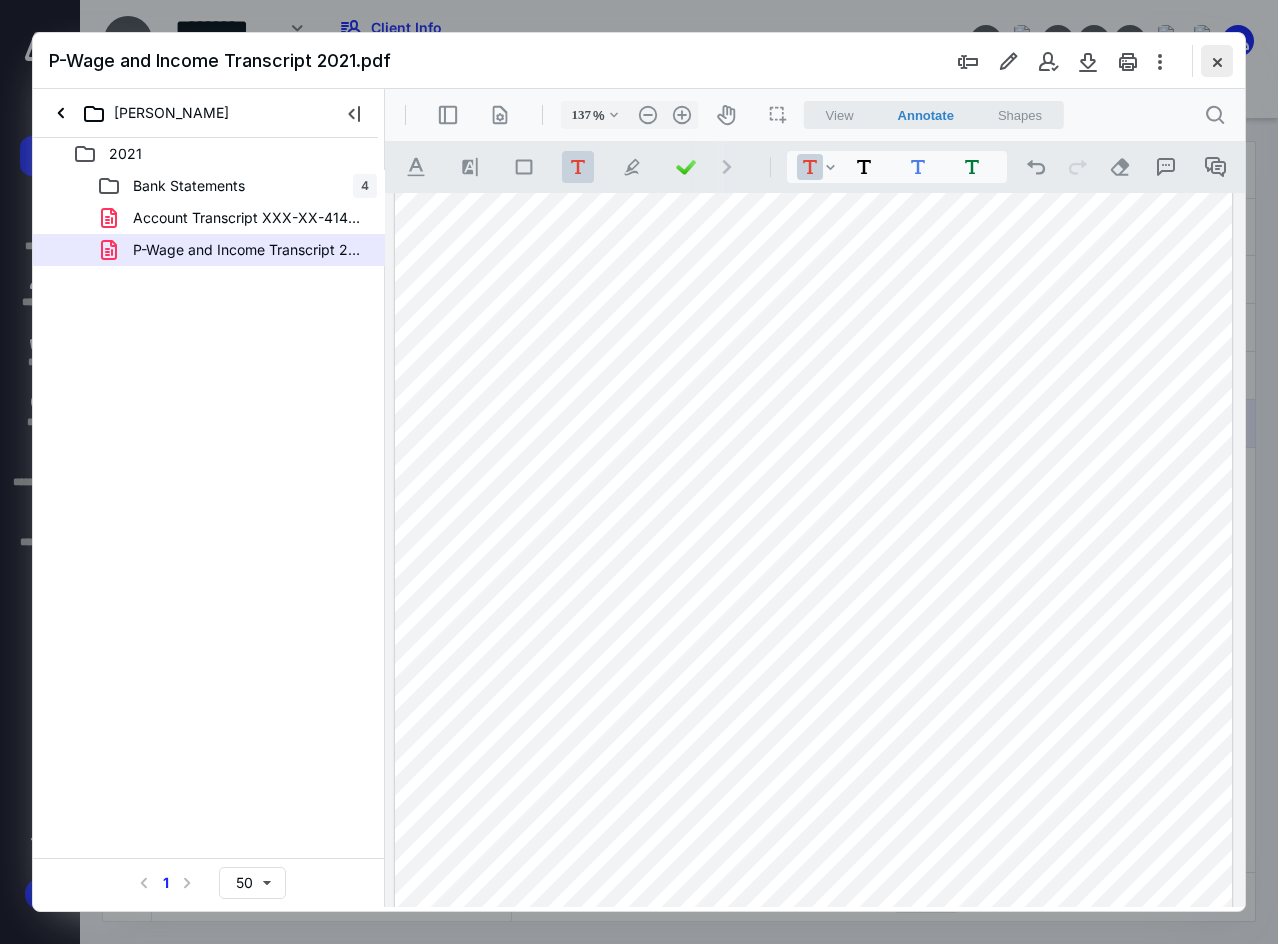 click at bounding box center [1217, 61] 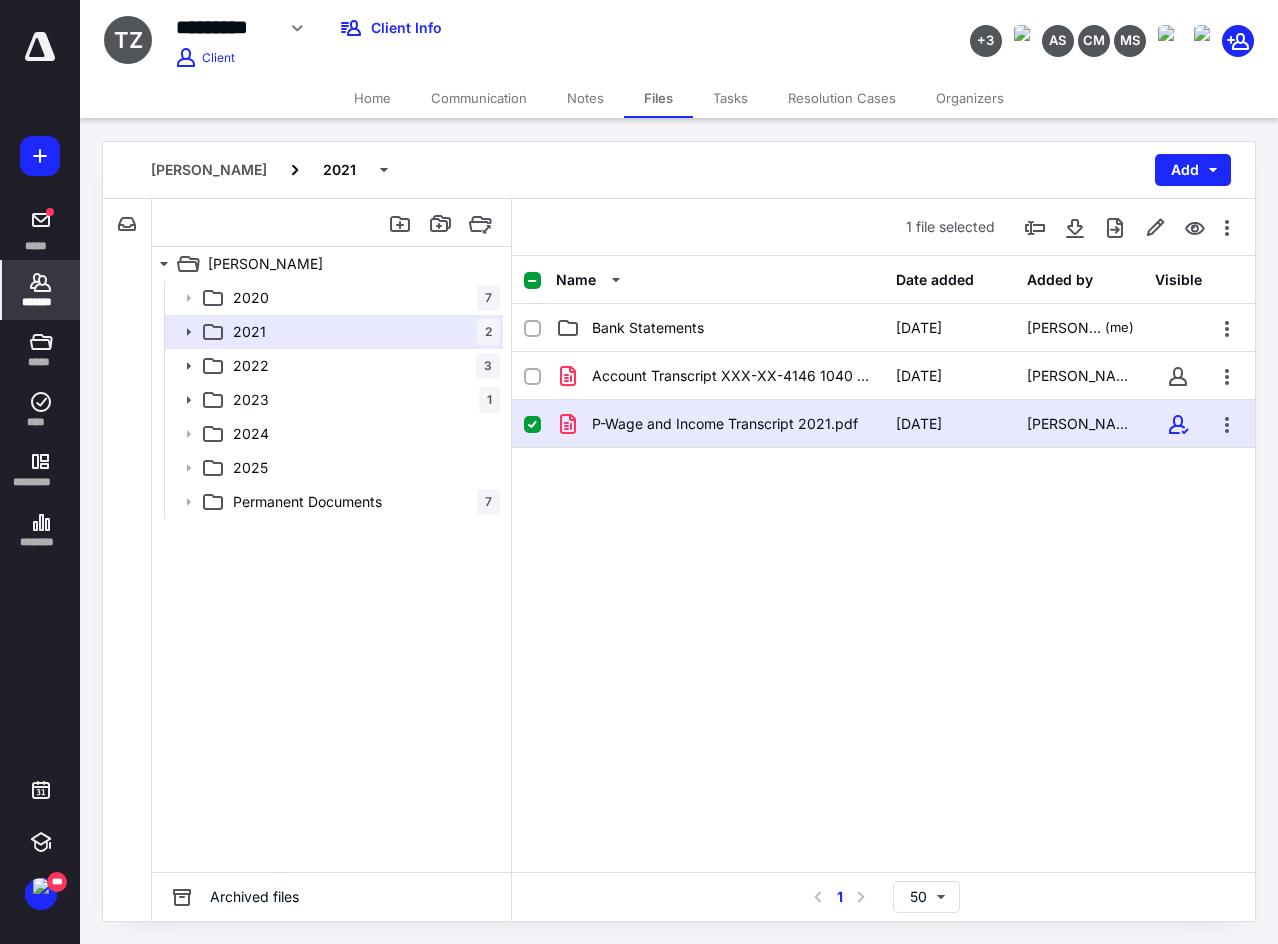 click on "*******" at bounding box center (41, 302) 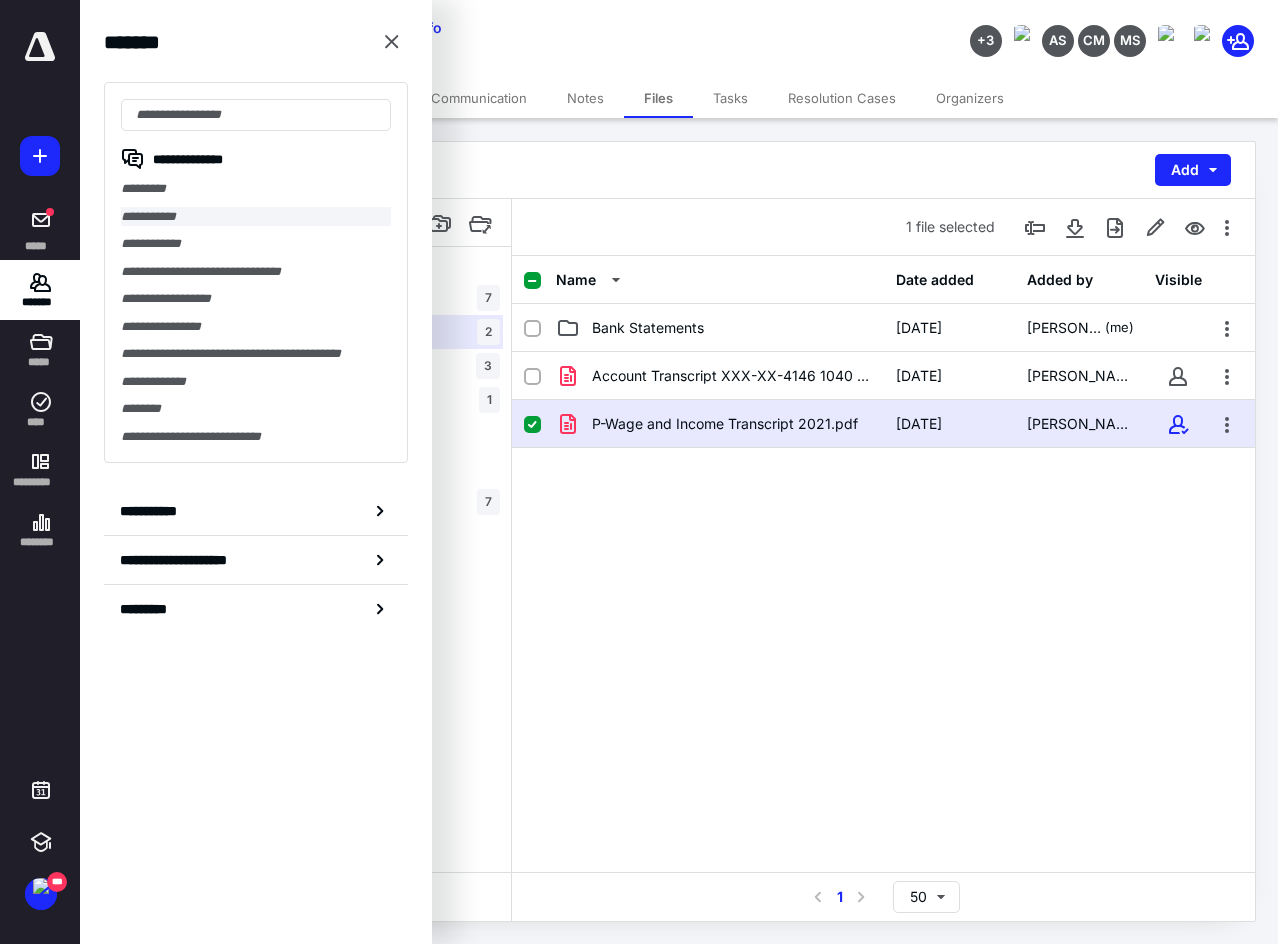 click on "**********" at bounding box center (256, 217) 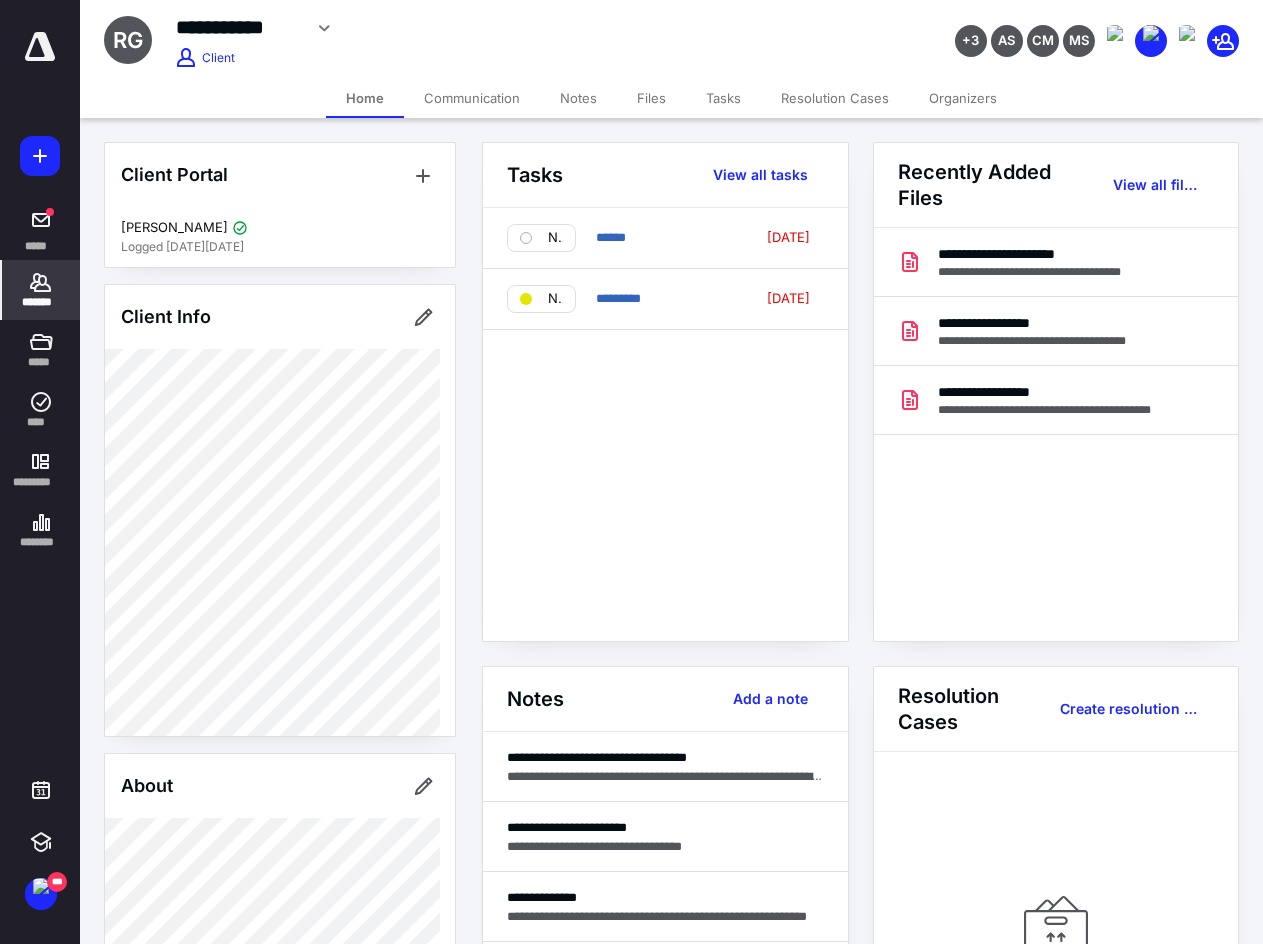 click on "Files" at bounding box center (651, 98) 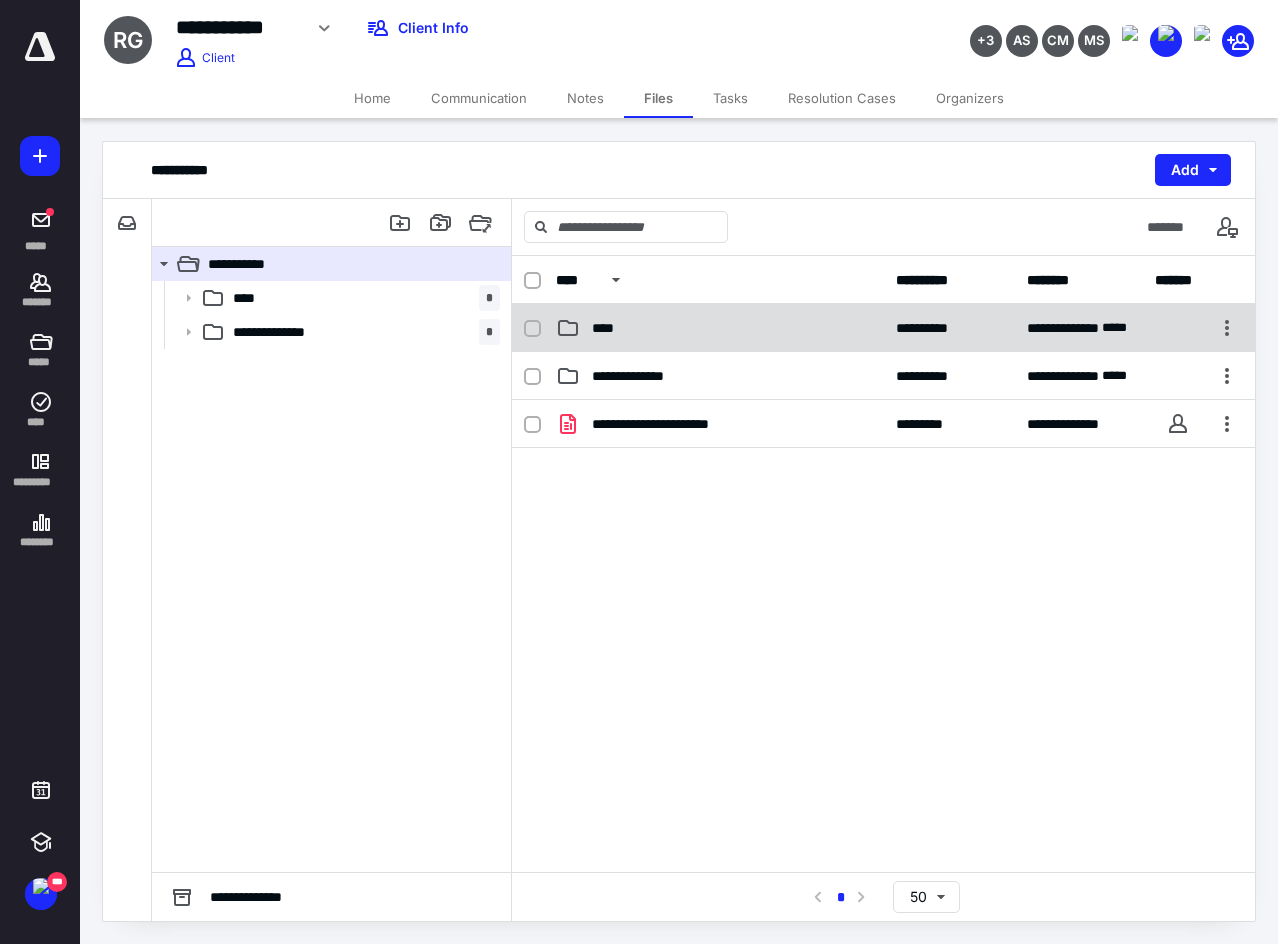 click on "**********" at bounding box center [883, 328] 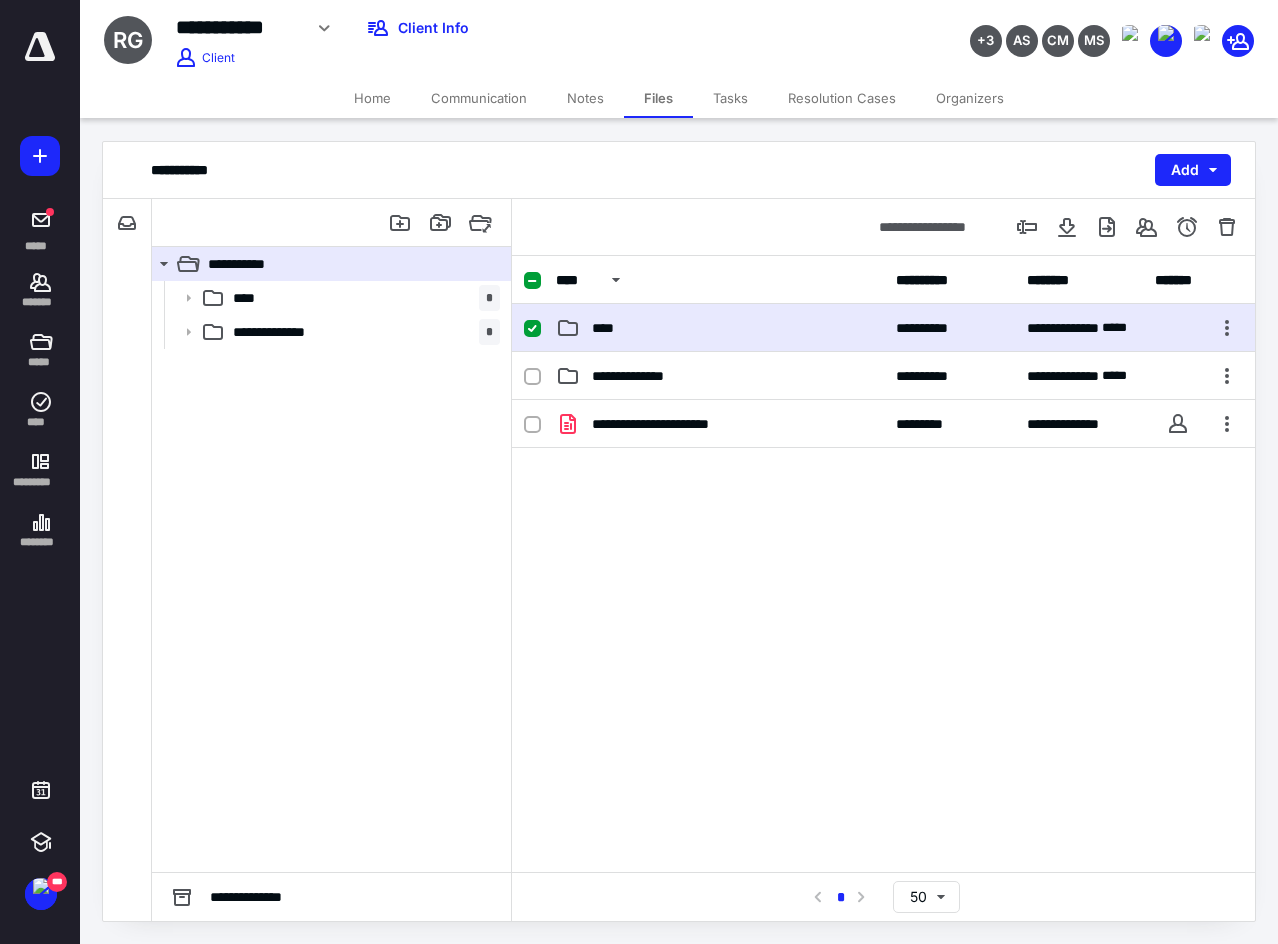 click on "**********" at bounding box center (883, 328) 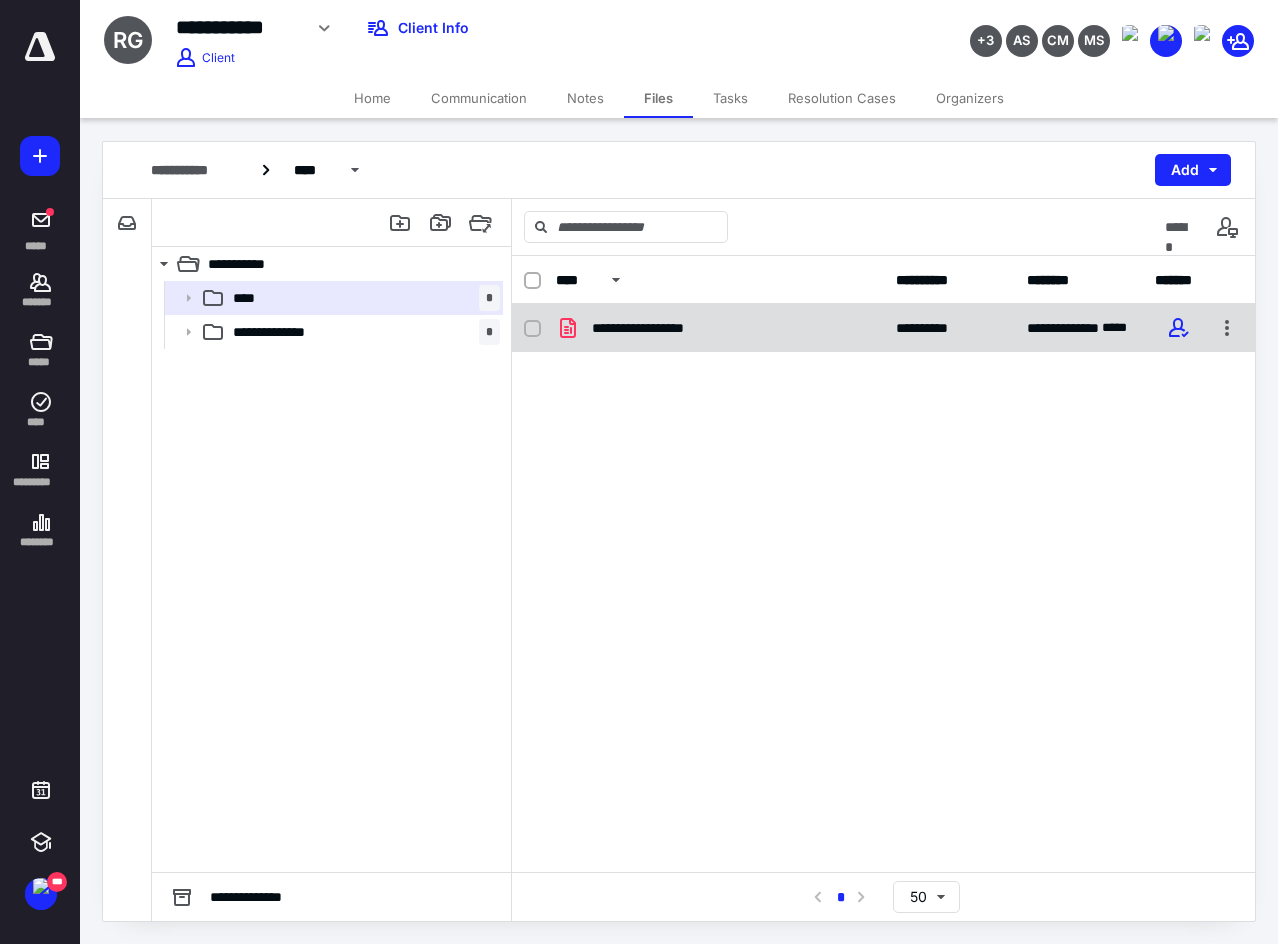 click on "**********" at bounding box center (656, 328) 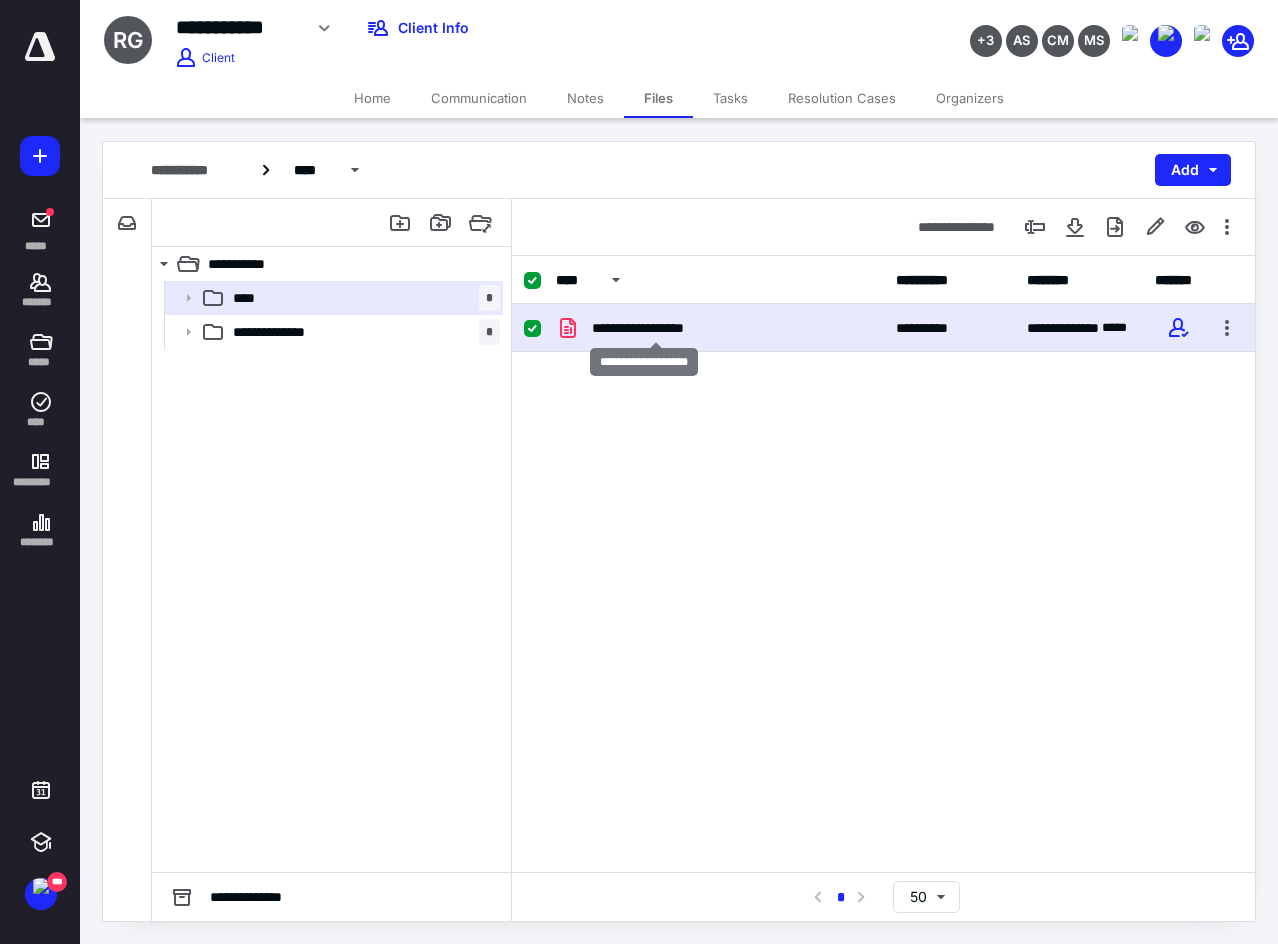 click on "**********" at bounding box center (656, 328) 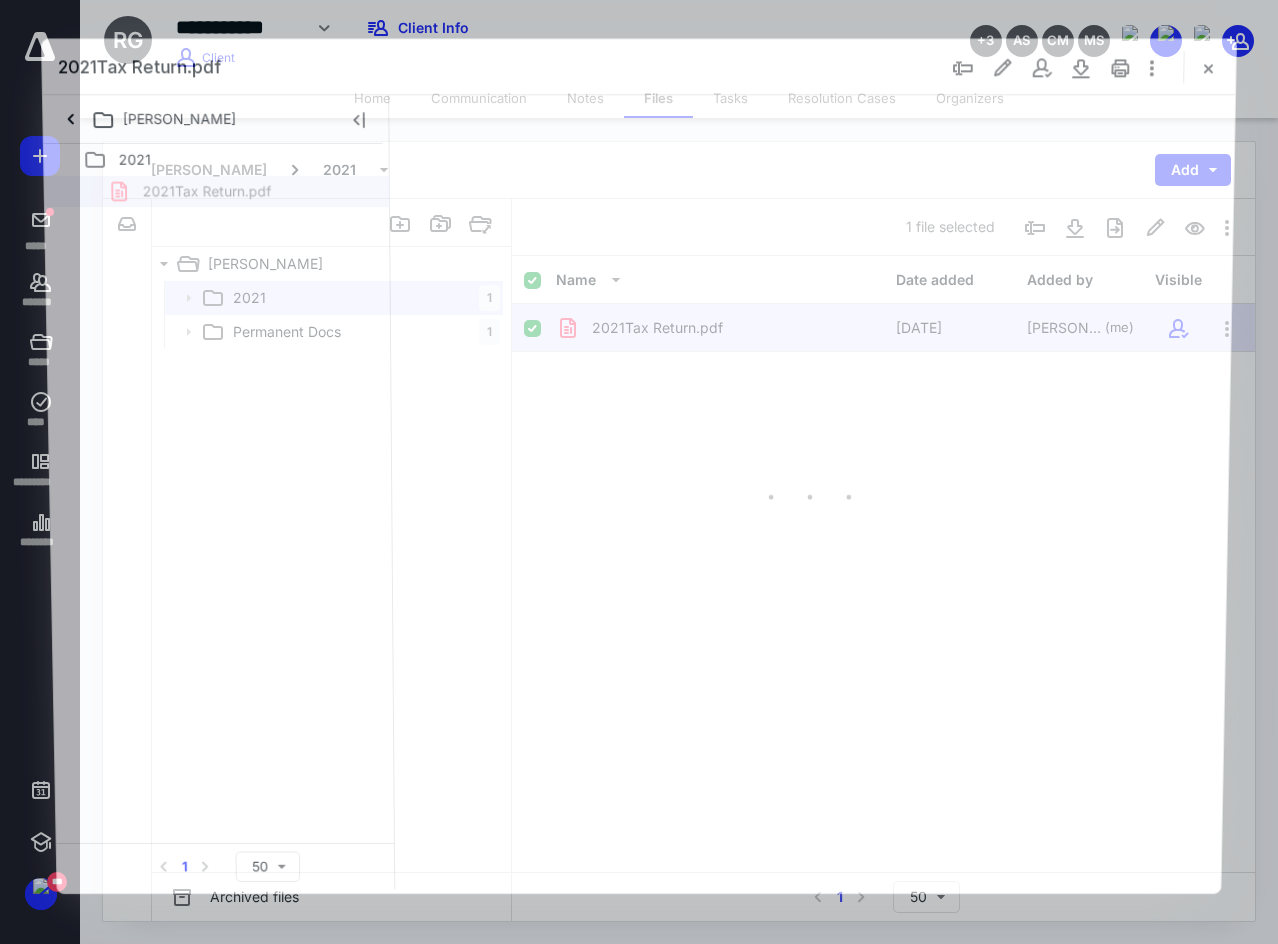 scroll, scrollTop: 0, scrollLeft: 0, axis: both 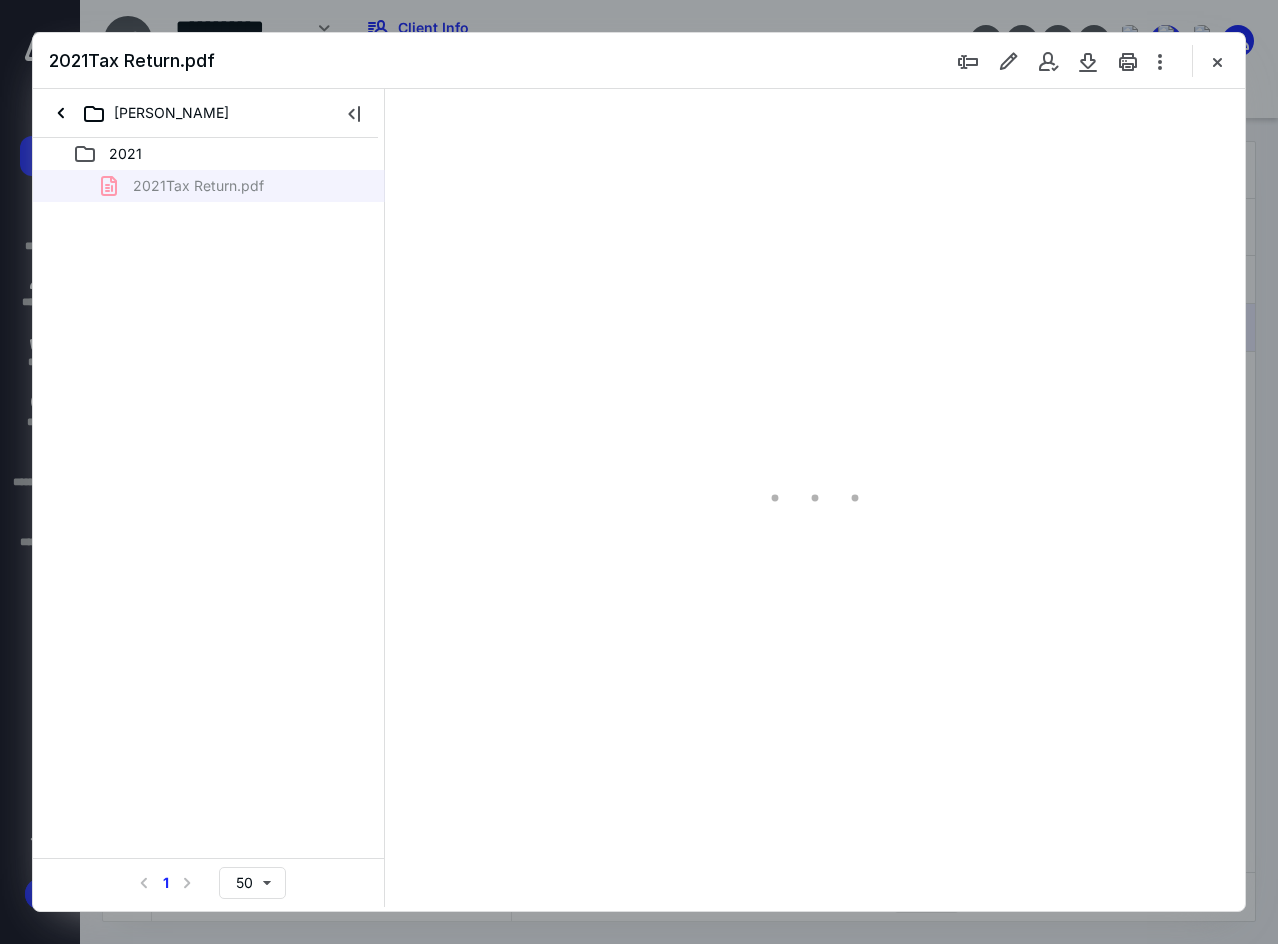type on "137" 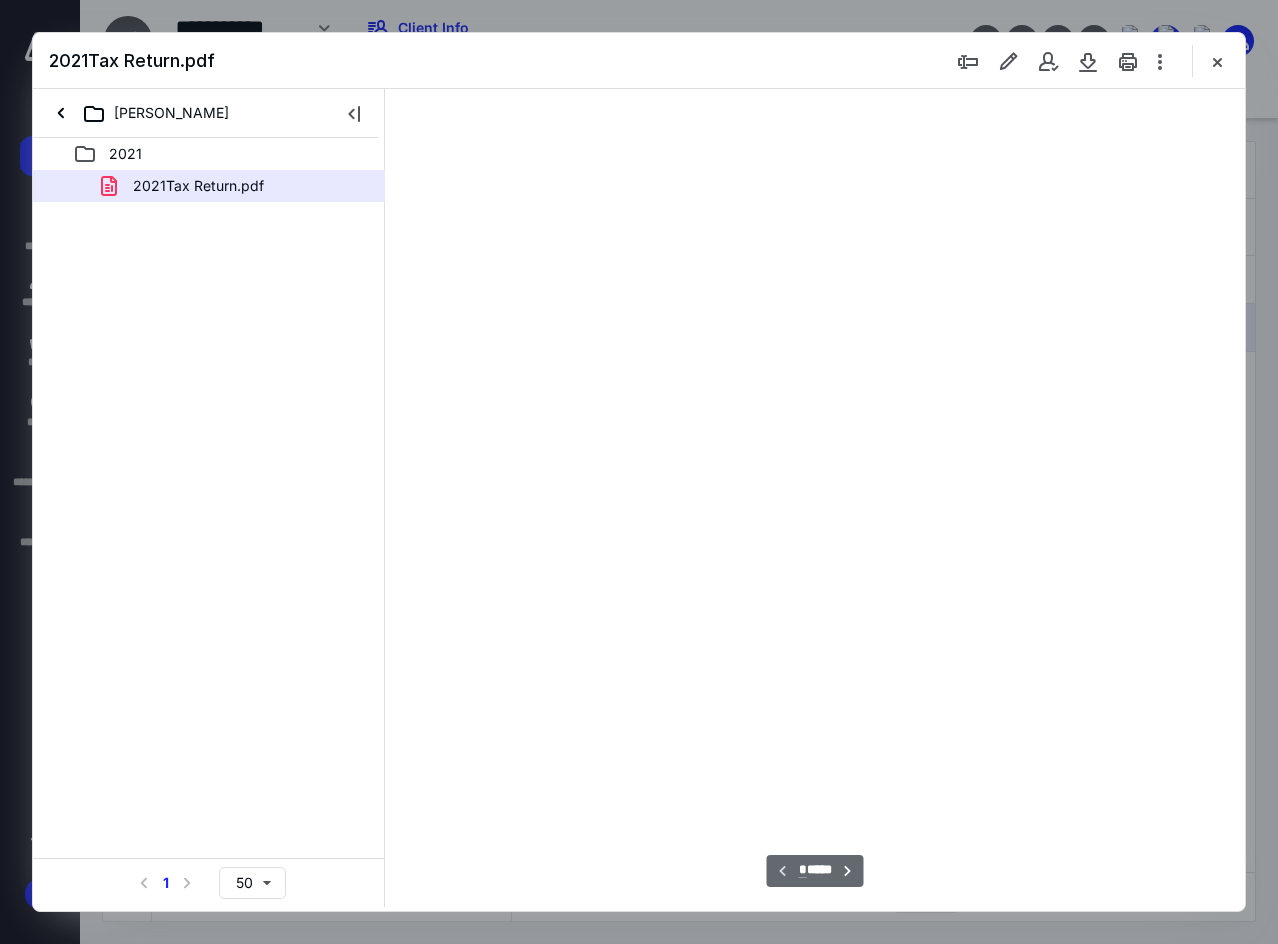 scroll, scrollTop: 109, scrollLeft: 0, axis: vertical 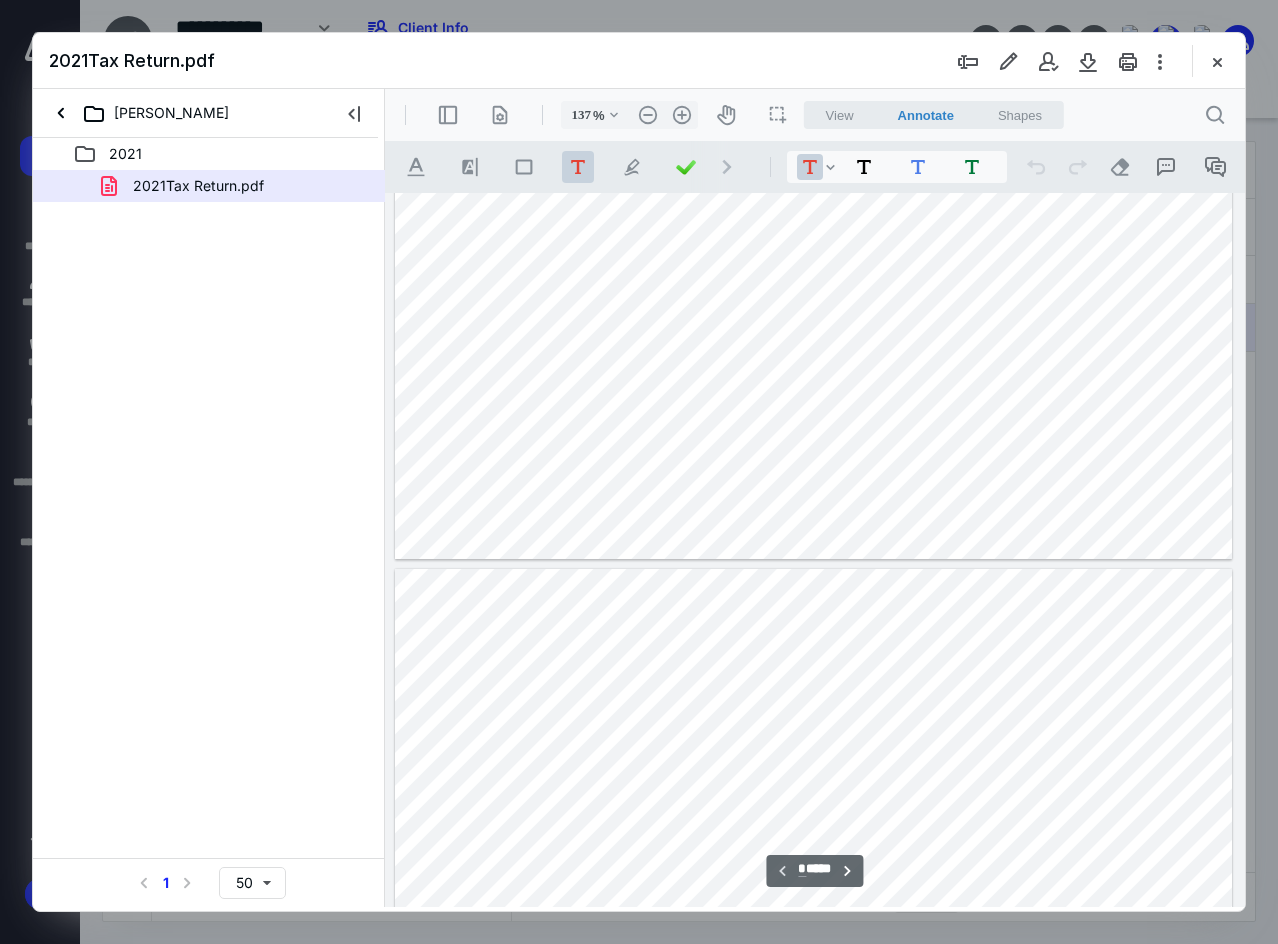 type on "*" 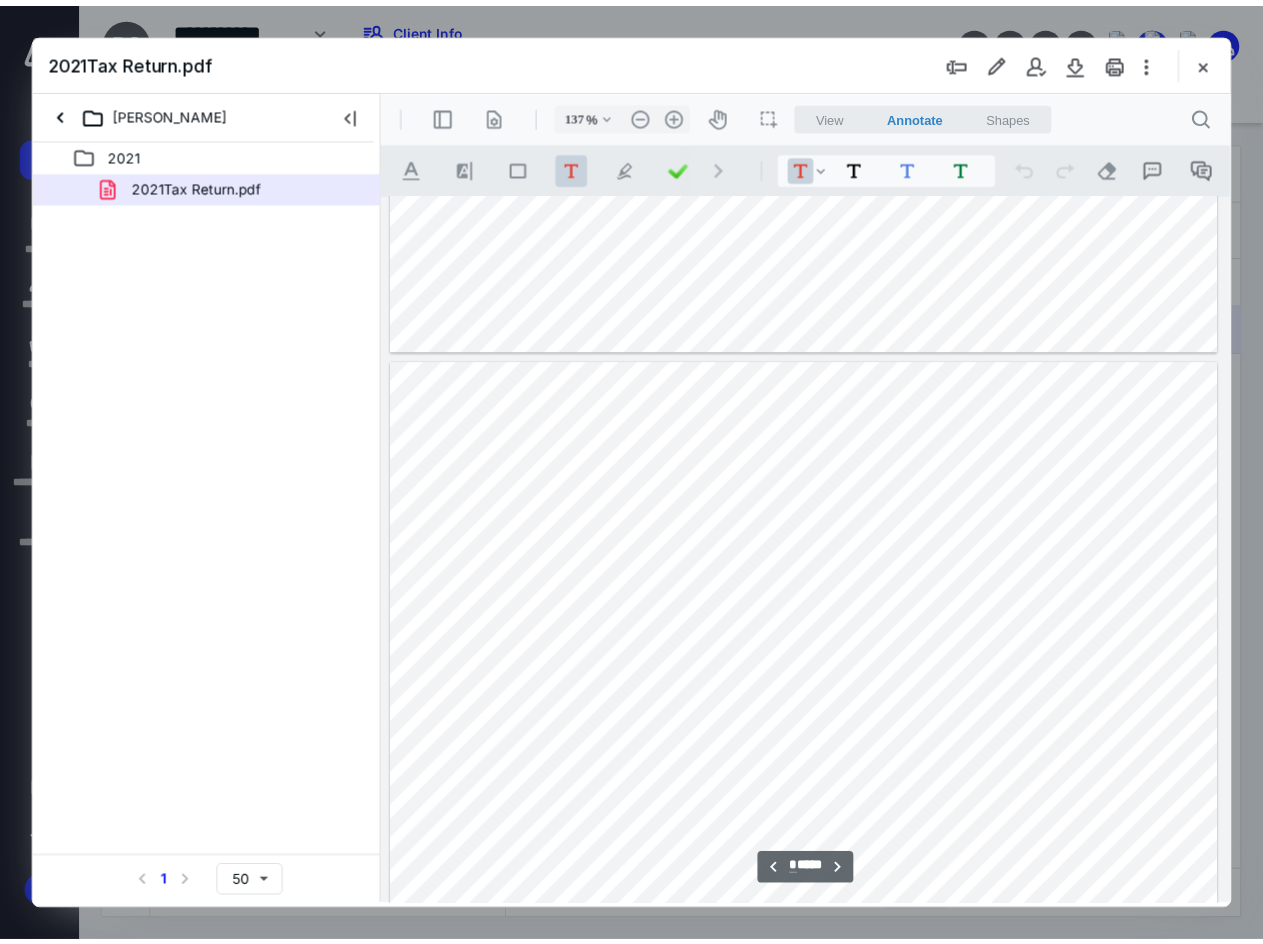 scroll, scrollTop: 1209, scrollLeft: 0, axis: vertical 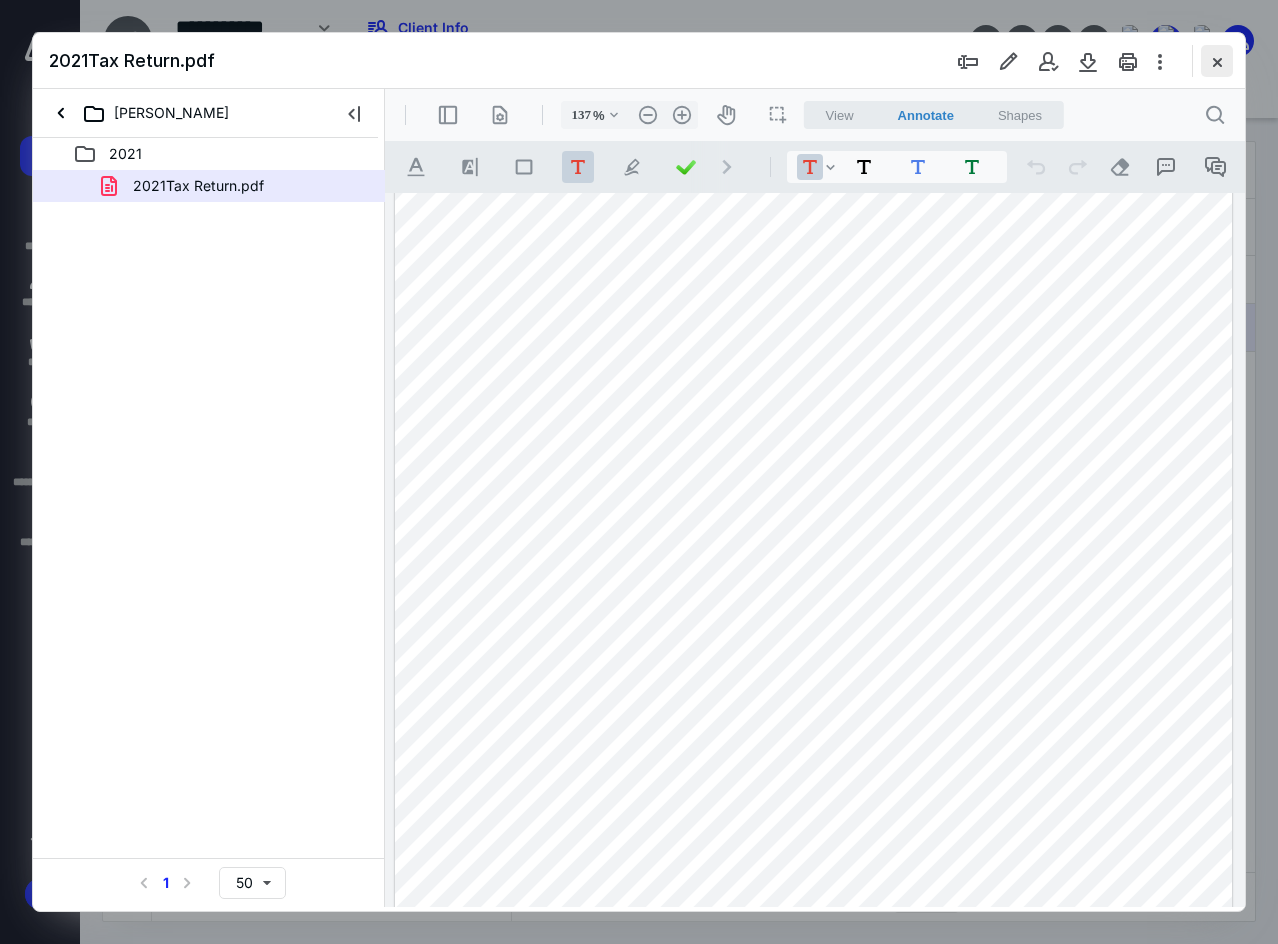 click at bounding box center (1217, 61) 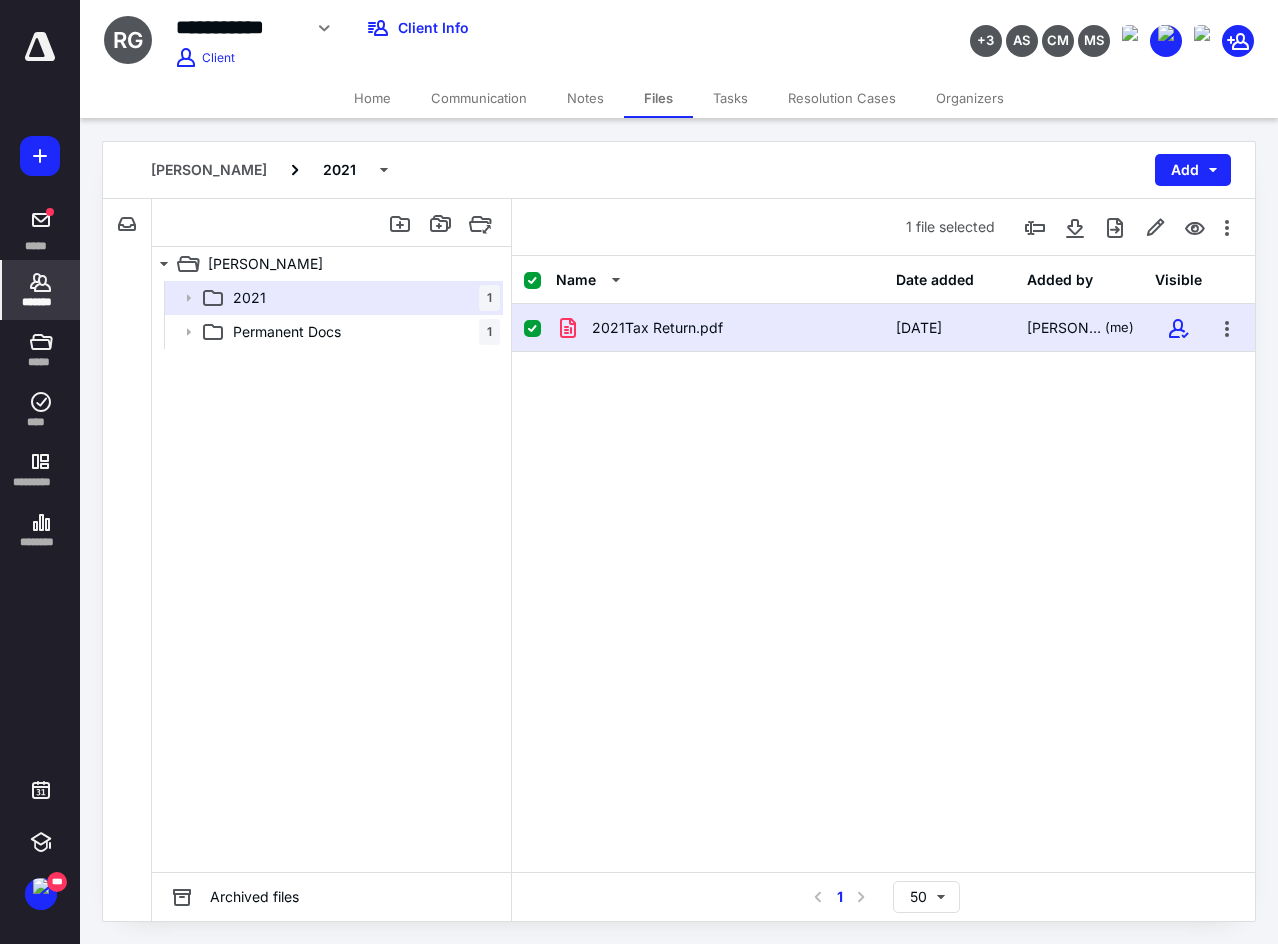 click 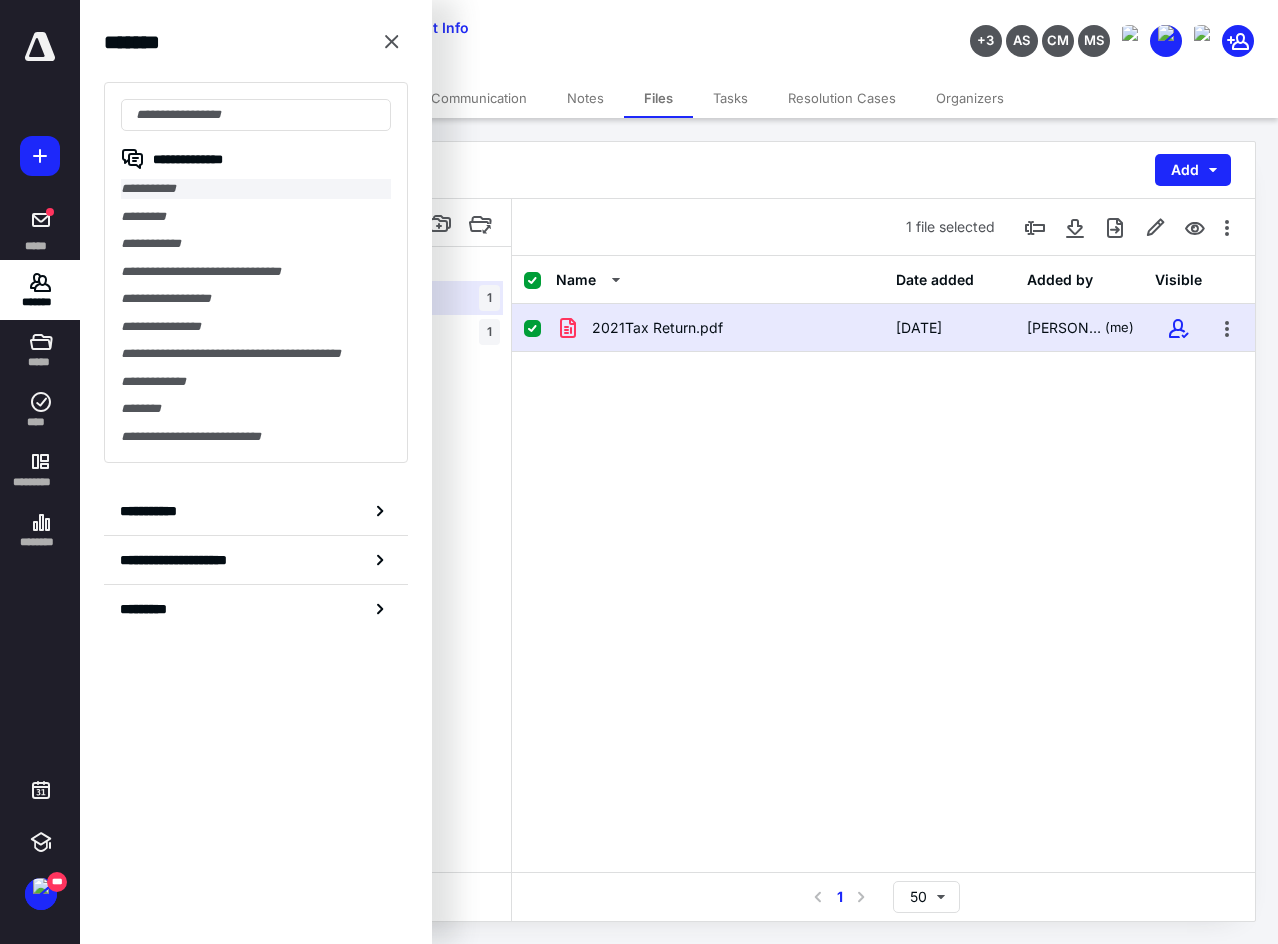 click on "**********" at bounding box center (256, 189) 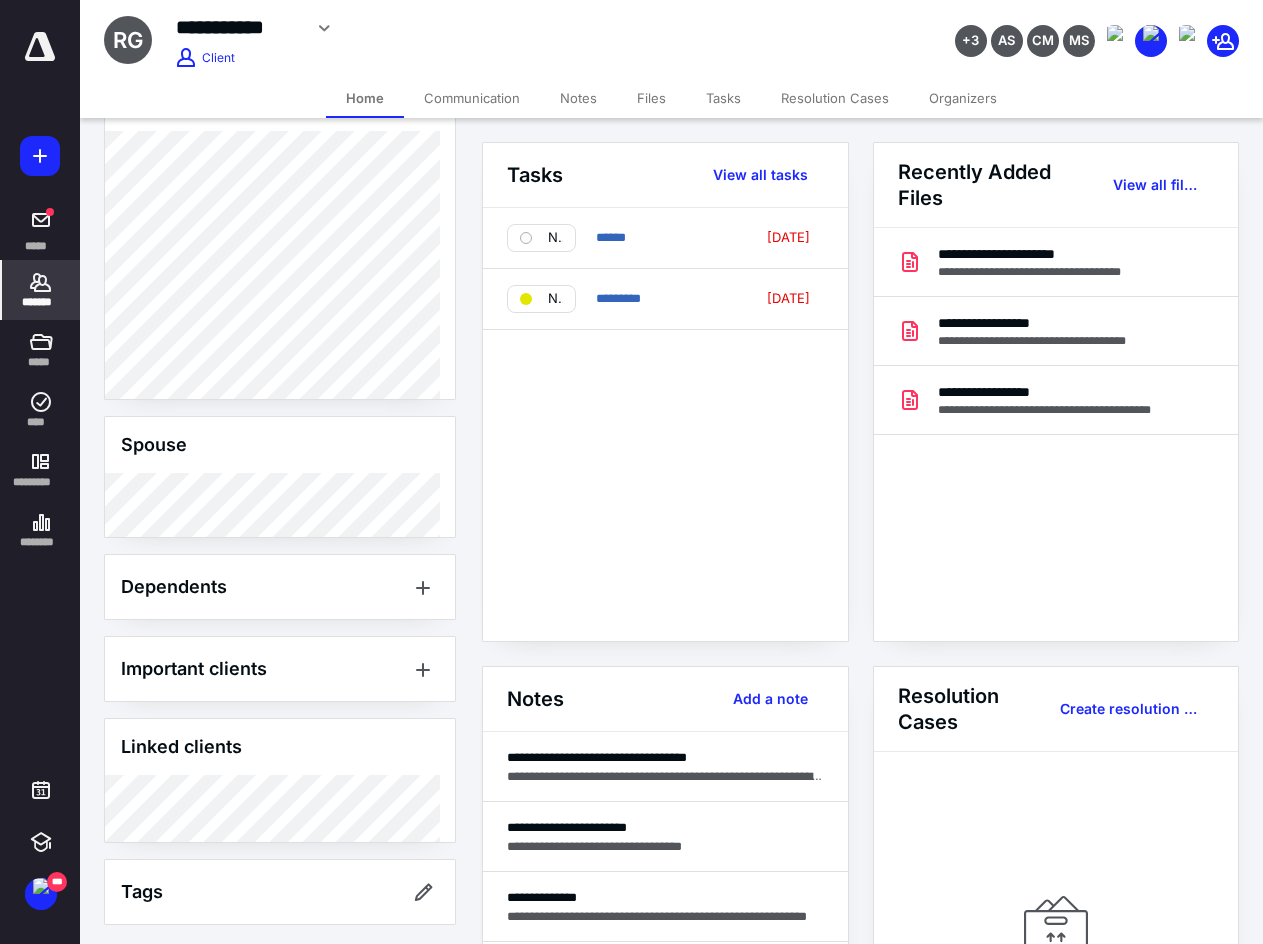 scroll, scrollTop: 692, scrollLeft: 0, axis: vertical 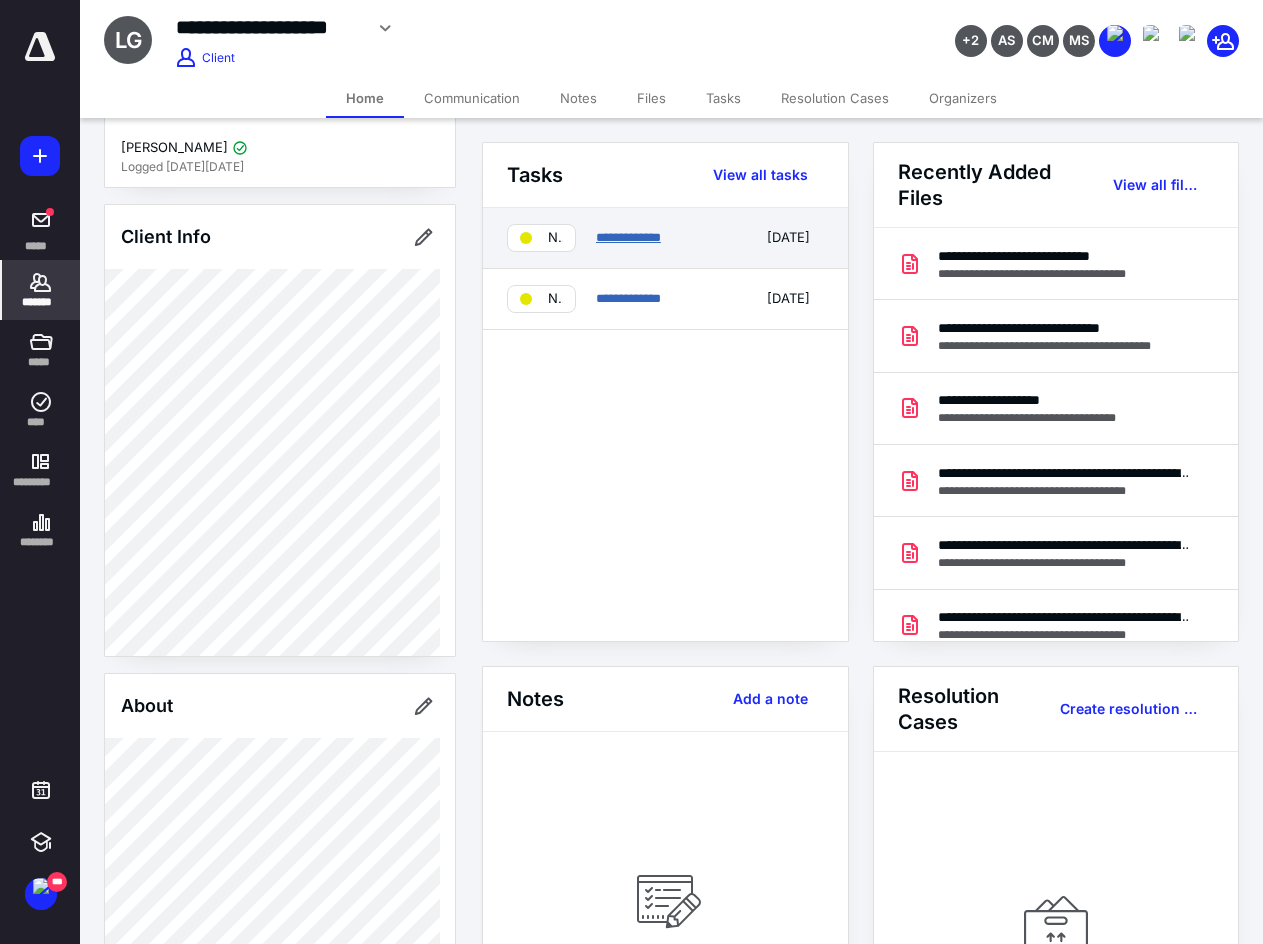 click on "**********" at bounding box center [628, 237] 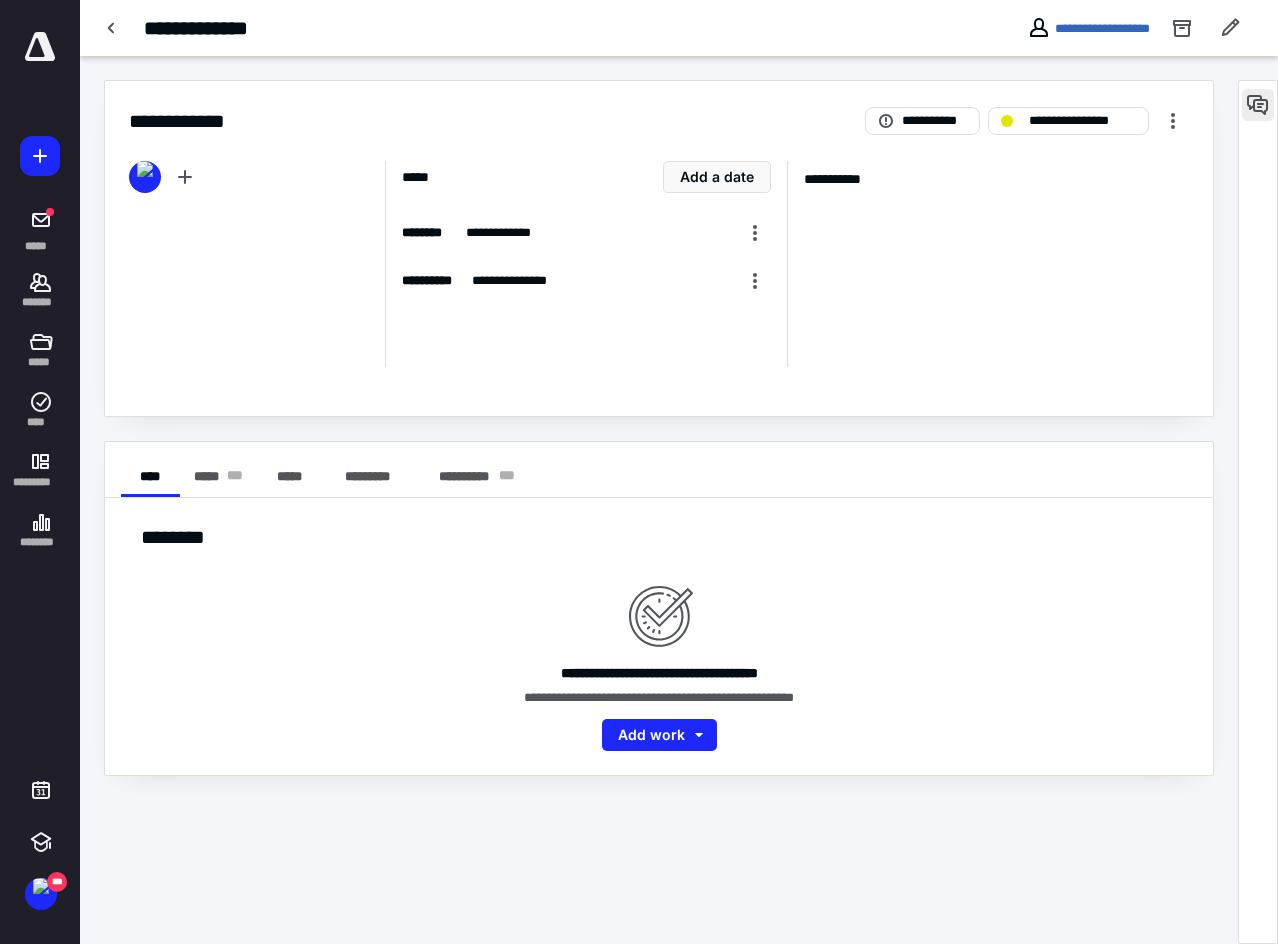 click at bounding box center [1258, 105] 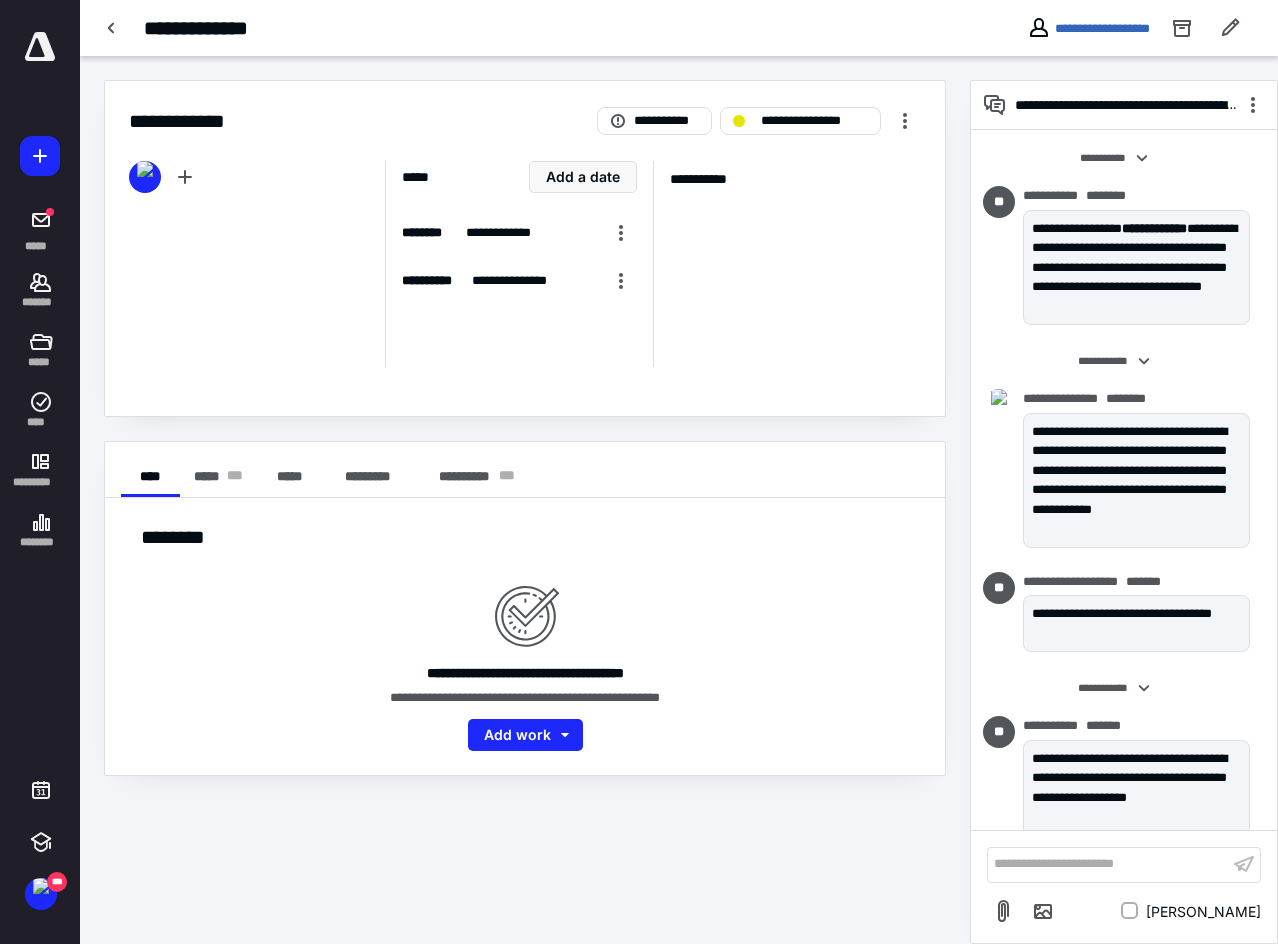 scroll, scrollTop: 3827, scrollLeft: 0, axis: vertical 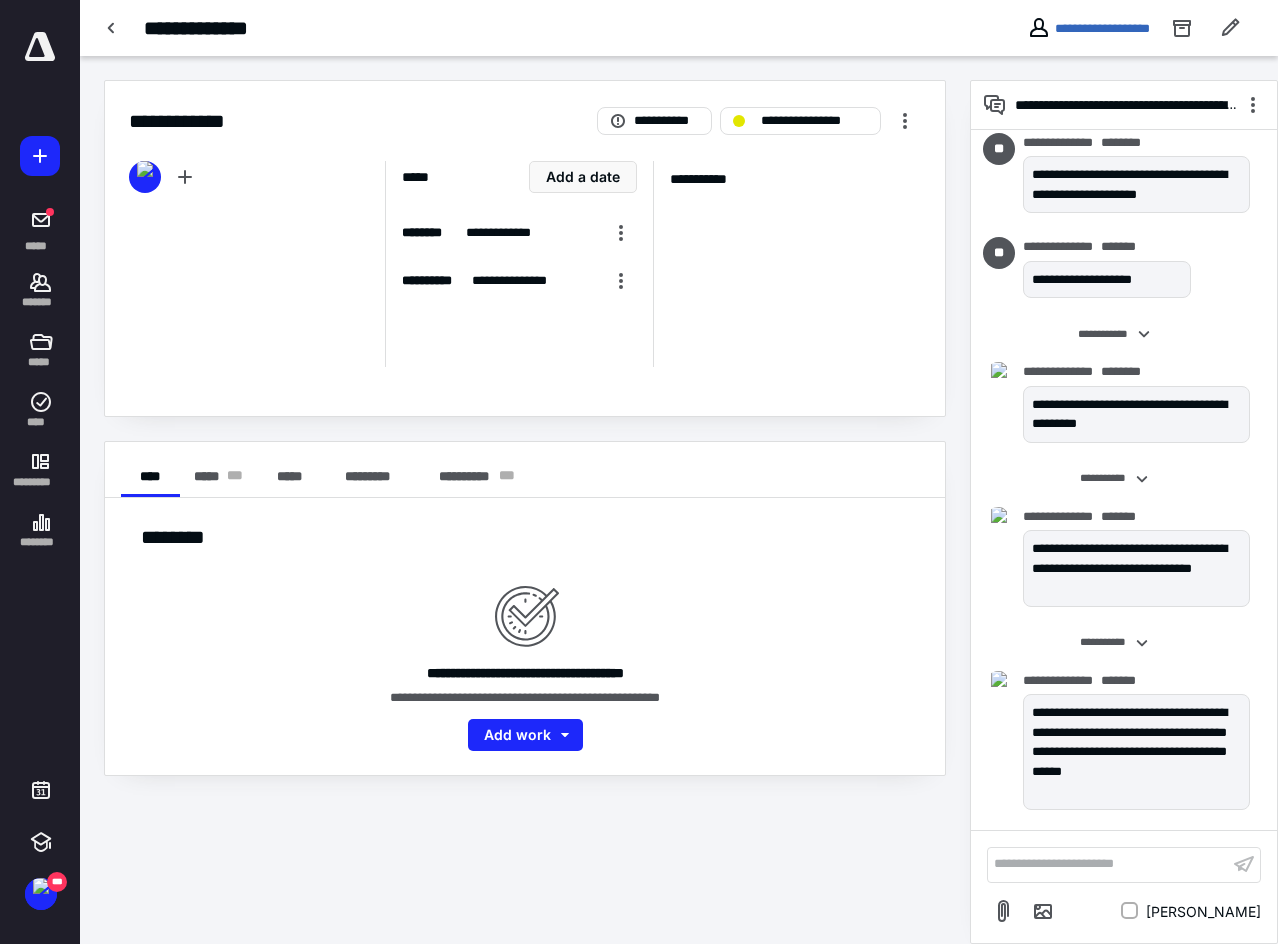 click on "**********" at bounding box center [1108, 864] 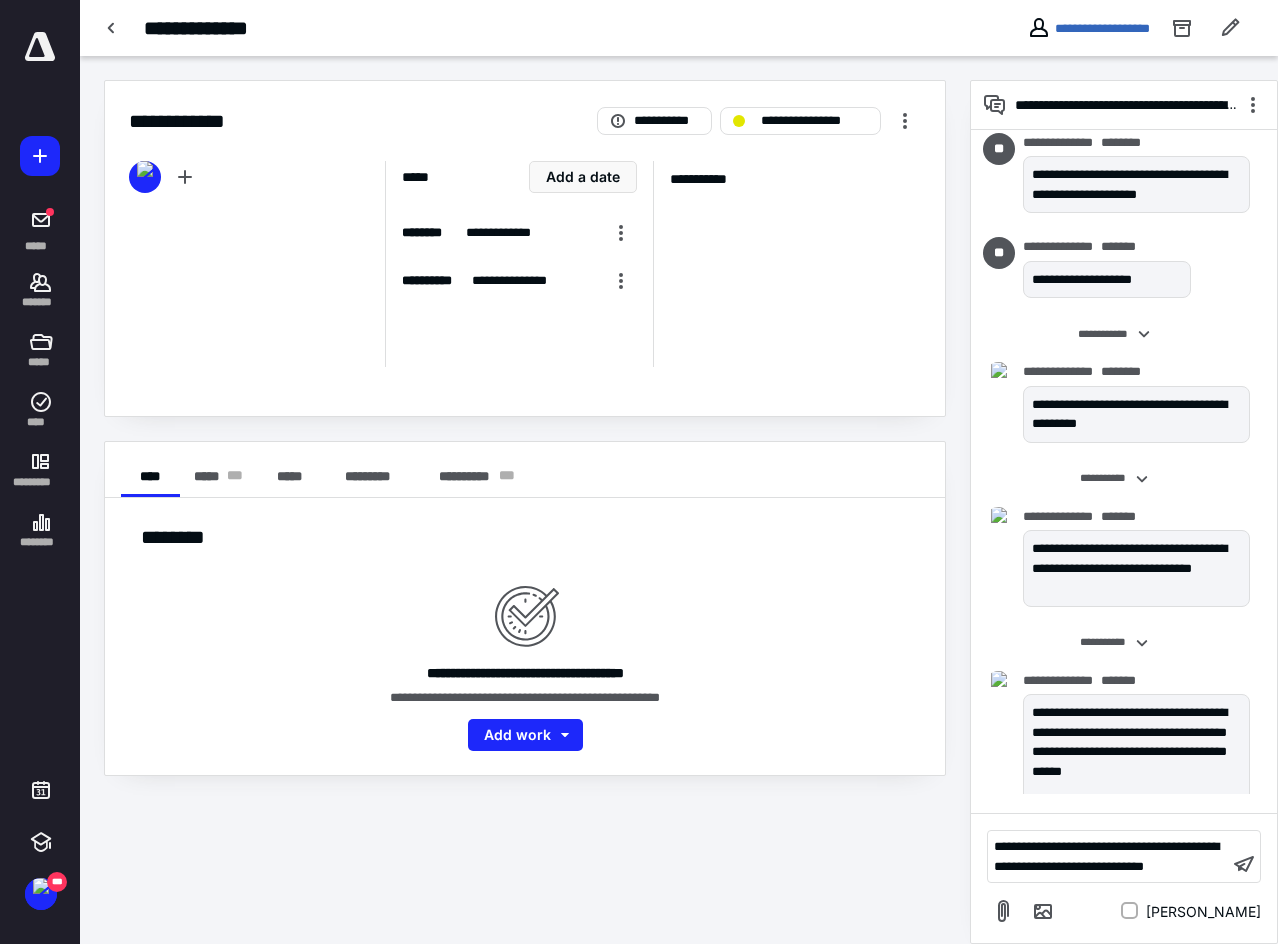 scroll, scrollTop: 3991, scrollLeft: 0, axis: vertical 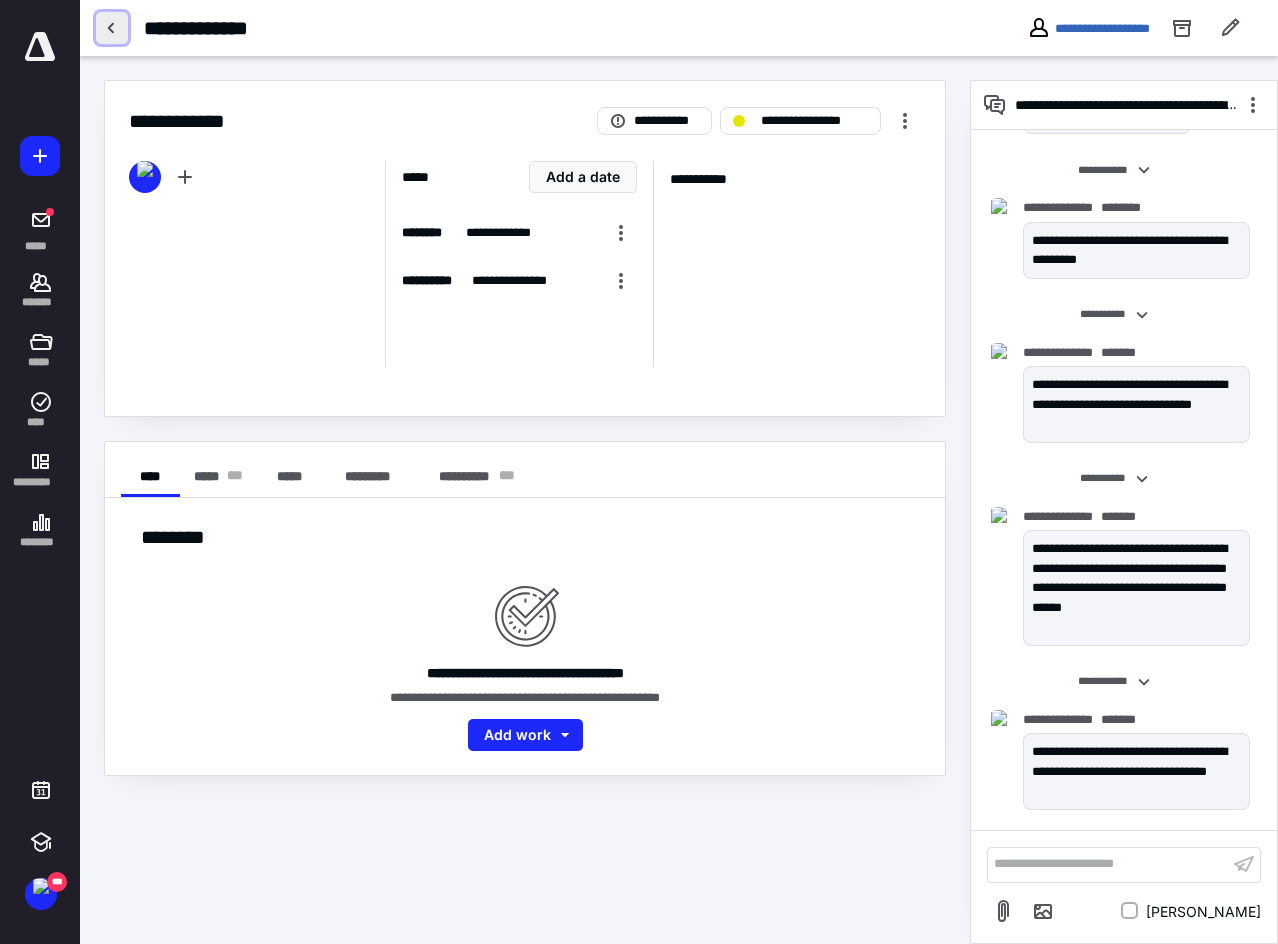 click at bounding box center (112, 28) 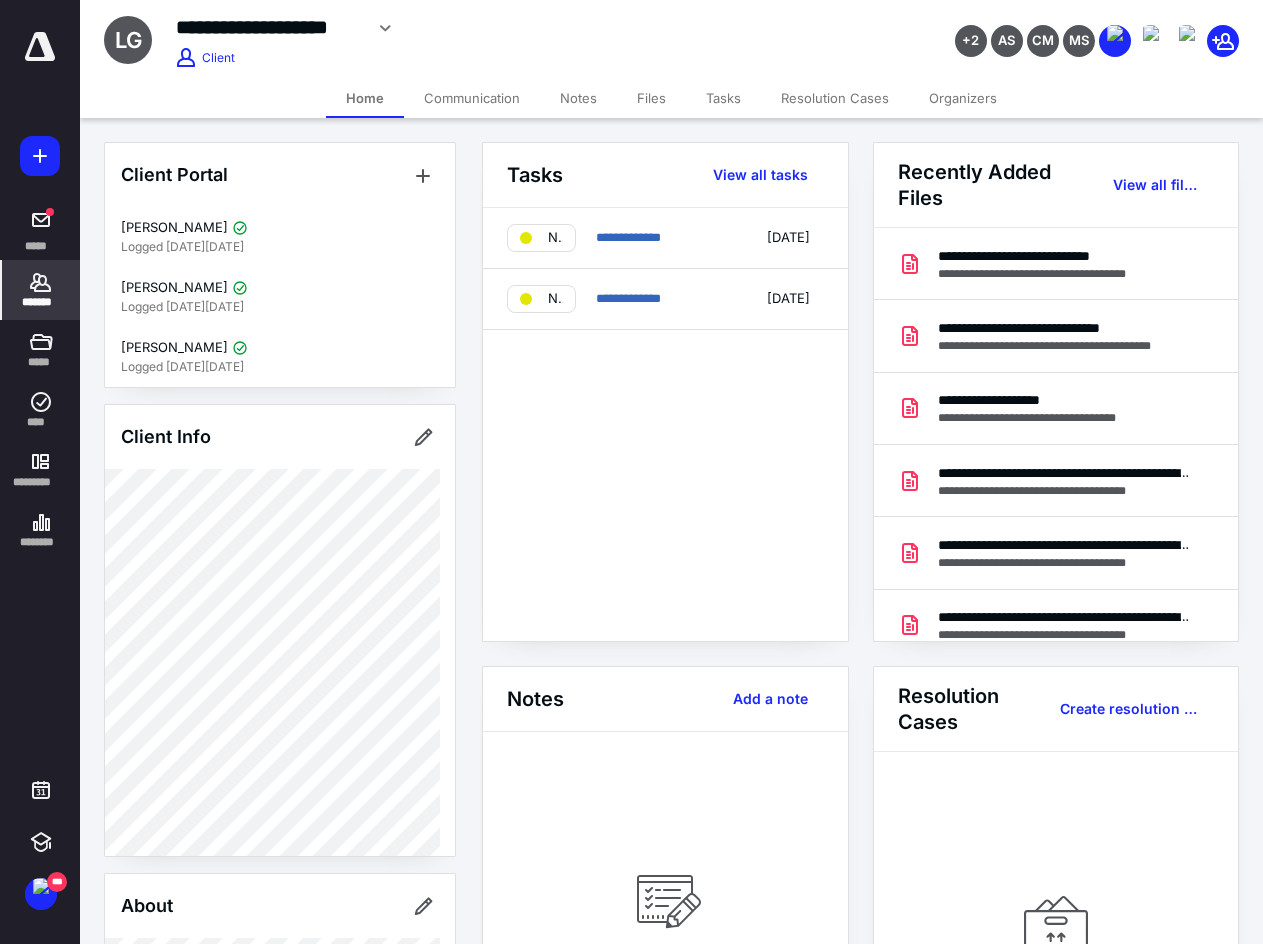 click on "Communication" at bounding box center [472, 98] 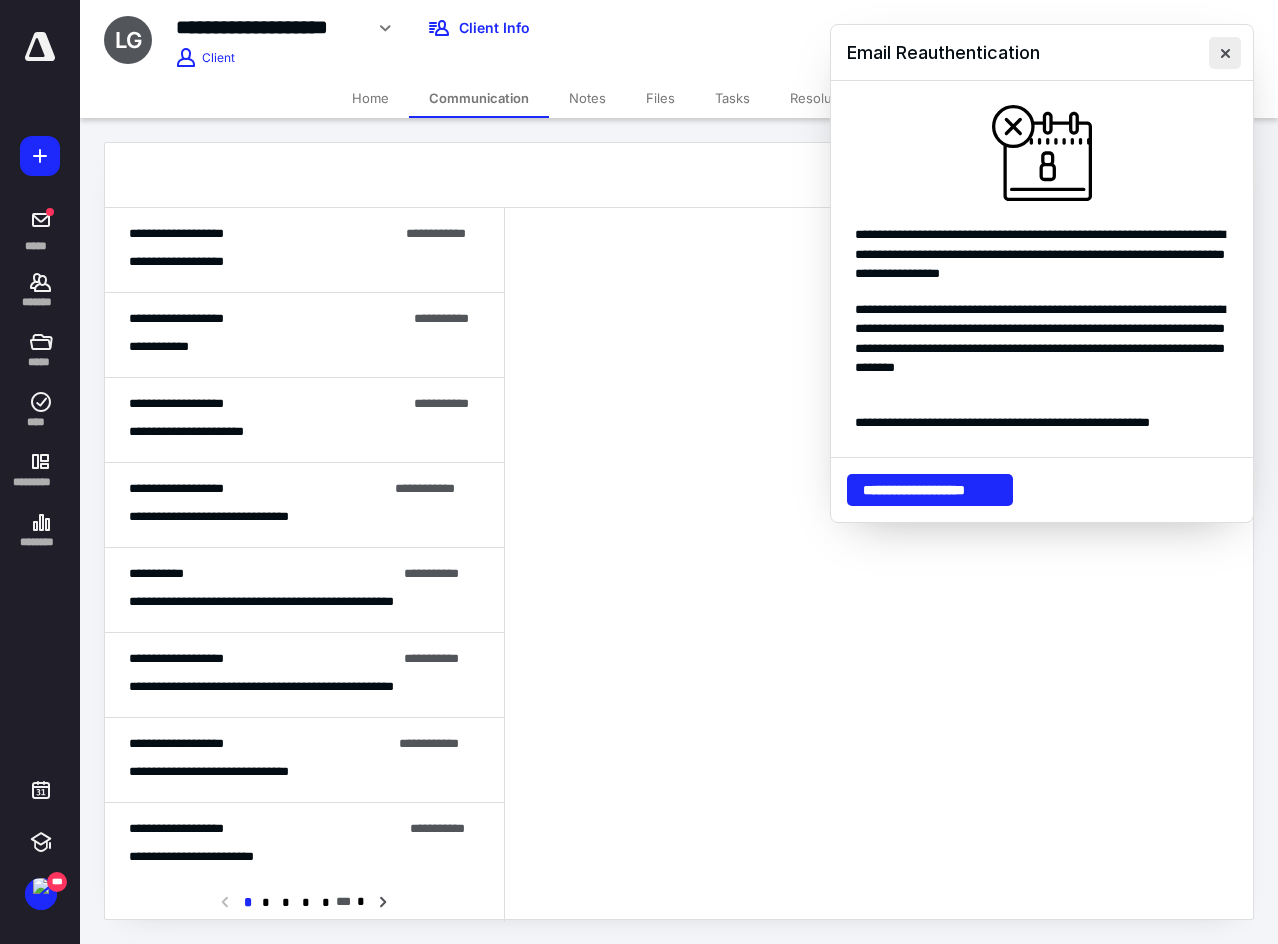 click at bounding box center (1225, 53) 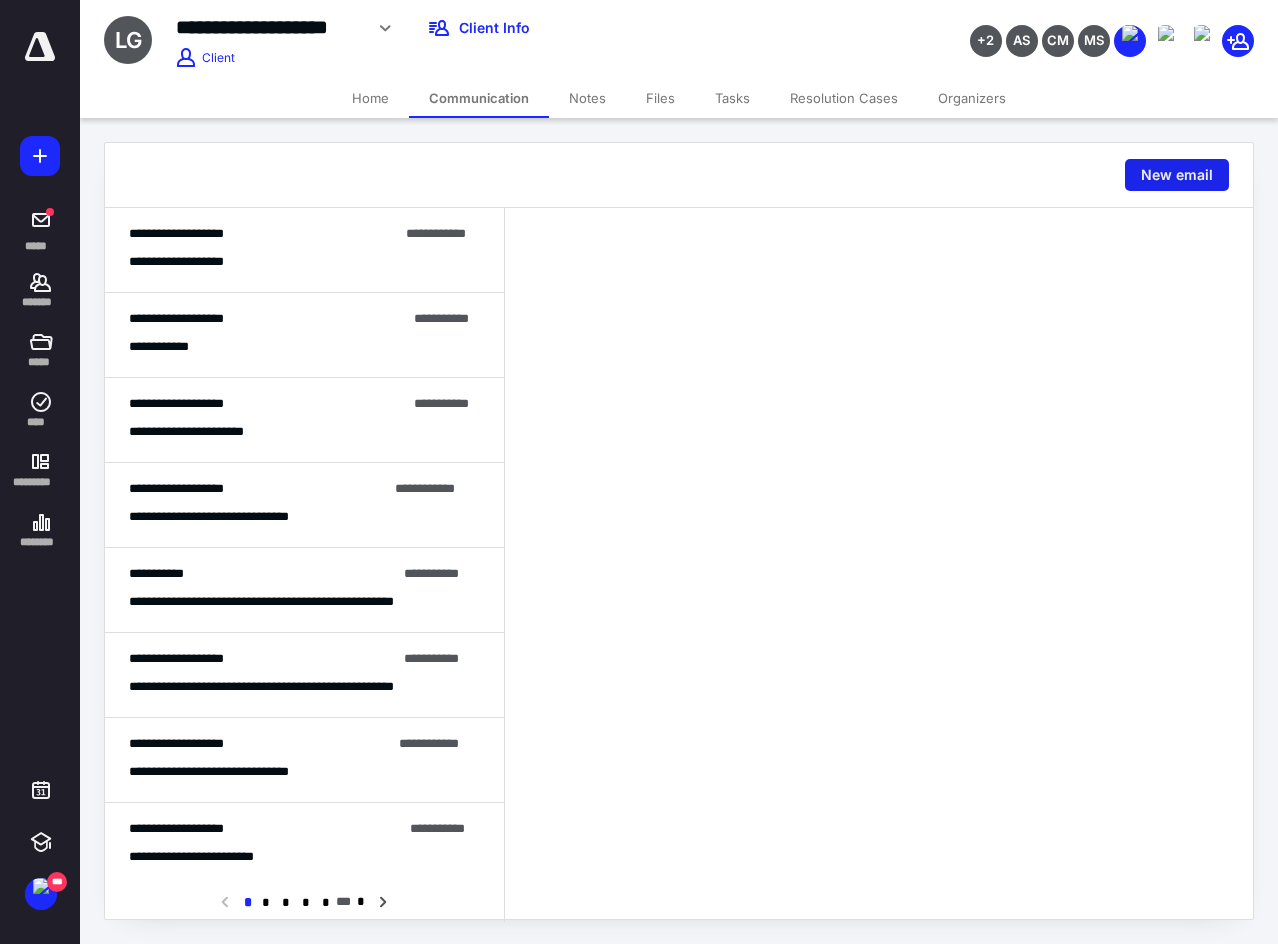 click on "New email" at bounding box center (1177, 175) 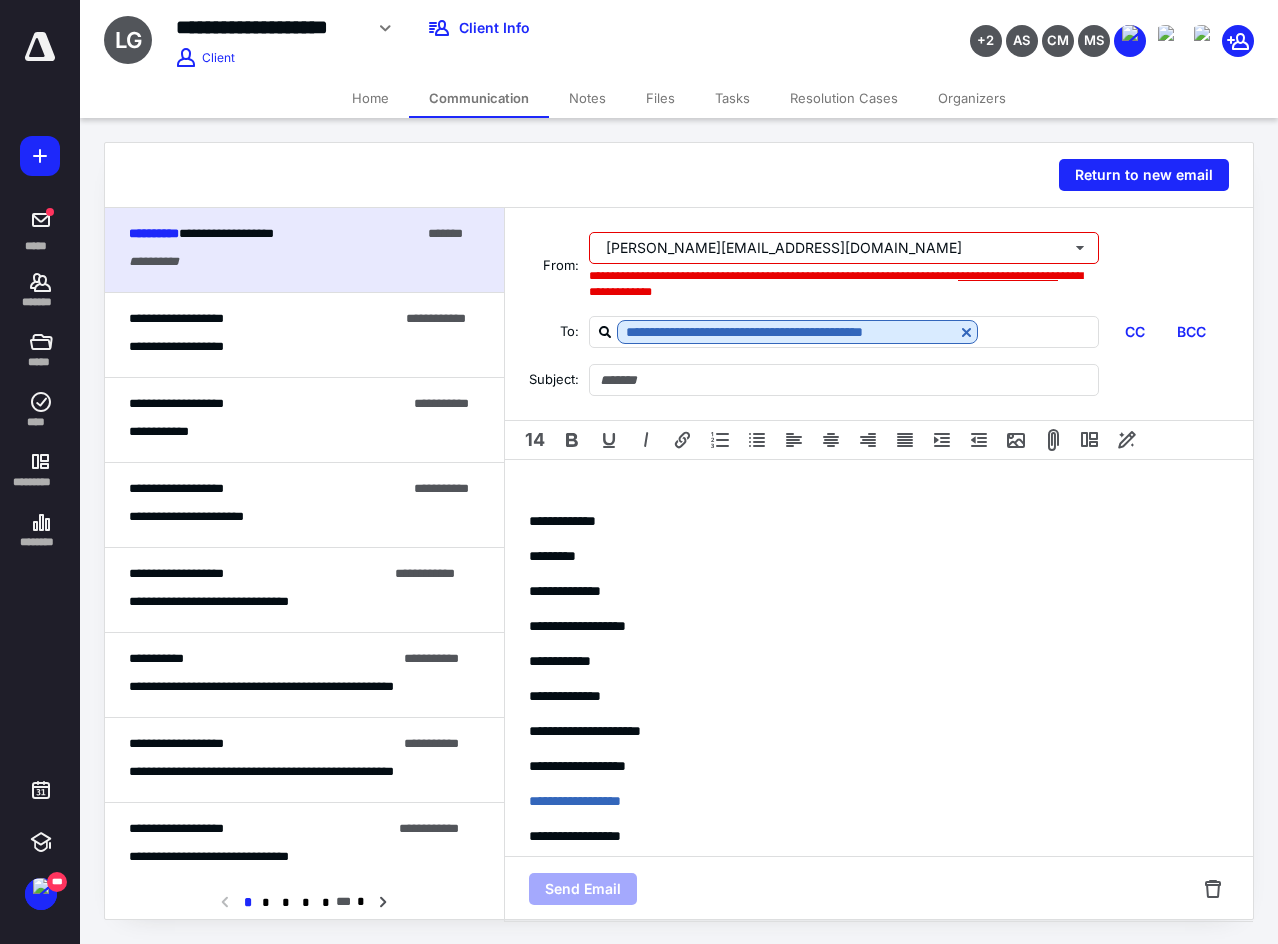 click on "**********" at bounding box center (1008, 276) 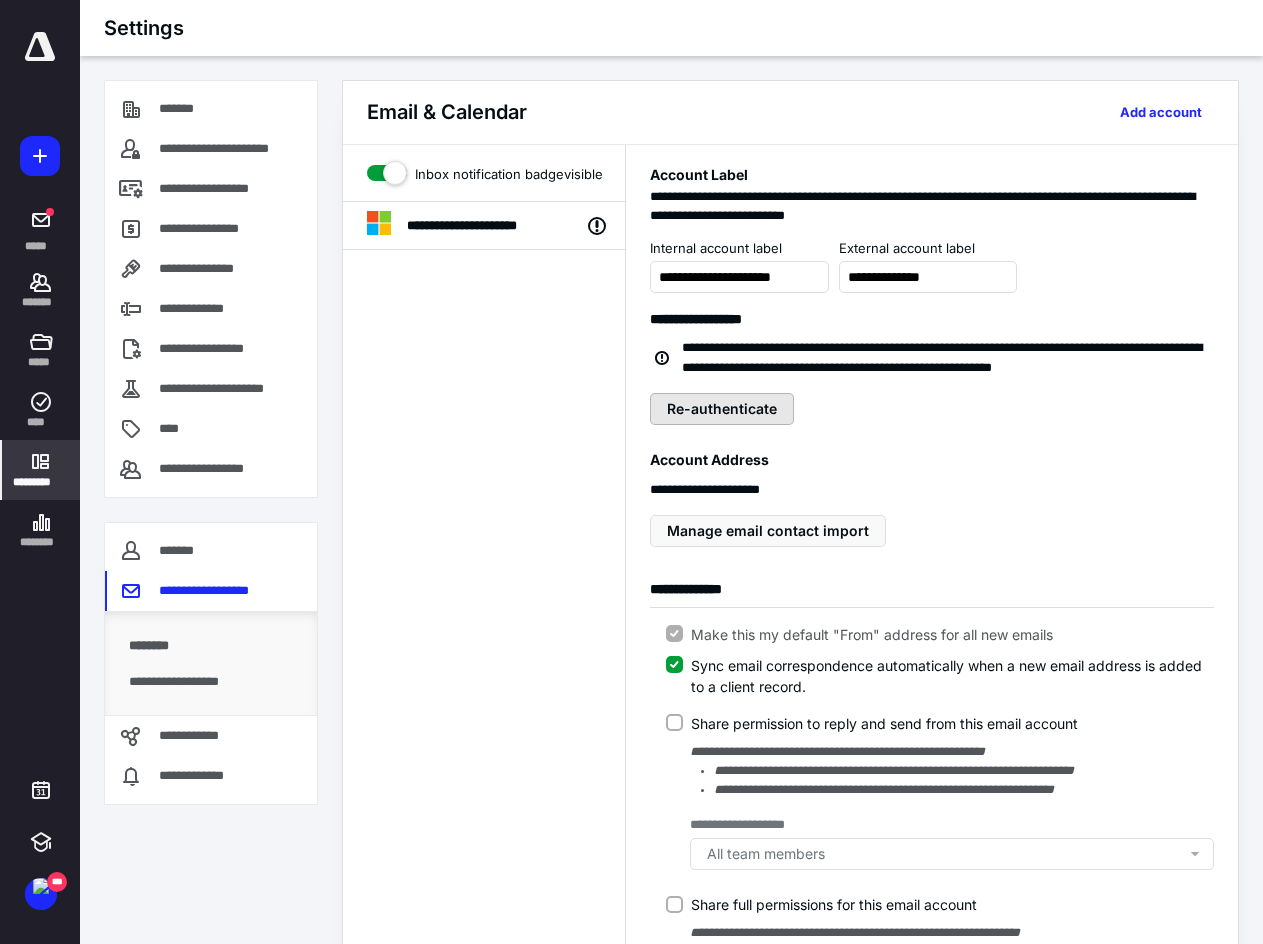 click on "Re-authenticate" at bounding box center (722, 409) 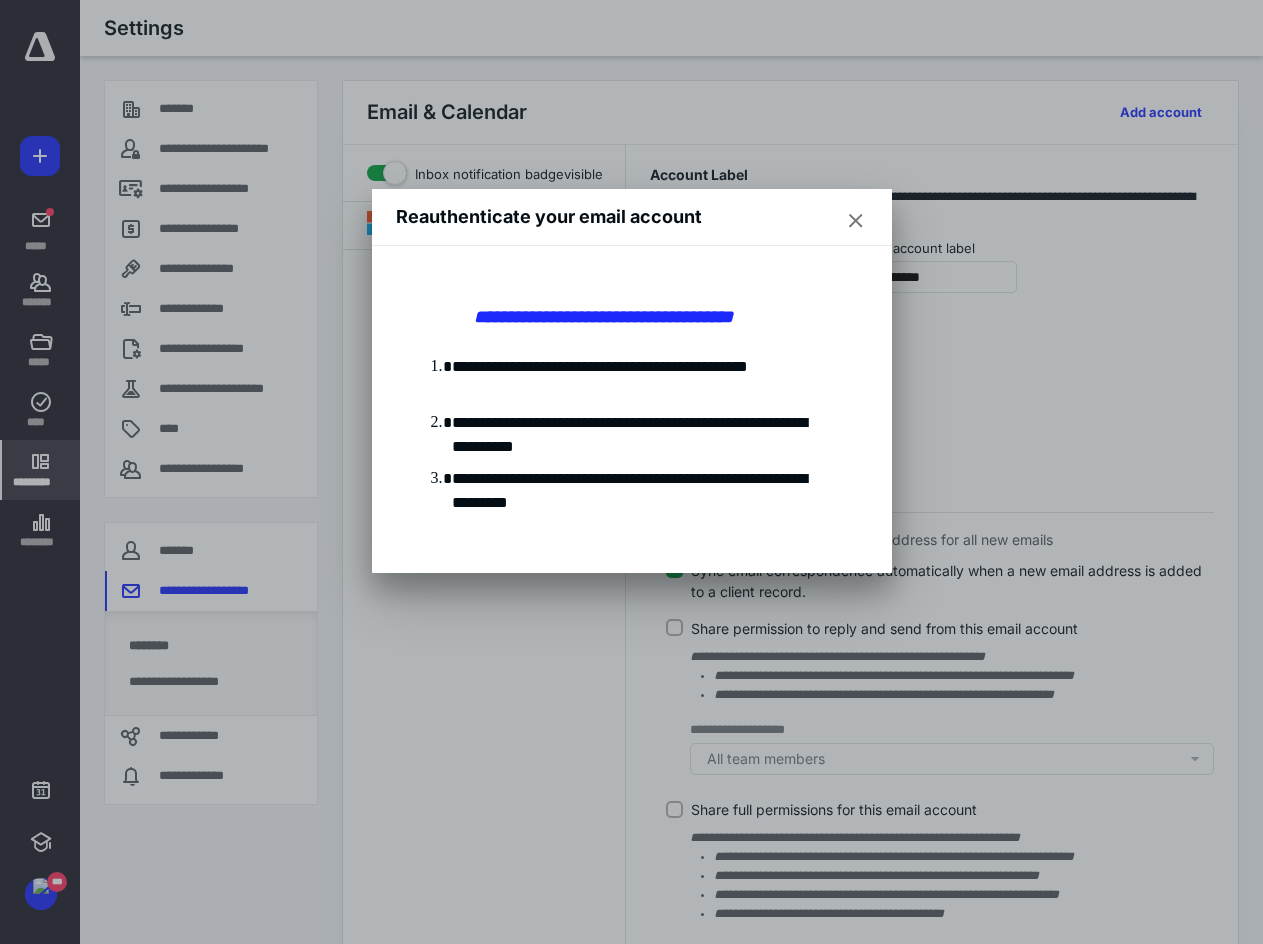 click at bounding box center [856, 221] 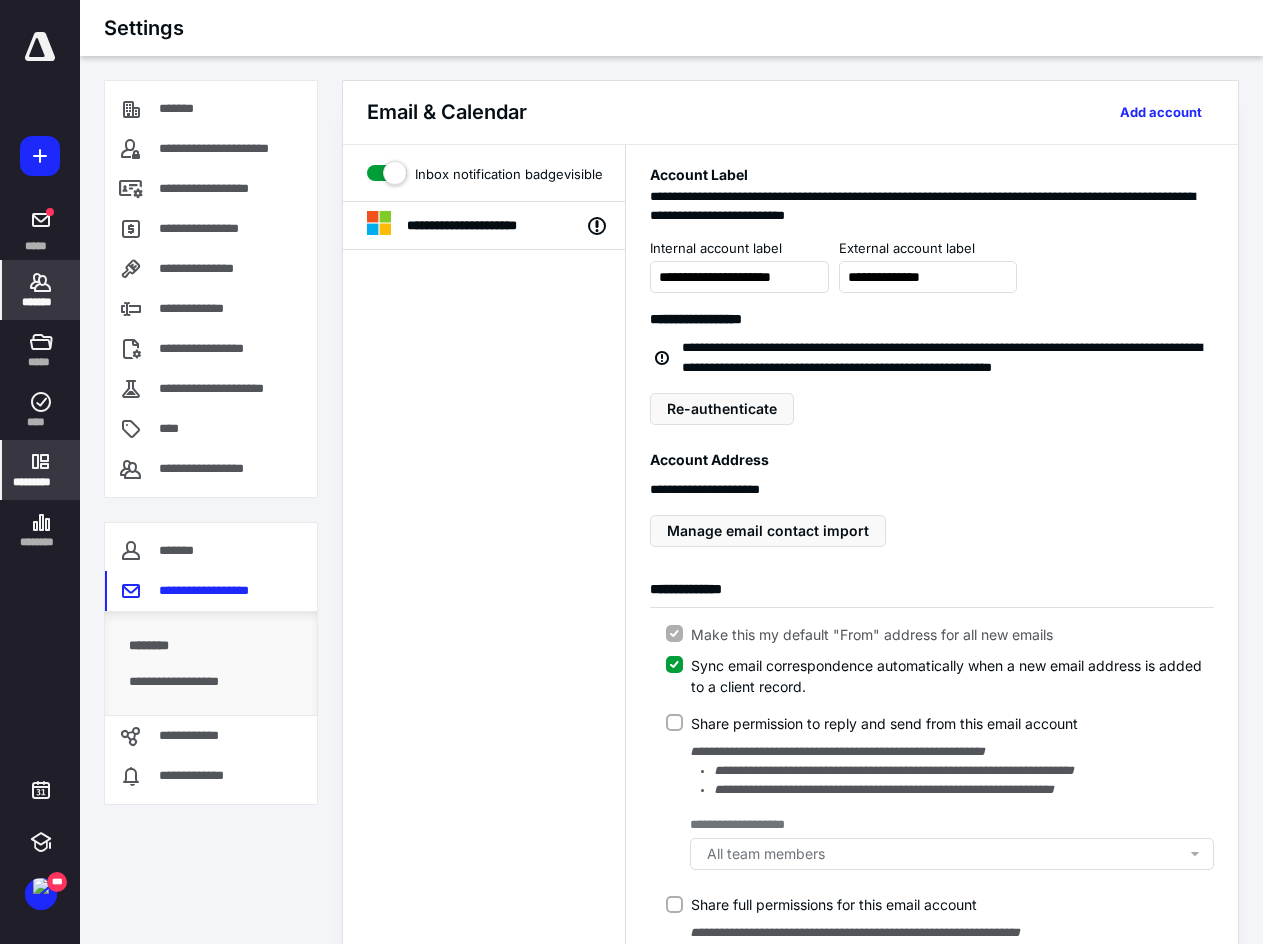 click on "*******" at bounding box center (41, 302) 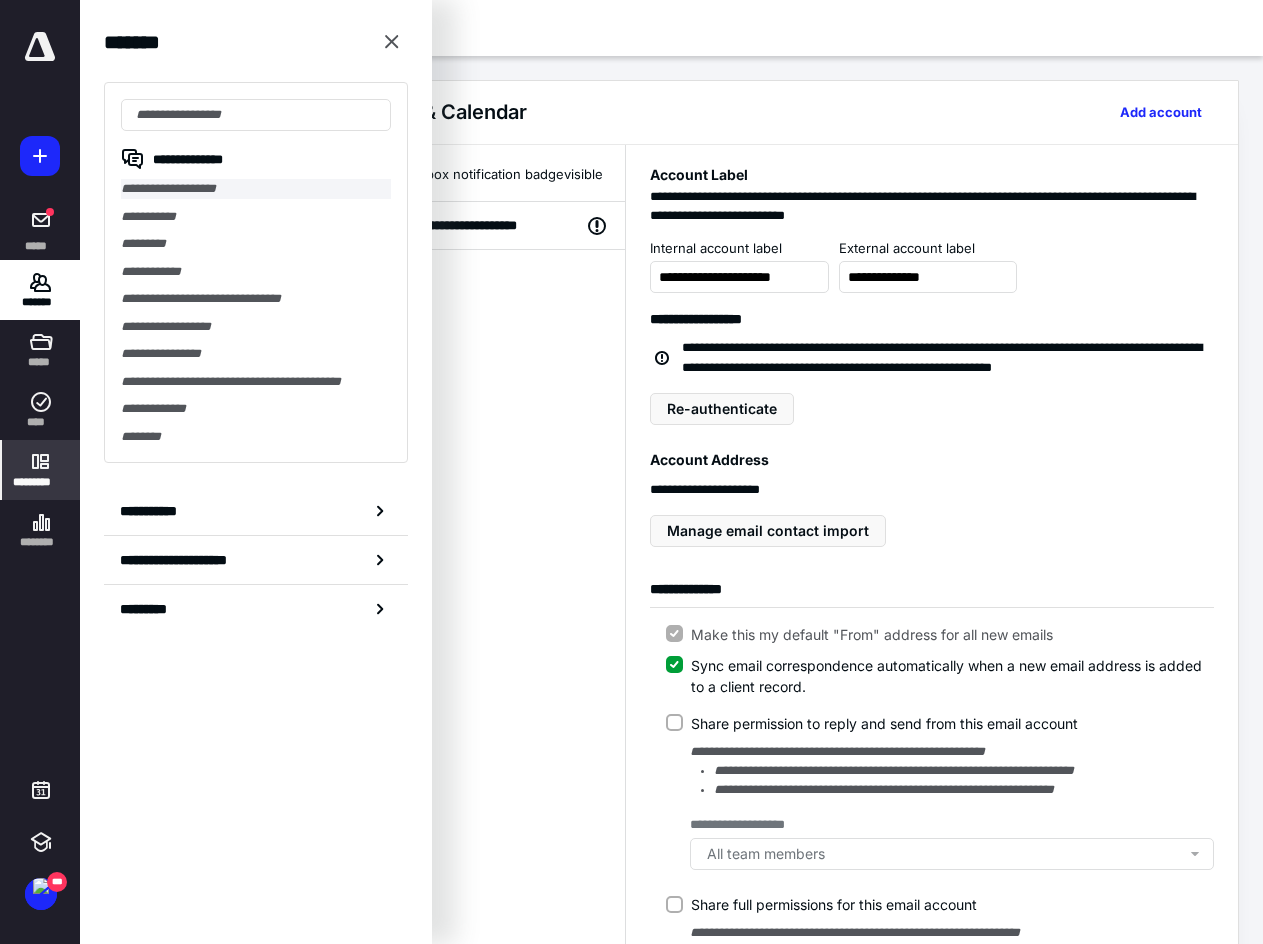 click on "**********" at bounding box center [256, 189] 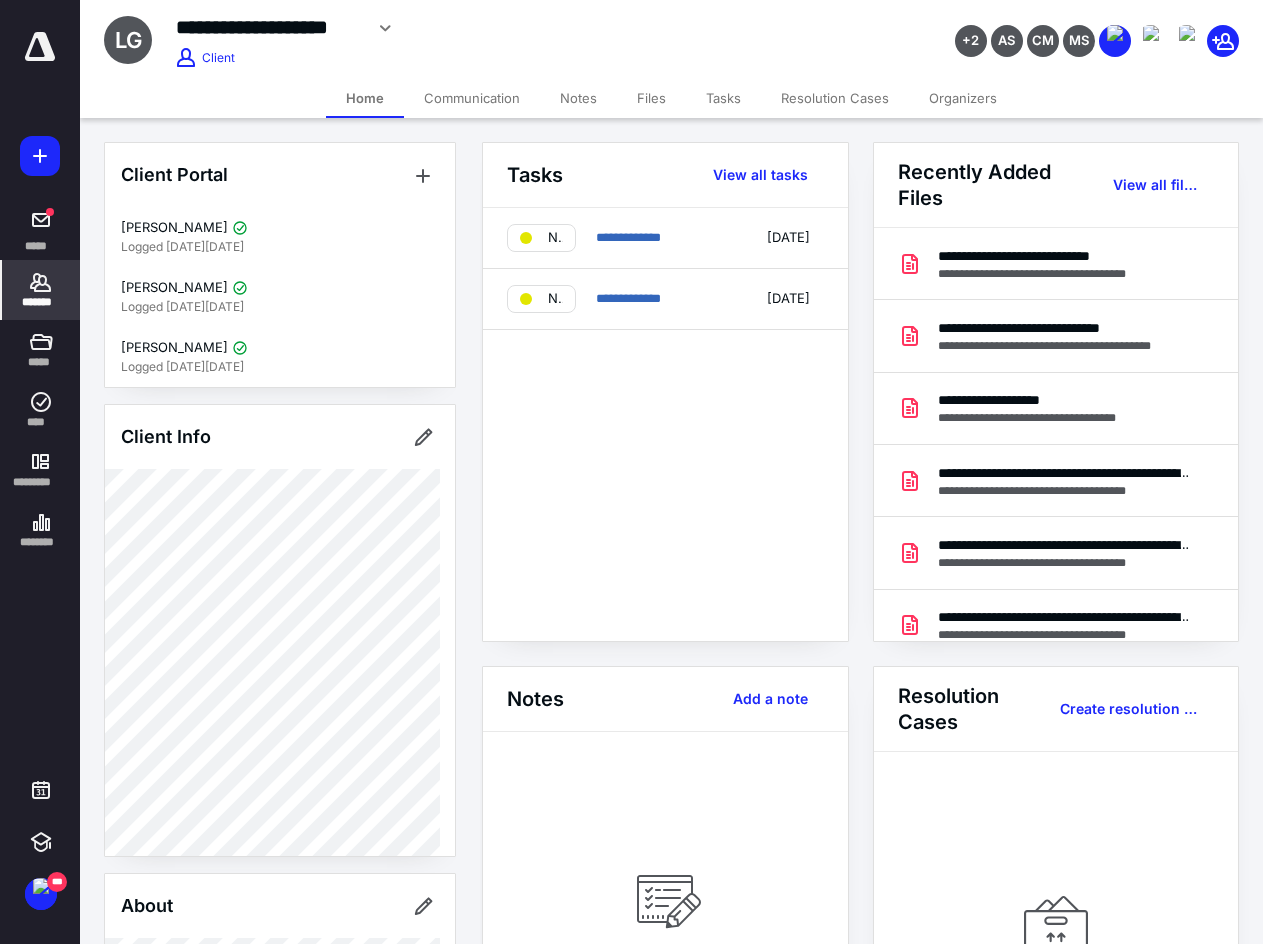 click on "Communication" at bounding box center [472, 98] 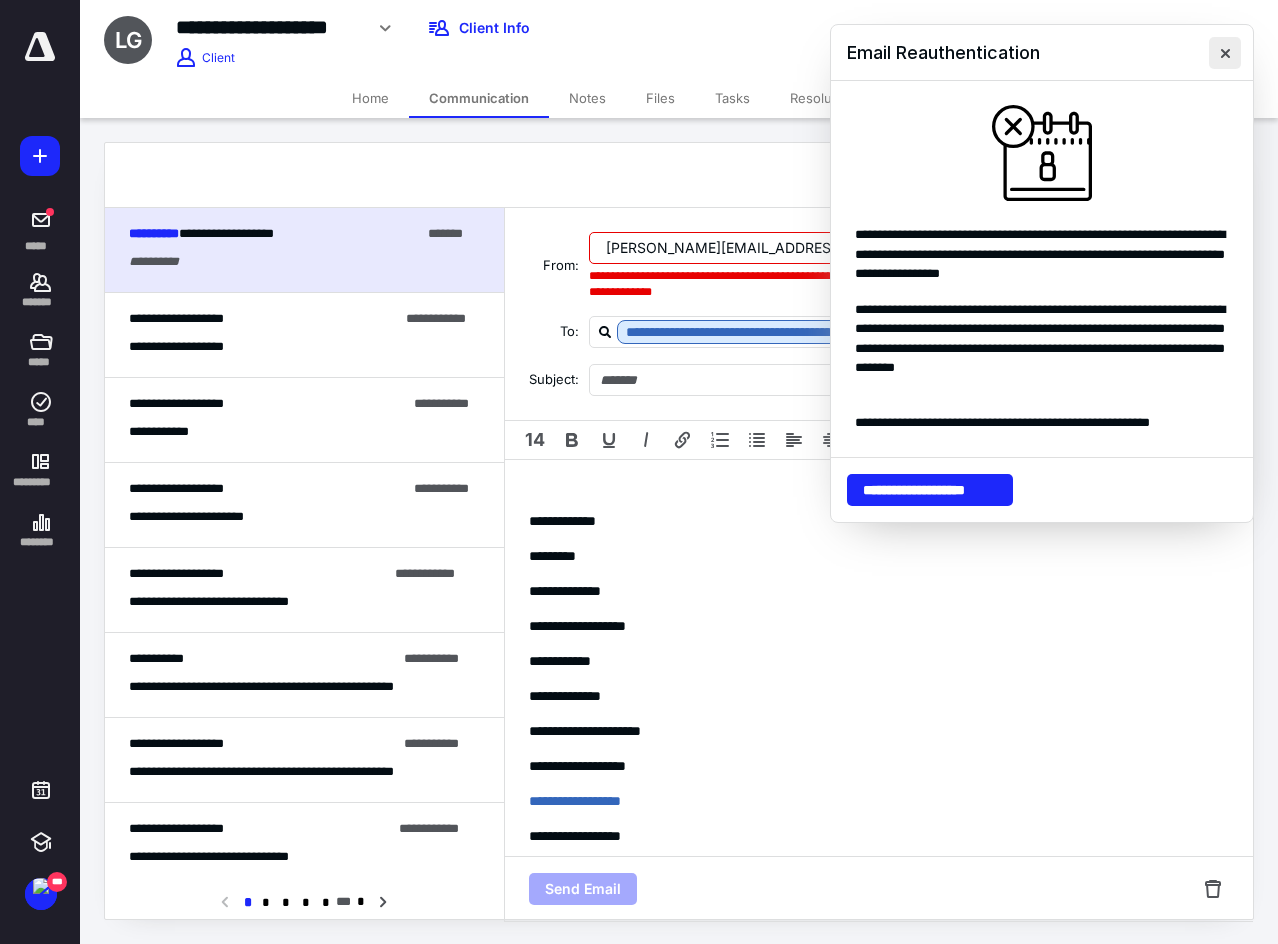 click at bounding box center (1225, 53) 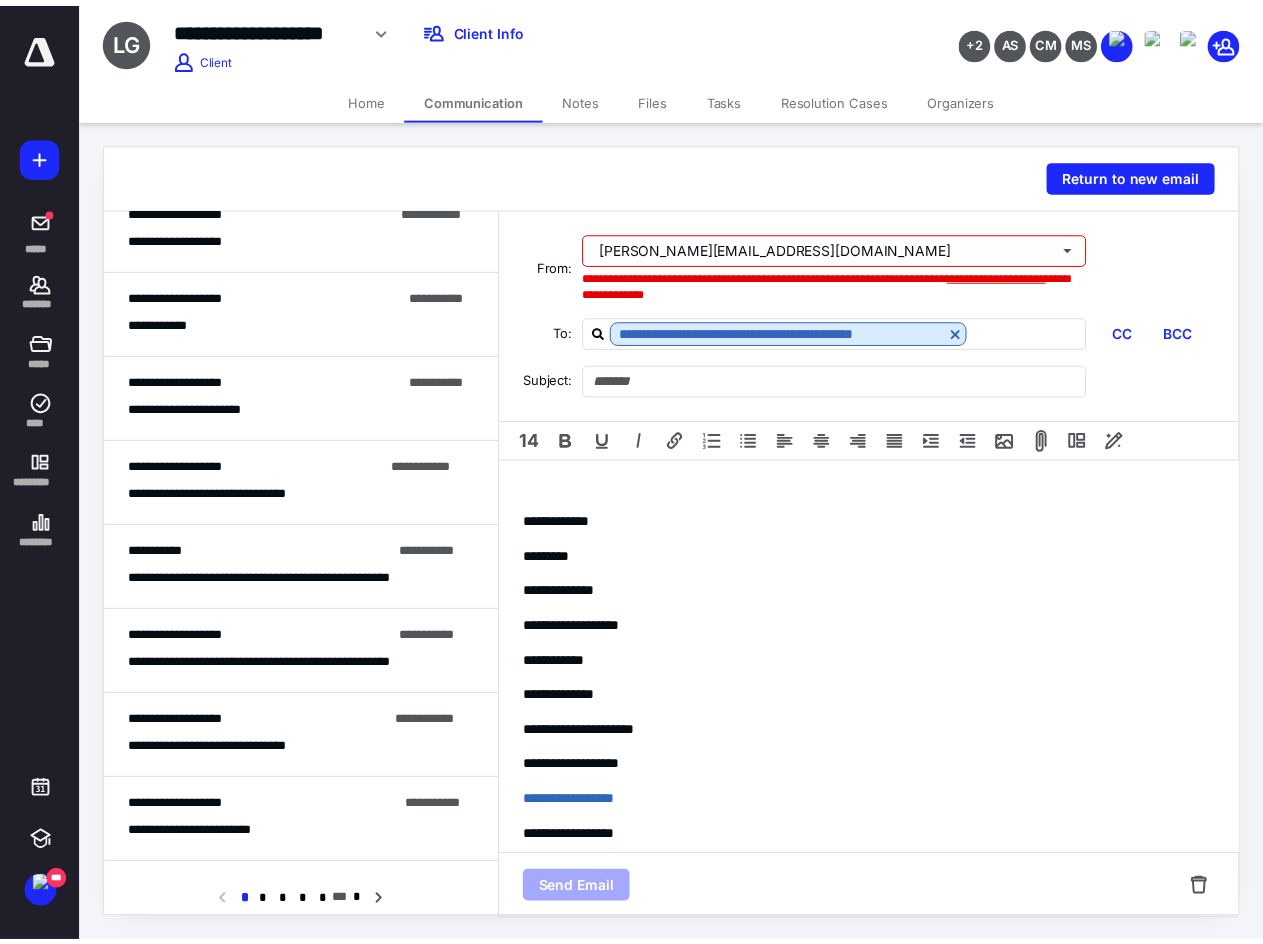 scroll, scrollTop: 100, scrollLeft: 0, axis: vertical 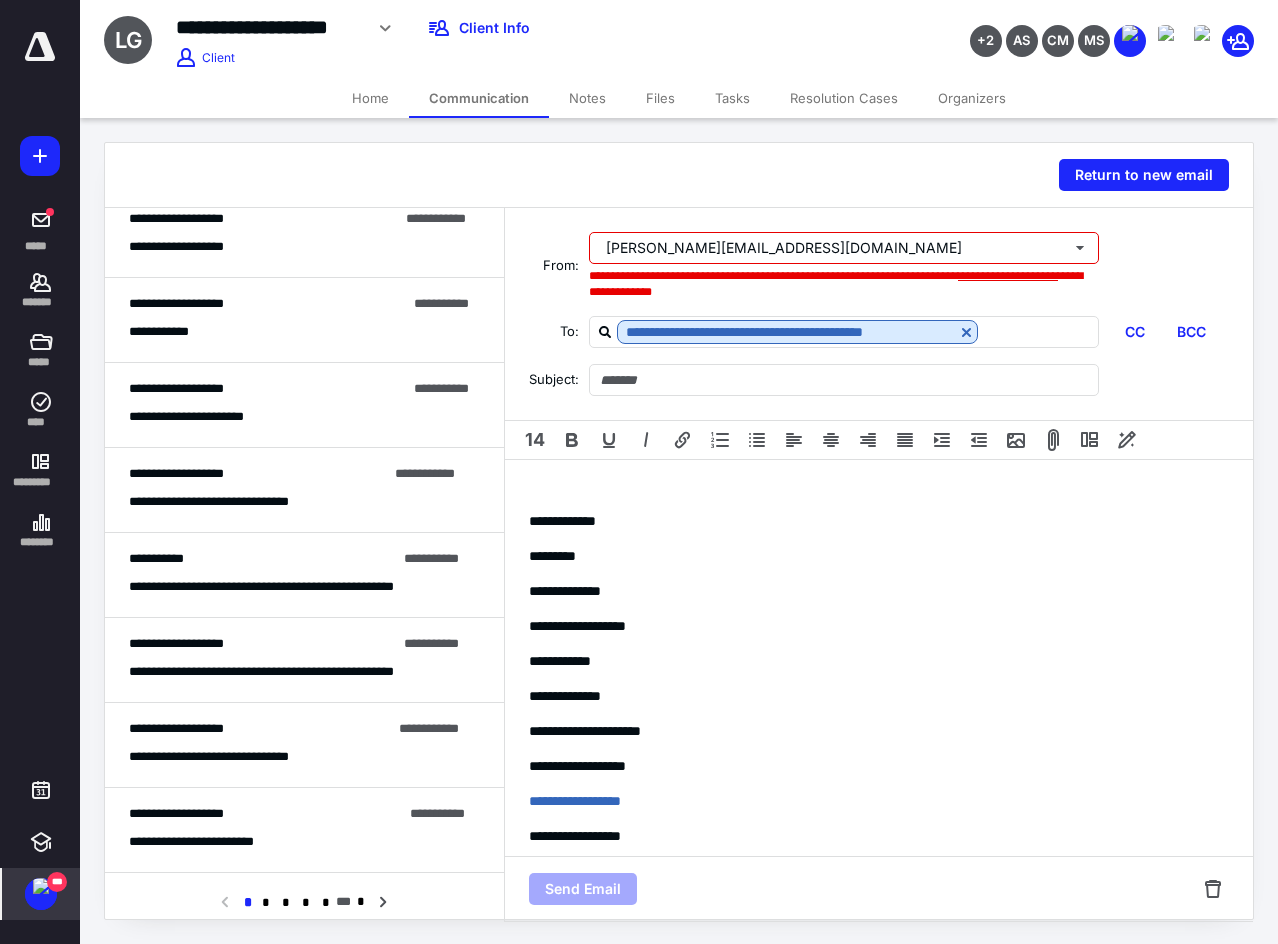 click at bounding box center [41, 886] 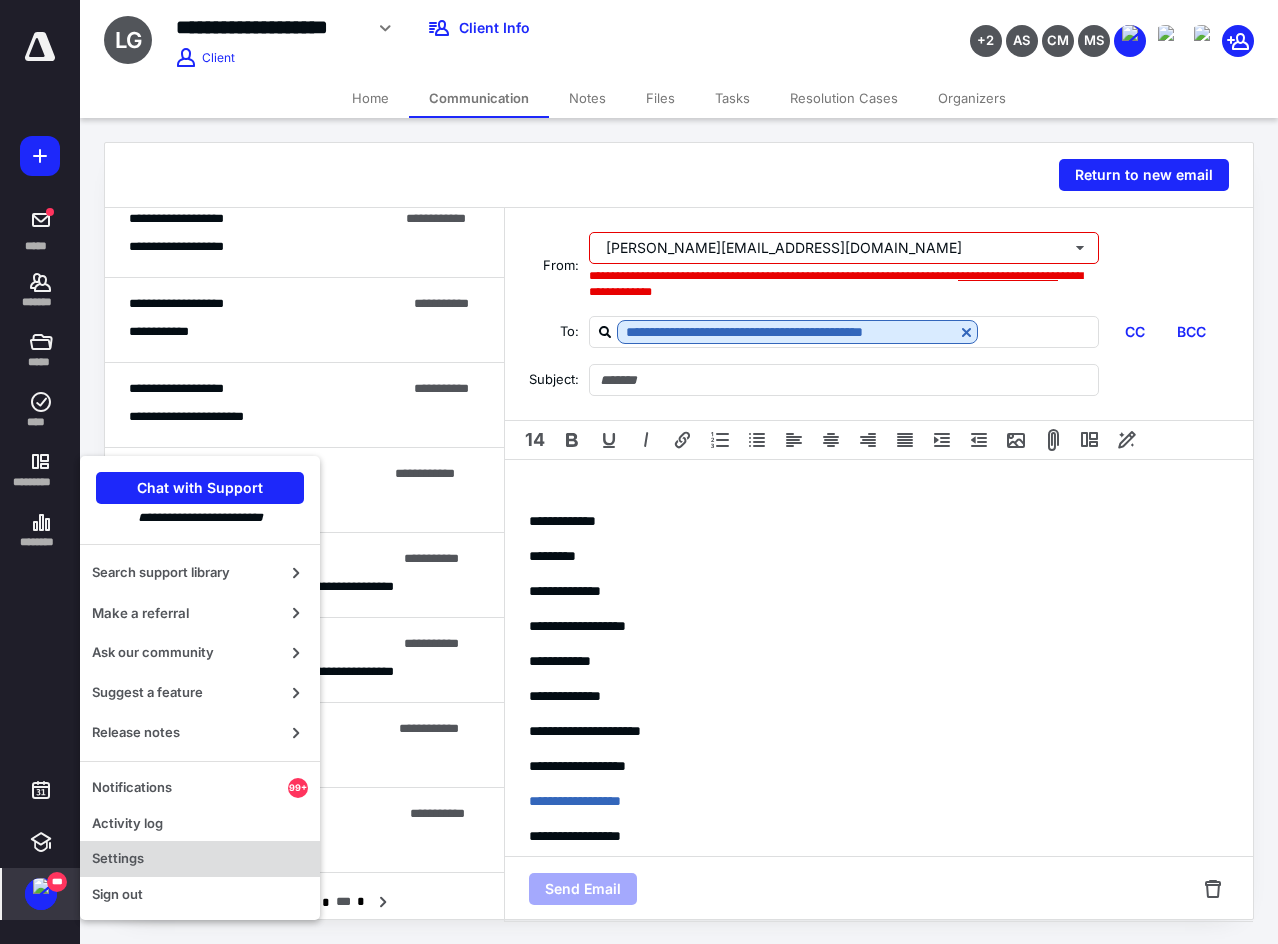 click on "Settings" at bounding box center (200, 859) 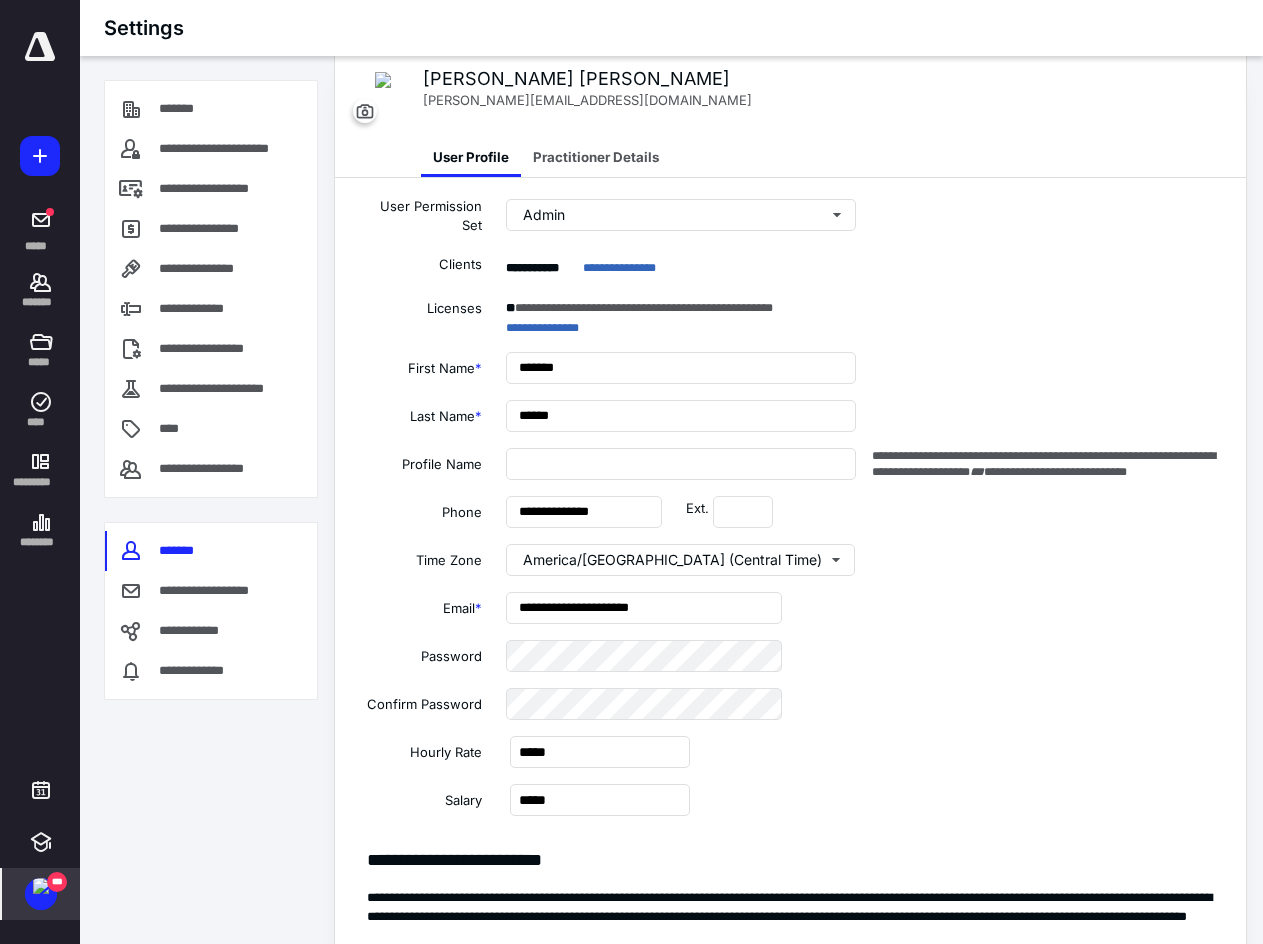 scroll, scrollTop: 0, scrollLeft: 0, axis: both 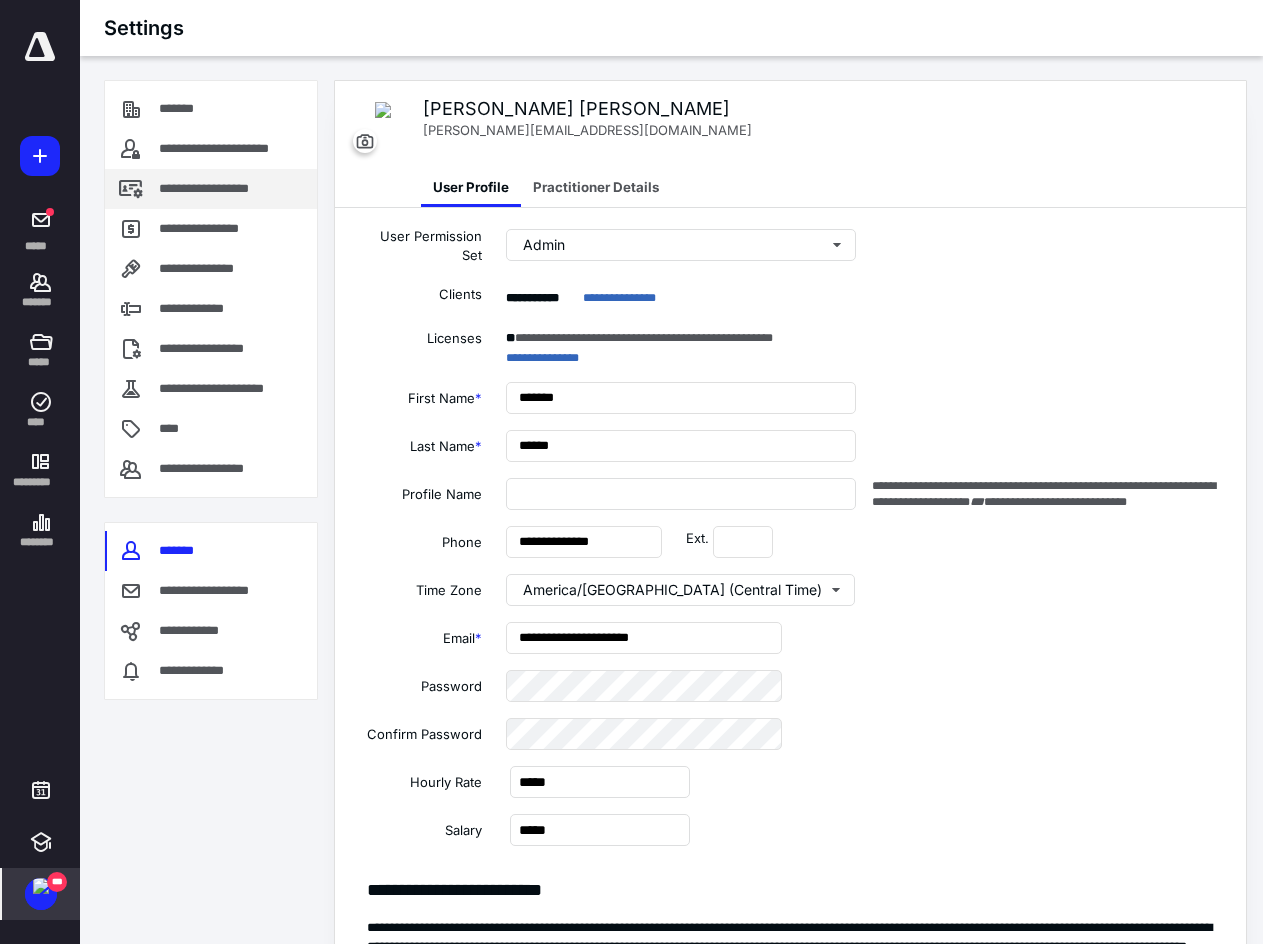 click on "**********" at bounding box center (226, 189) 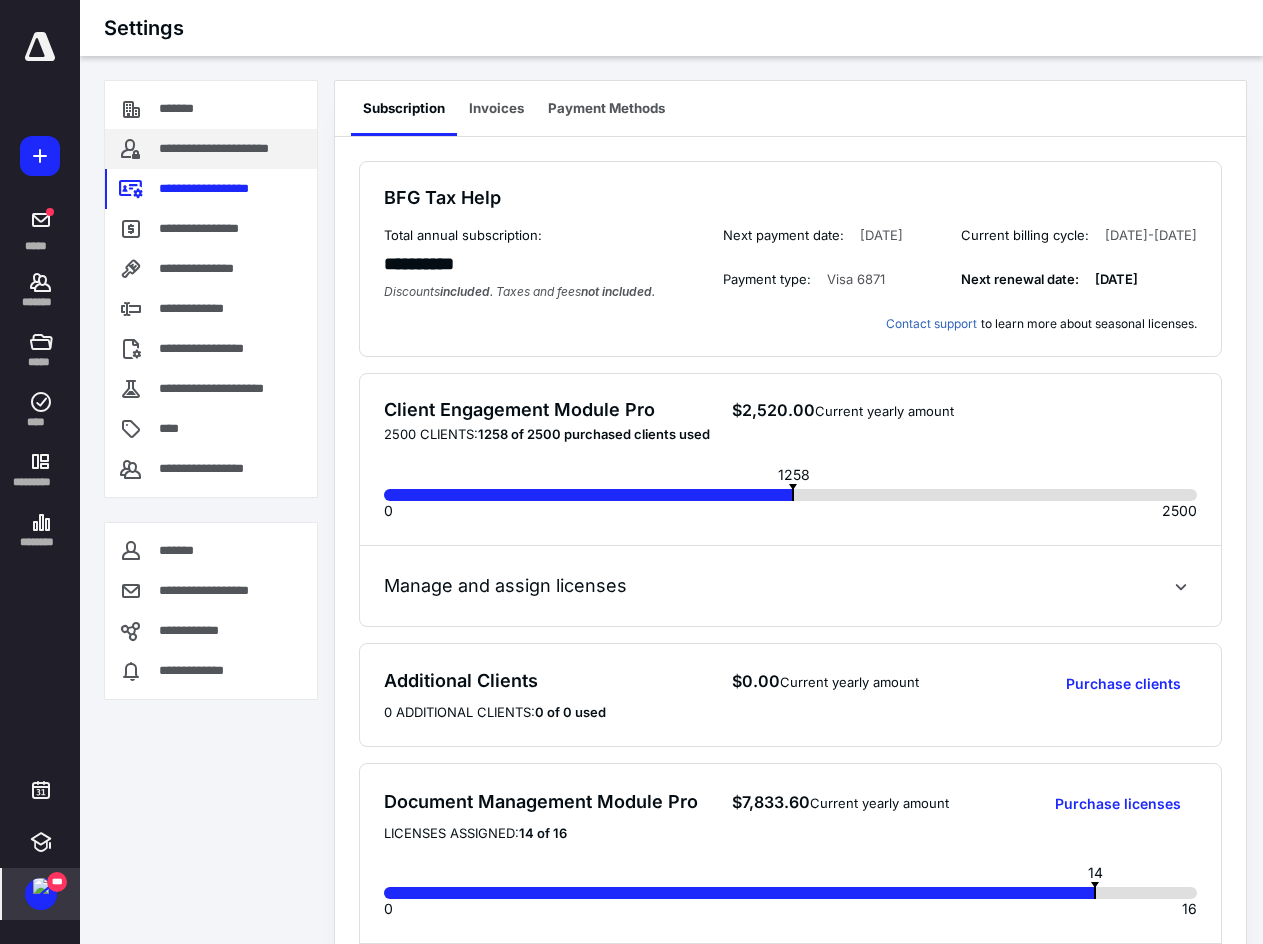 click on "**********" at bounding box center [234, 149] 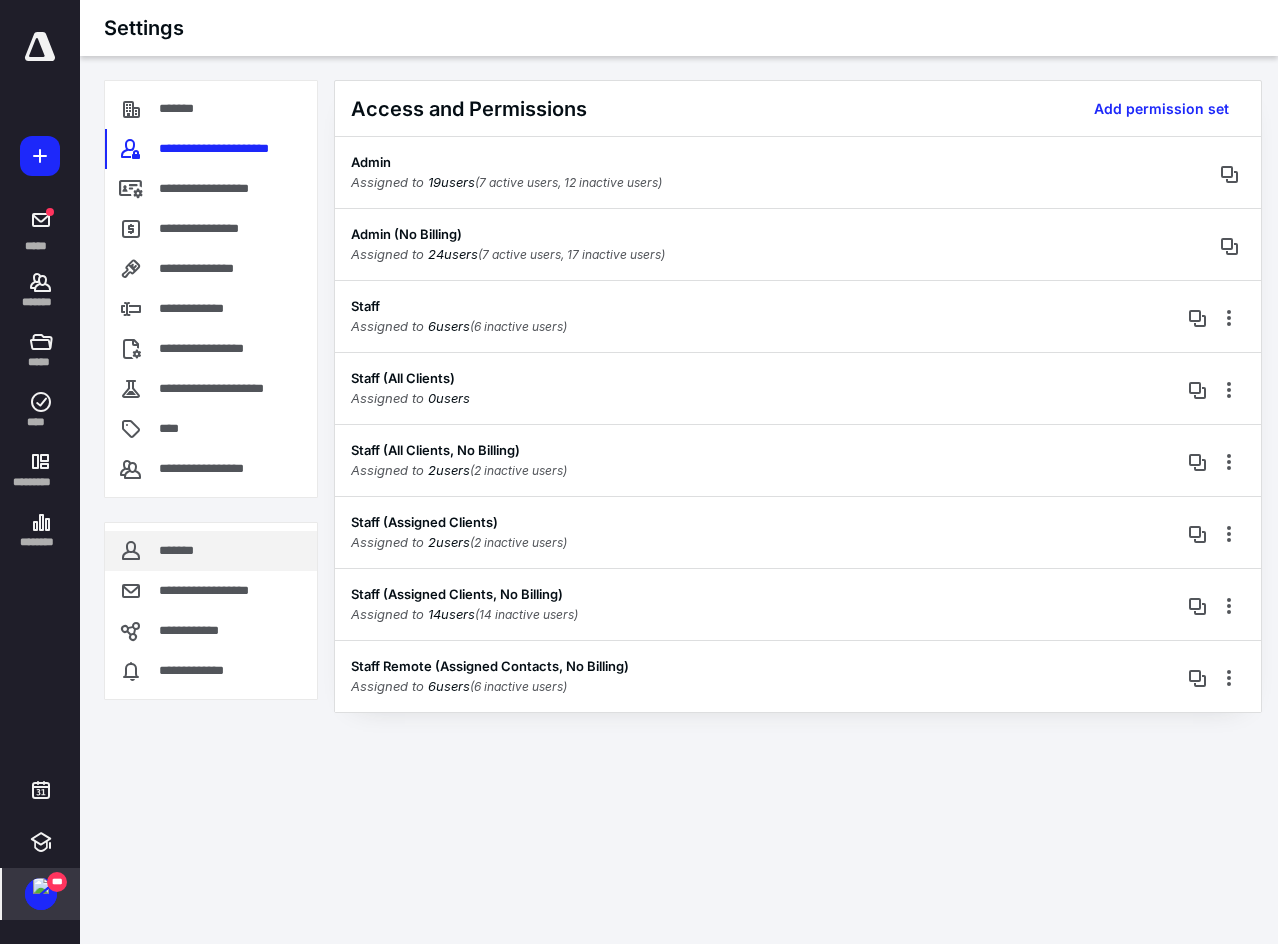 click on "*******" at bounding box center (178, 551) 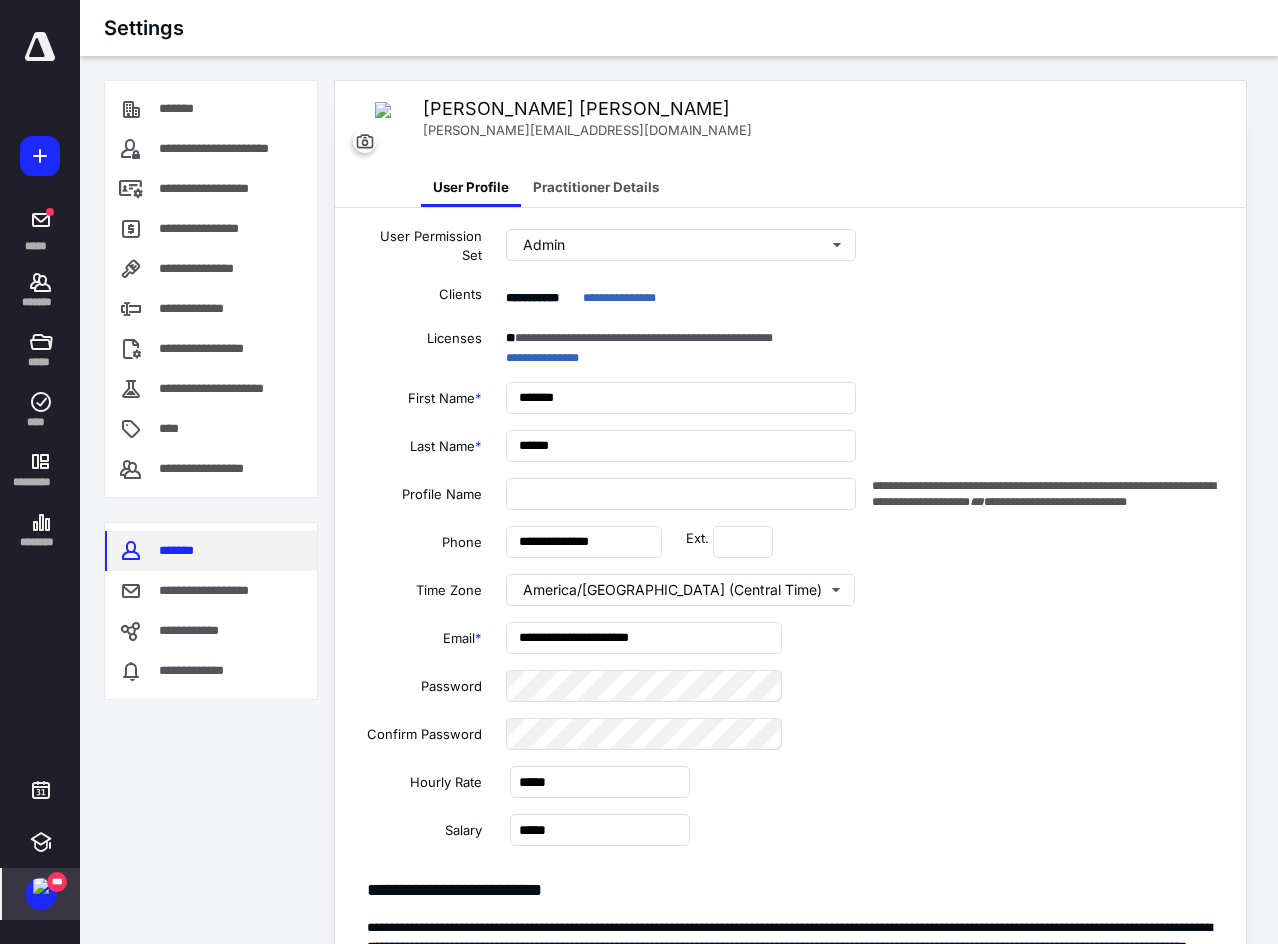 type on "**********" 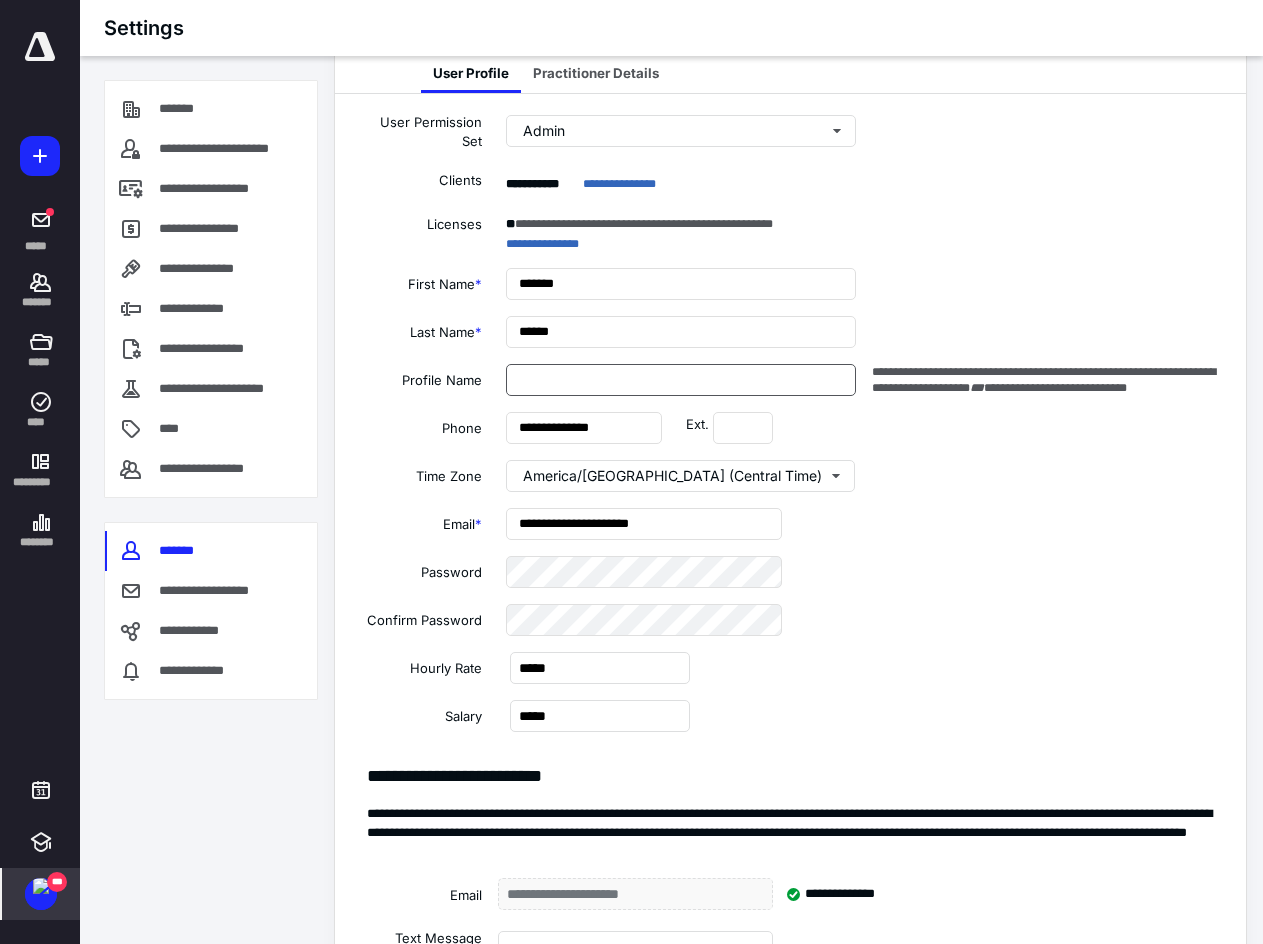 scroll, scrollTop: 200, scrollLeft: 0, axis: vertical 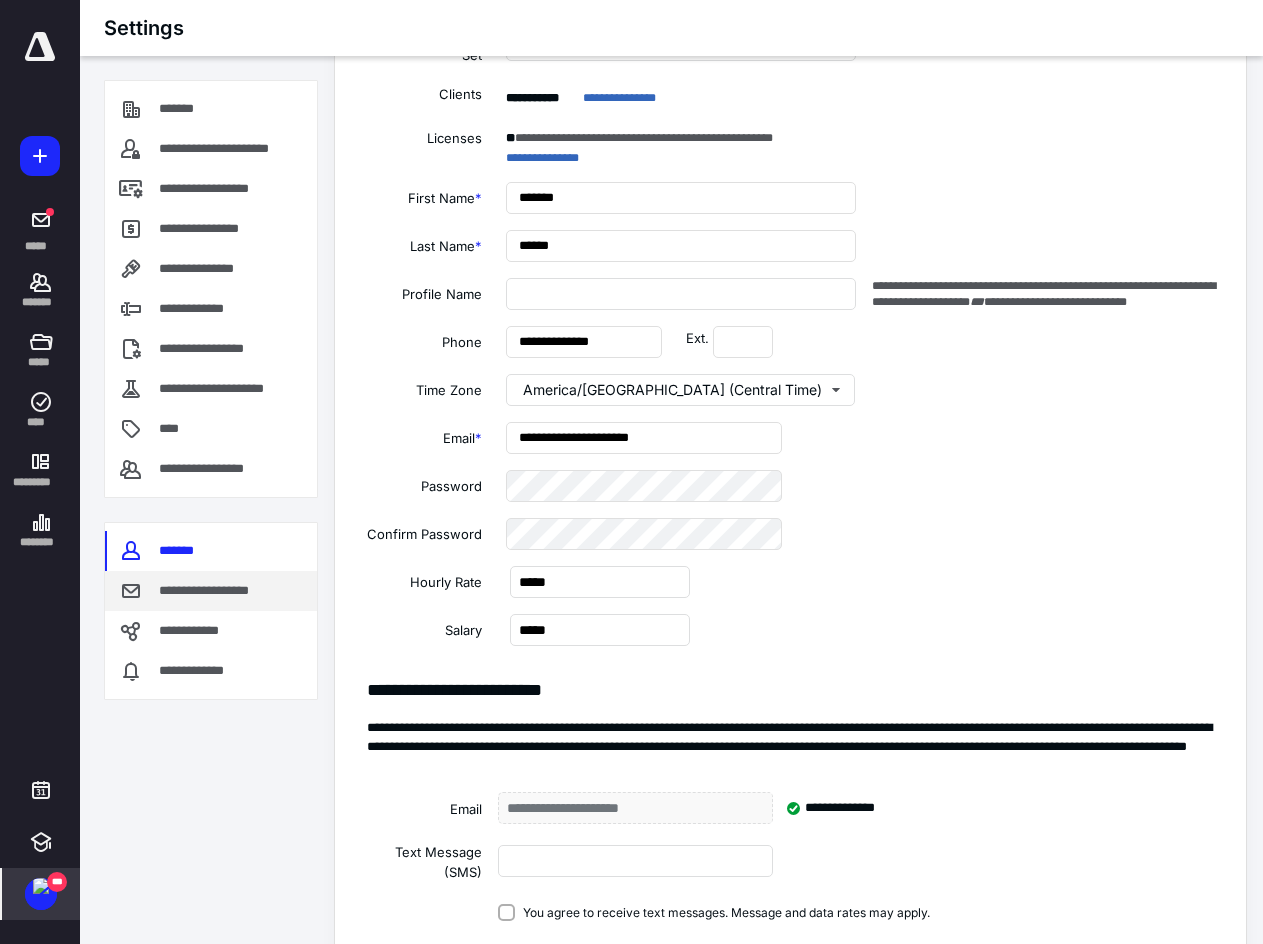 click on "**********" at bounding box center (218, 591) 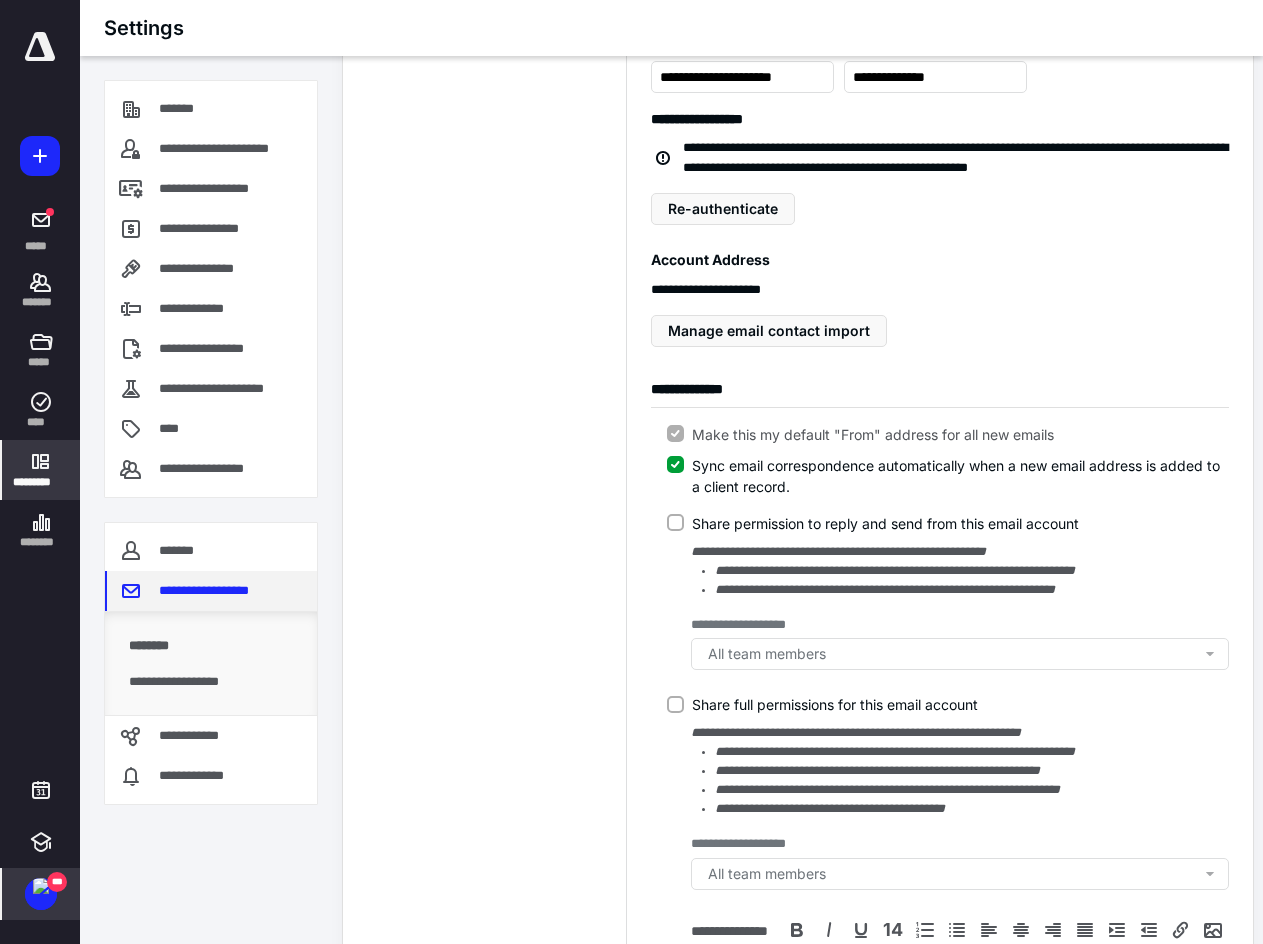 scroll, scrollTop: 0, scrollLeft: 0, axis: both 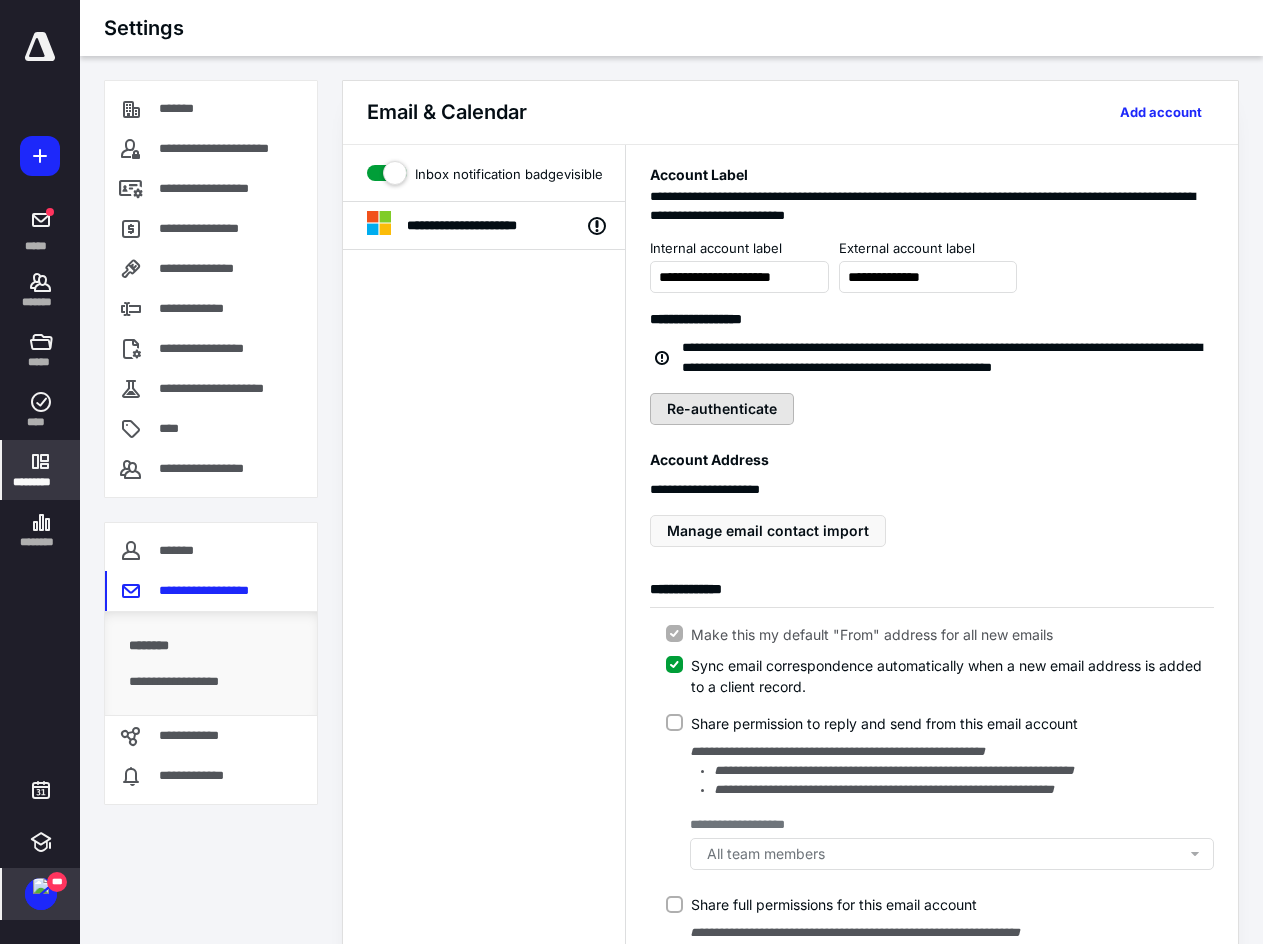 click on "Re-authenticate" at bounding box center (722, 409) 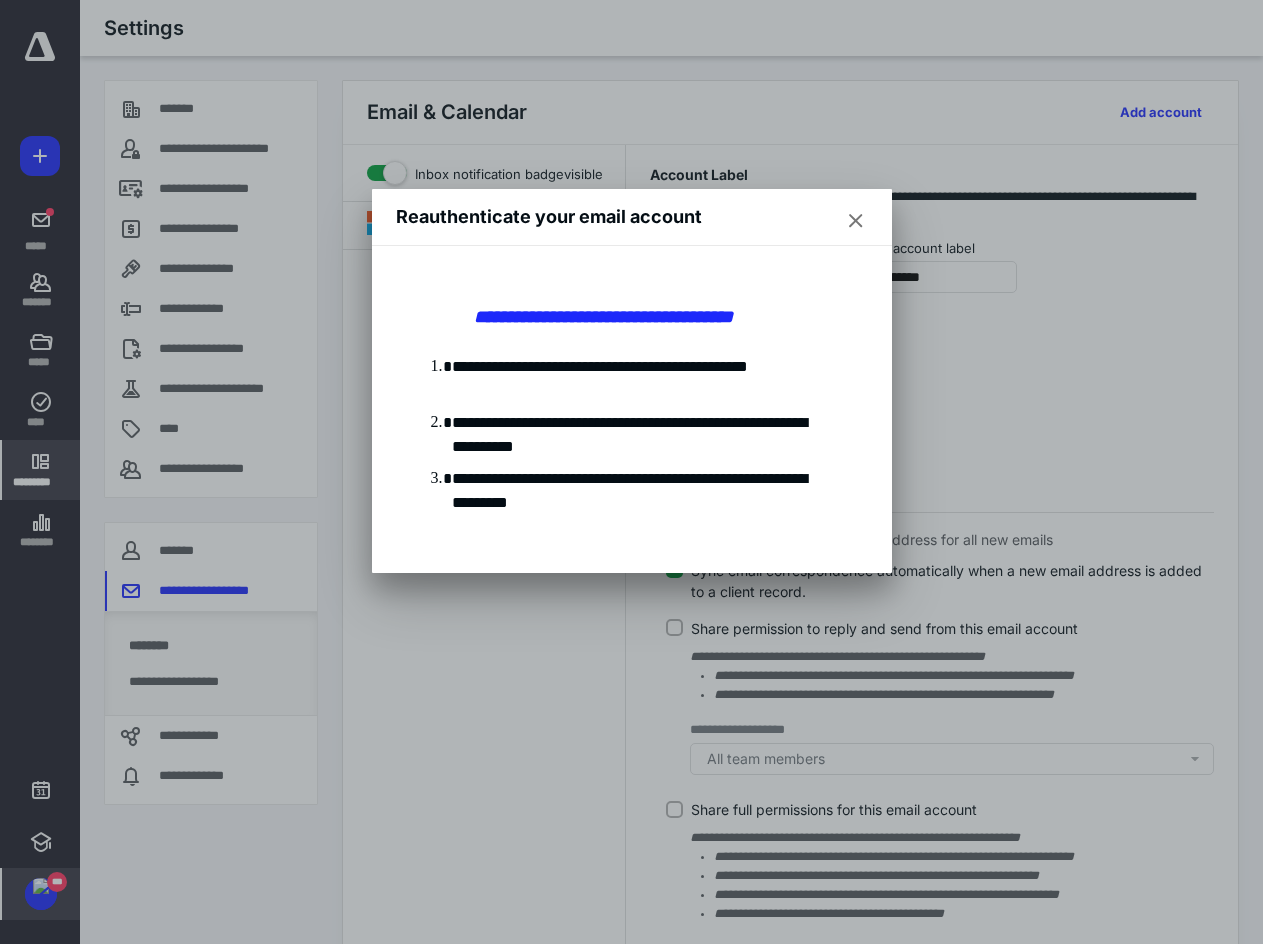 click at bounding box center [856, 221] 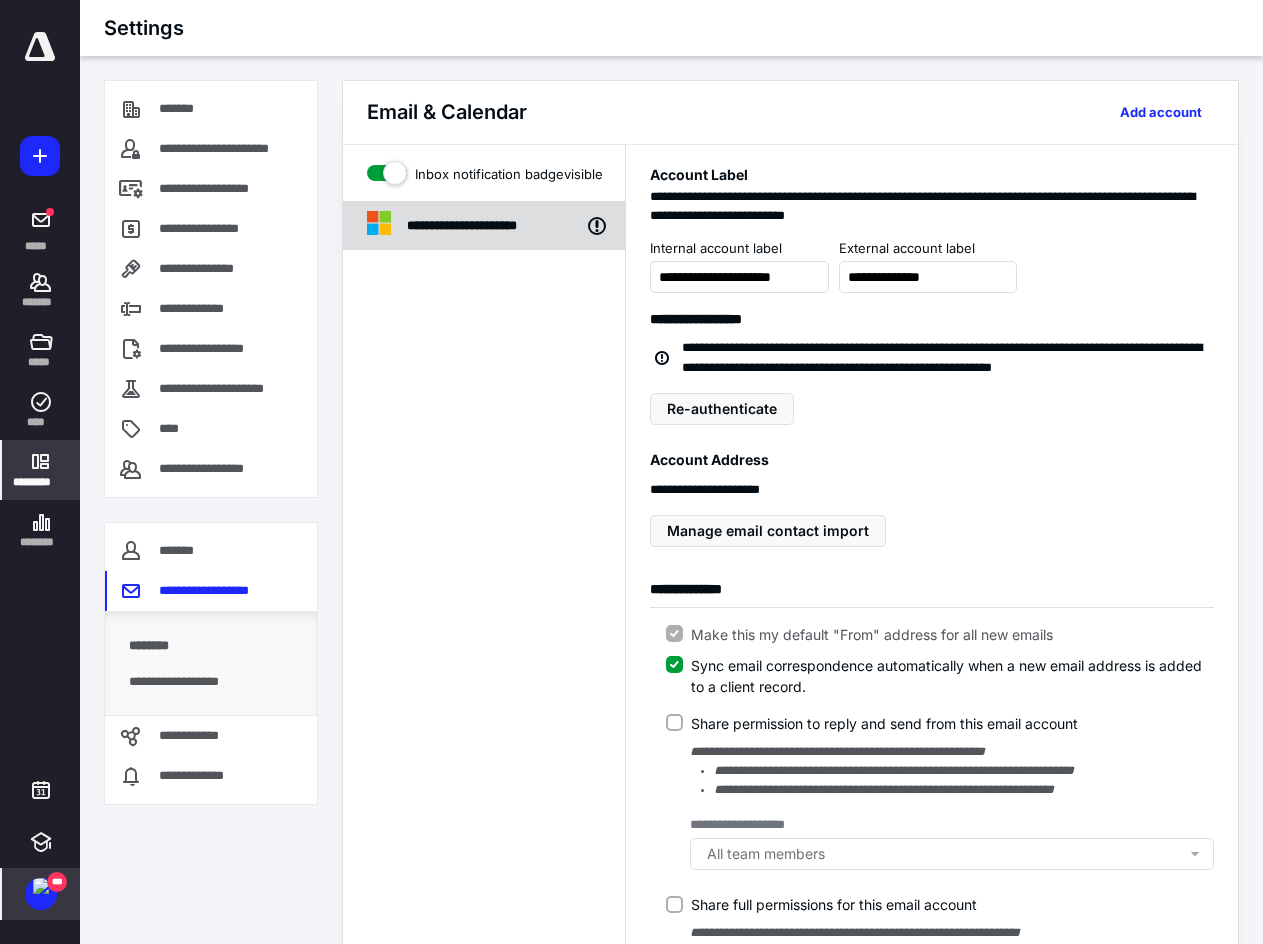 click 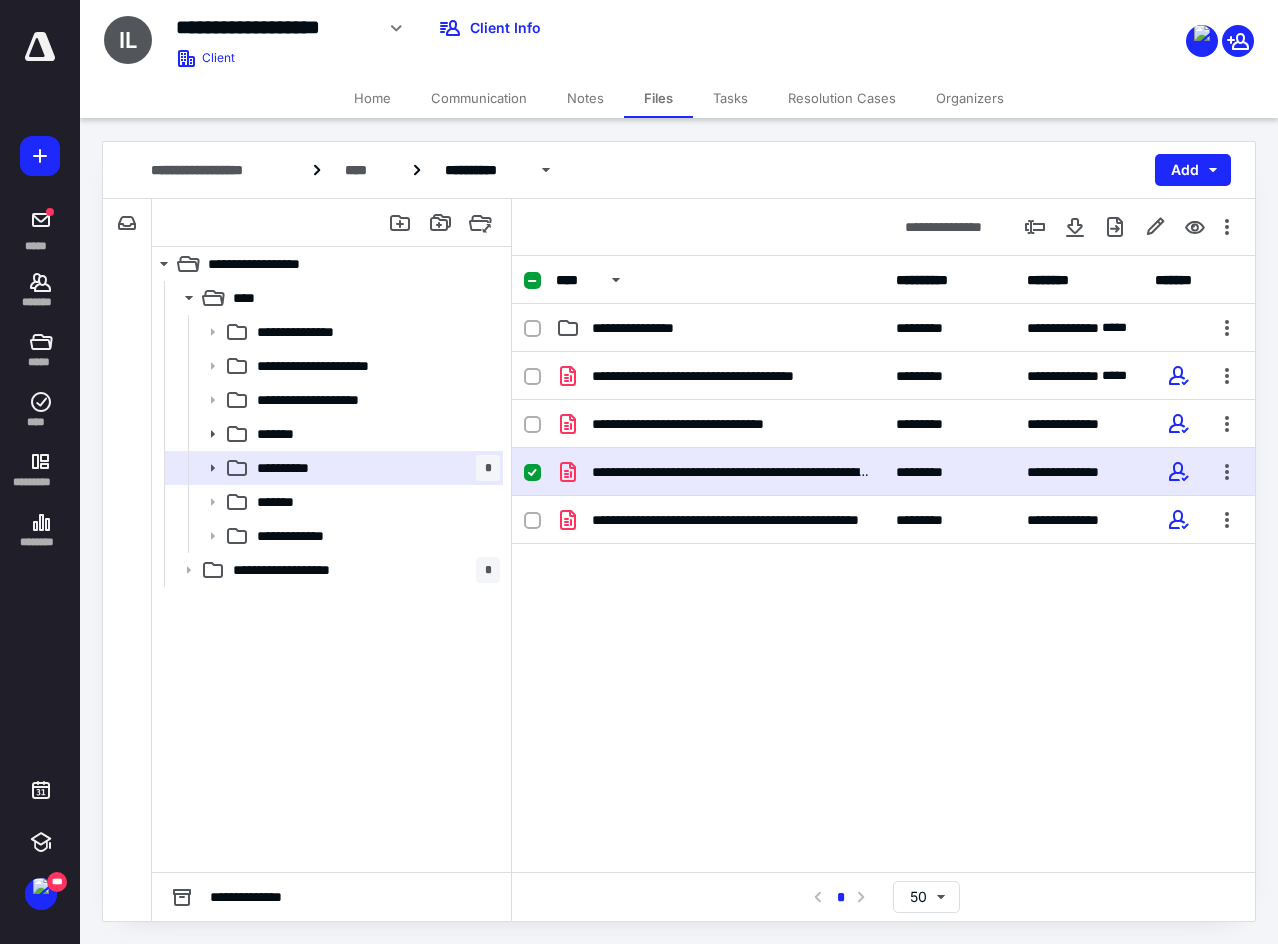 scroll, scrollTop: 0, scrollLeft: 0, axis: both 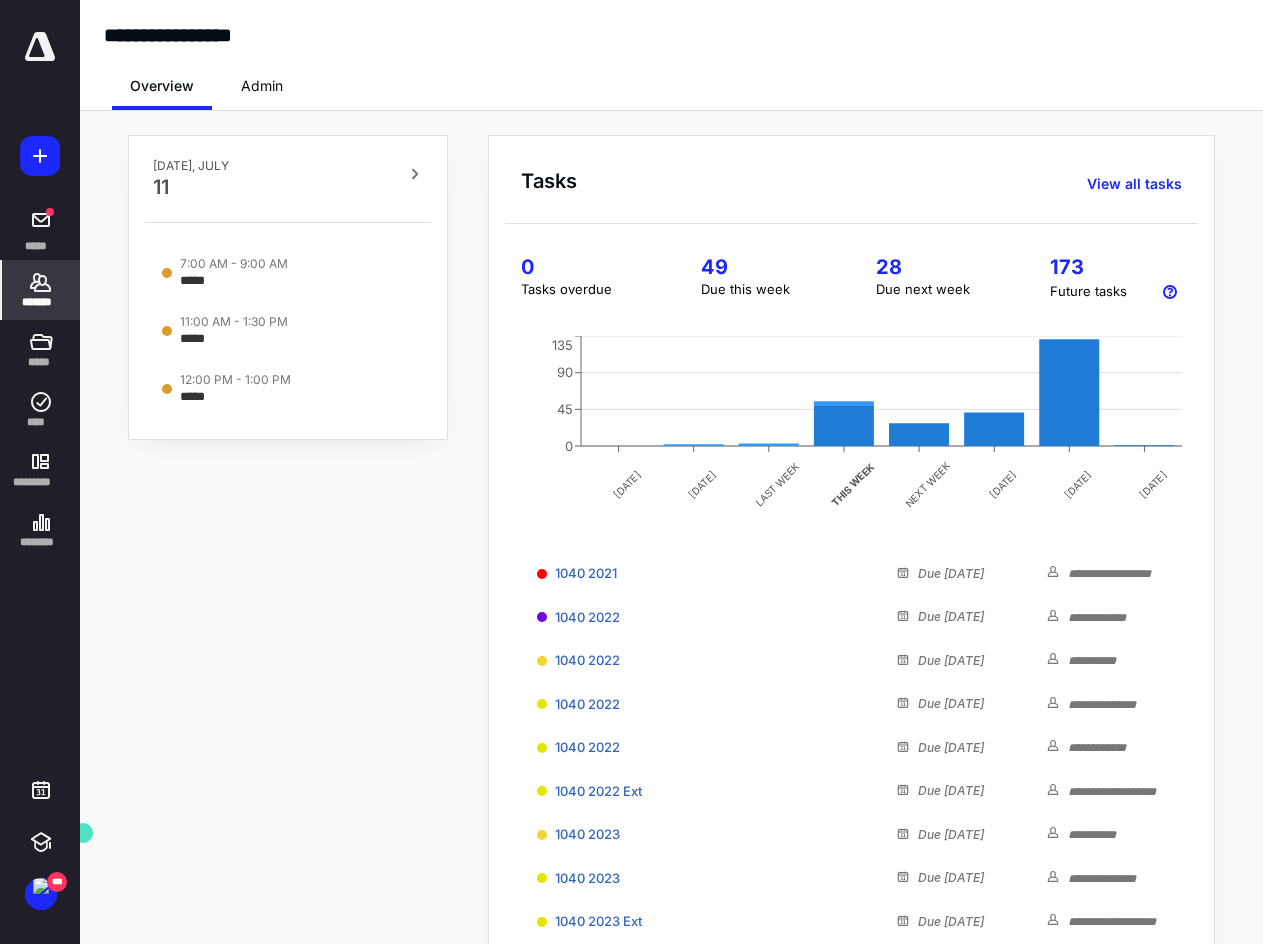 click 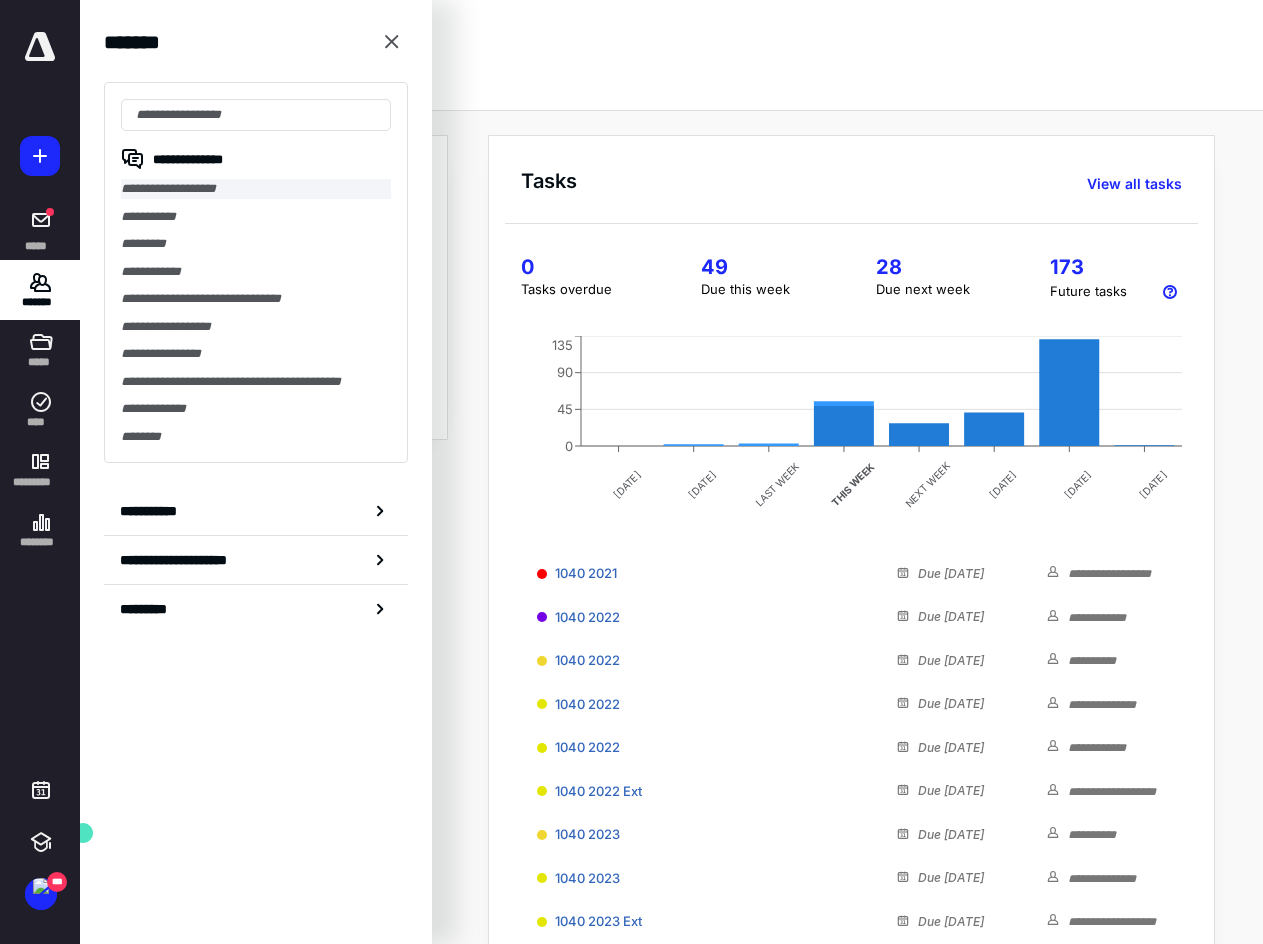 click on "**********" at bounding box center (256, 189) 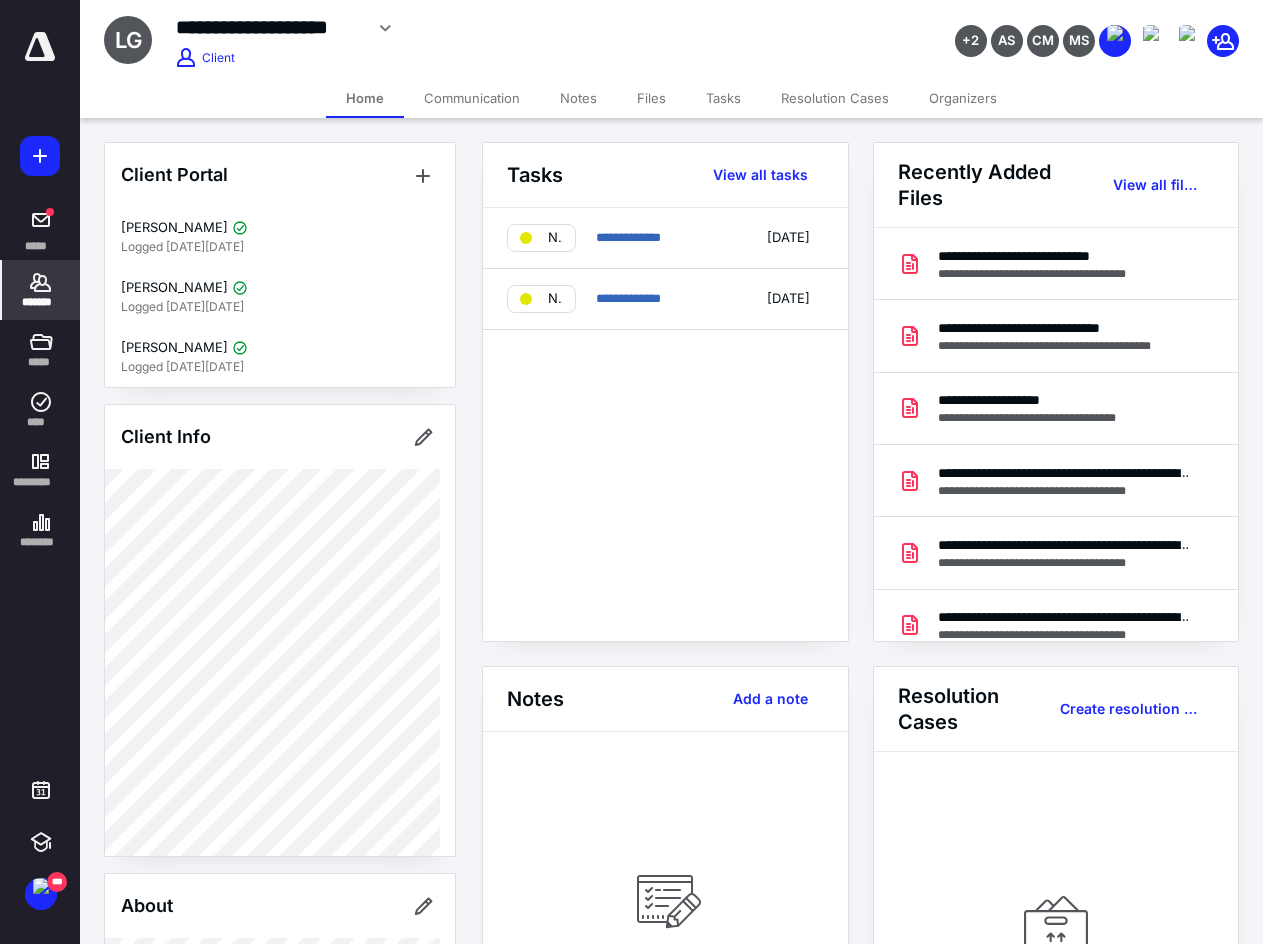 click on "Communication" at bounding box center [472, 98] 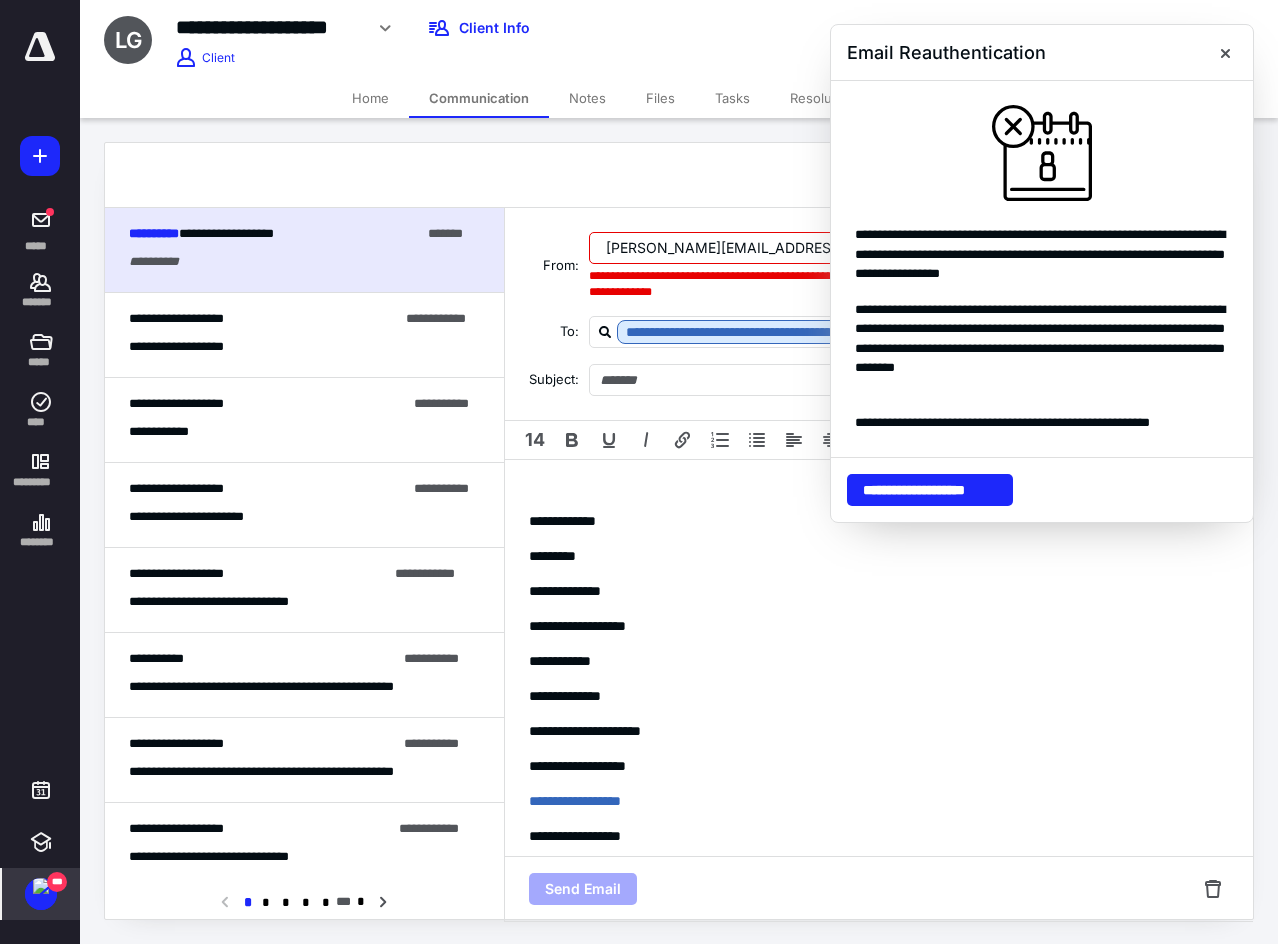 click at bounding box center (41, 886) 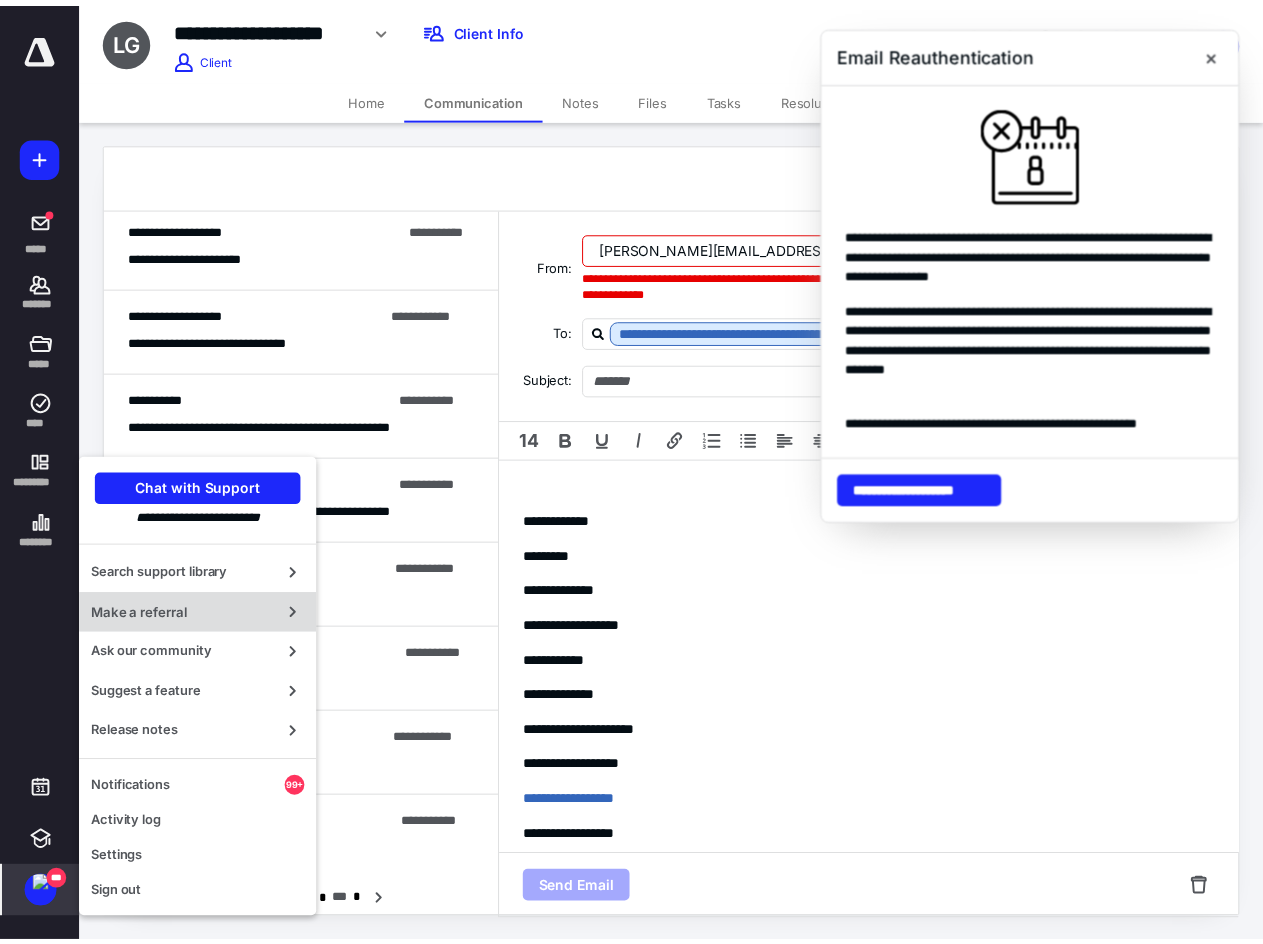 scroll, scrollTop: 300, scrollLeft: 0, axis: vertical 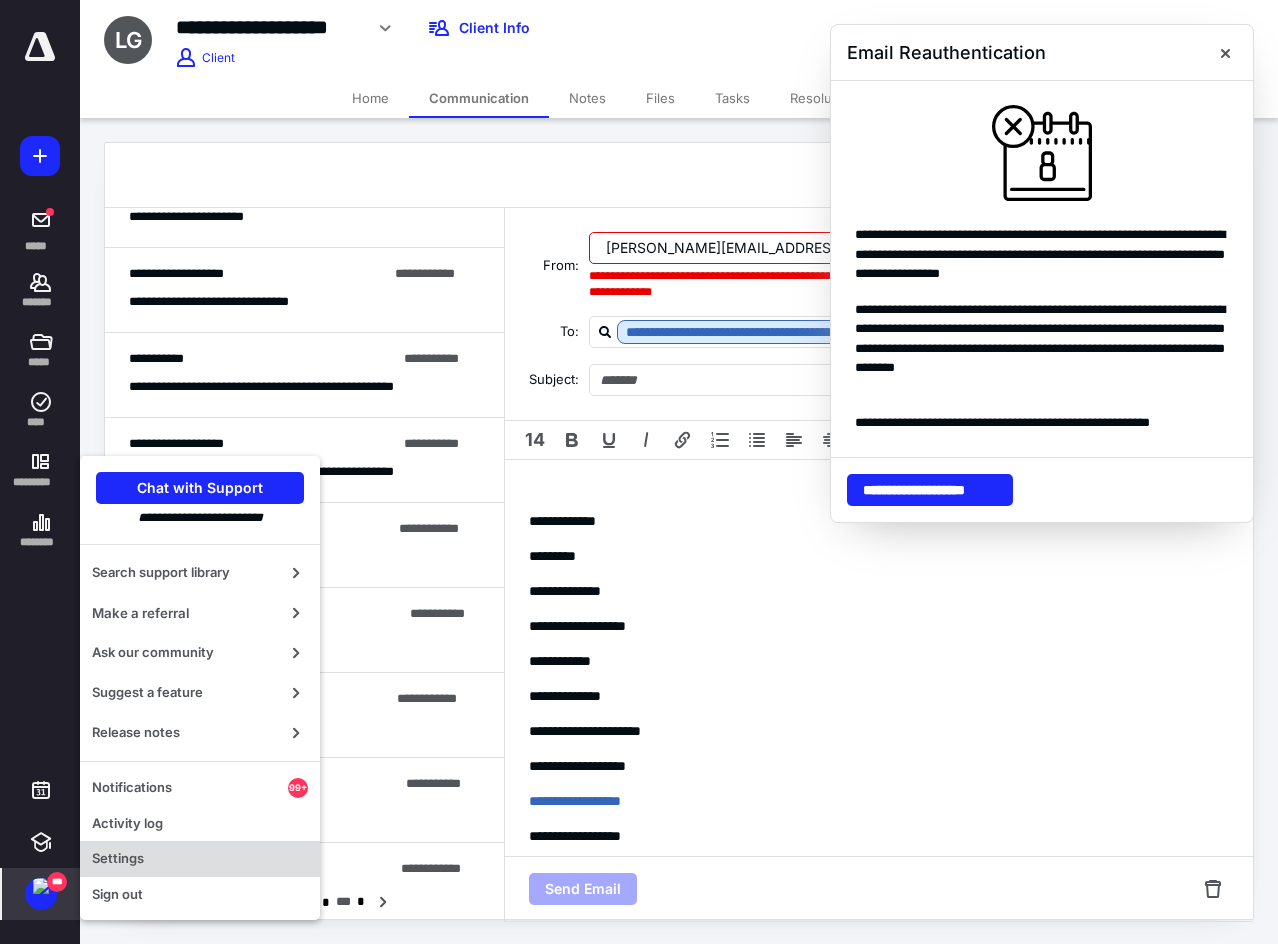 click on "Settings" at bounding box center [200, 859] 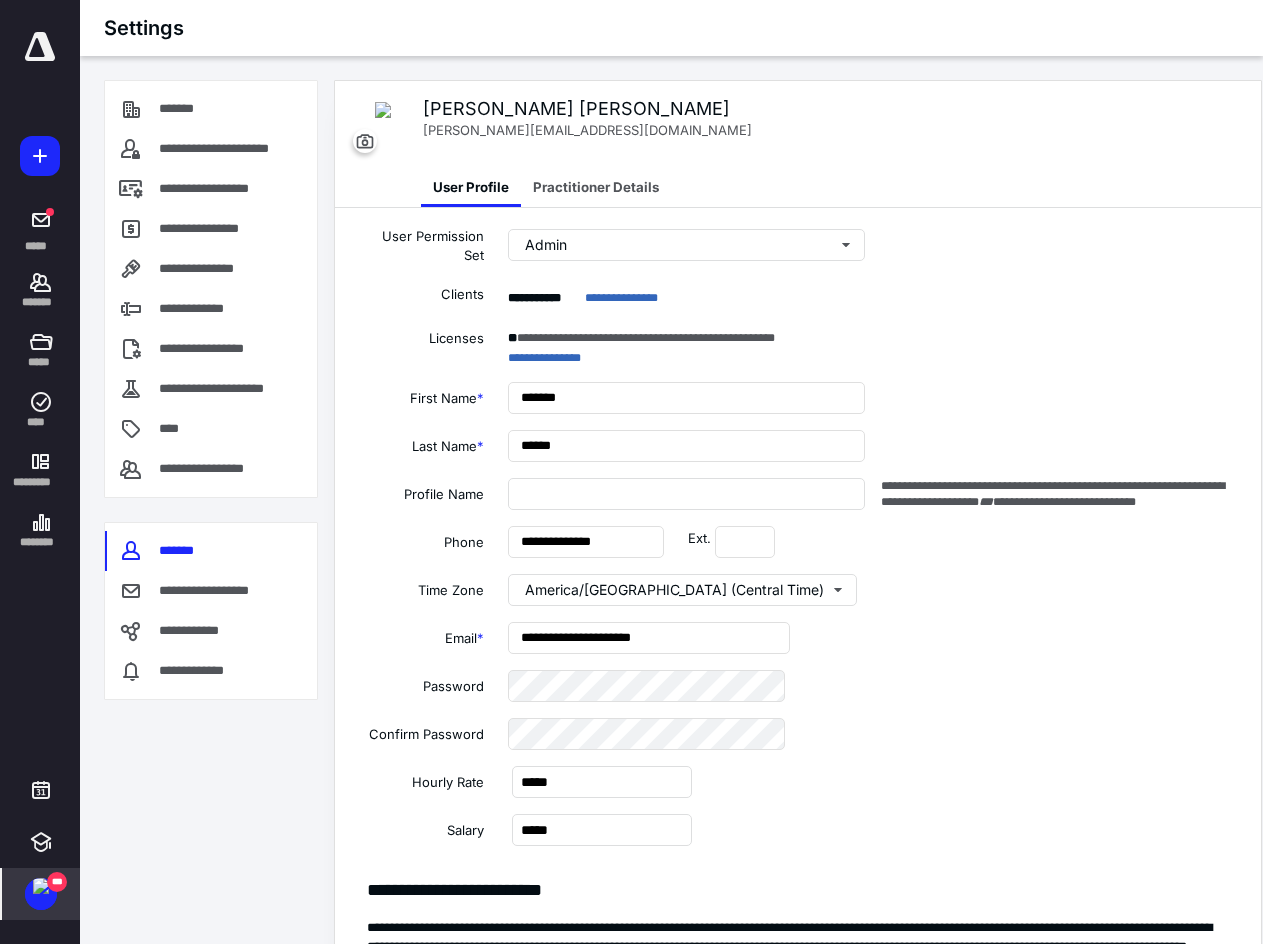 type on "**********" 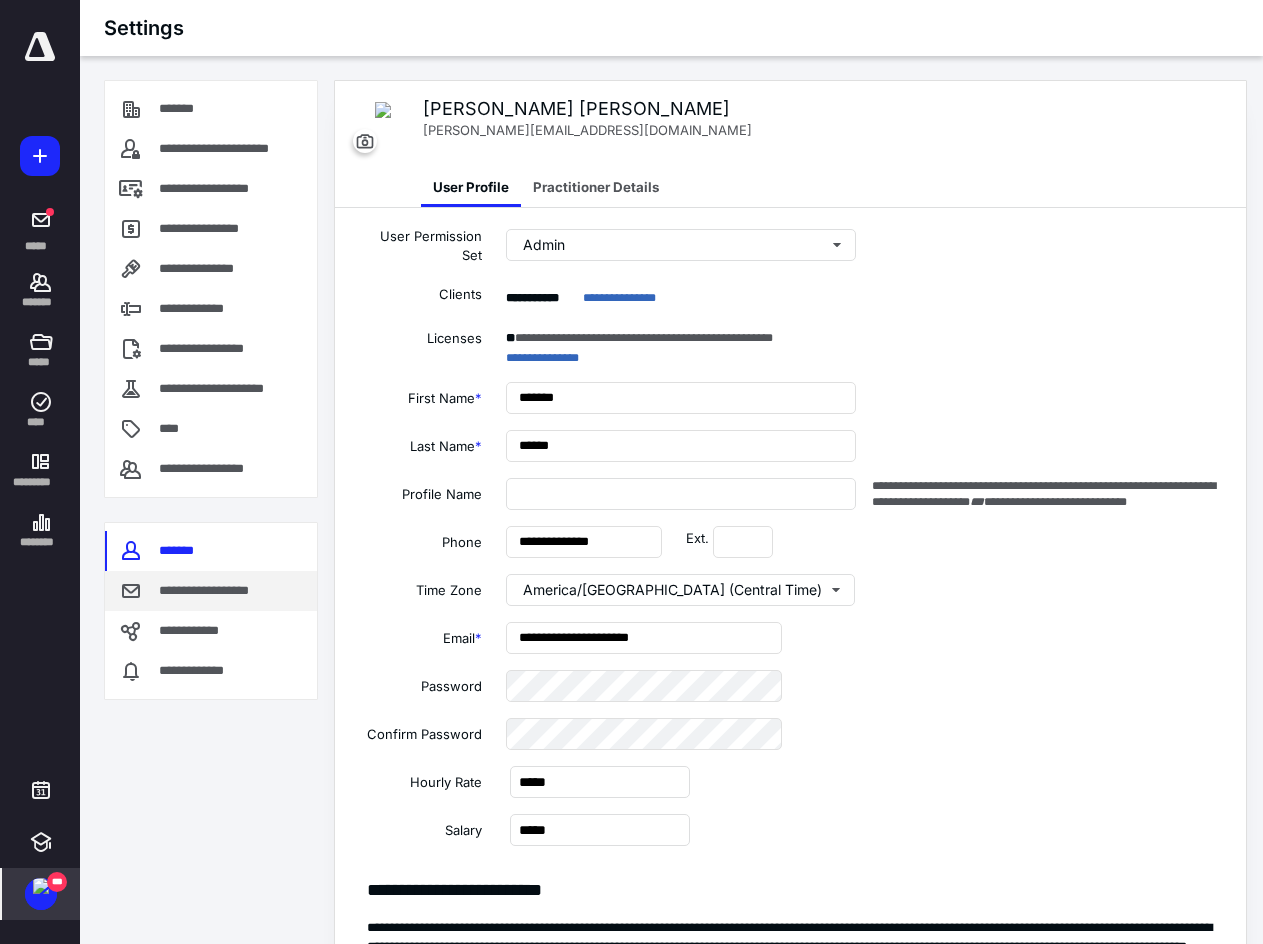 click on "**********" at bounding box center [218, 591] 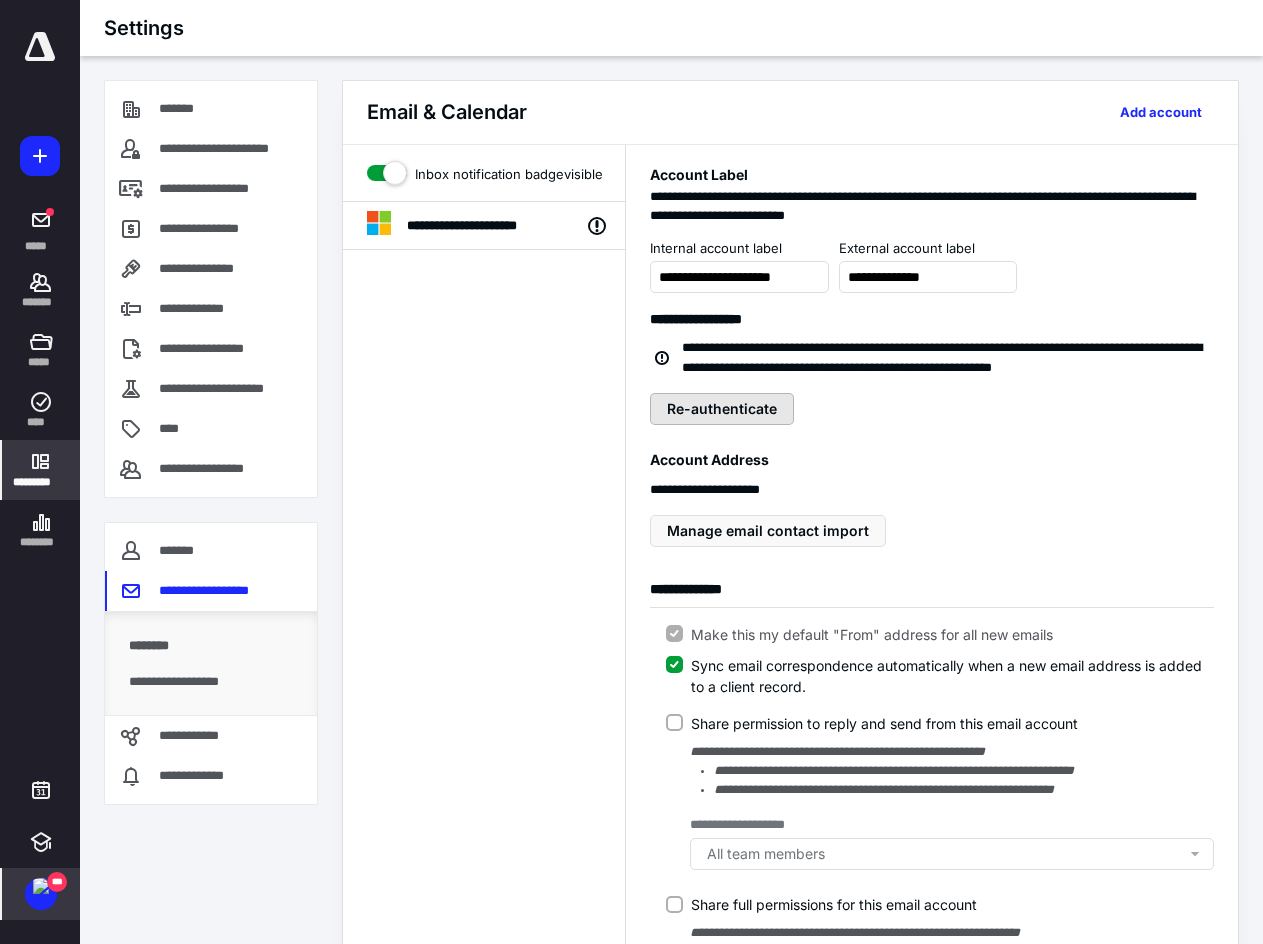 click on "Re-authenticate" at bounding box center (722, 409) 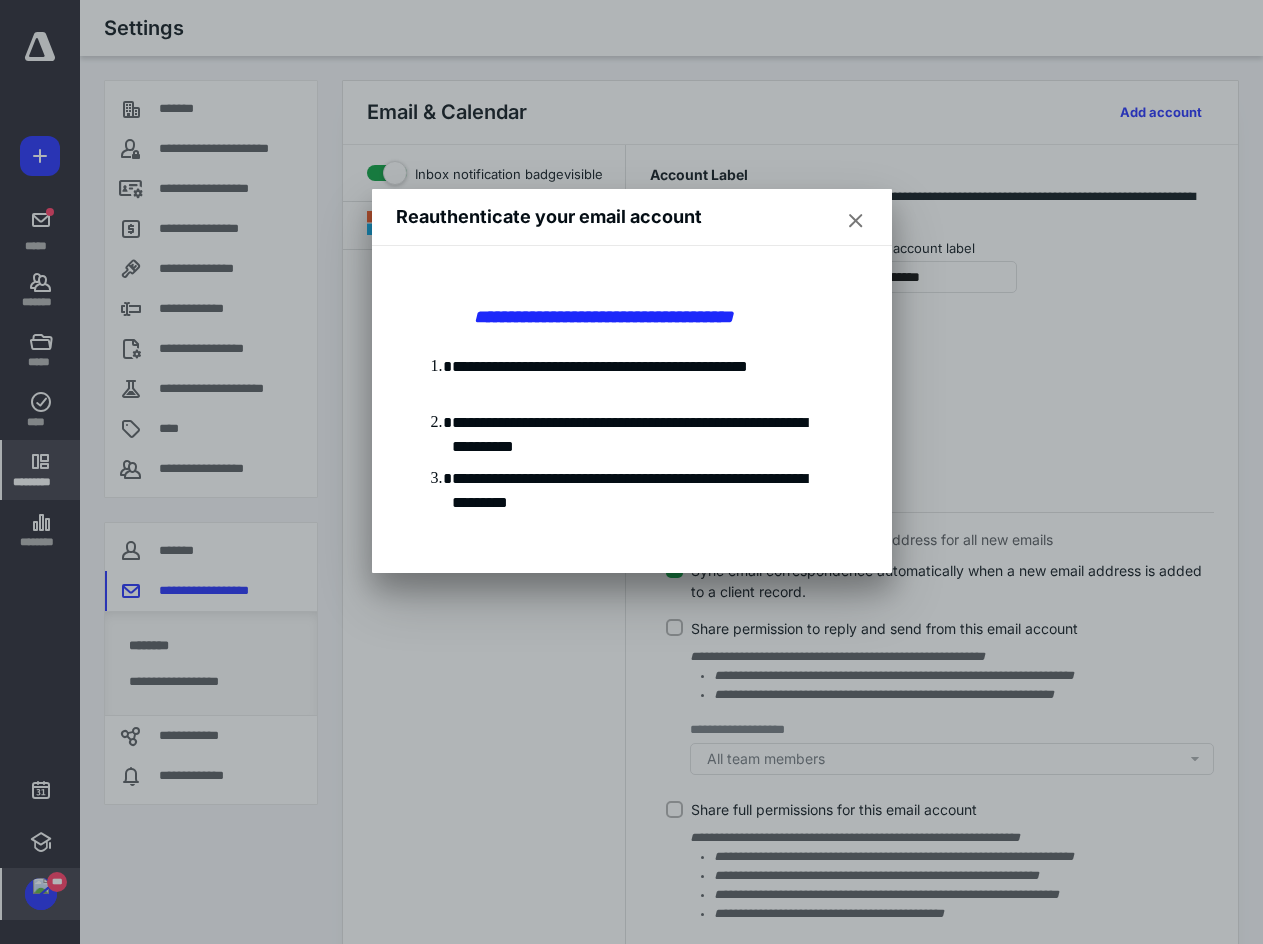 click at bounding box center (856, 221) 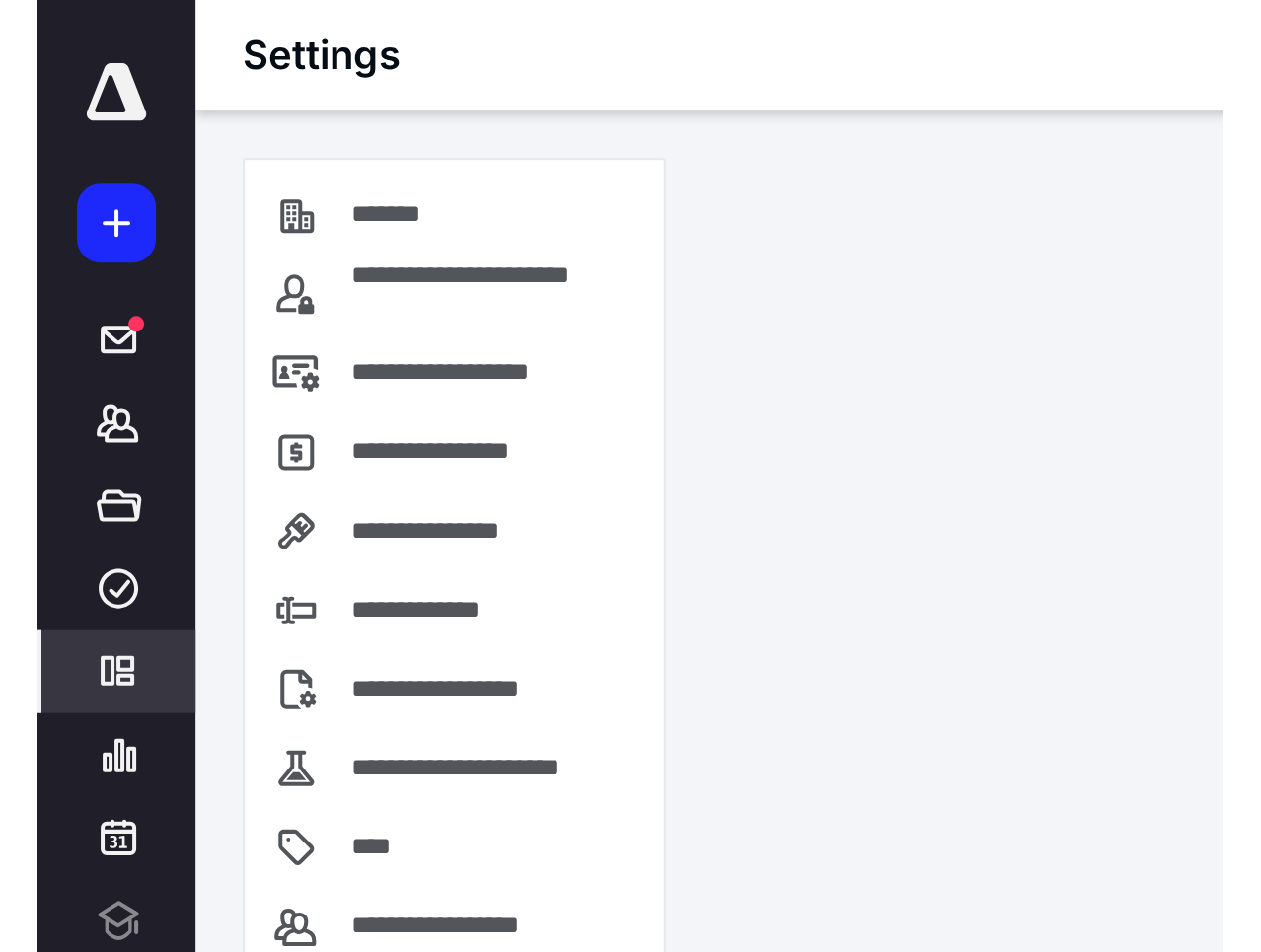 scroll, scrollTop: 0, scrollLeft: 0, axis: both 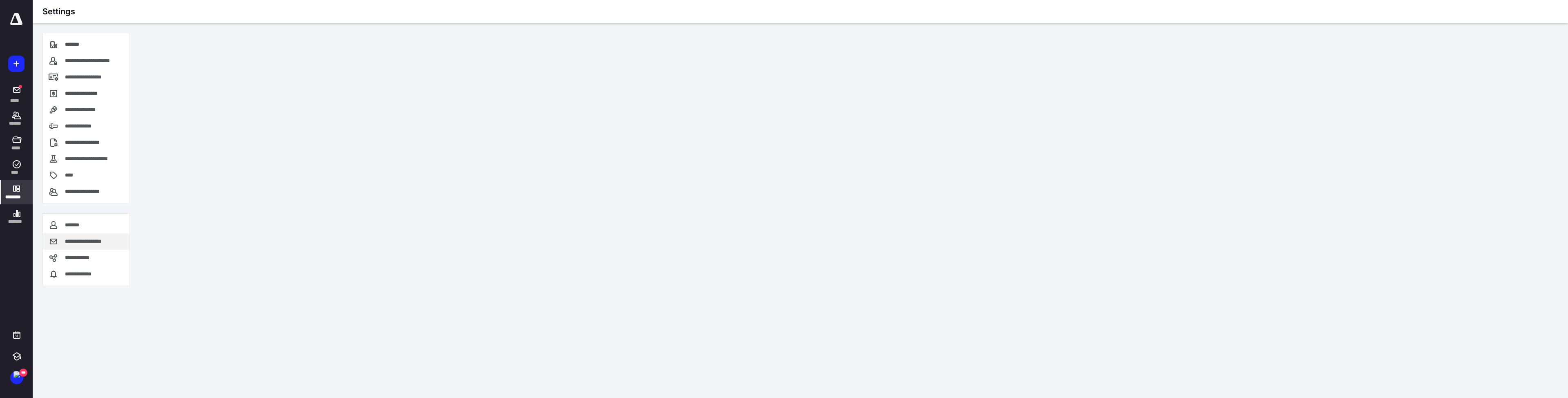 click on "**********" at bounding box center [89, 241] 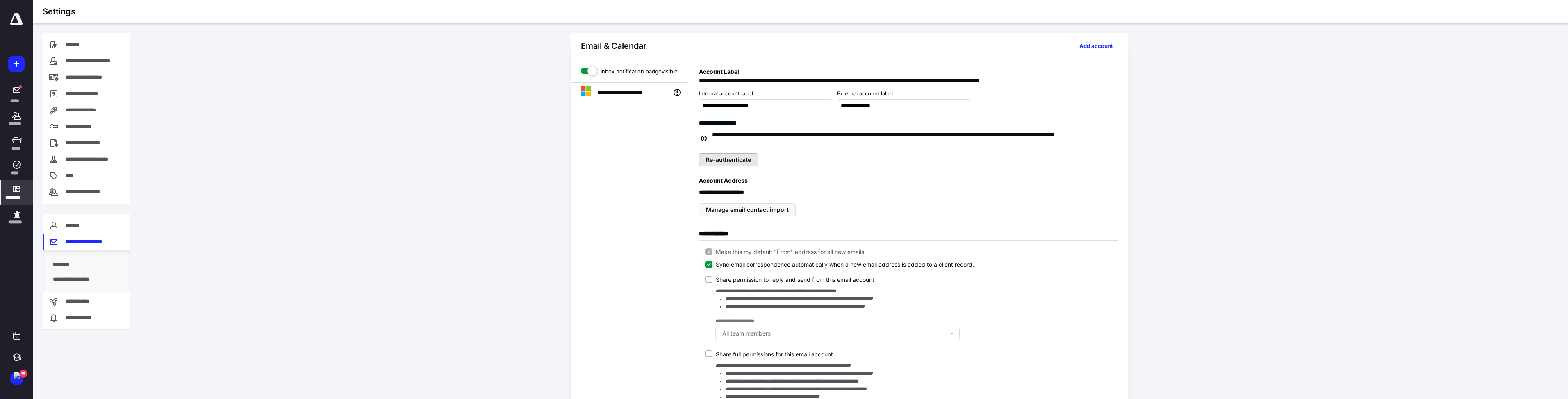 click on "Re-authenticate" at bounding box center (728, 160) 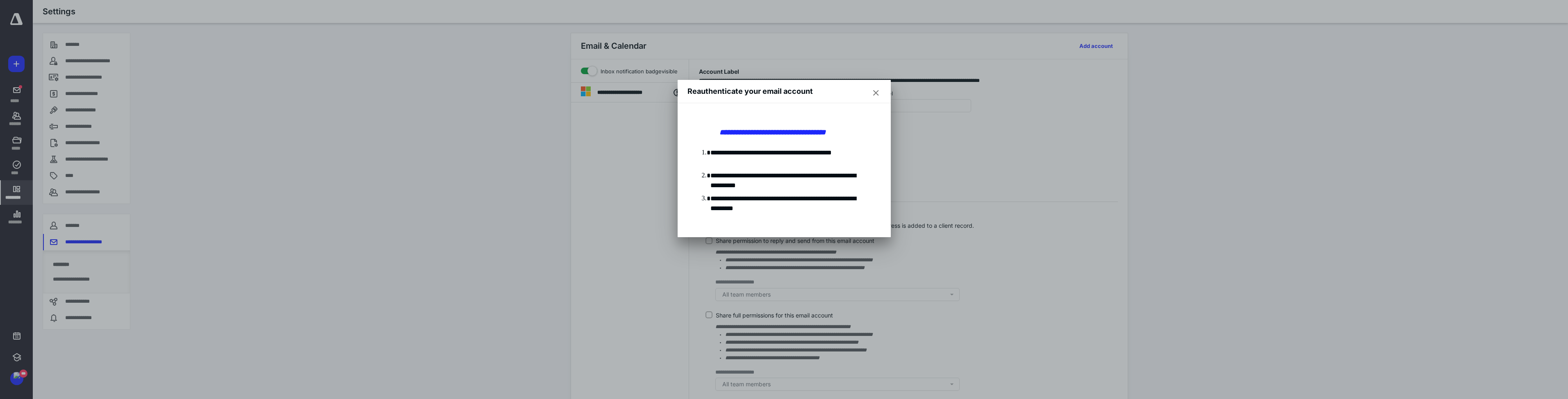 click at bounding box center (876, 93) 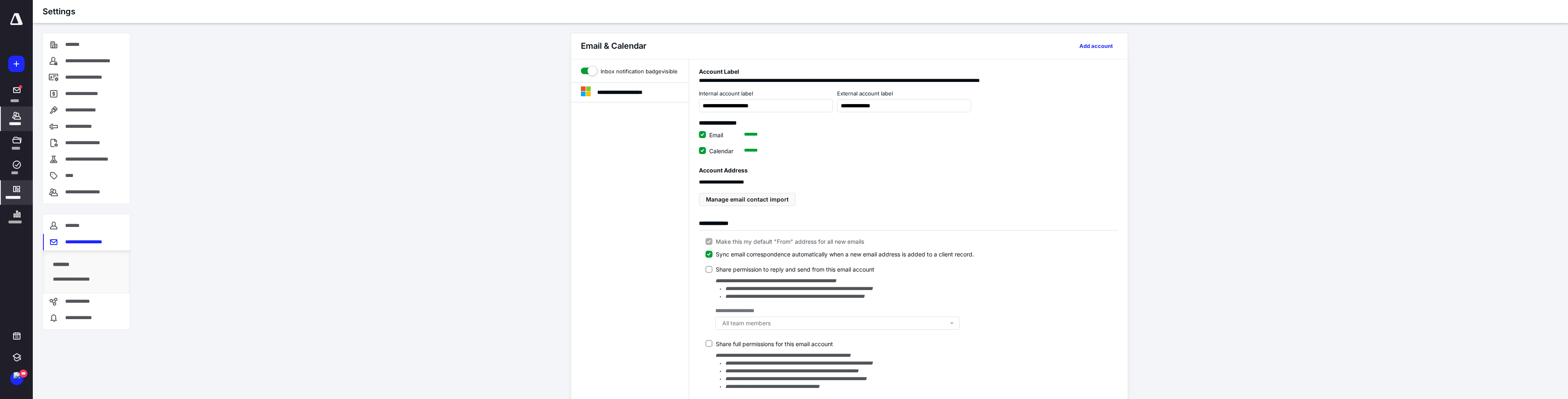 click 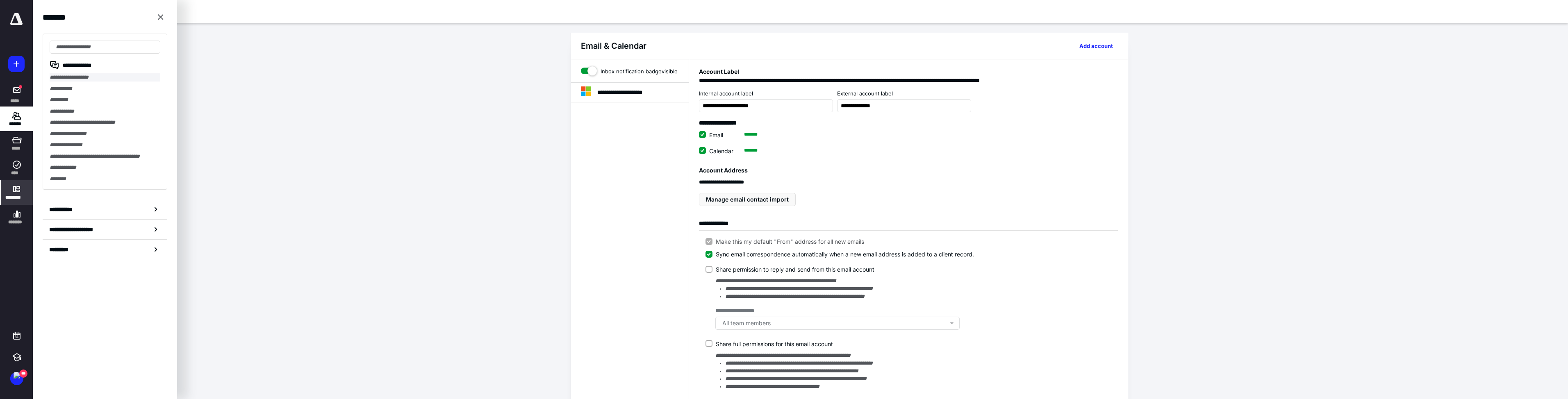 click on "**********" at bounding box center (105, 77) 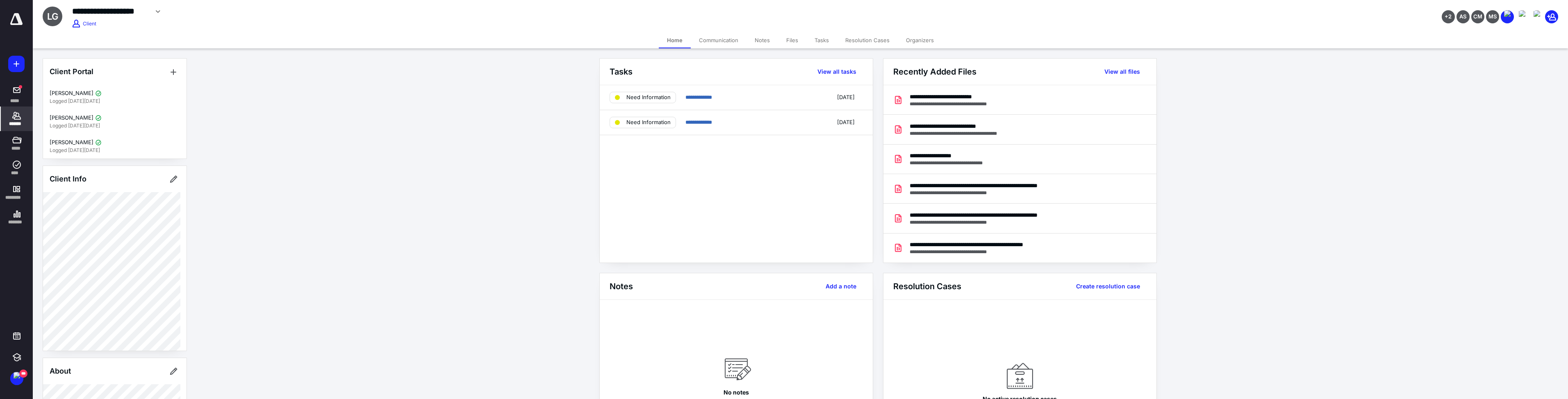click on "Communication" at bounding box center (719, 40) 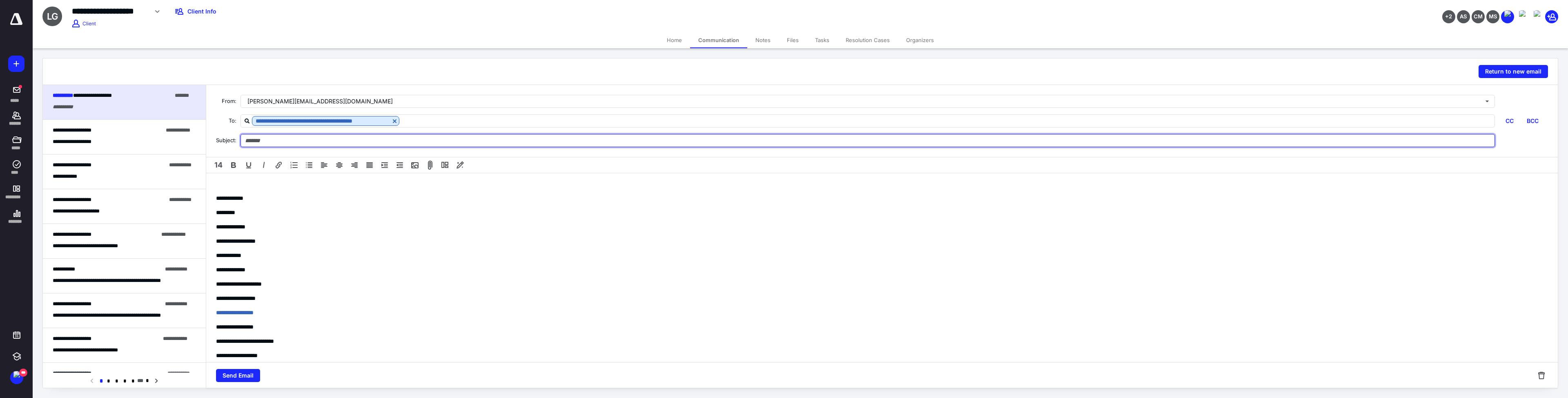 click at bounding box center [868, 141] 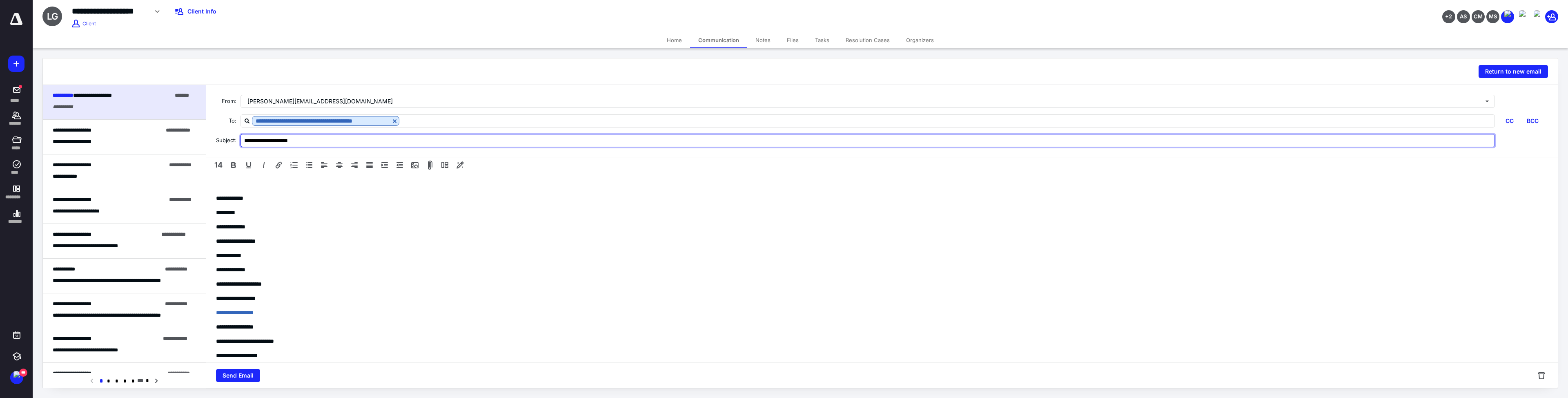 type on "**********" 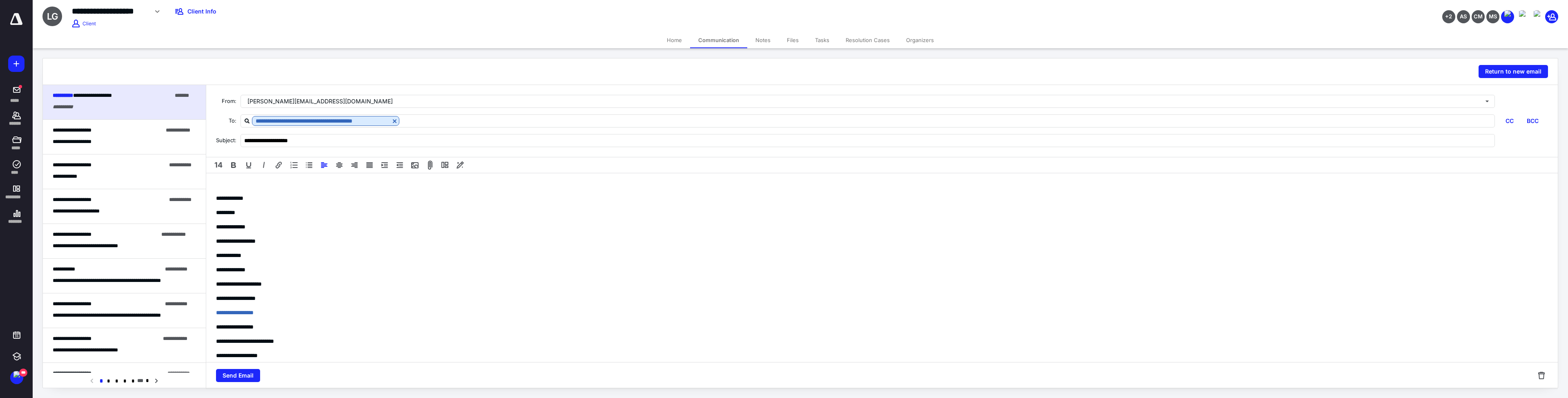 click on "**********" at bounding box center [882, 301] 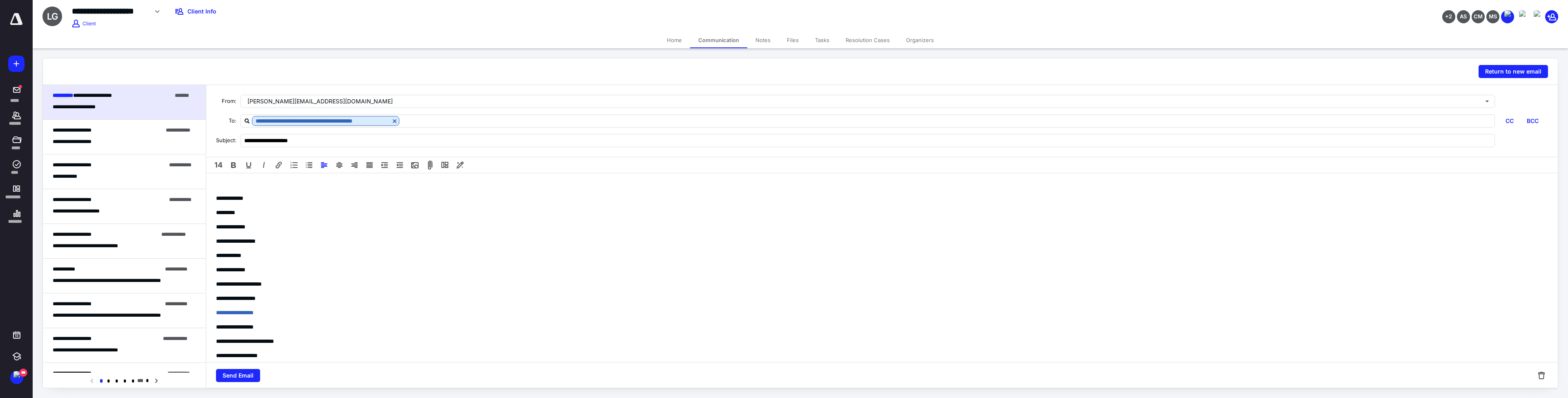 type 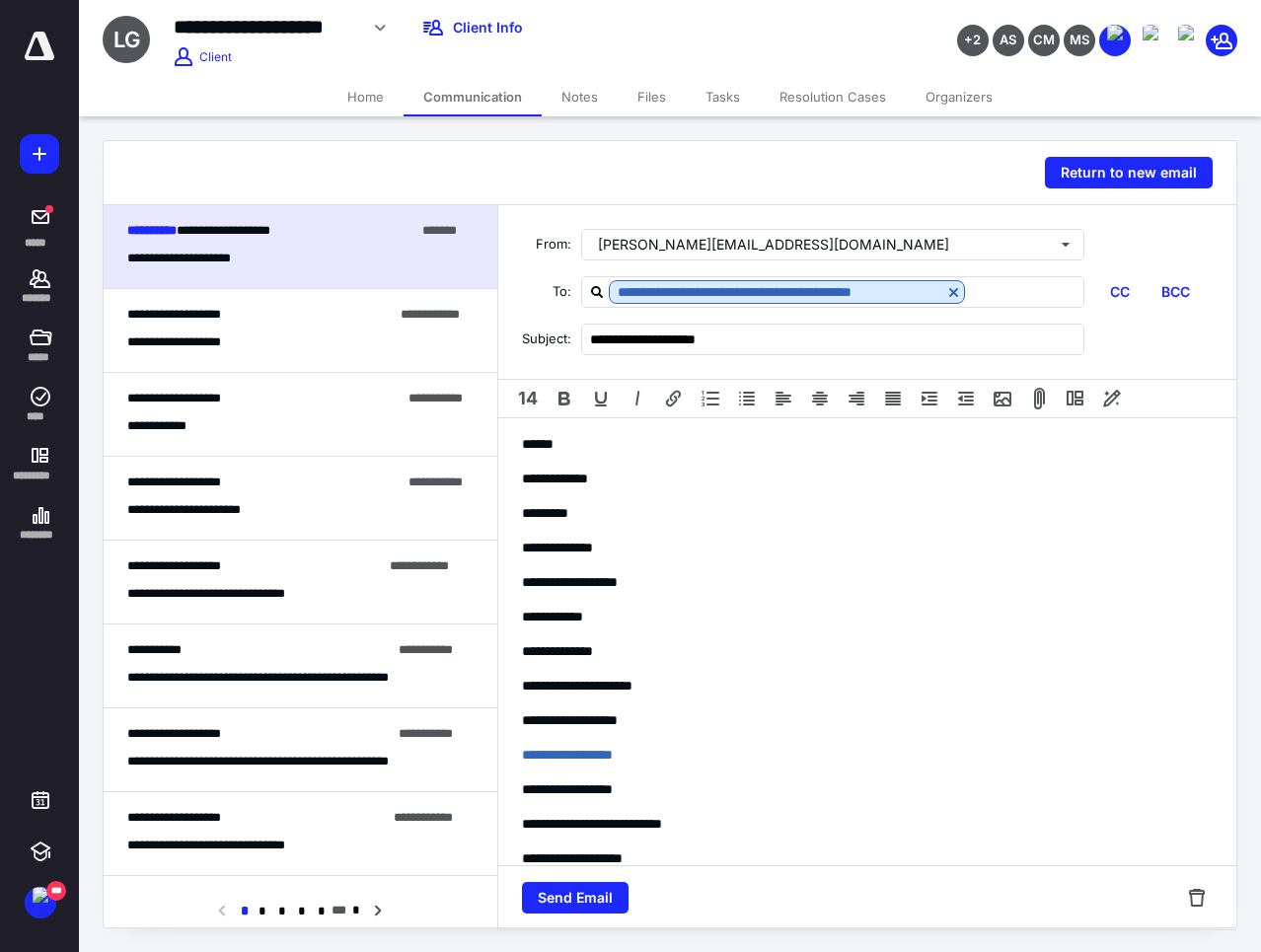 click on "**********" at bounding box center (859, 769) 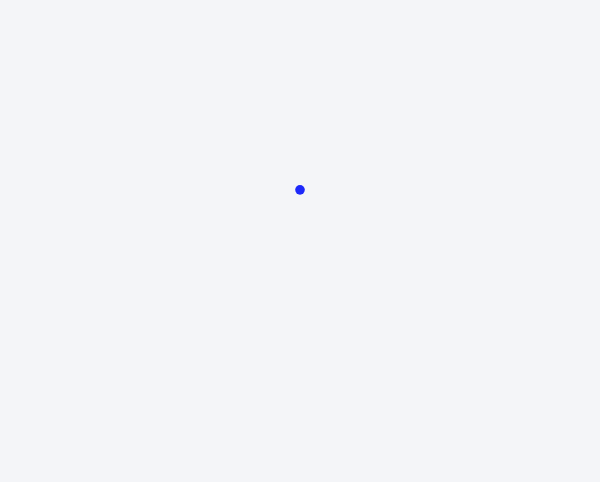 scroll, scrollTop: 0, scrollLeft: 0, axis: both 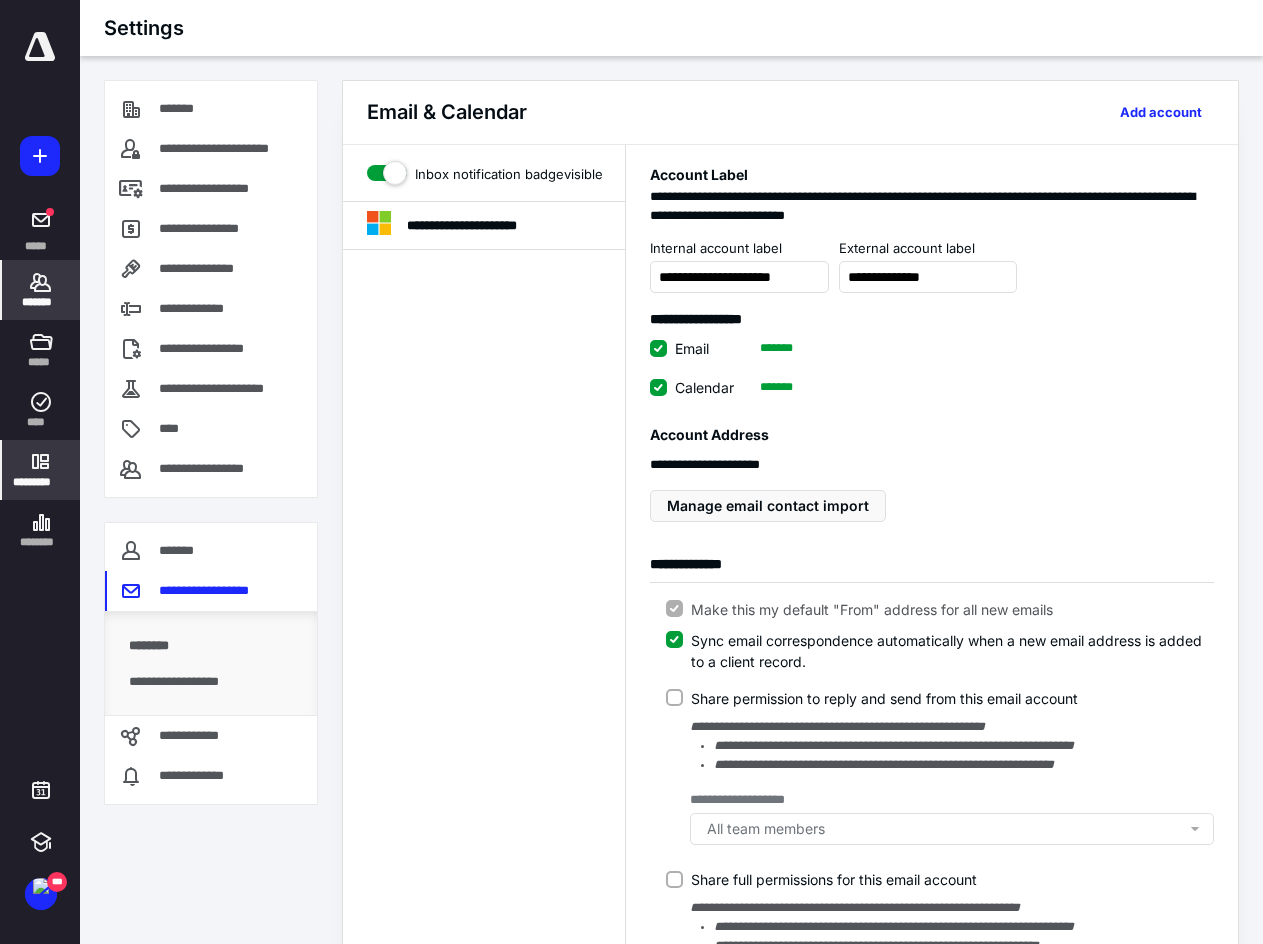 click 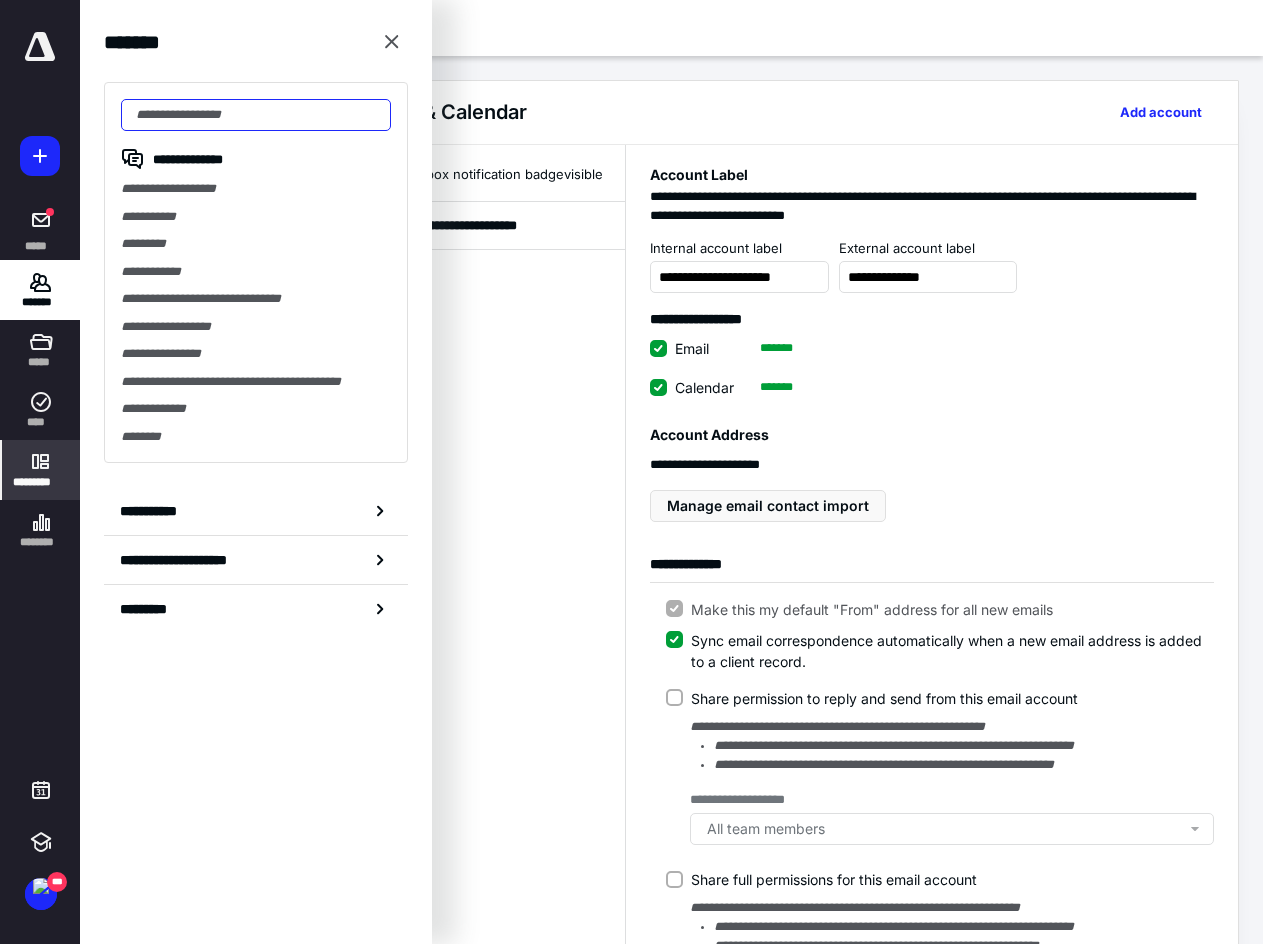 click at bounding box center [256, 115] 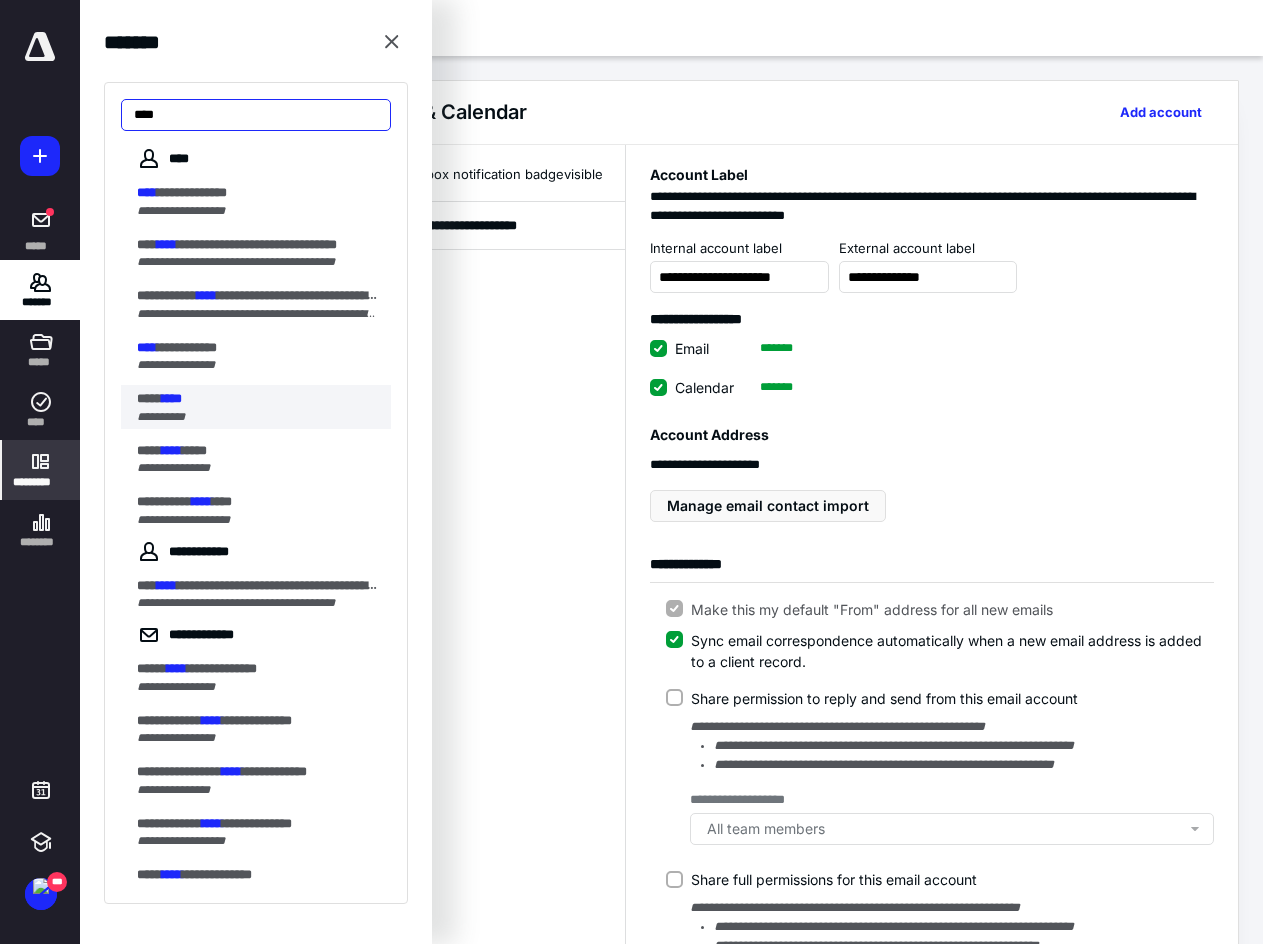 type on "****" 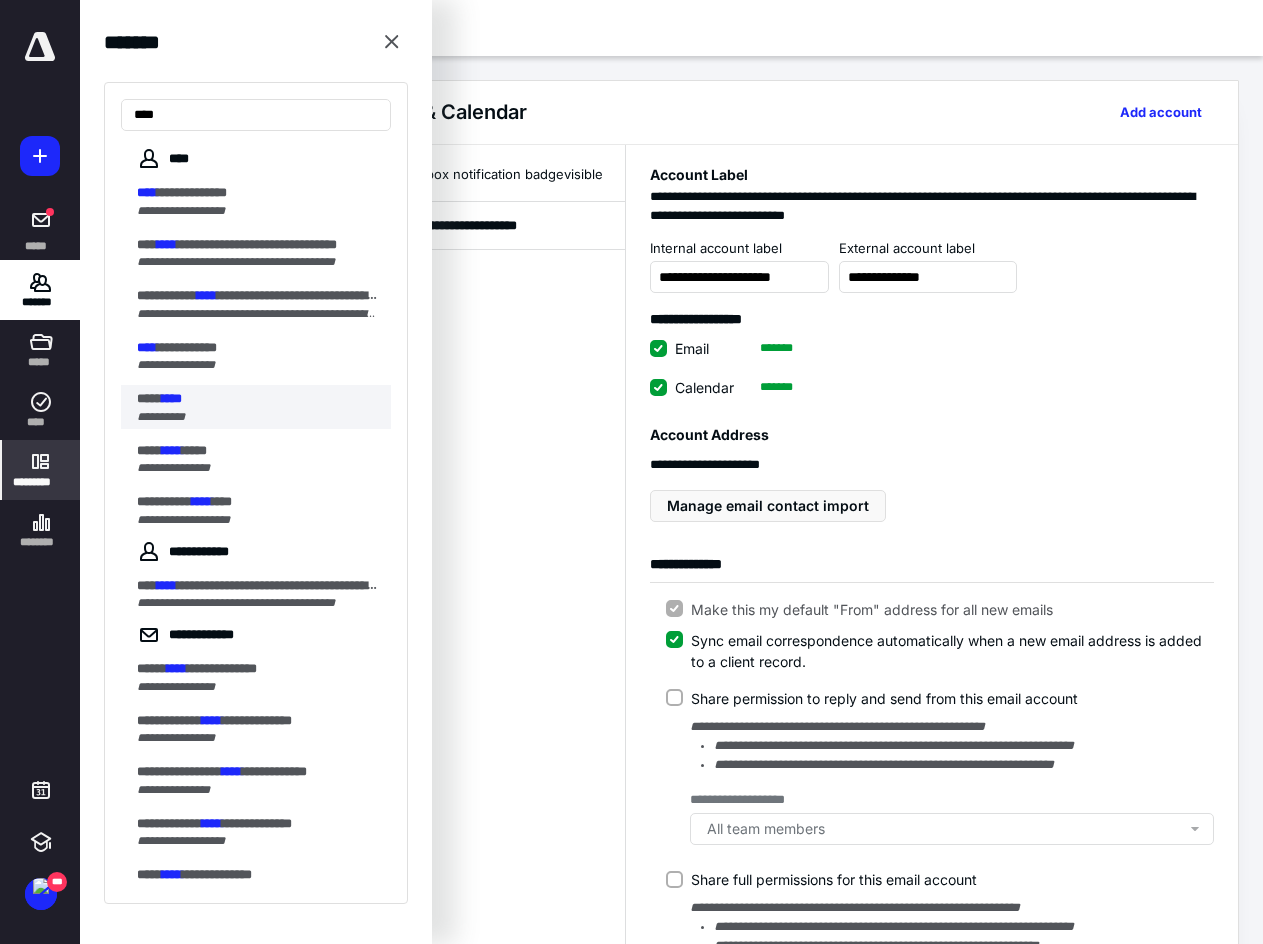 click on "****" at bounding box center [172, 398] 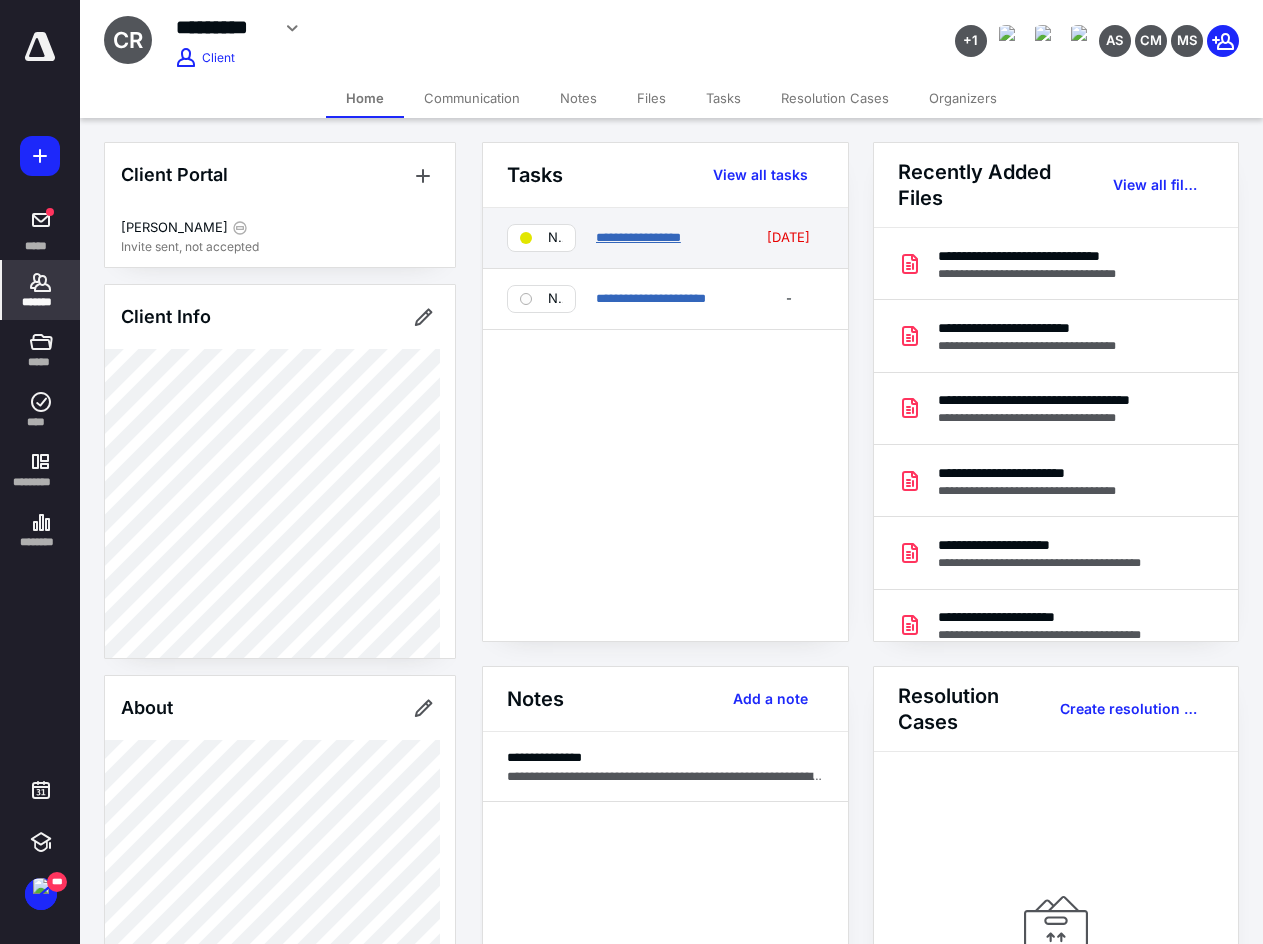 click on "**********" at bounding box center [638, 237] 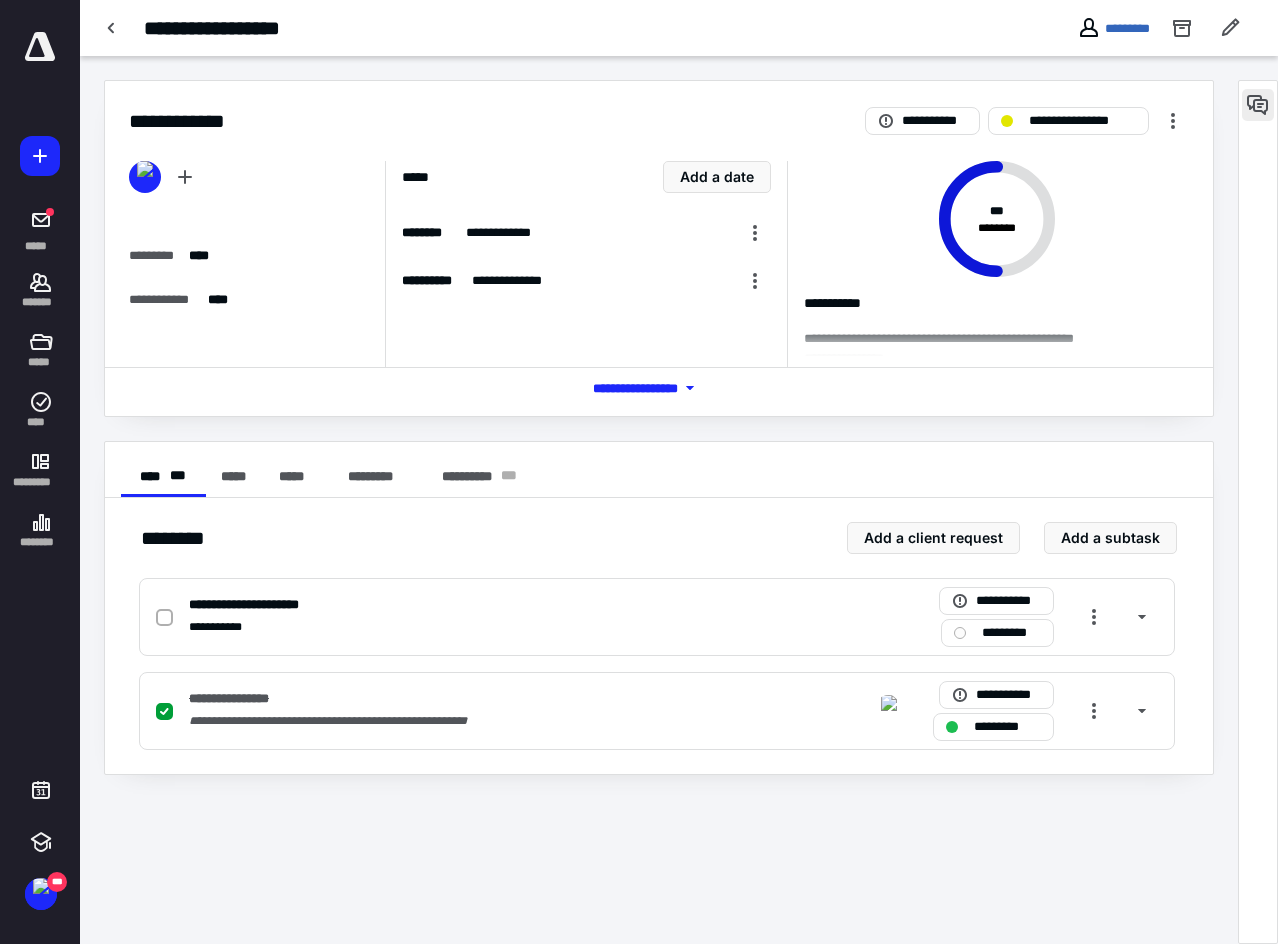 click at bounding box center [1258, 105] 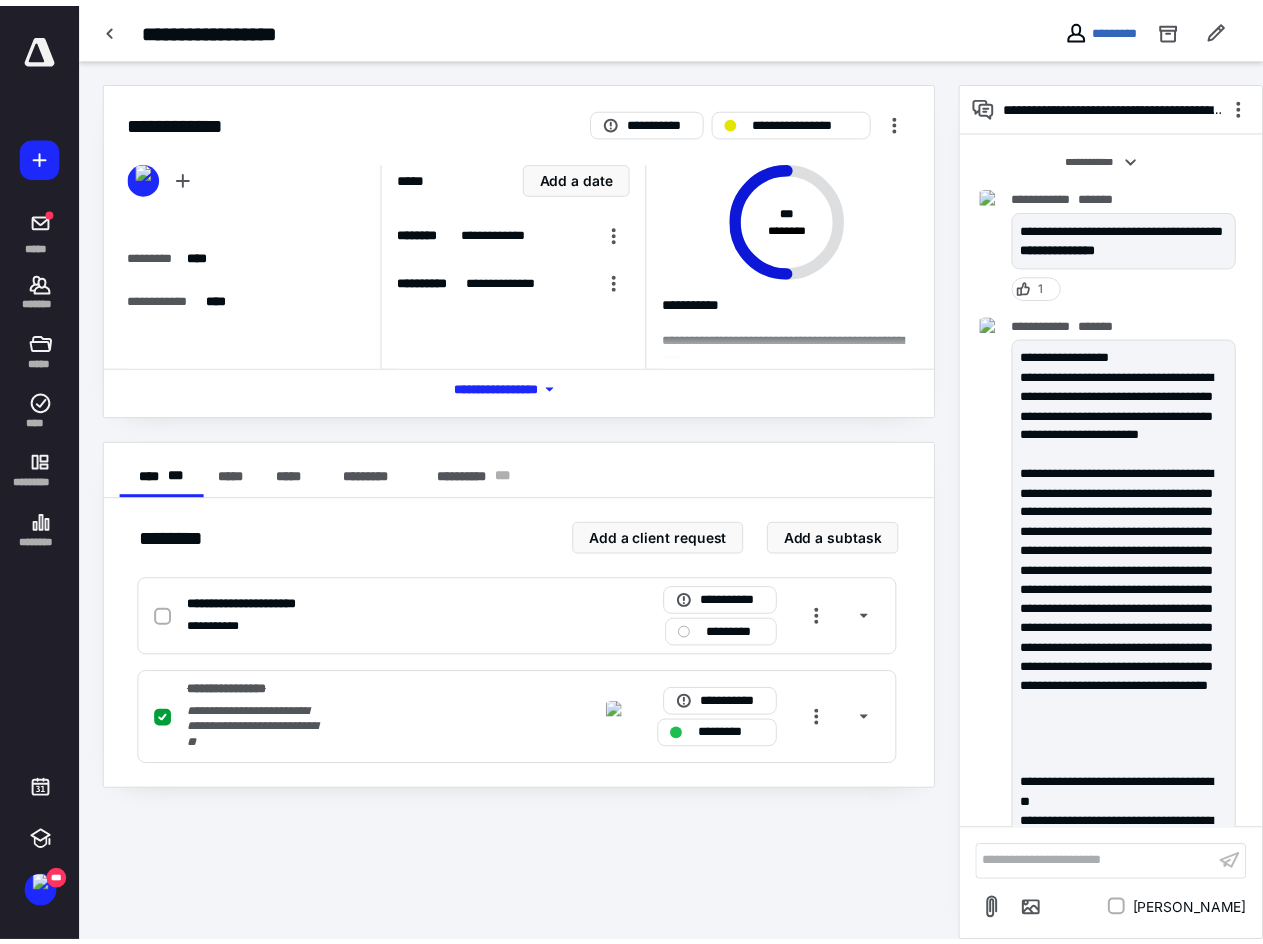 scroll, scrollTop: 1407, scrollLeft: 0, axis: vertical 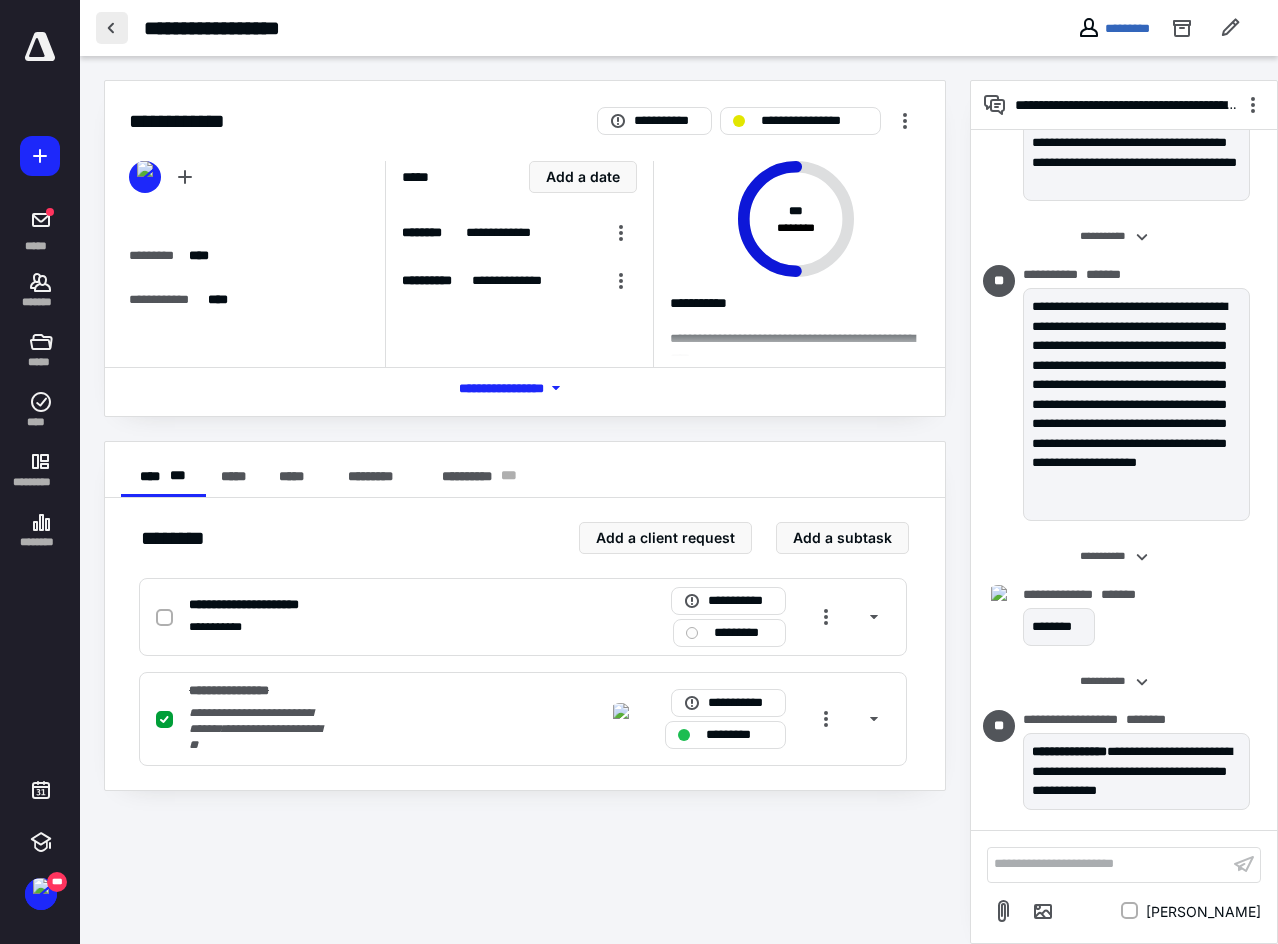 click at bounding box center [112, 28] 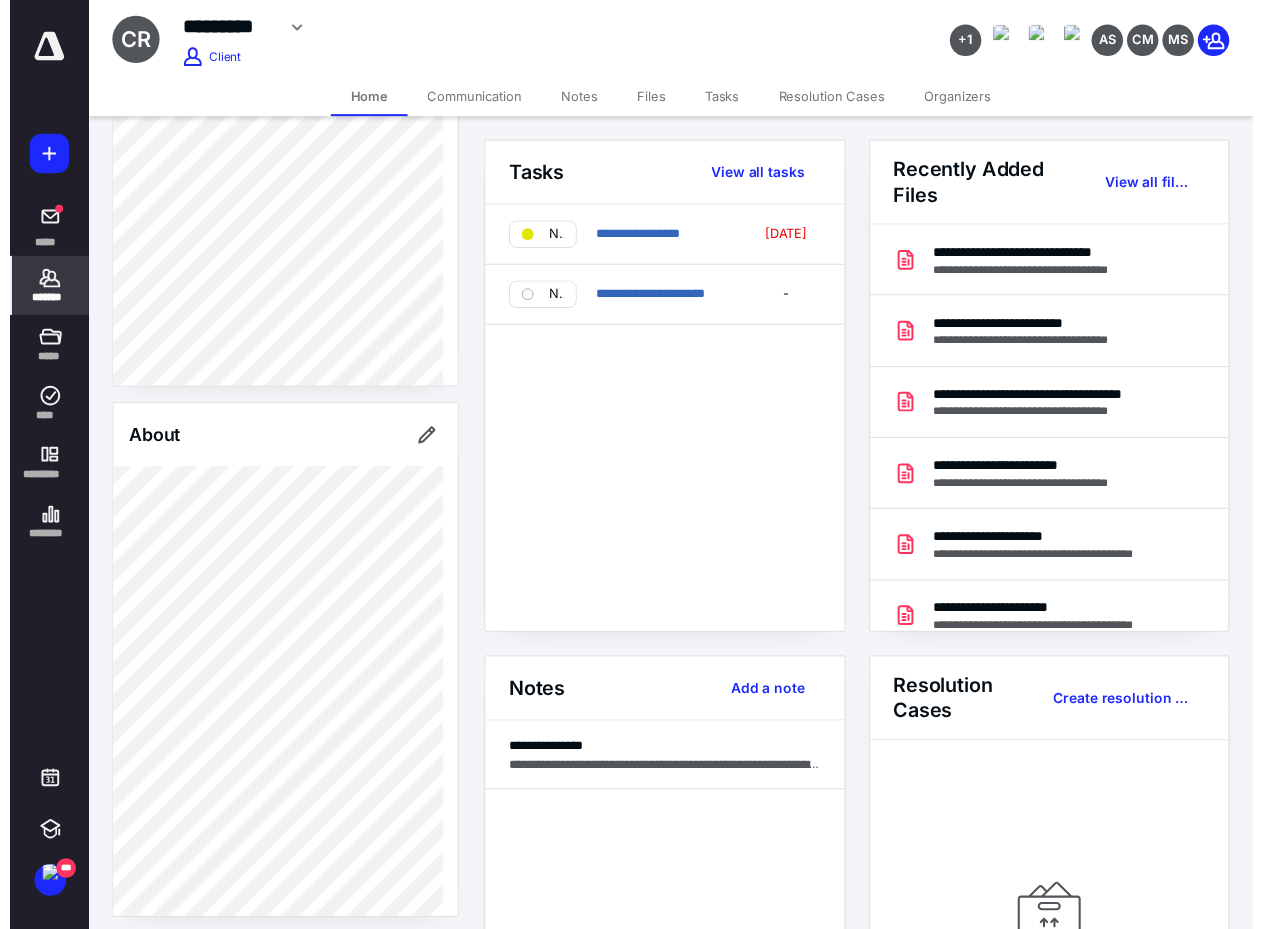 scroll, scrollTop: 0, scrollLeft: 0, axis: both 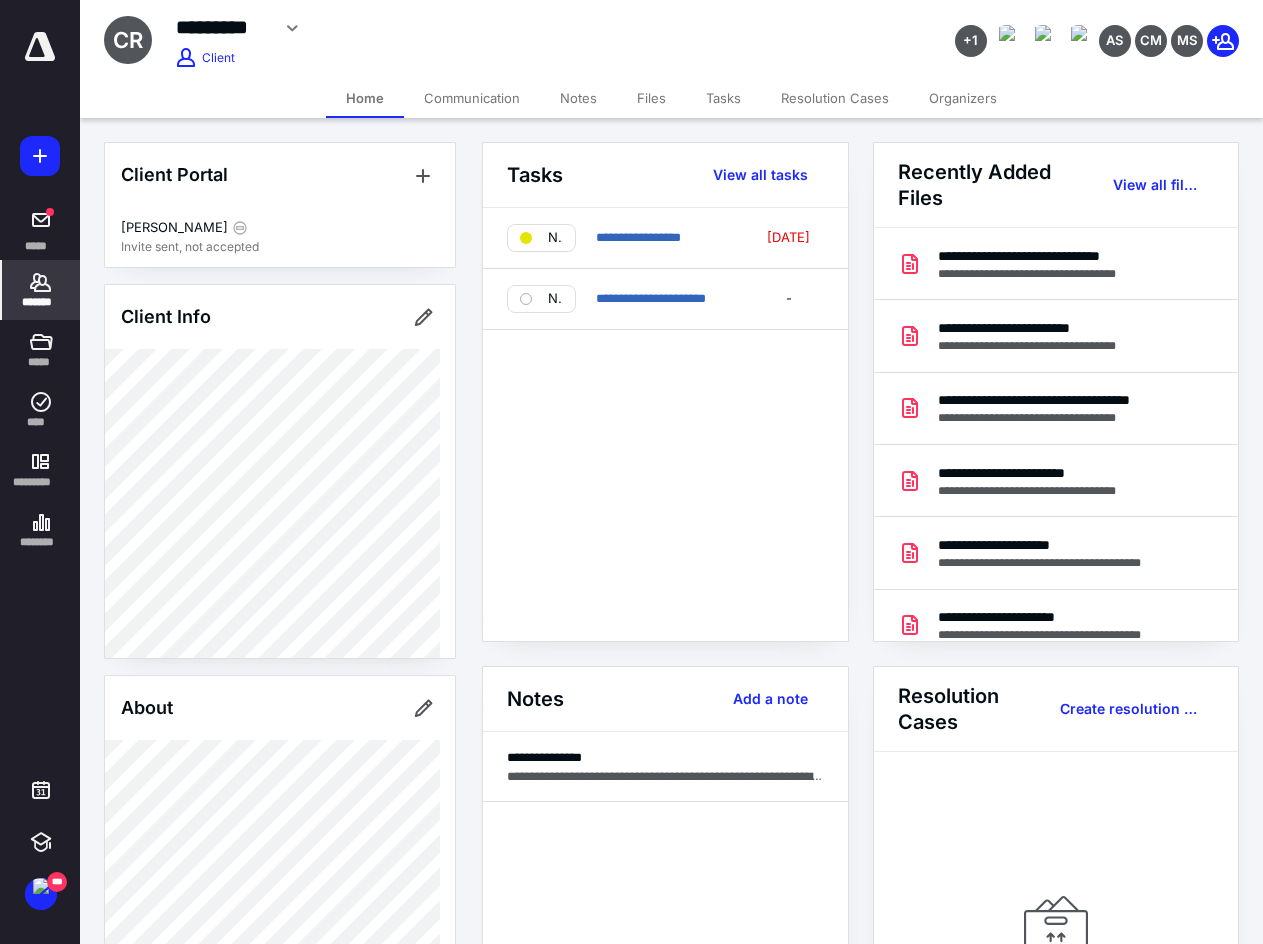 click on "Files" at bounding box center [651, 98] 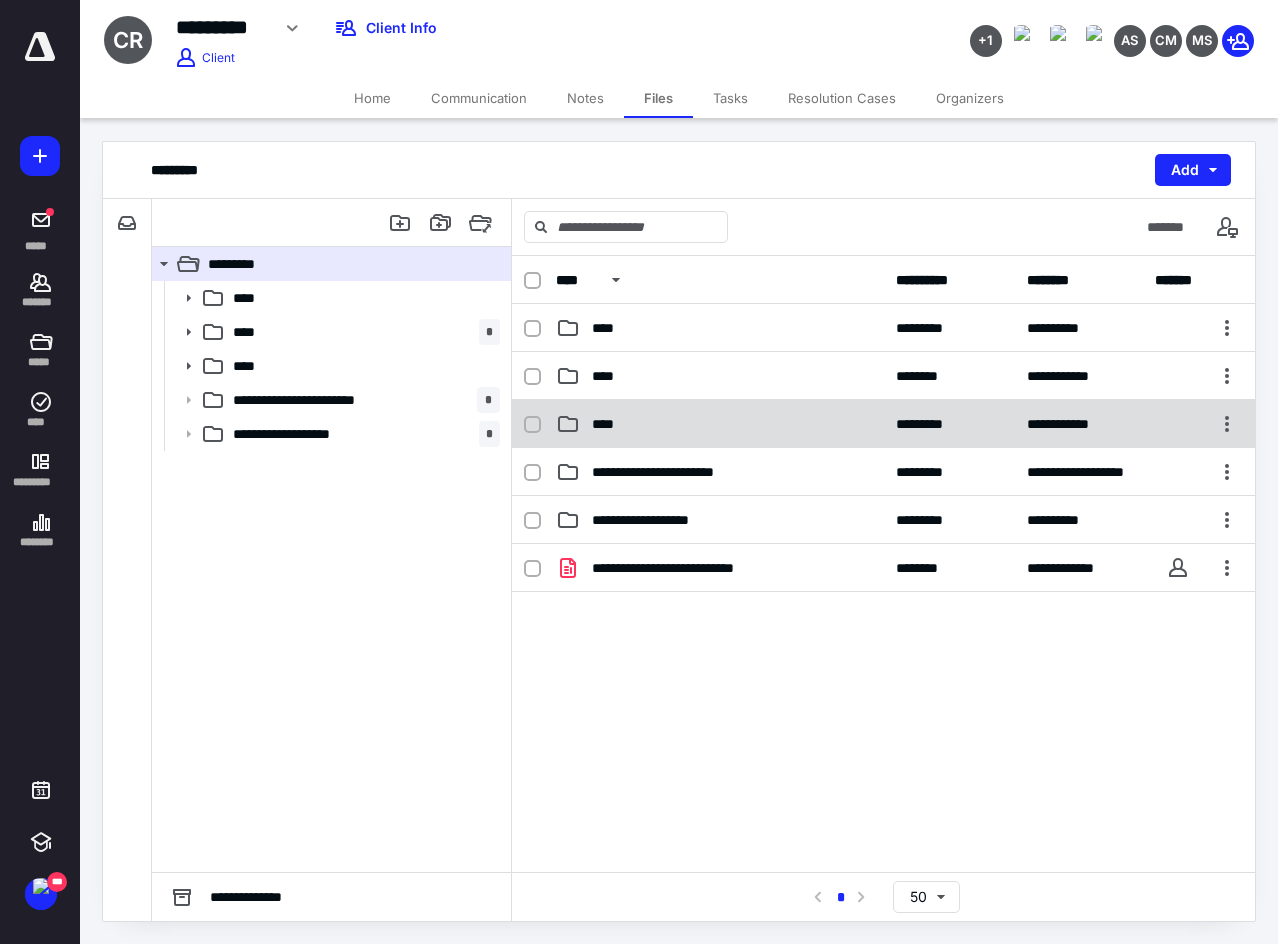 click on "****" at bounding box center (720, 424) 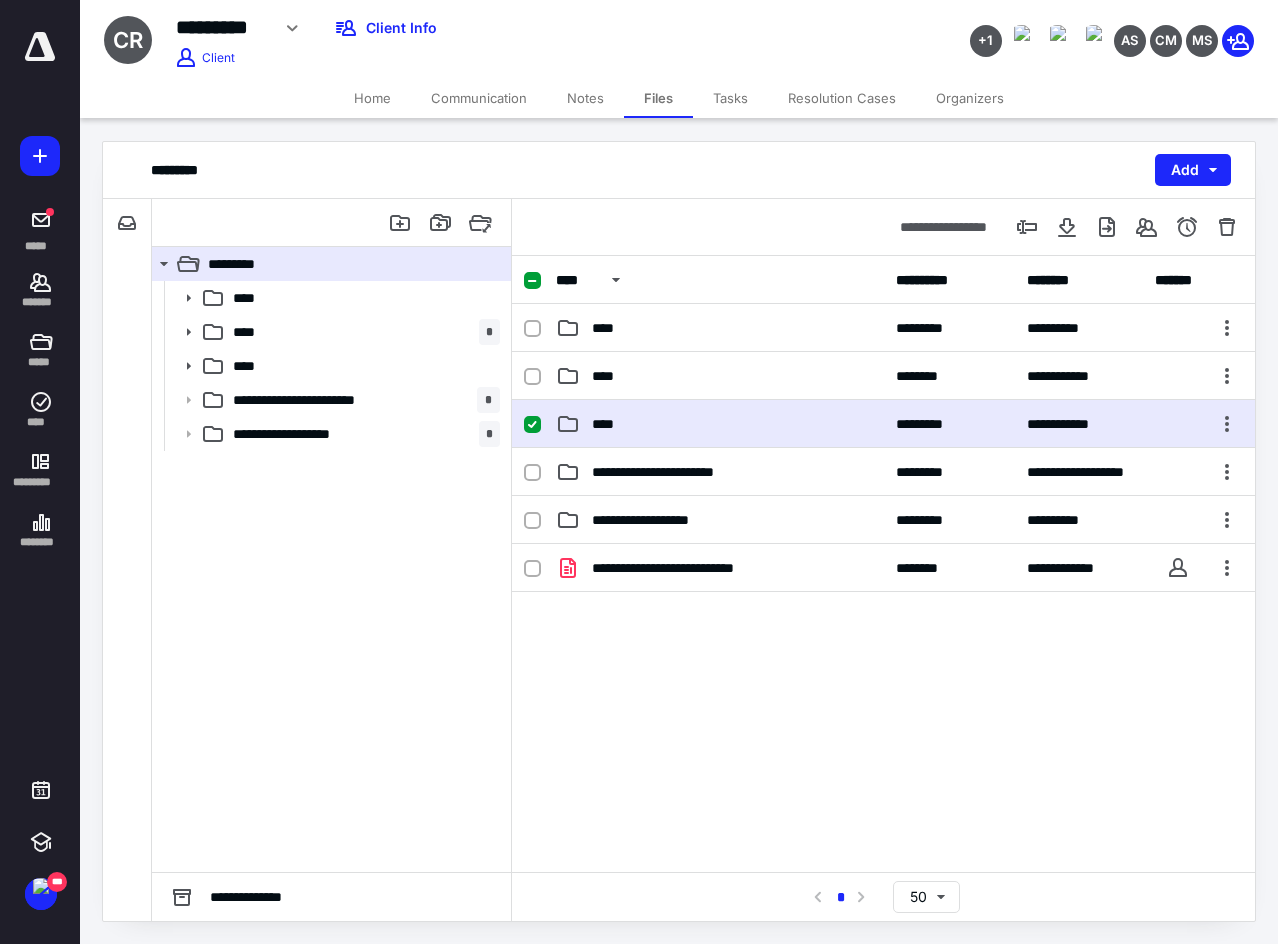click on "****" at bounding box center [720, 424] 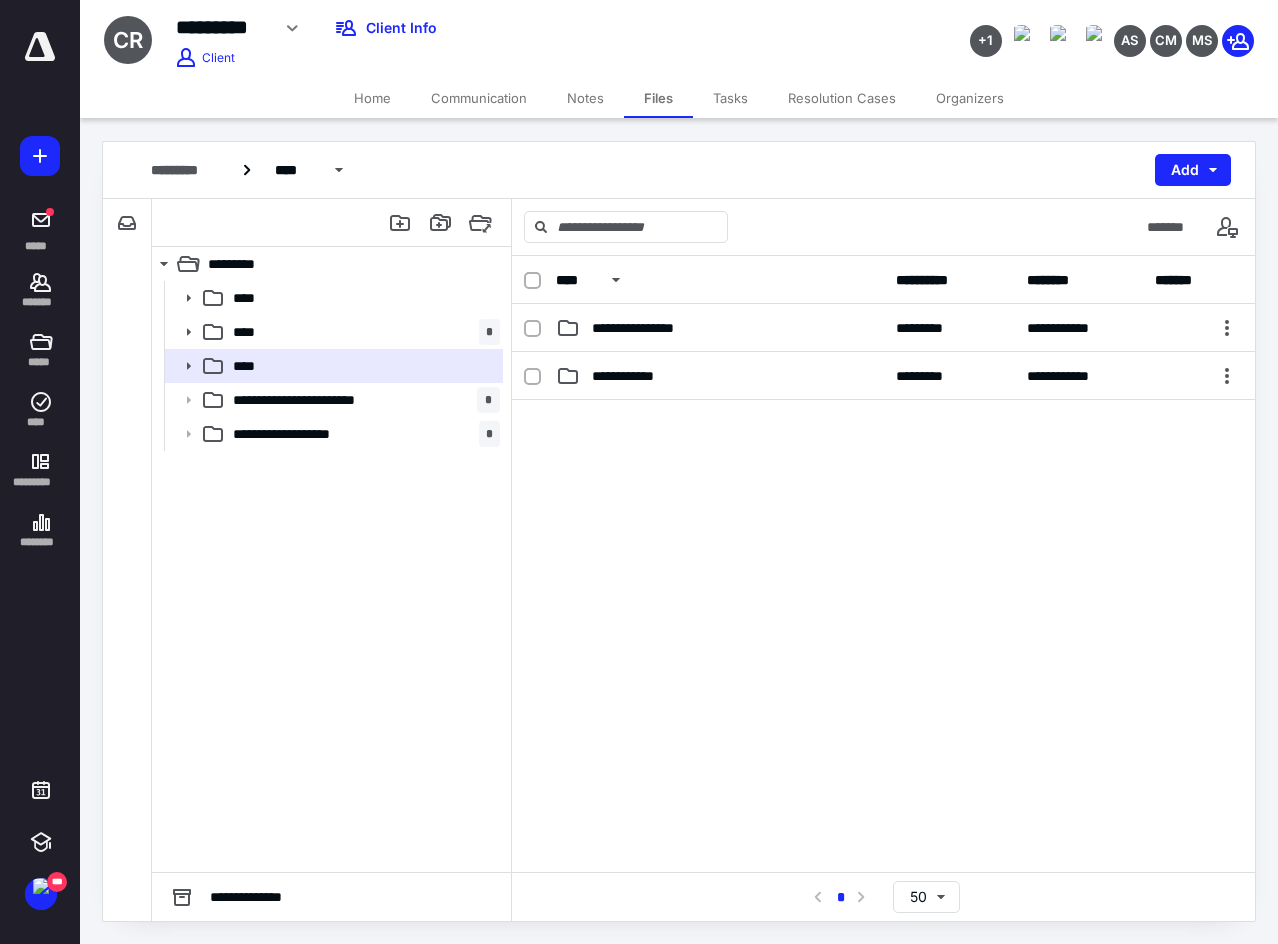 click on "Home" at bounding box center [372, 98] 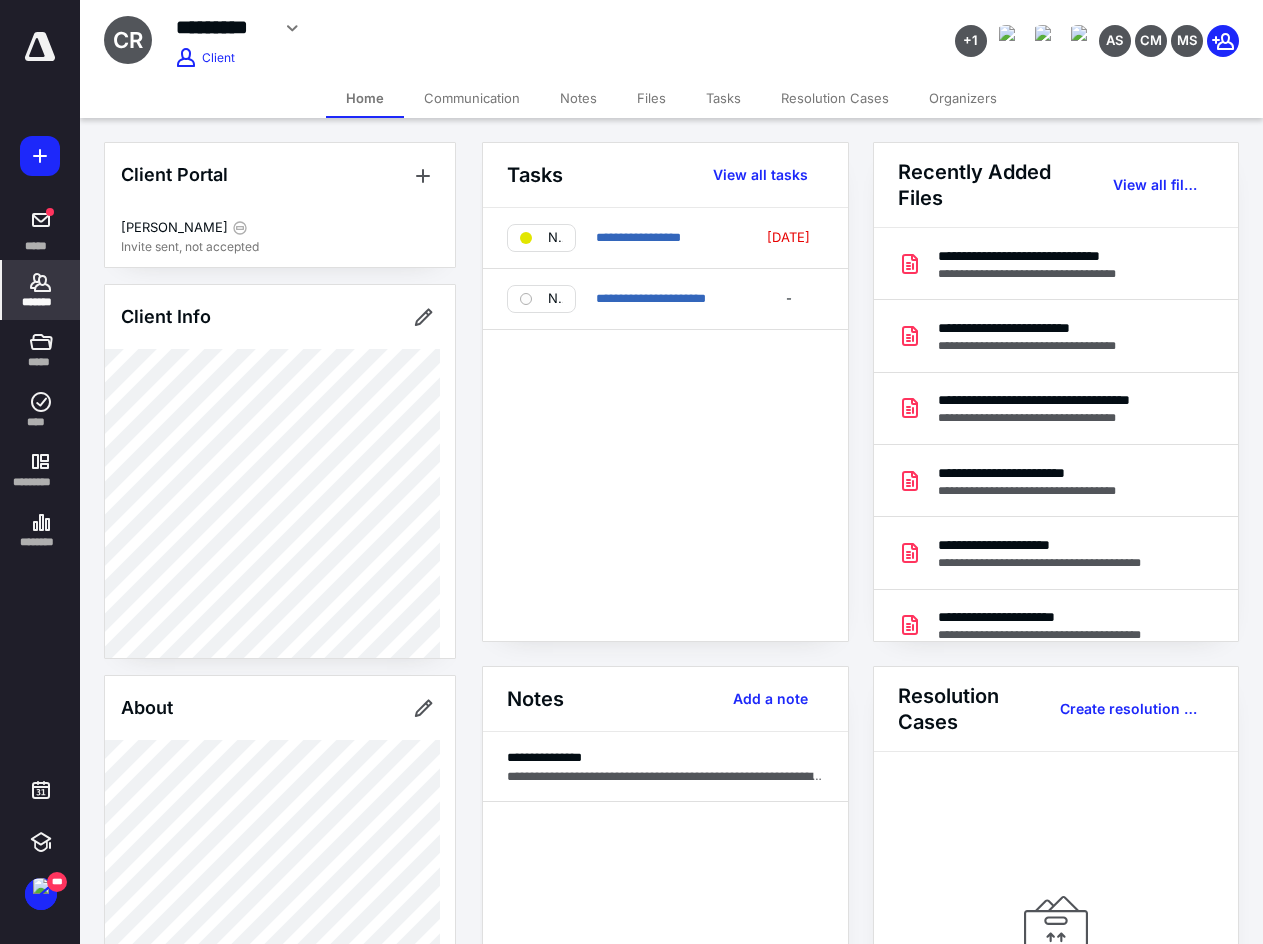 click on "*******" at bounding box center (41, 302) 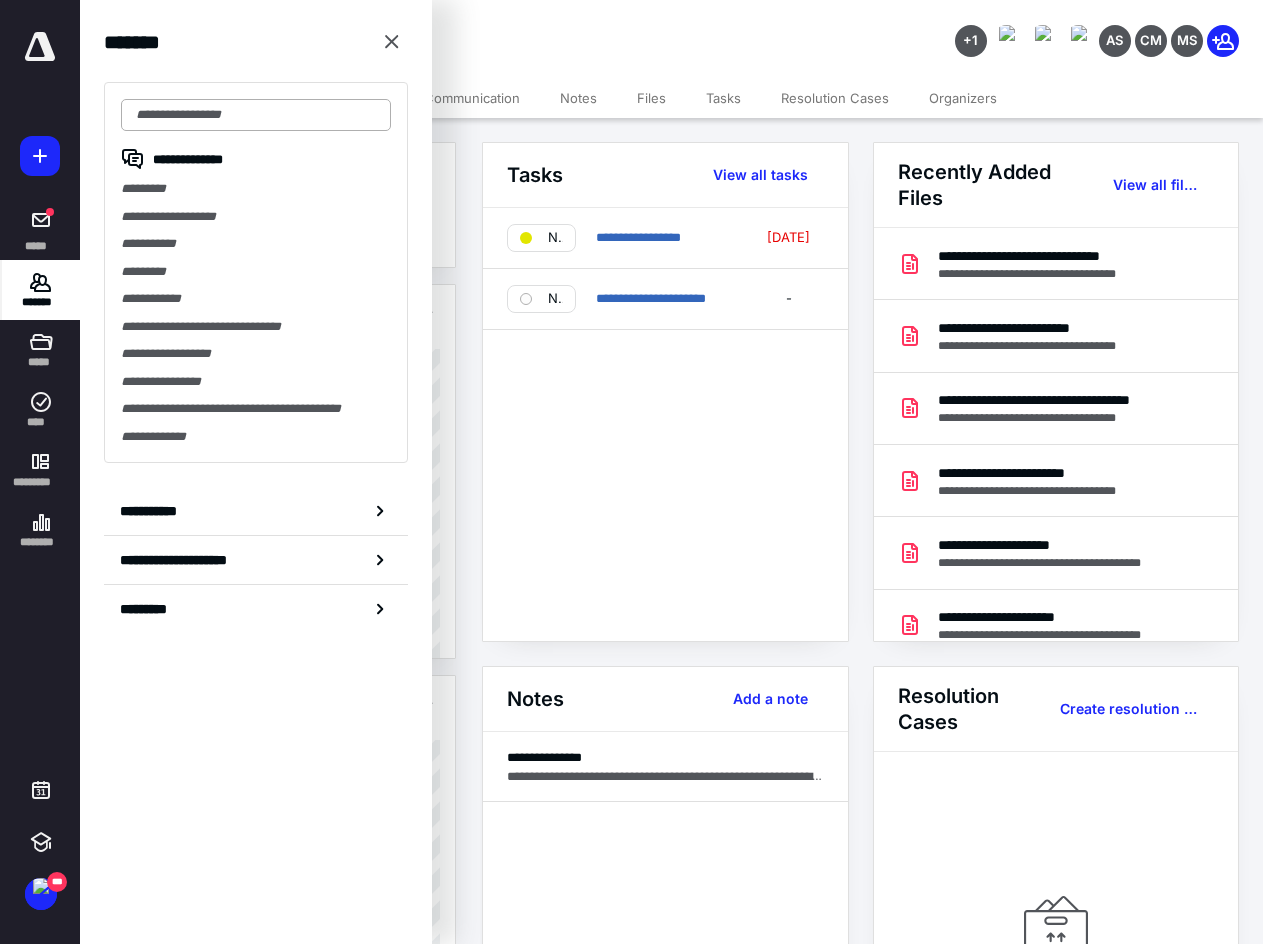 click at bounding box center (256, 115) 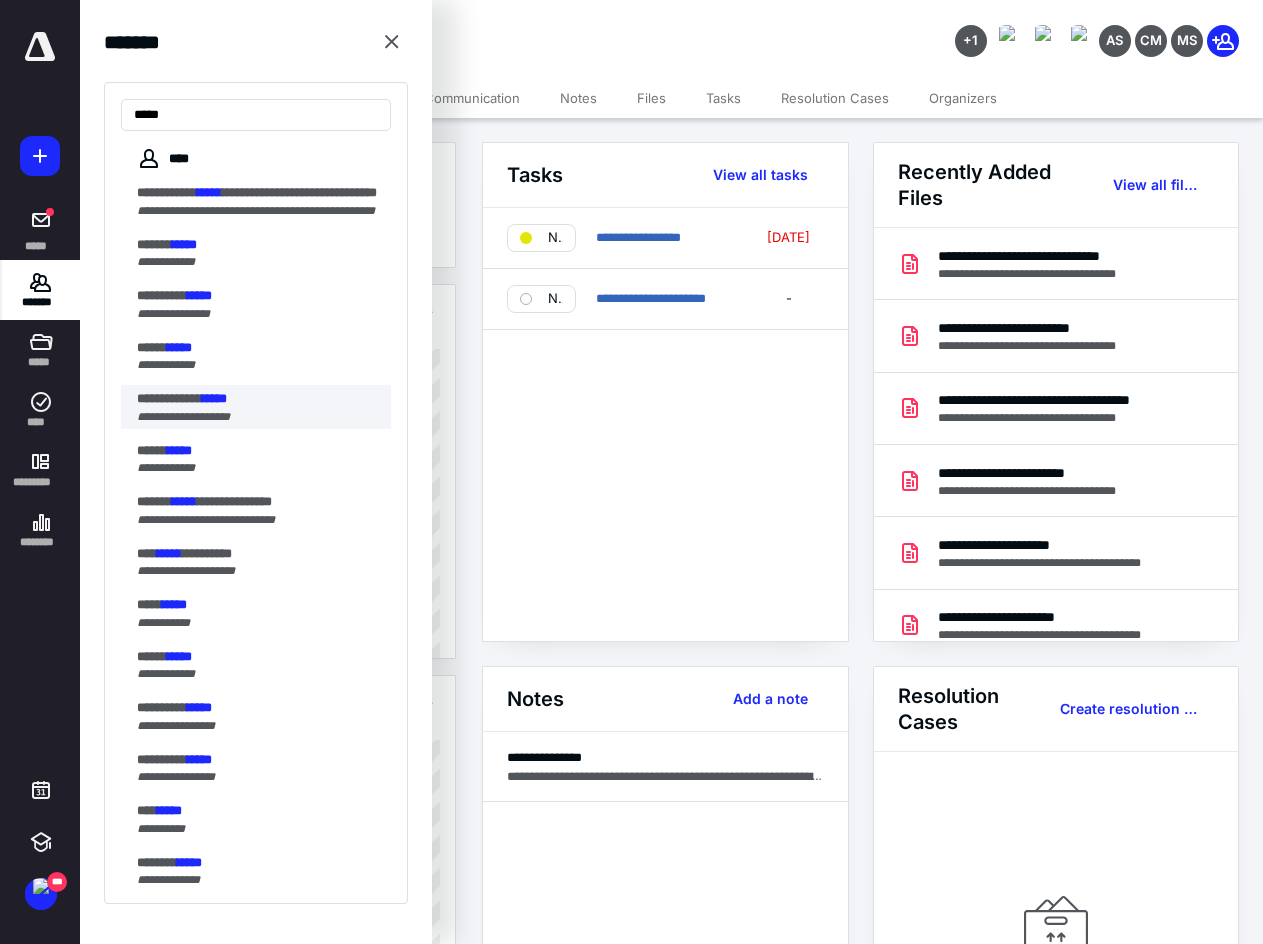 type on "*****" 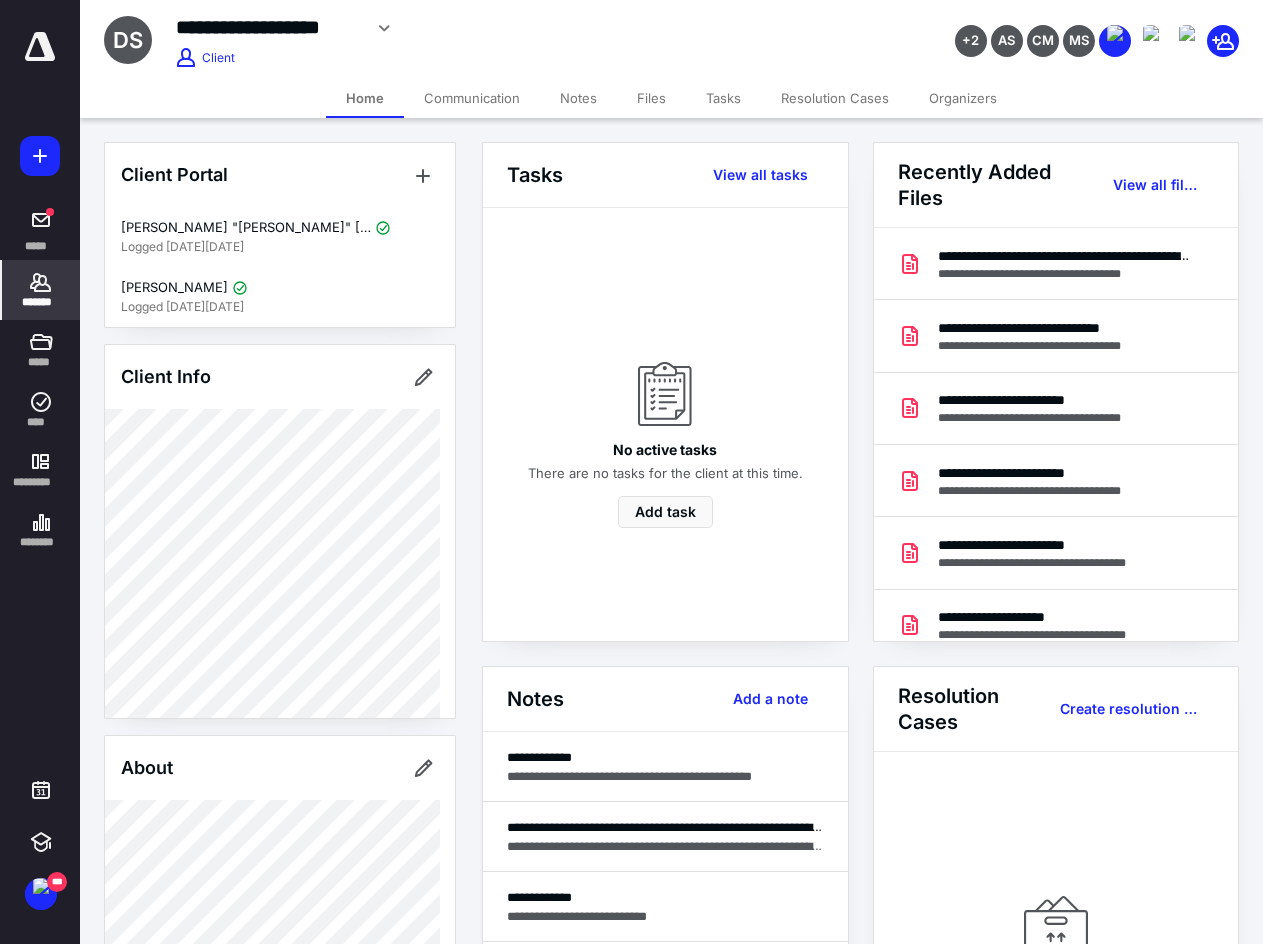click on "Tasks" at bounding box center [723, 98] 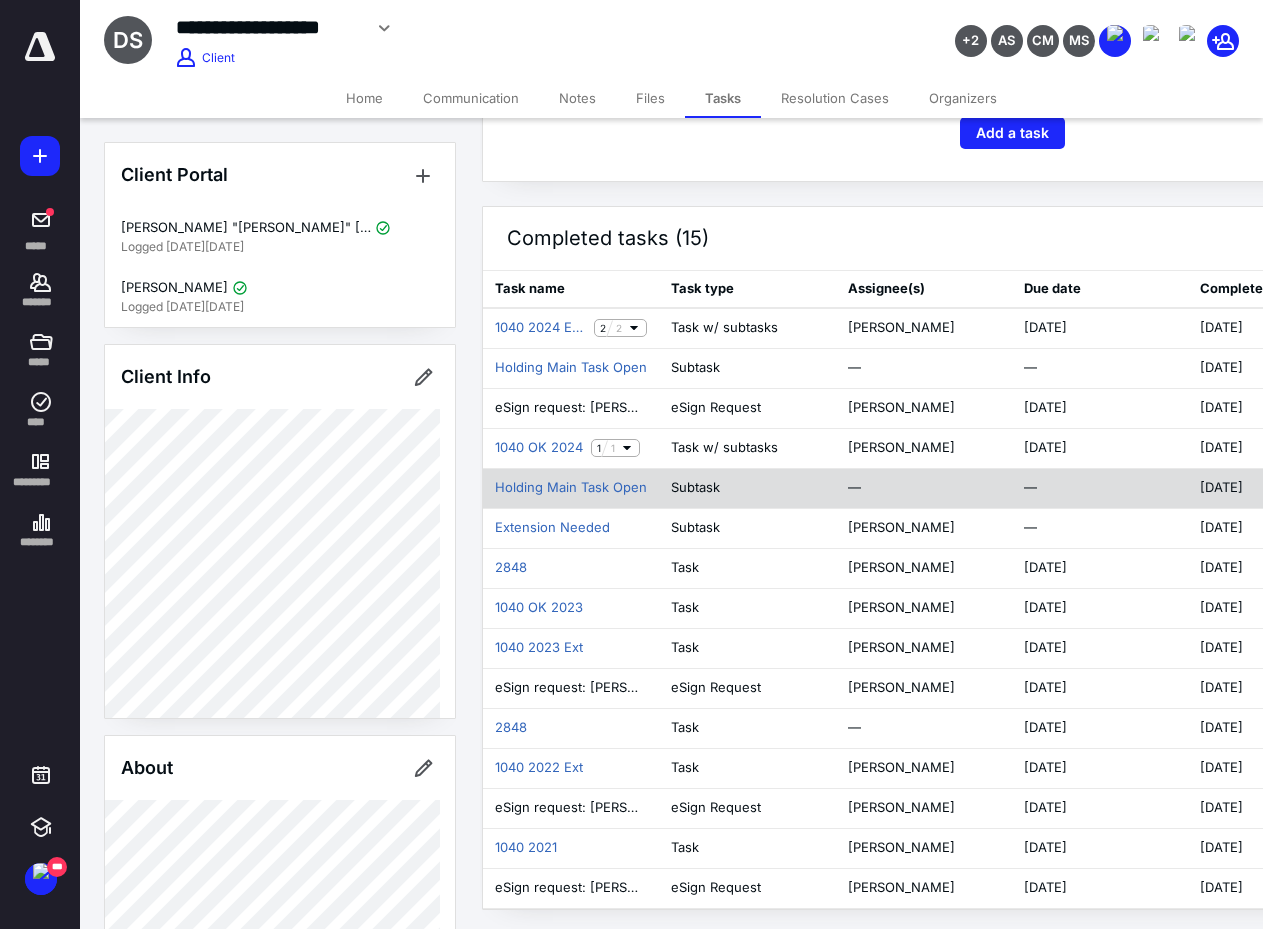 scroll, scrollTop: 269, scrollLeft: 0, axis: vertical 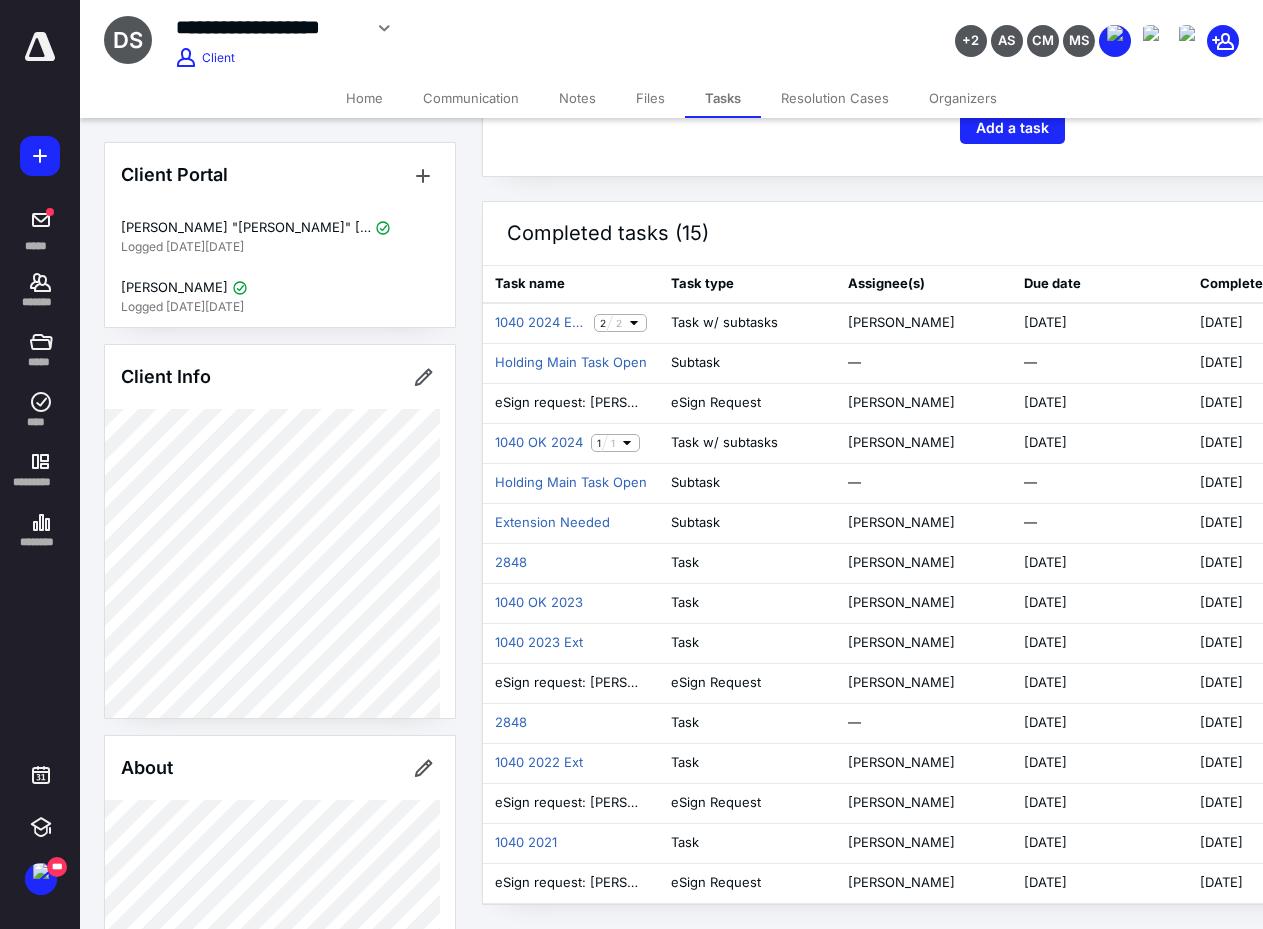 click on "Files" at bounding box center [650, 98] 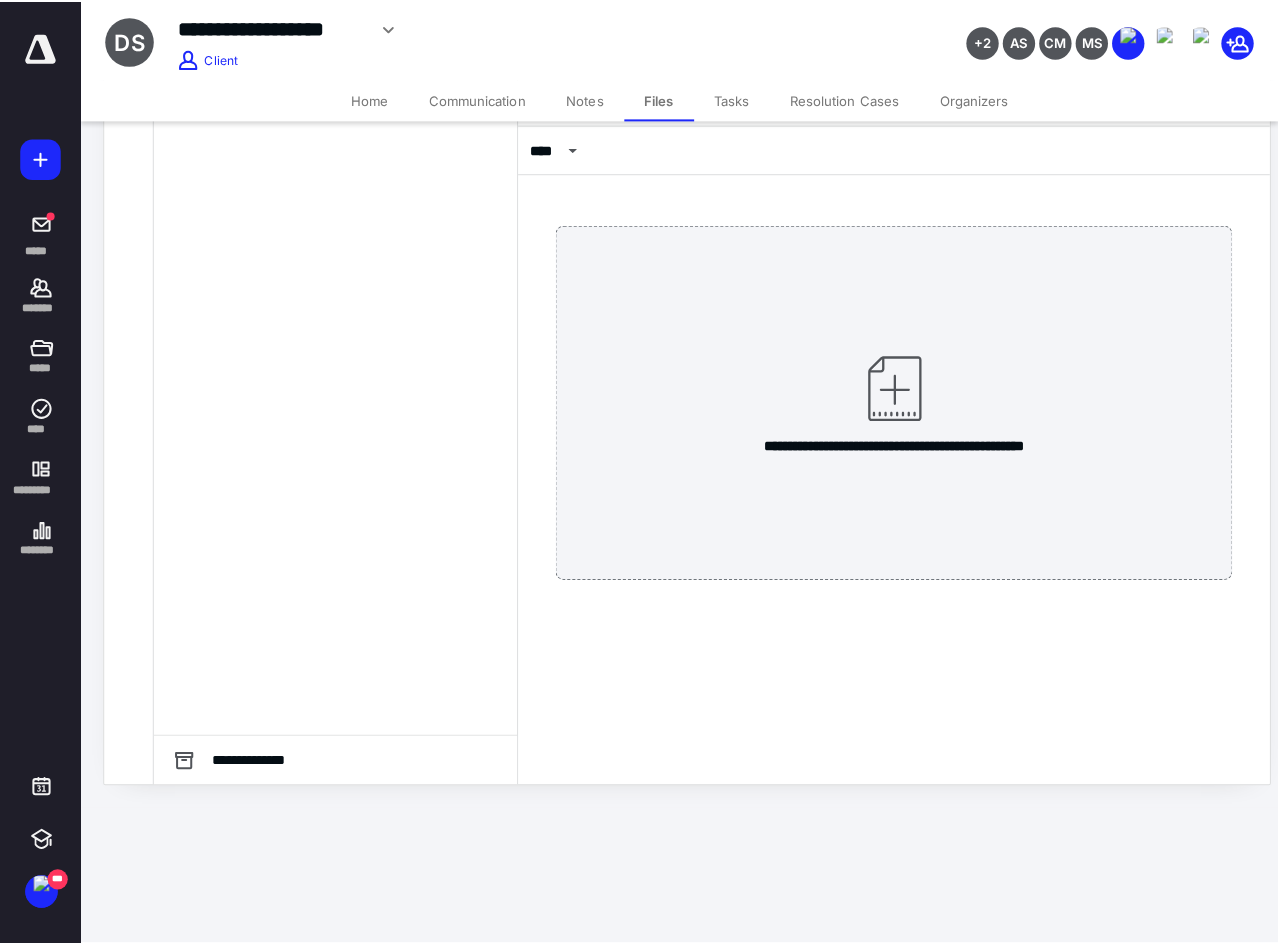 scroll, scrollTop: 0, scrollLeft: 0, axis: both 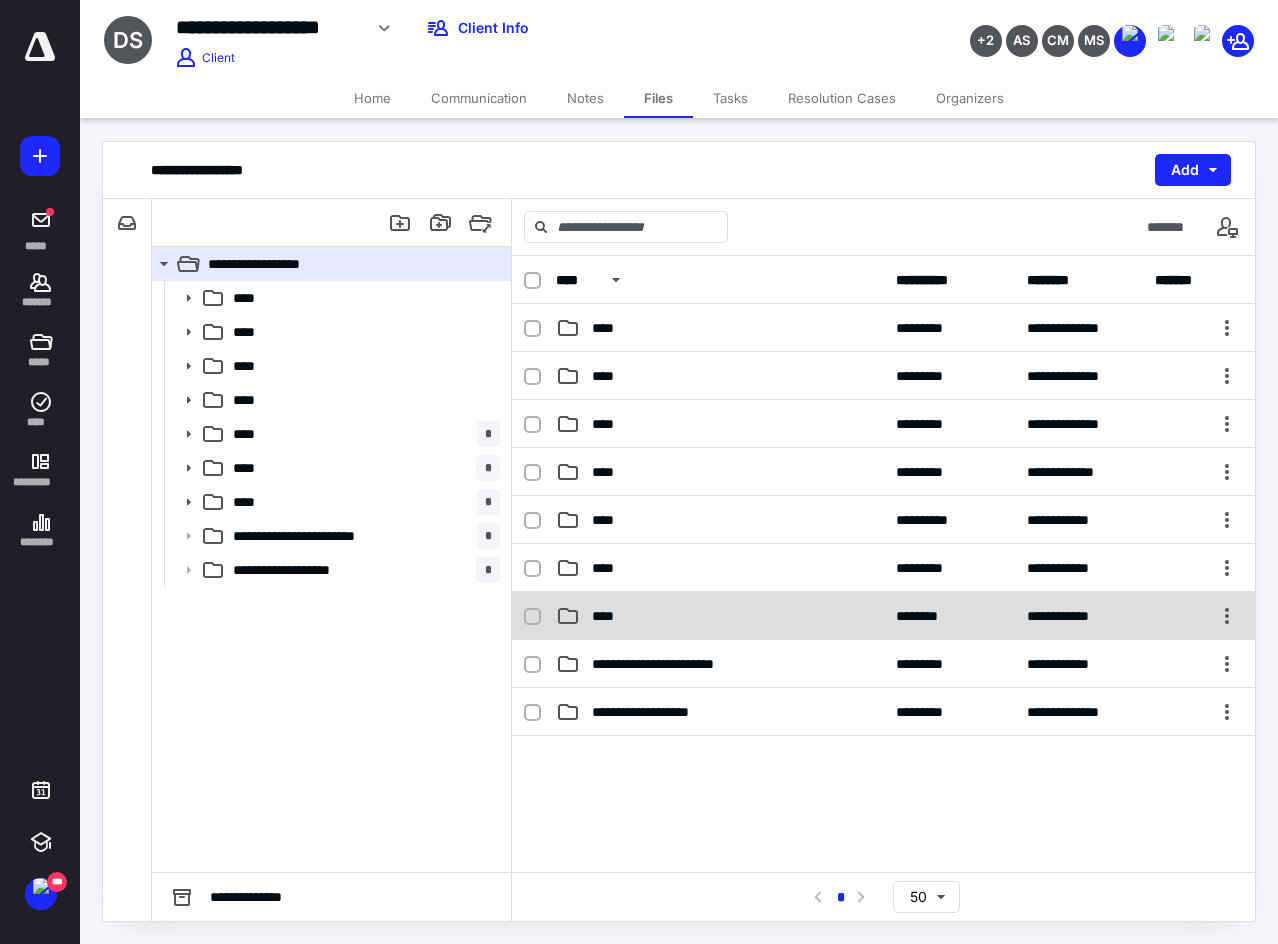 click on "****" at bounding box center [720, 616] 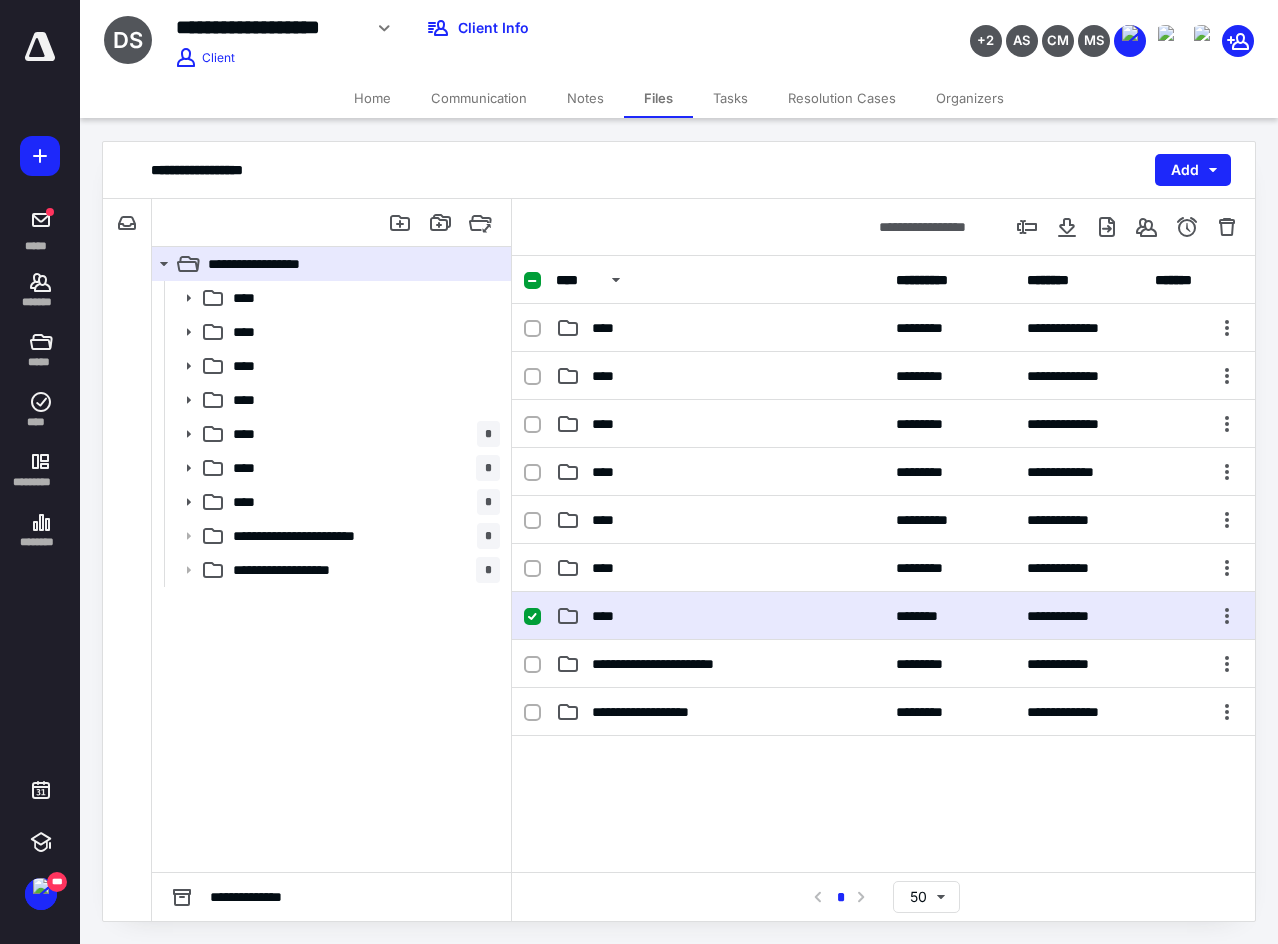 click on "****" at bounding box center [720, 616] 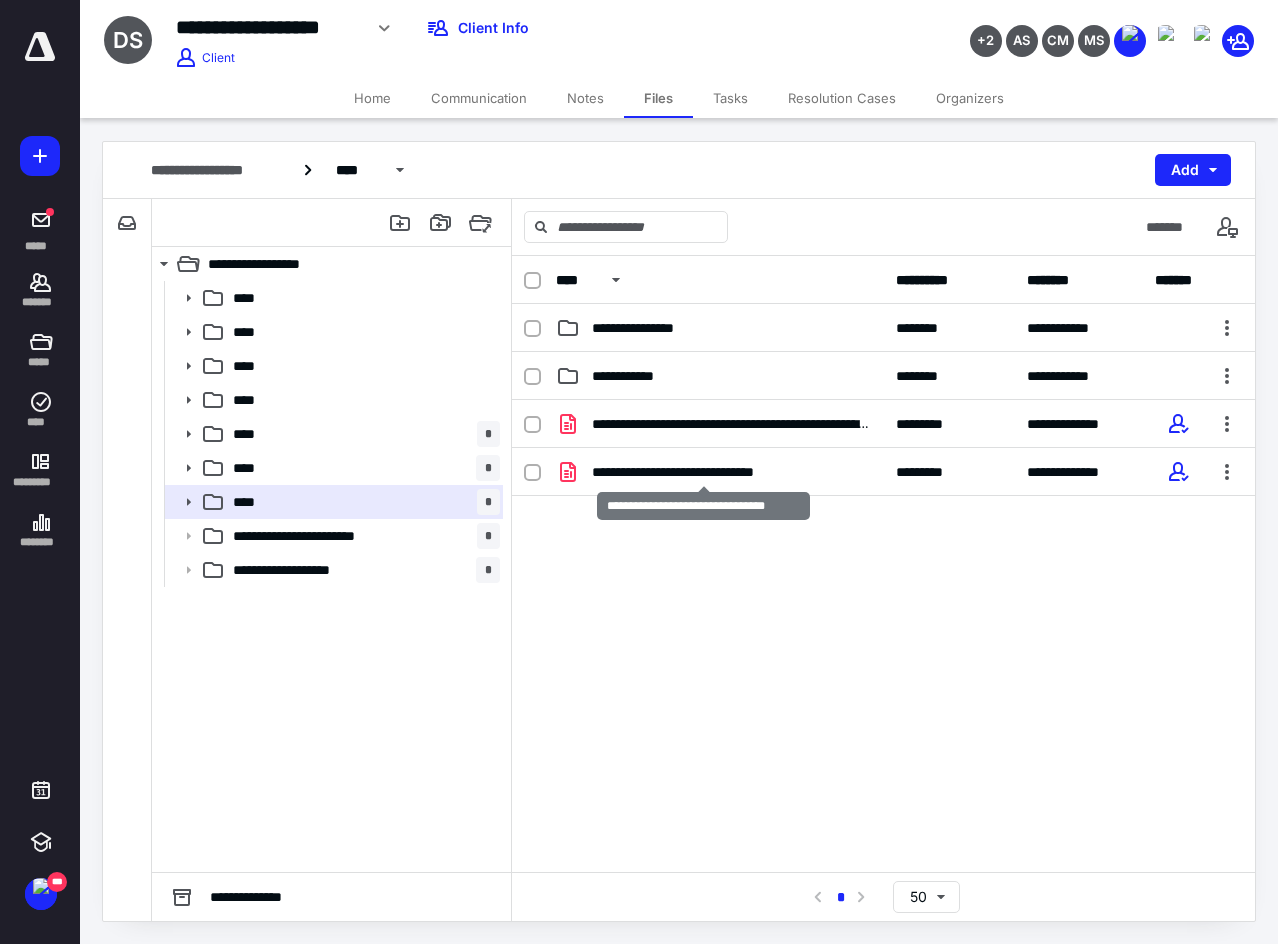 click on "**********" at bounding box center [703, 472] 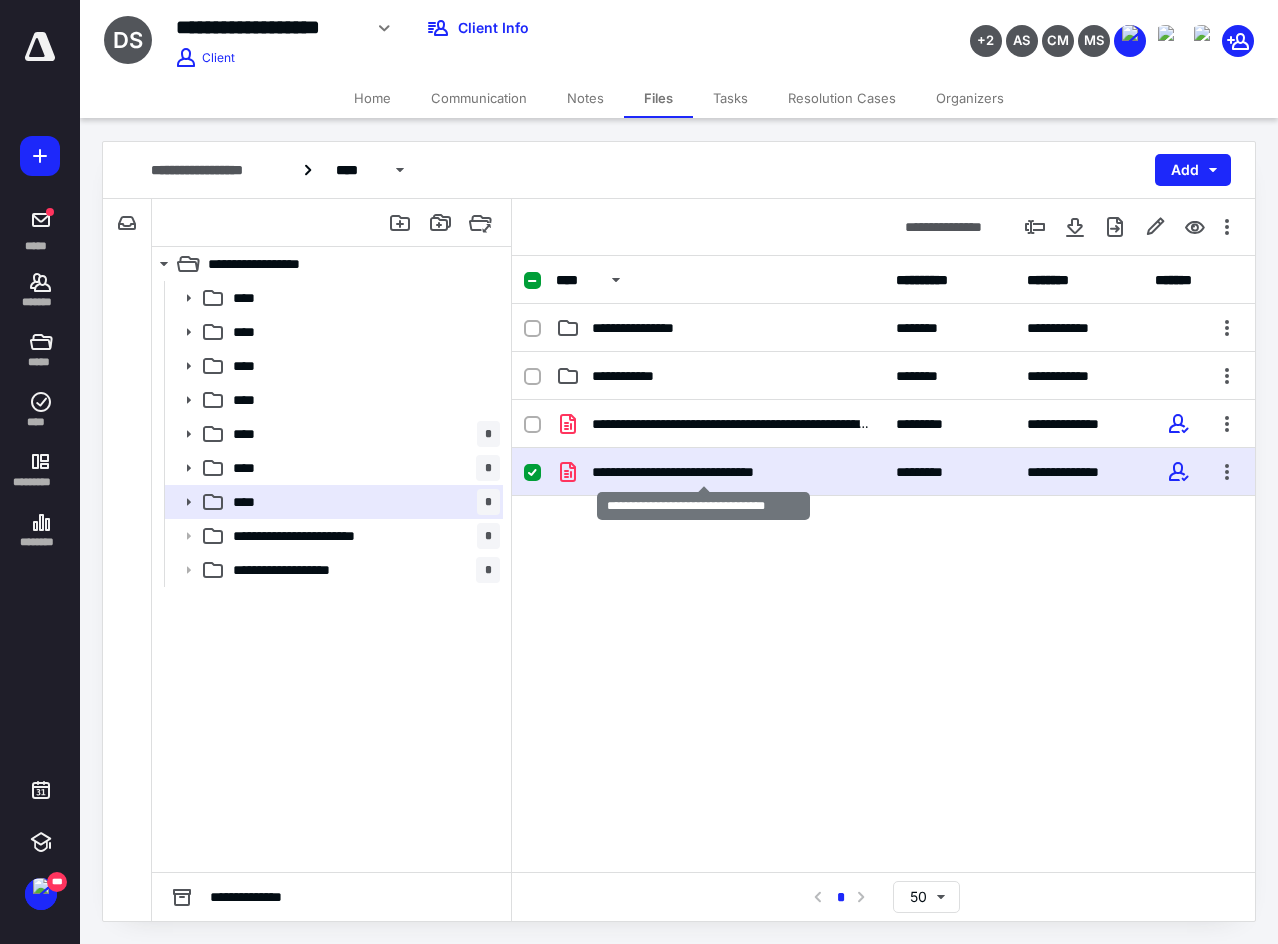 click on "**********" at bounding box center (703, 472) 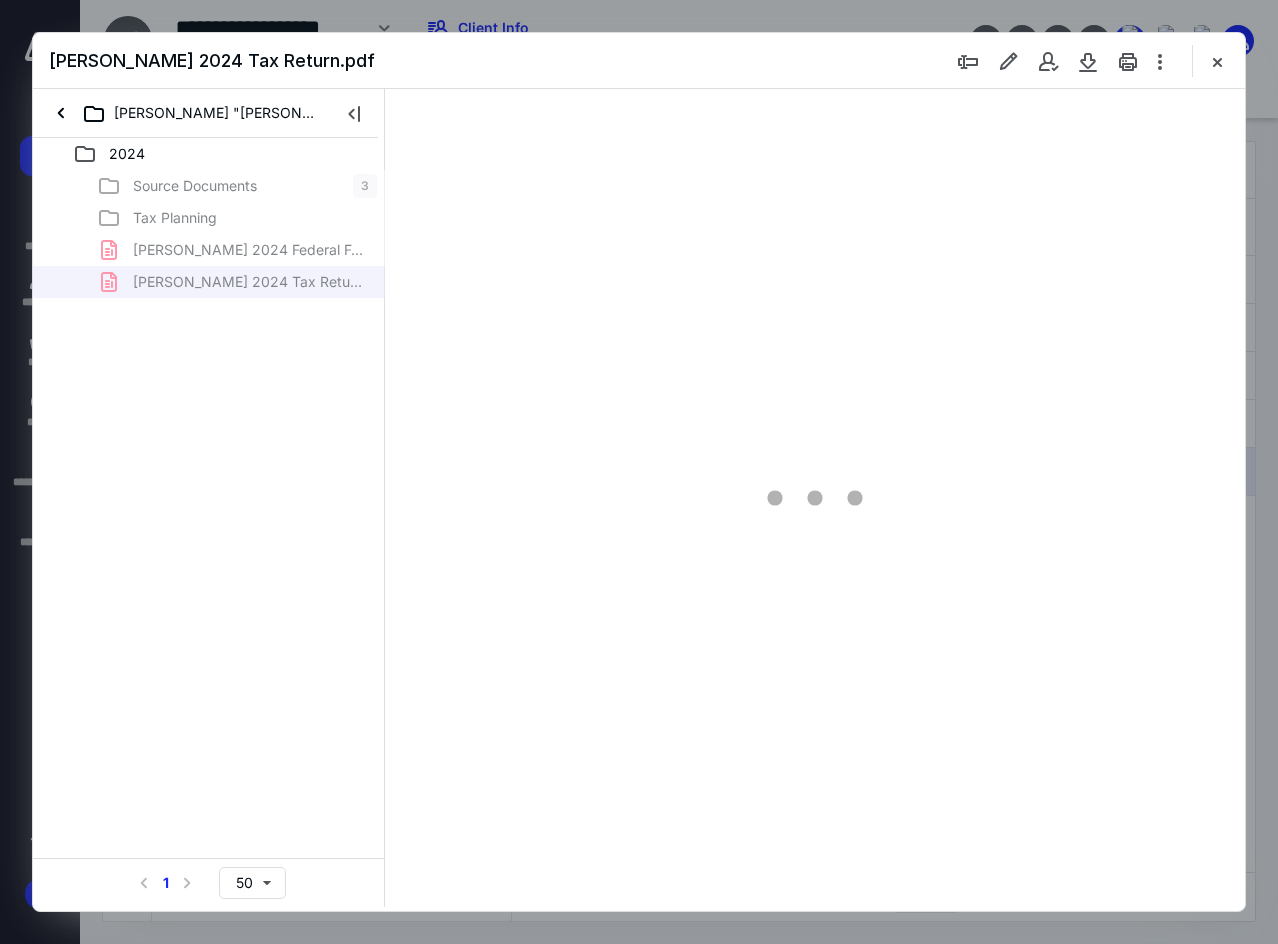 scroll, scrollTop: 0, scrollLeft: 0, axis: both 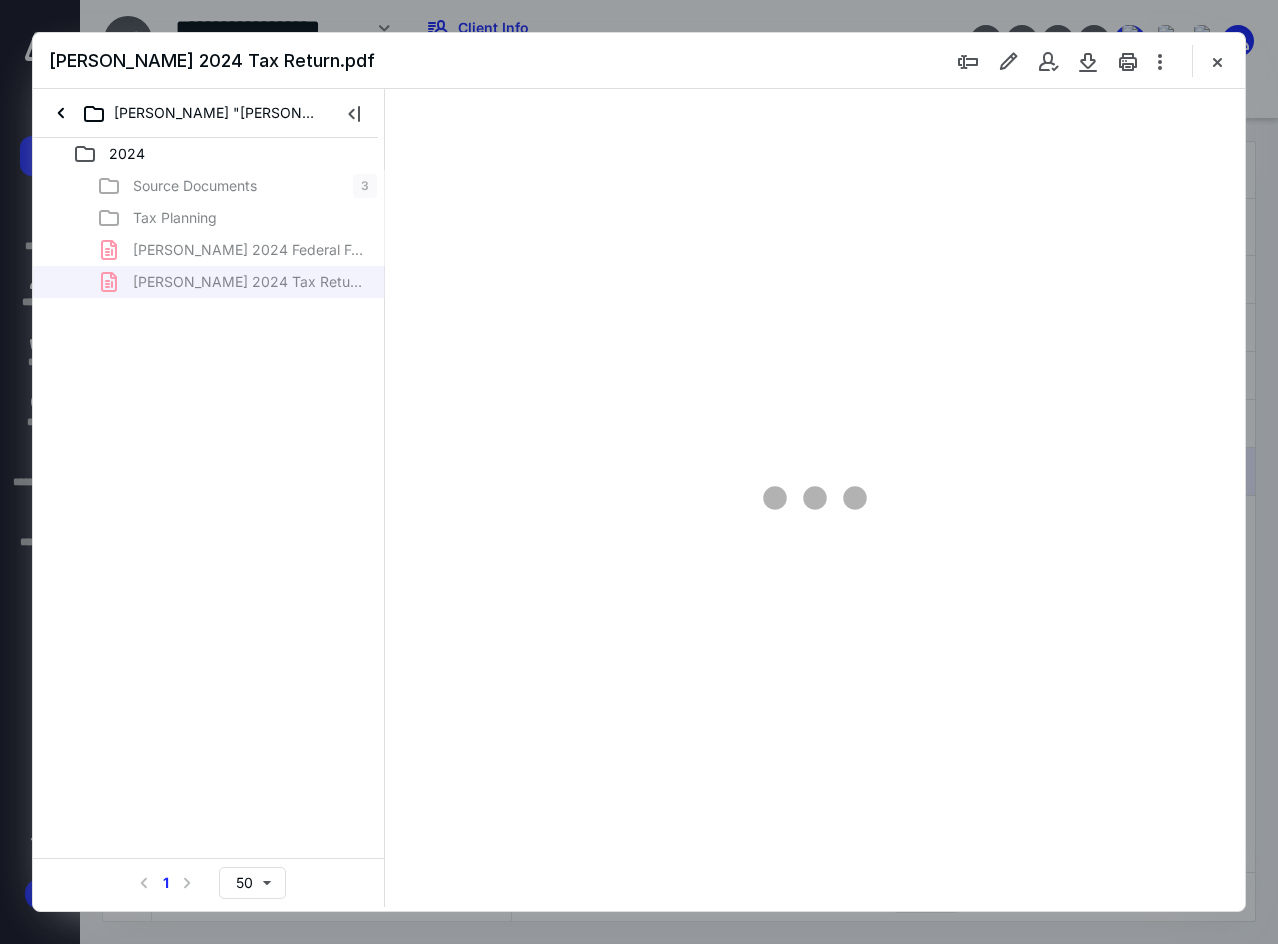 type on "137" 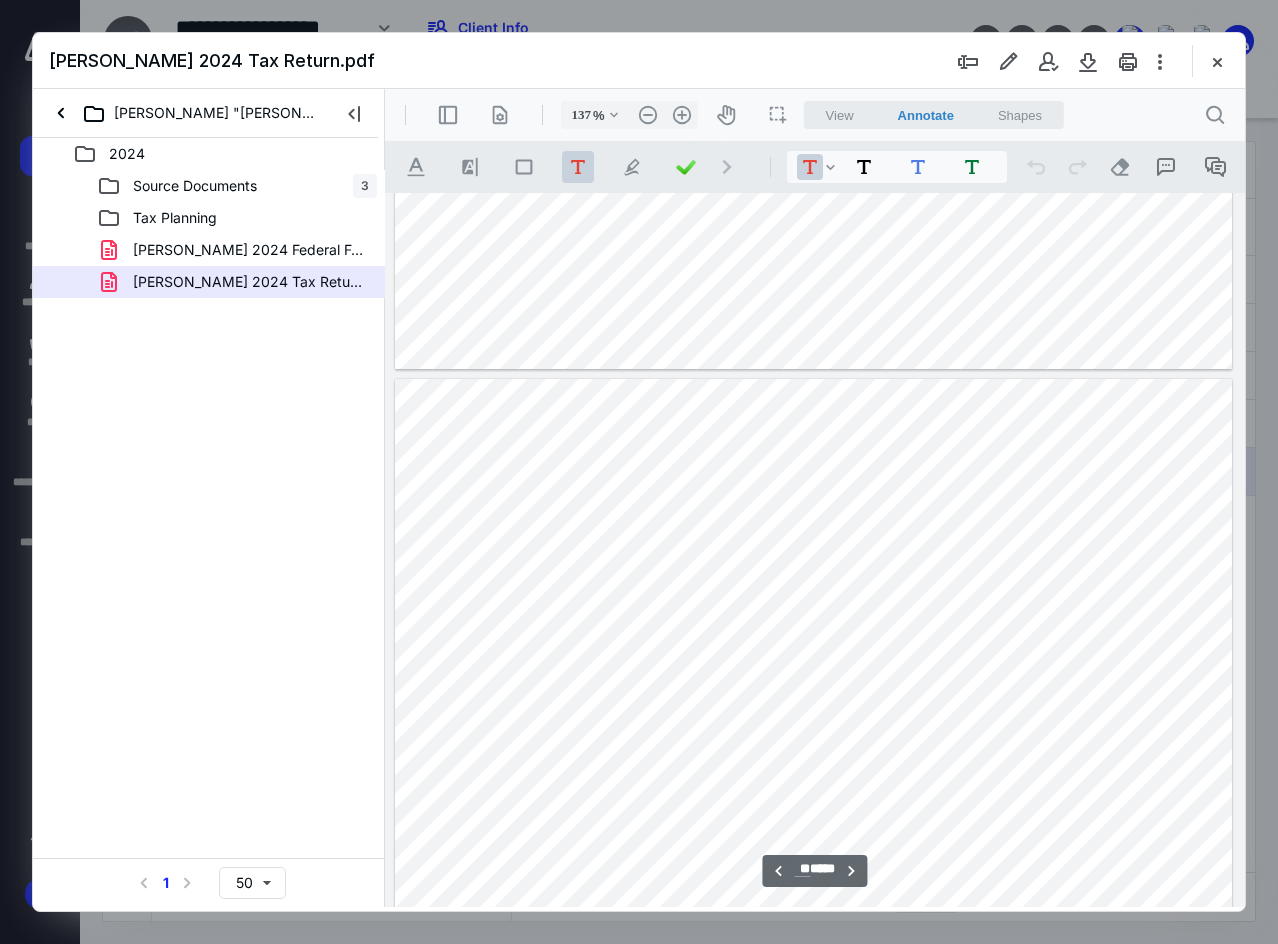 scroll, scrollTop: 10109, scrollLeft: 0, axis: vertical 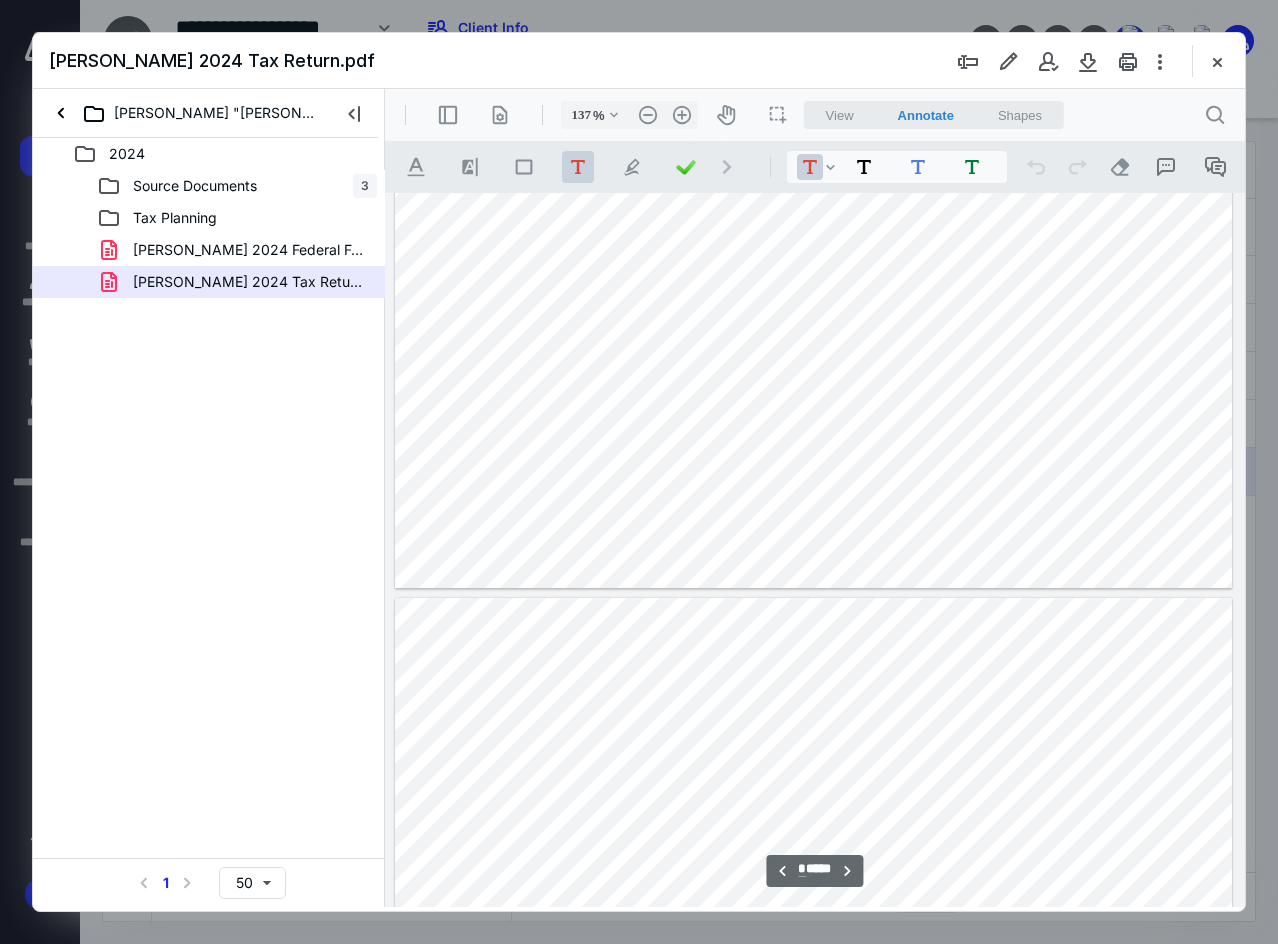 type on "*" 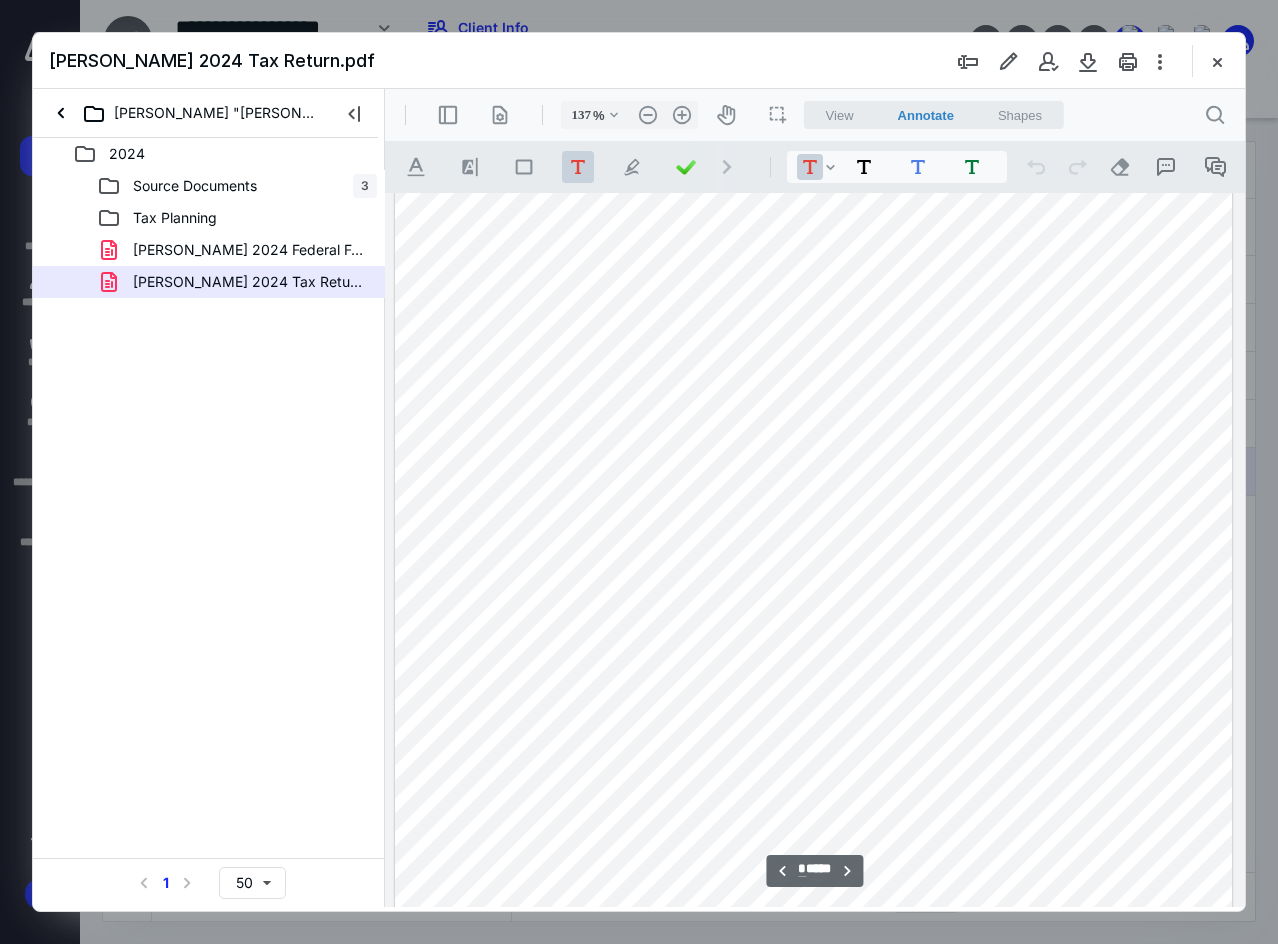 scroll, scrollTop: 7609, scrollLeft: 0, axis: vertical 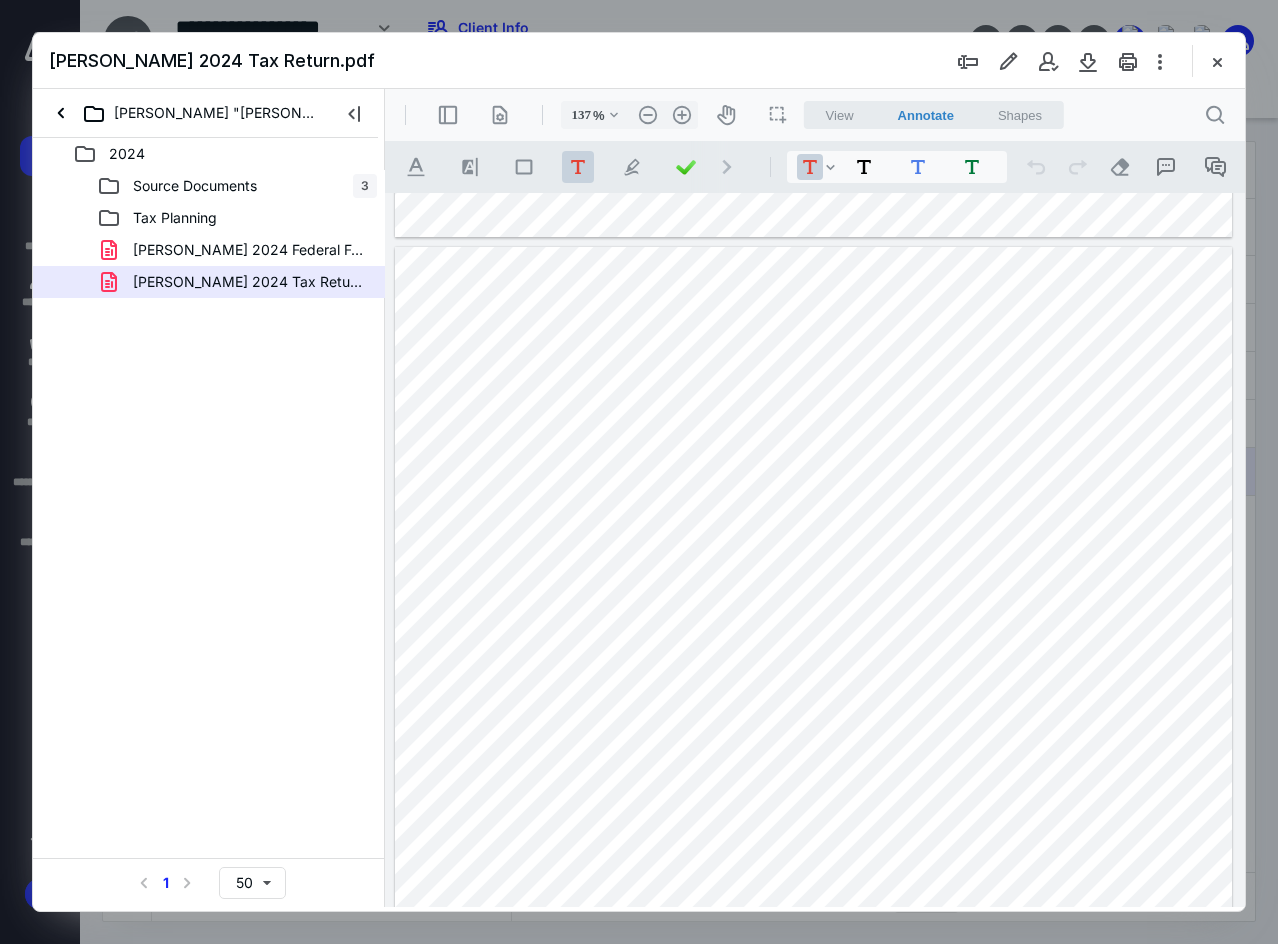 click on "[PERSON_NAME] 2024 Tax Return.pdf" at bounding box center (639, 61) 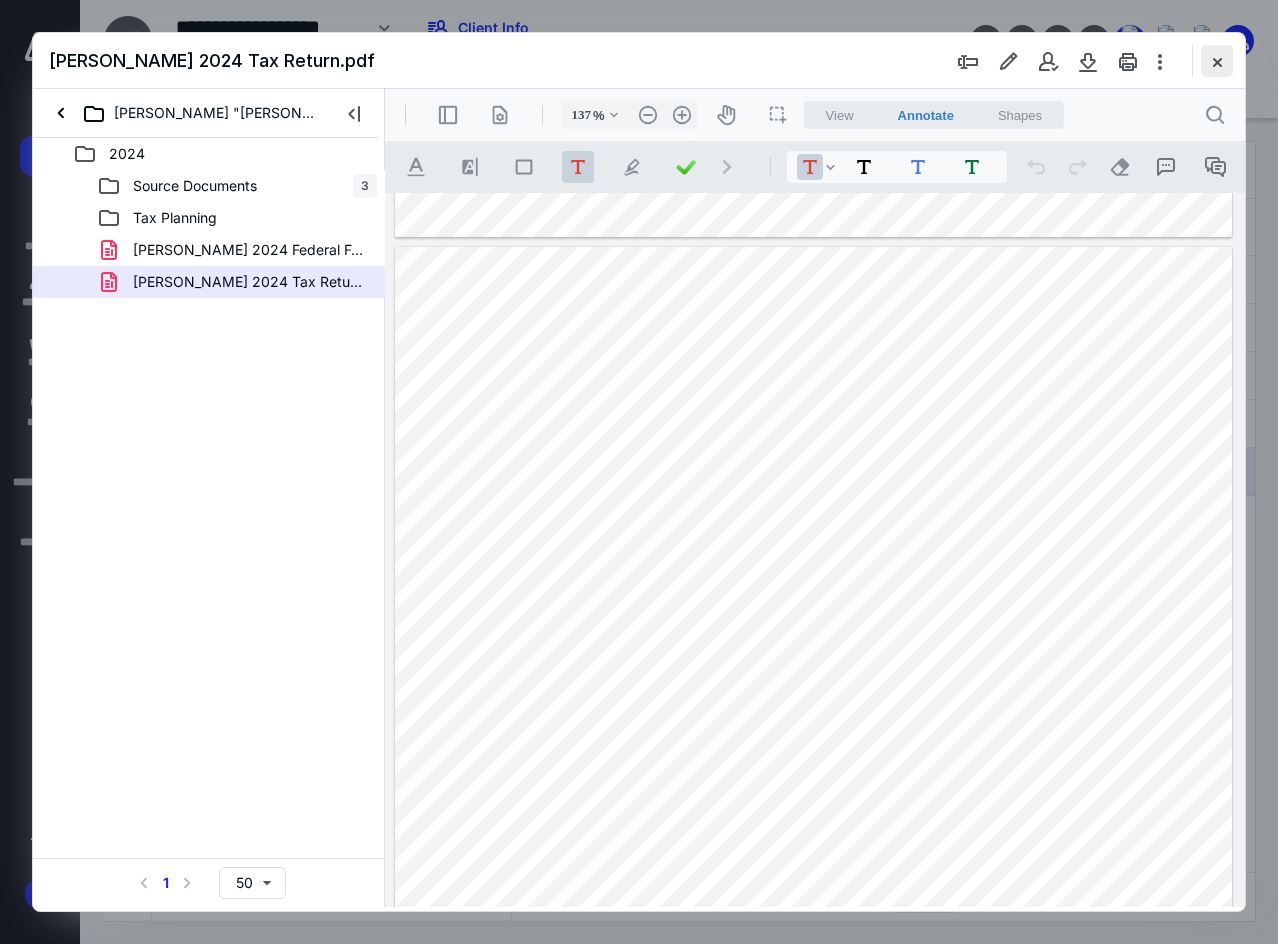 click at bounding box center [1217, 61] 